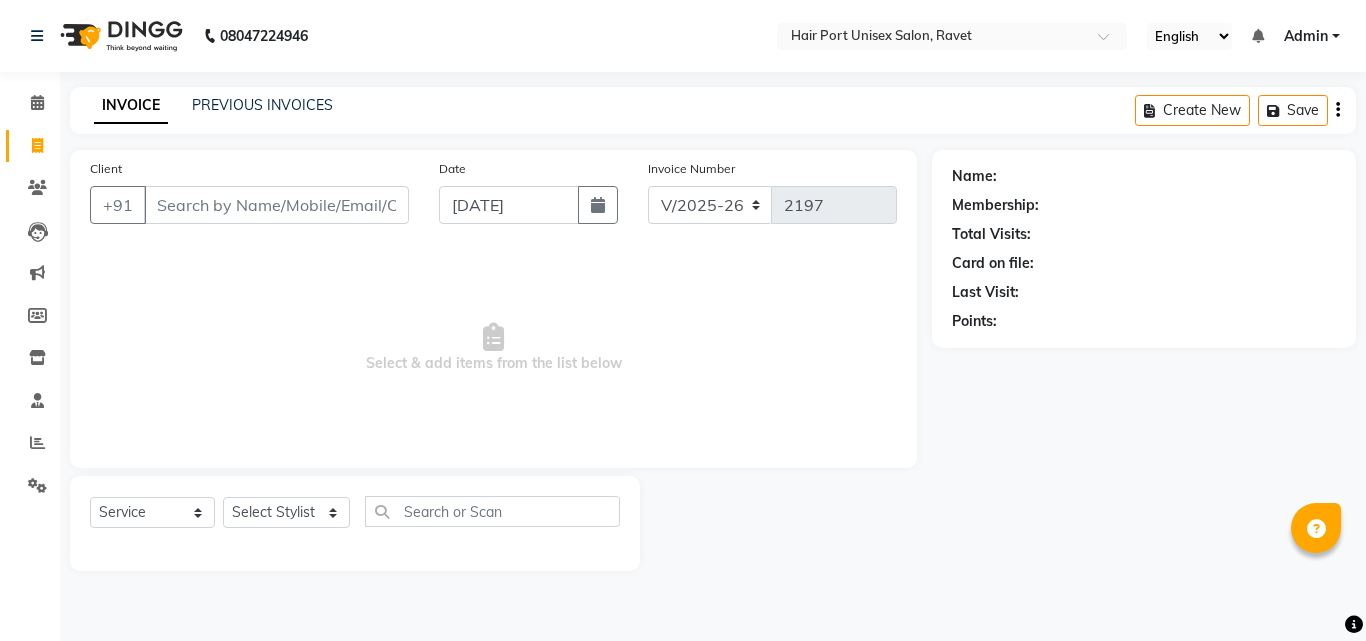 select on "7015" 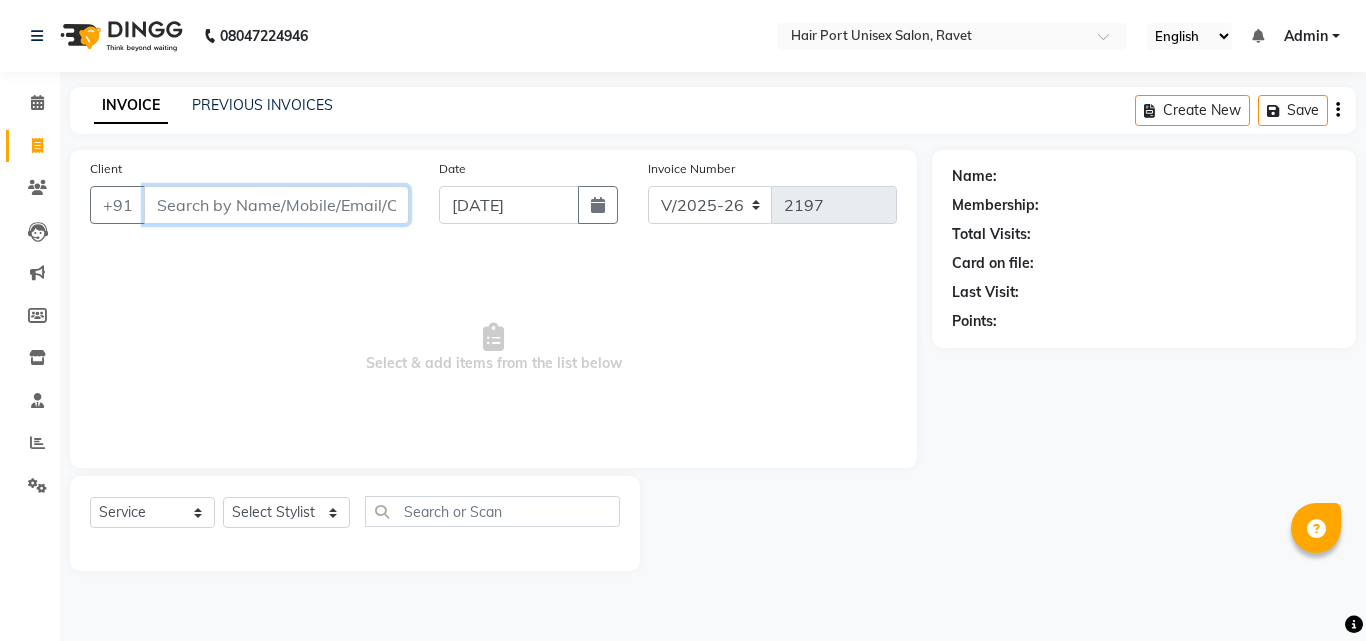 click on "Client" at bounding box center [276, 205] 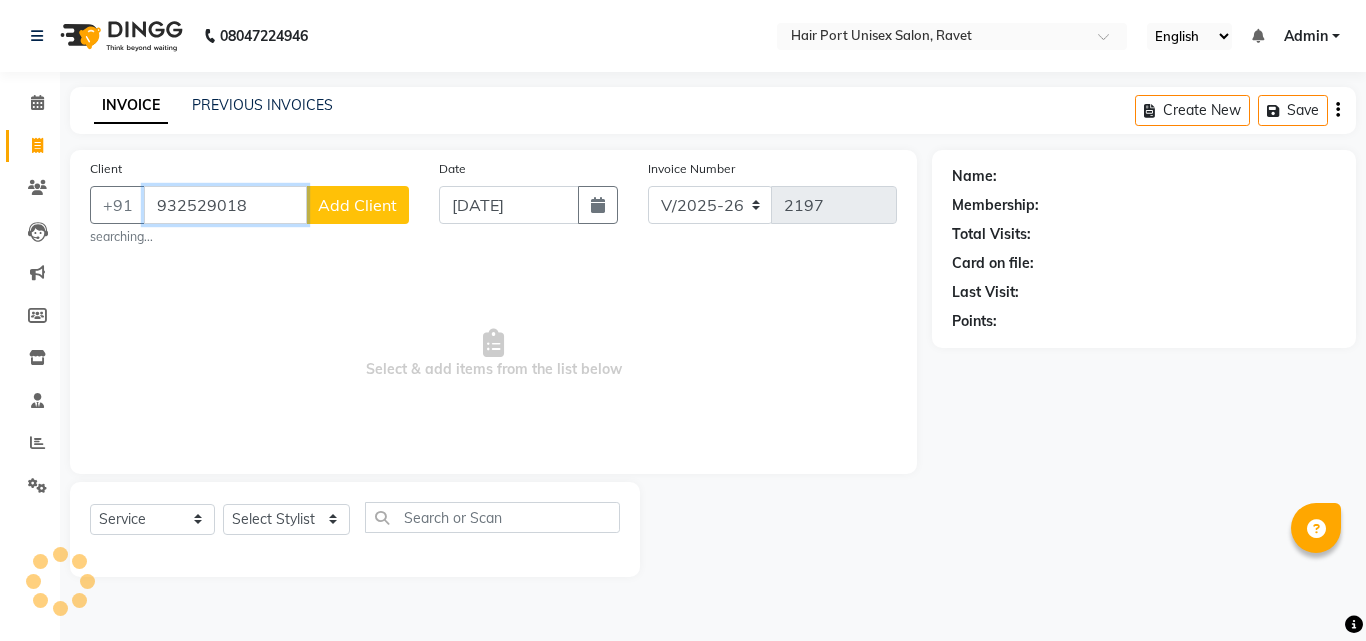 type on "932529018" 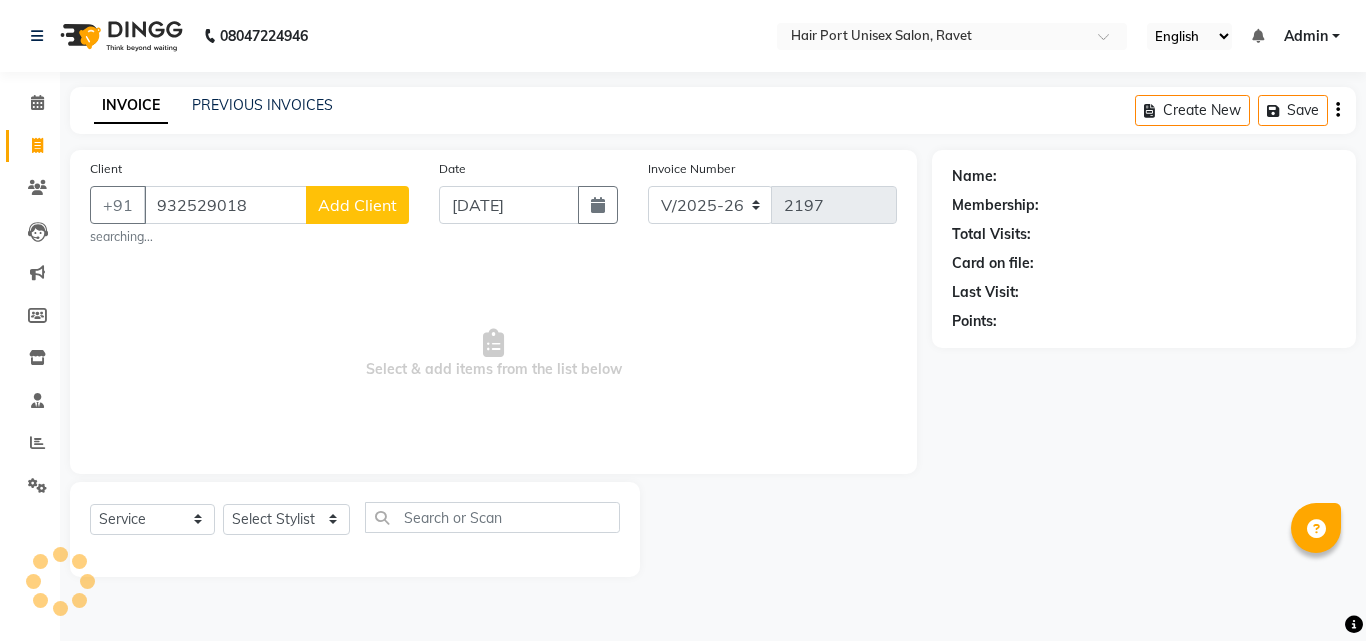 click on "Add Client" 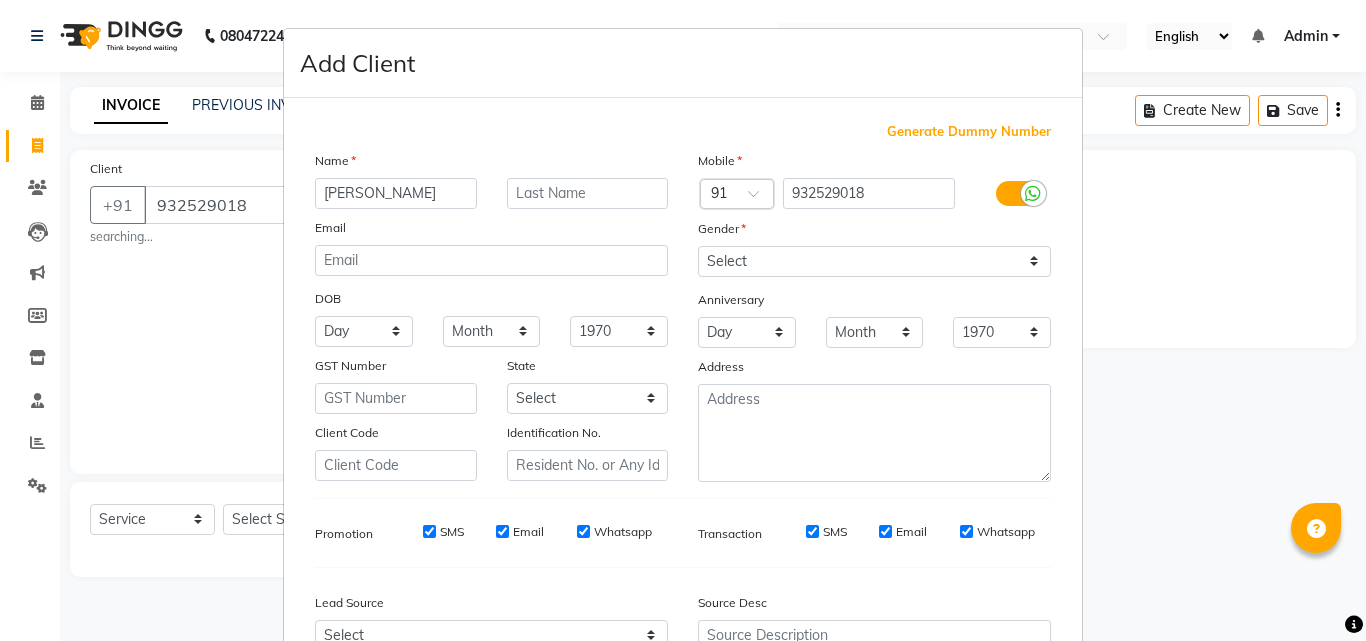 type on "[PERSON_NAME]" 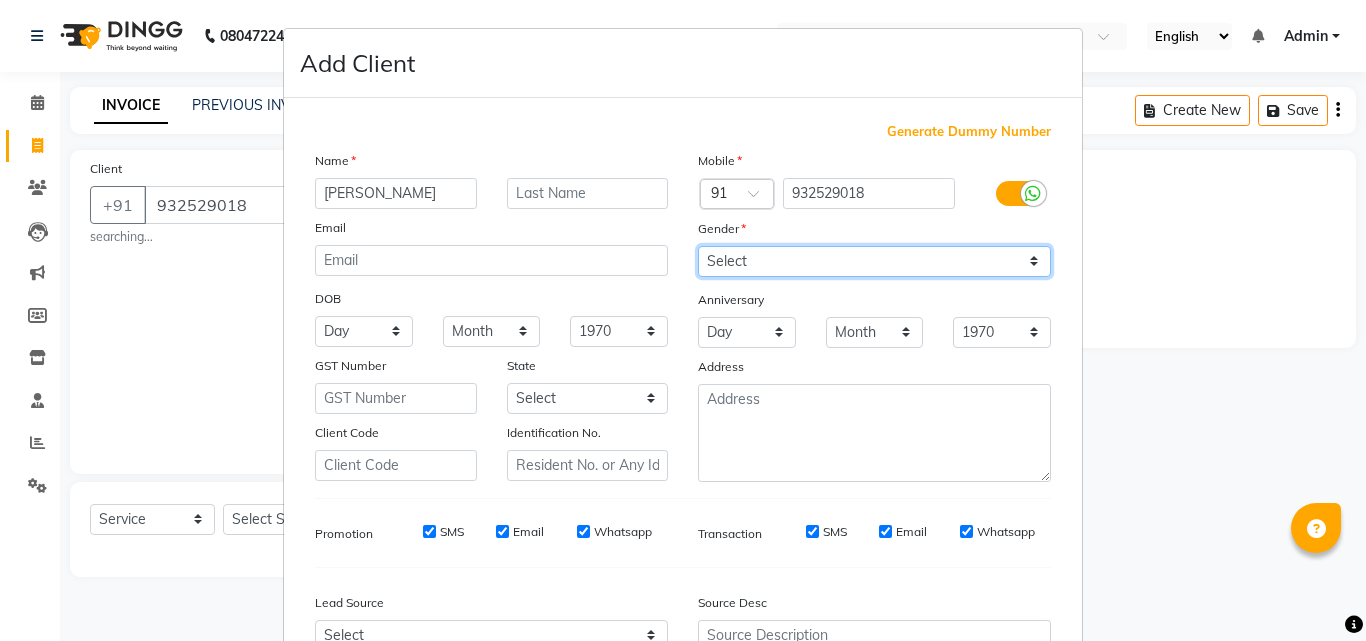 click on "Select [DEMOGRAPHIC_DATA] [DEMOGRAPHIC_DATA] Other Prefer Not To Say" at bounding box center (874, 261) 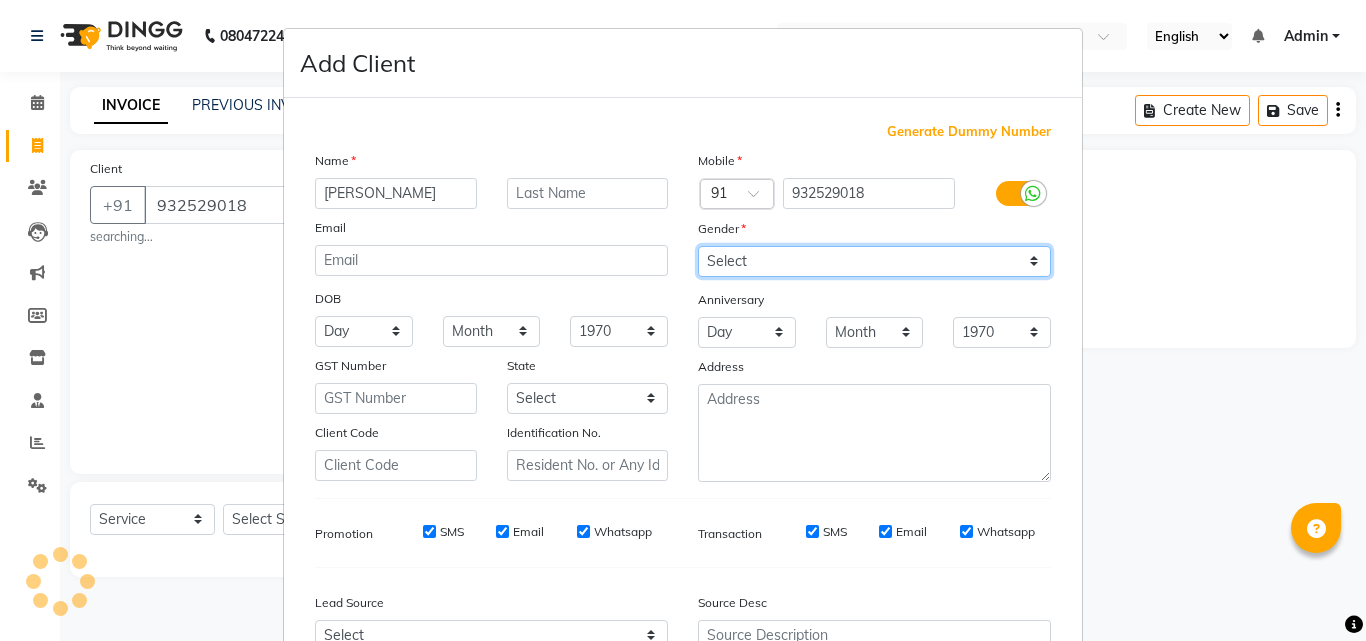select on "[DEMOGRAPHIC_DATA]" 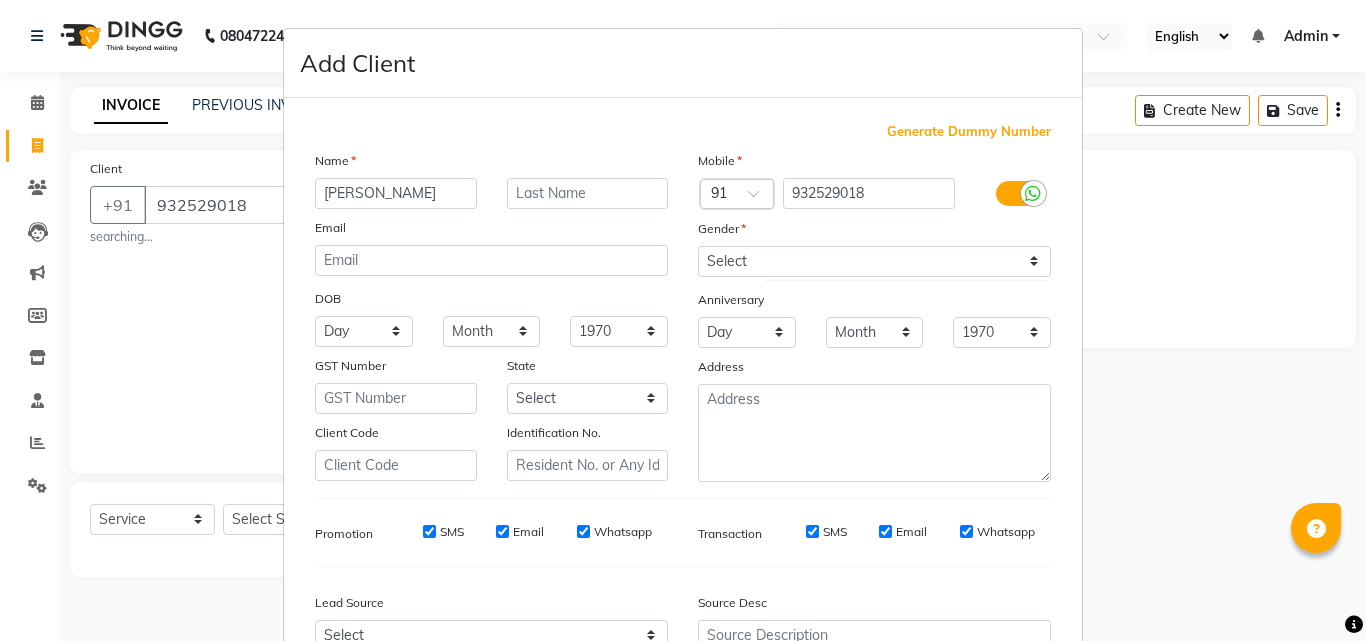 click on "Add Client Generate Dummy Number Name [GEOGRAPHIC_DATA] Email DOB Day 01 02 03 04 05 06 07 08 09 10 11 12 13 14 15 16 17 18 19 20 21 22 23 24 25 26 27 28 29 30 31 Month January February March April May June July August September October November [DATE] 1941 1942 1943 1944 1945 1946 1947 1948 1949 1950 1951 1952 1953 1954 1955 1956 1957 1958 1959 1960 1961 1962 1963 1964 1965 1966 1967 1968 1969 1970 1971 1972 1973 1974 1975 1976 1977 1978 1979 1980 1981 1982 1983 1984 1985 1986 1987 1988 1989 1990 1991 1992 1993 1994 1995 1996 1997 1998 1999 2000 2001 2002 2003 2004 2005 2006 2007 2008 2009 2010 2011 2012 2013 2014 2015 2016 2017 2018 2019 2020 2021 2022 2023 2024 GST Number State Select [GEOGRAPHIC_DATA] [GEOGRAPHIC_DATA] [GEOGRAPHIC_DATA] [GEOGRAPHIC_DATA] [GEOGRAPHIC_DATA] [GEOGRAPHIC_DATA] [GEOGRAPHIC_DATA] [GEOGRAPHIC_DATA] and [GEOGRAPHIC_DATA] [GEOGRAPHIC_DATA] [GEOGRAPHIC_DATA] [GEOGRAPHIC_DATA] [GEOGRAPHIC_DATA] [GEOGRAPHIC_DATA] [GEOGRAPHIC_DATA] [GEOGRAPHIC_DATA] [GEOGRAPHIC_DATA] [GEOGRAPHIC_DATA] [GEOGRAPHIC_DATA] [GEOGRAPHIC_DATA] [GEOGRAPHIC_DATA] [GEOGRAPHIC_DATA] [GEOGRAPHIC_DATA] [GEOGRAPHIC_DATA] [GEOGRAPHIC_DATA] [GEOGRAPHIC_DATA] [GEOGRAPHIC_DATA] [GEOGRAPHIC_DATA] [GEOGRAPHIC_DATA] Sikkim" at bounding box center [683, 320] 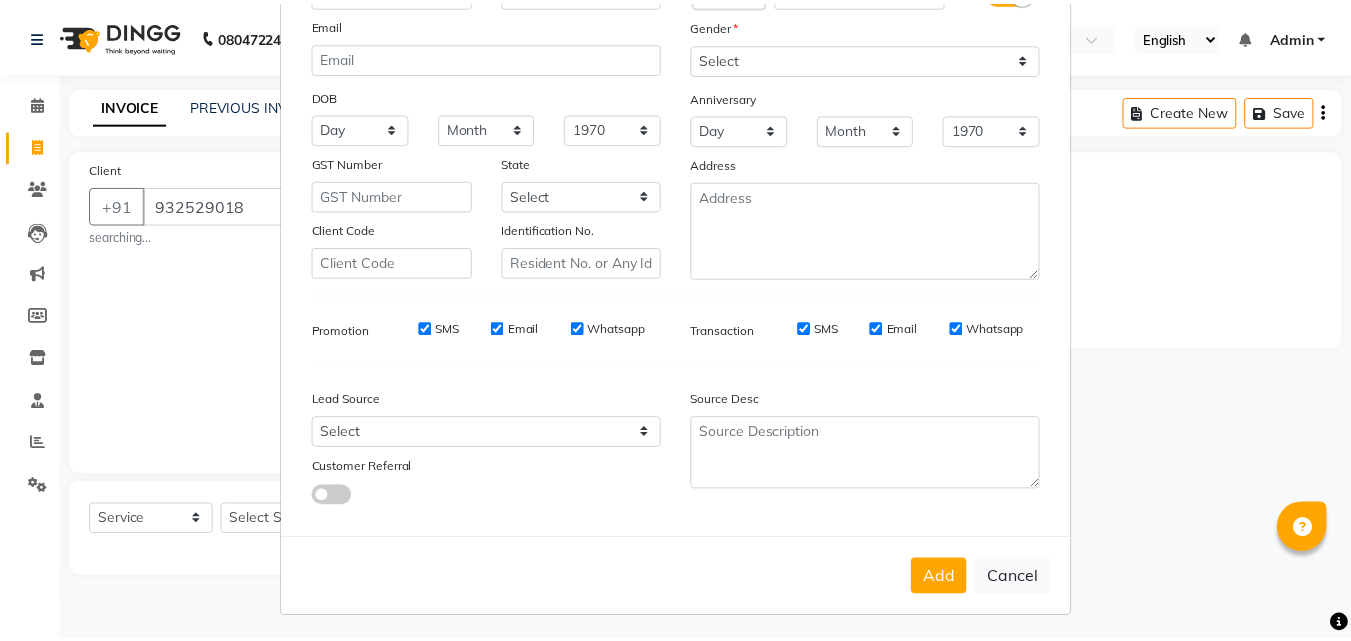 scroll, scrollTop: 208, scrollLeft: 0, axis: vertical 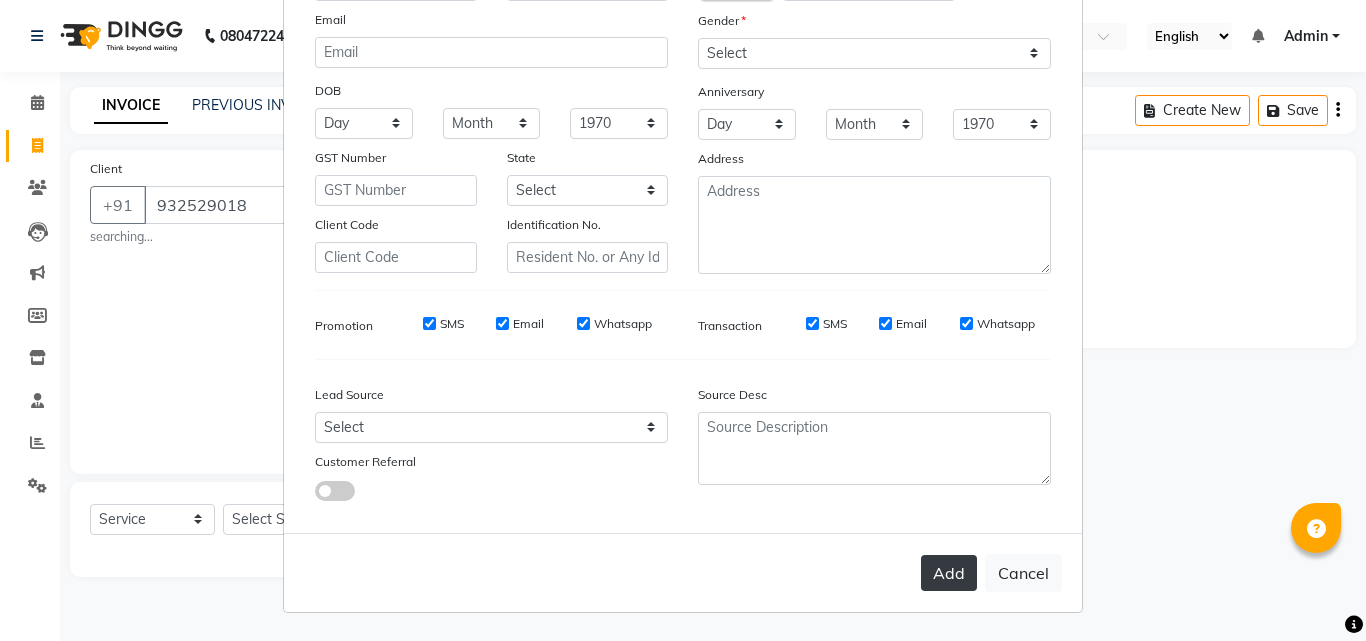 click on "Add" at bounding box center [949, 573] 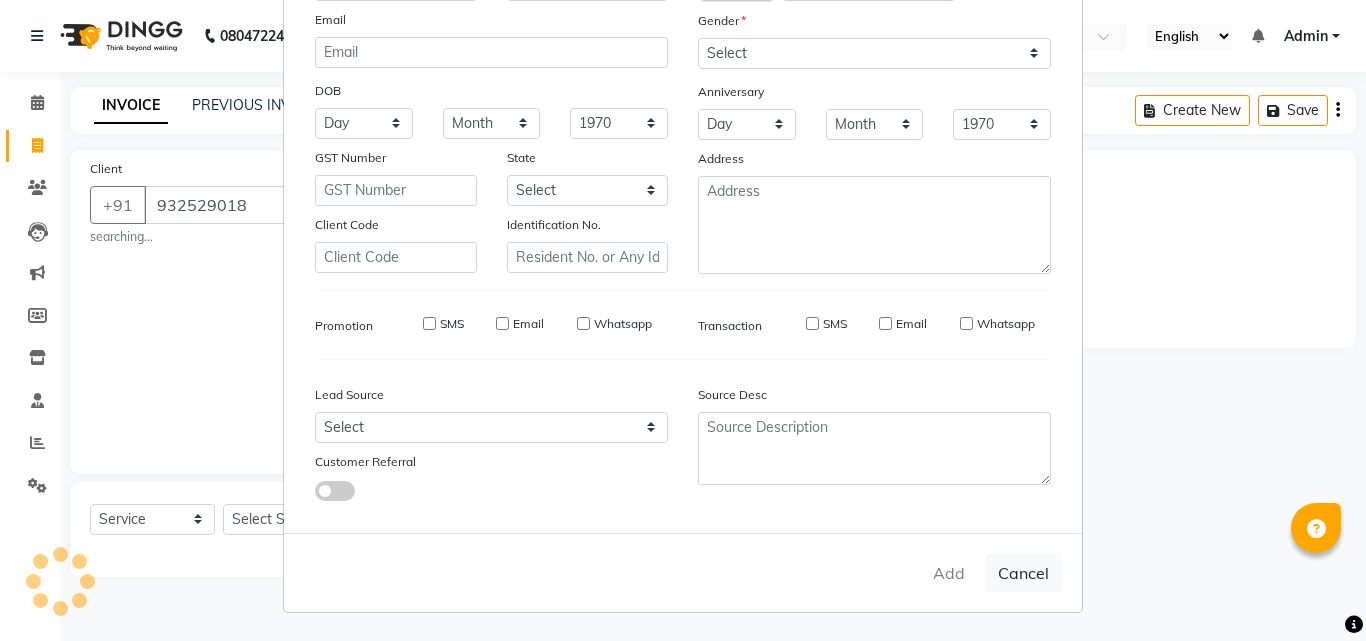 type 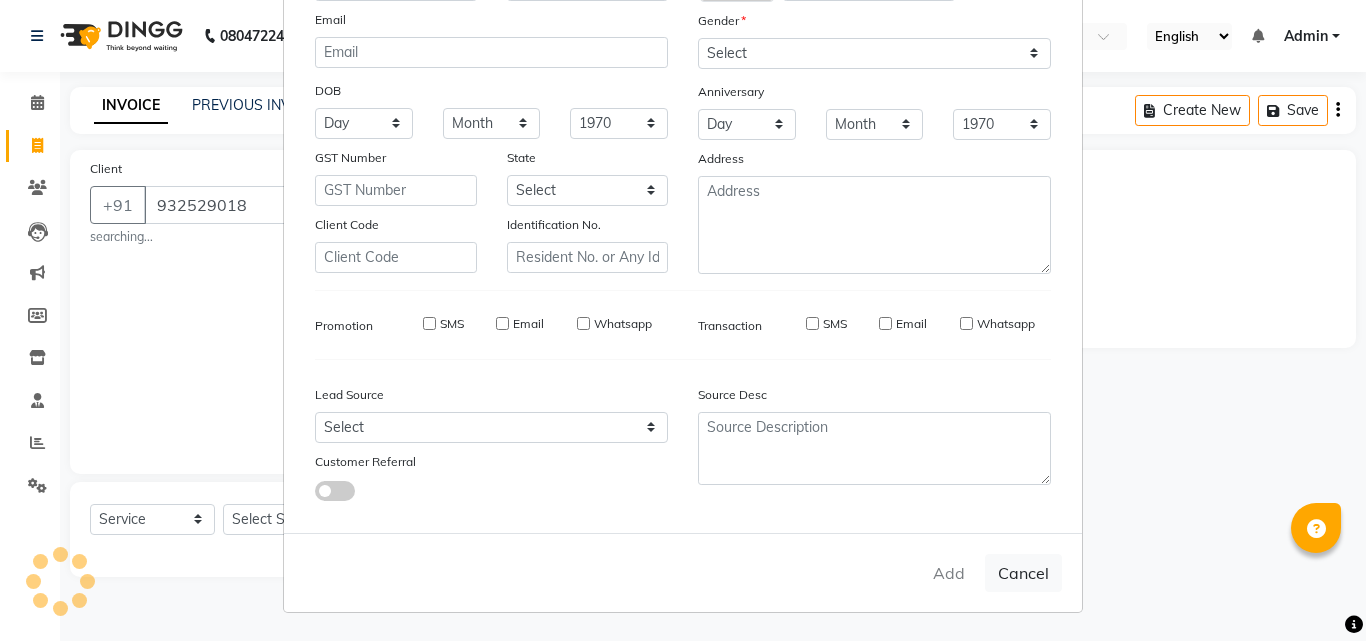 select 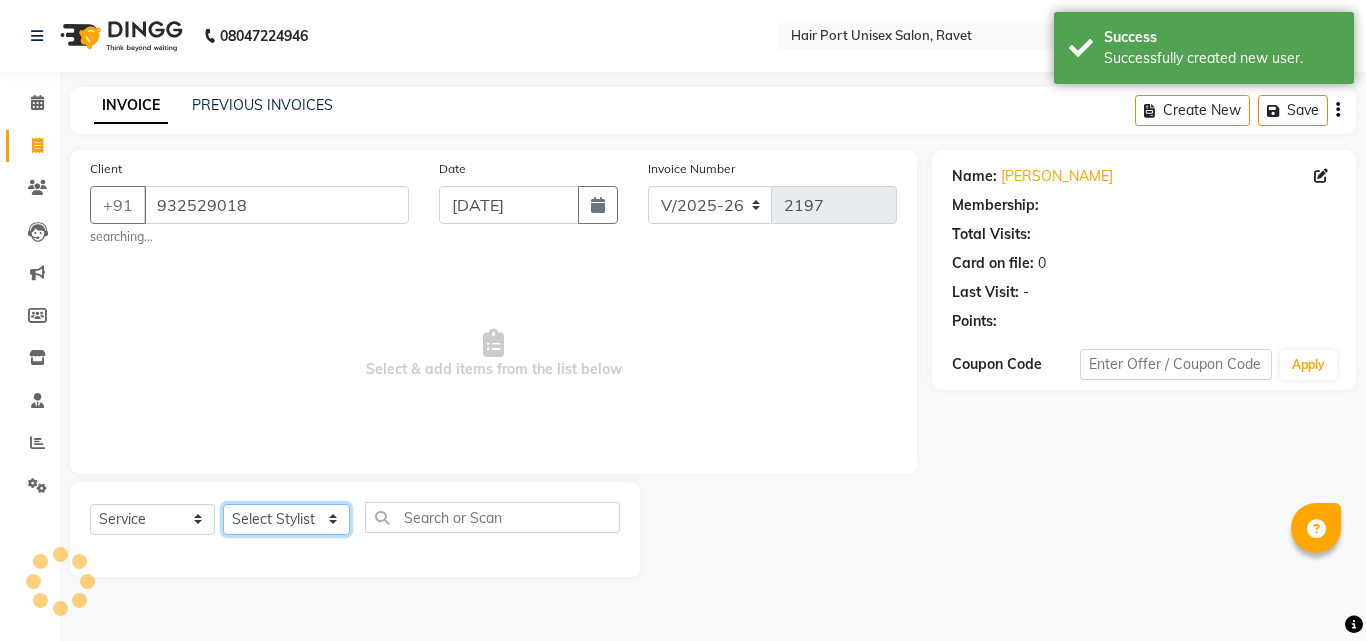 click on "Select Stylist [PERSON_NAME]  [PERSON_NAME] [PERSON_NAME] [PERSON_NAME] [PERSON_NAME]  [PERSON_NAME] [PERSON_NAME] Mane" 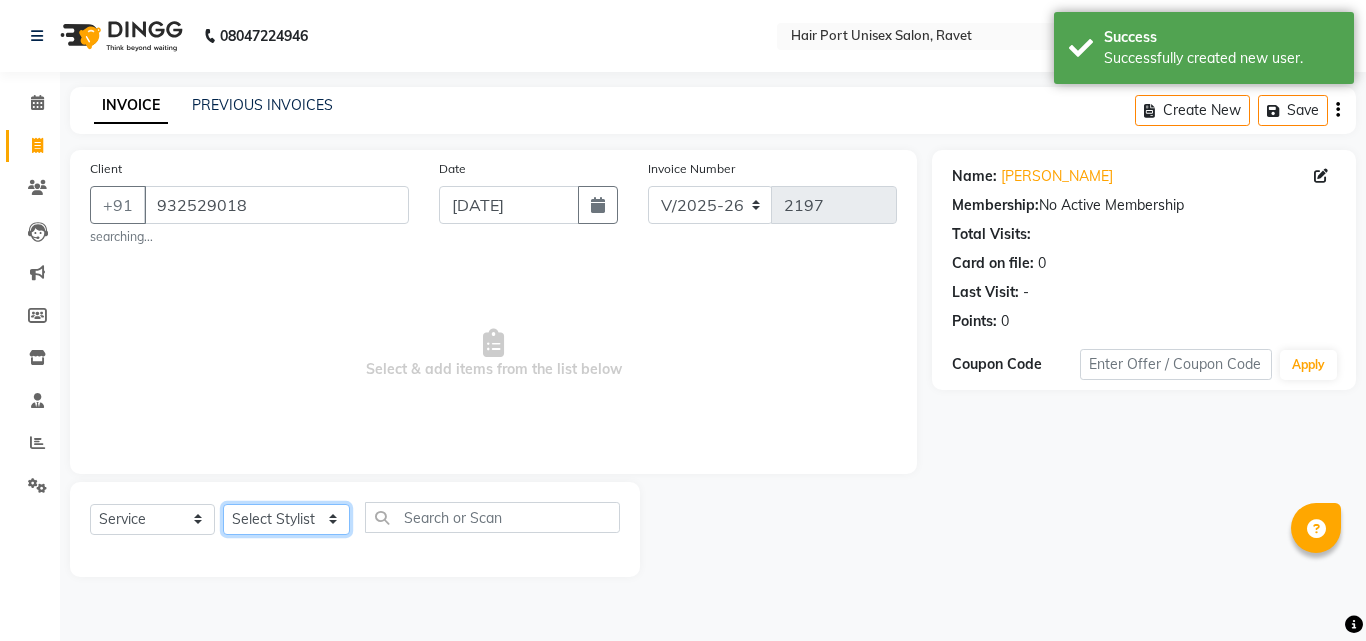 select on "63965" 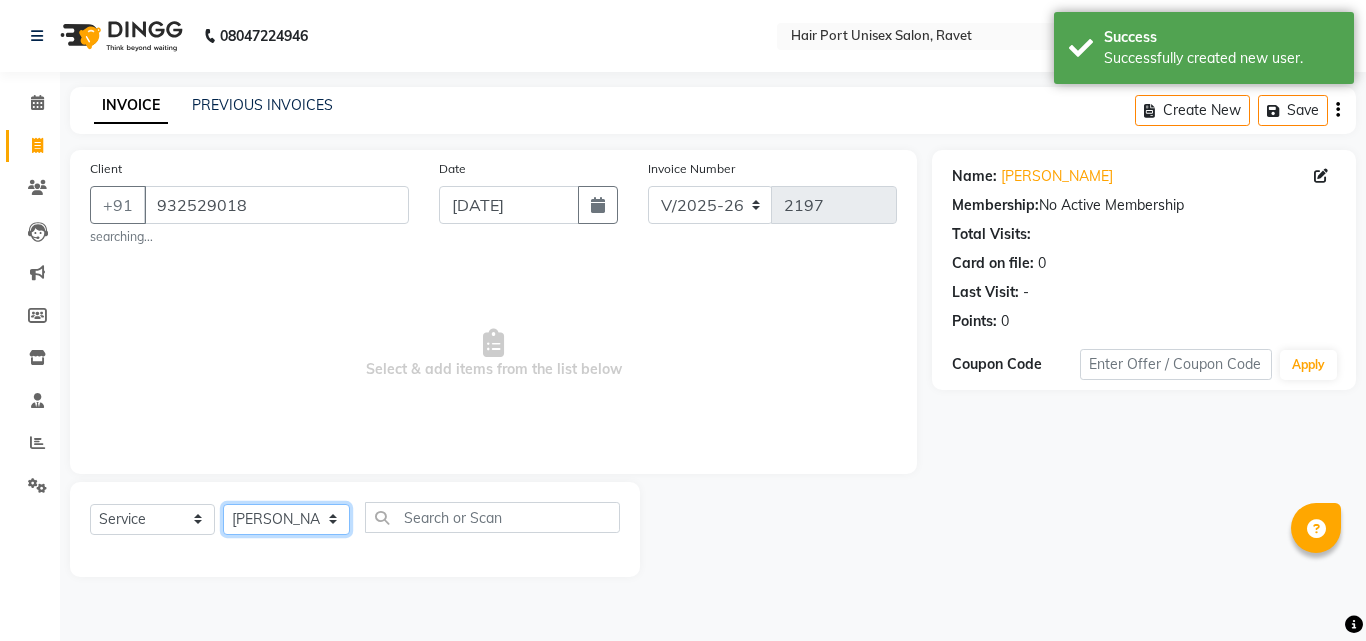 click on "Select Stylist [PERSON_NAME]  [PERSON_NAME] [PERSON_NAME] [PERSON_NAME] [PERSON_NAME]  [PERSON_NAME] [PERSON_NAME] Mane" 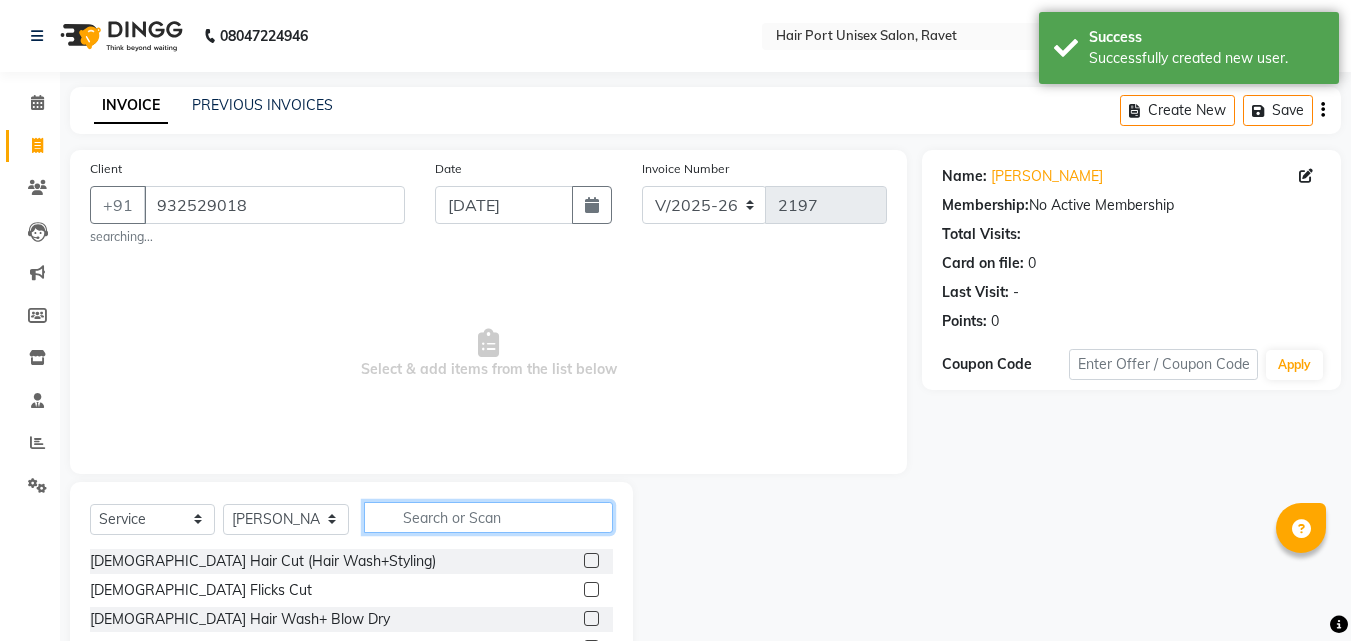 click 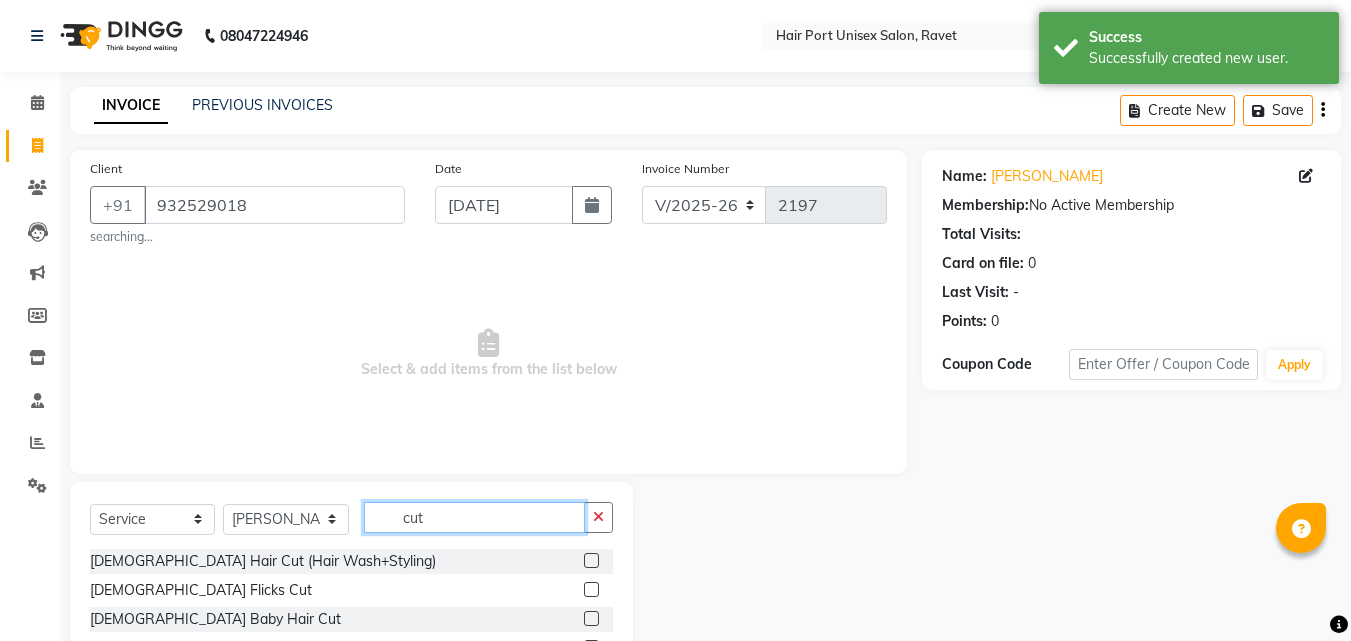 type on "cut" 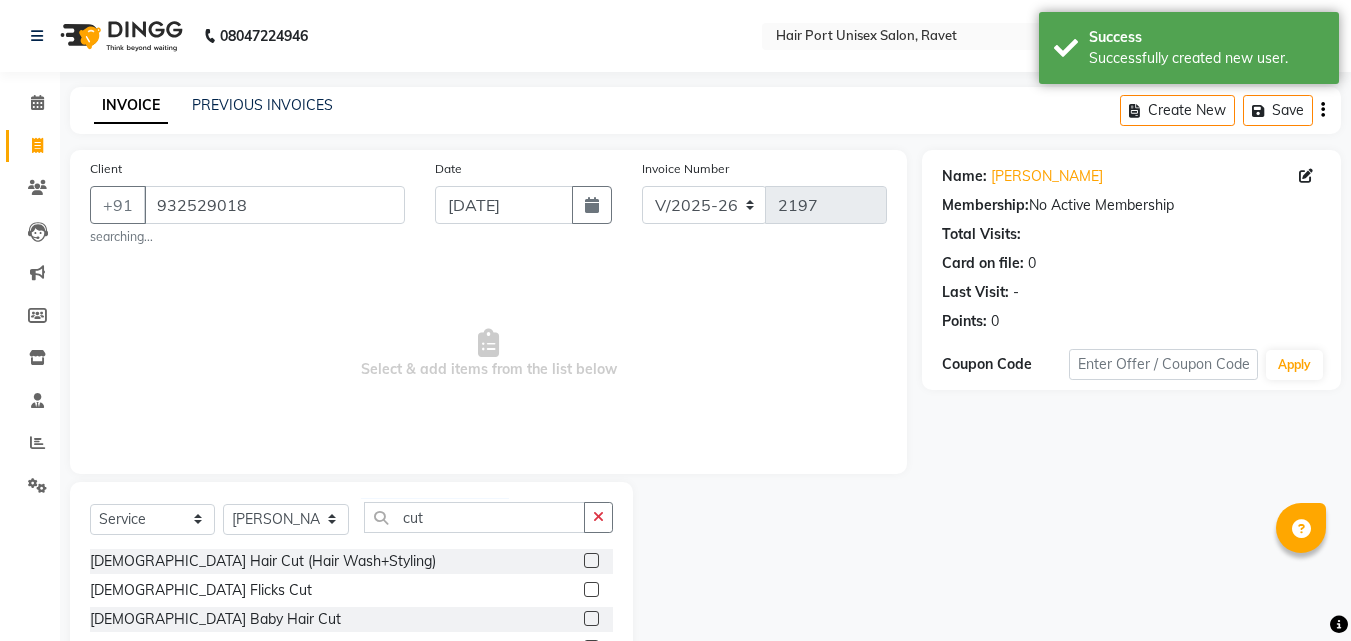 click 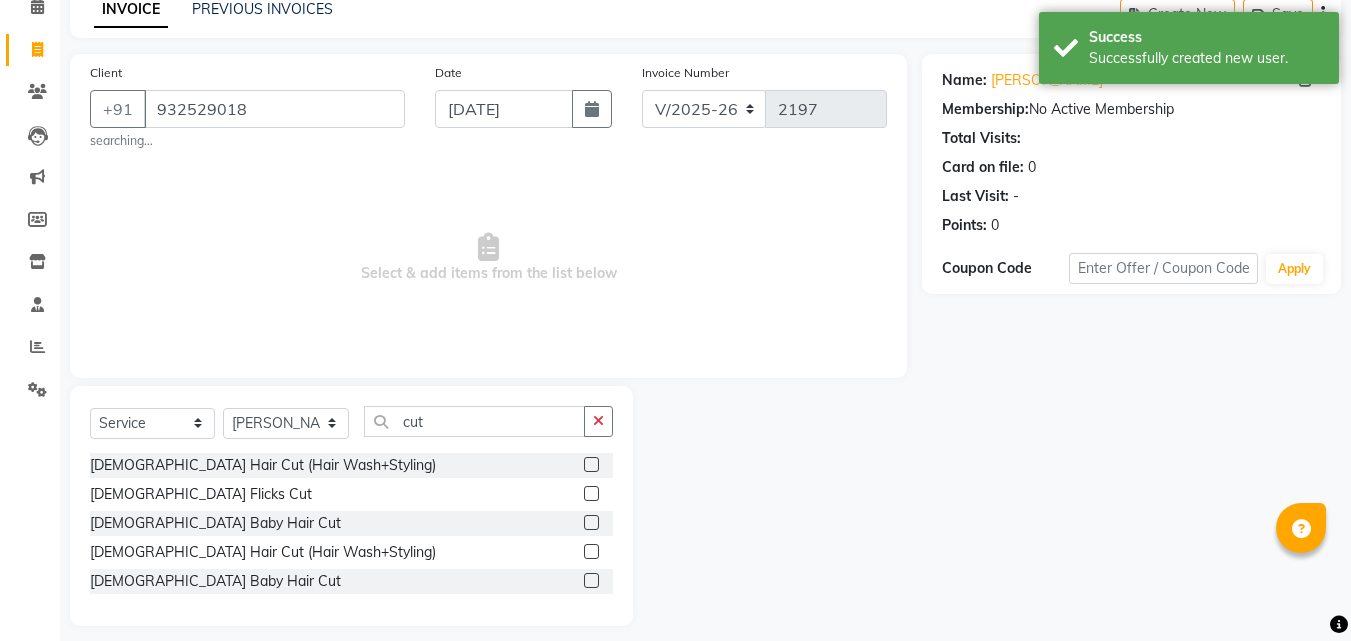 scroll, scrollTop: 111, scrollLeft: 0, axis: vertical 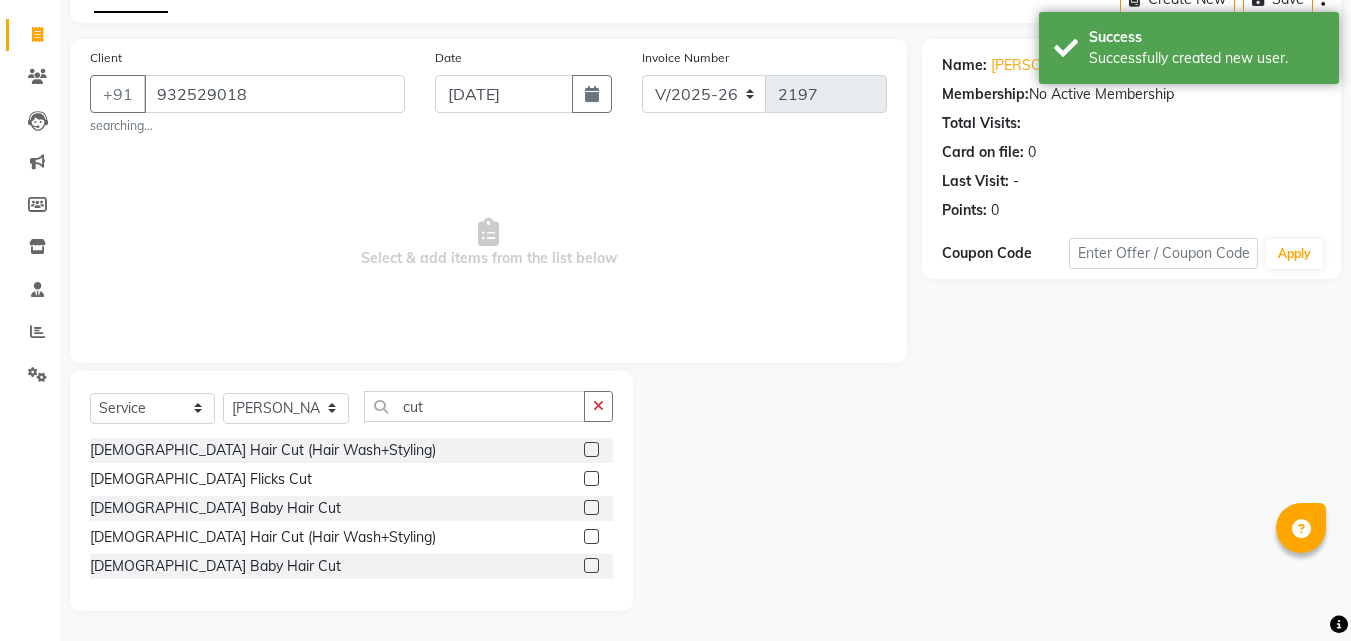 click 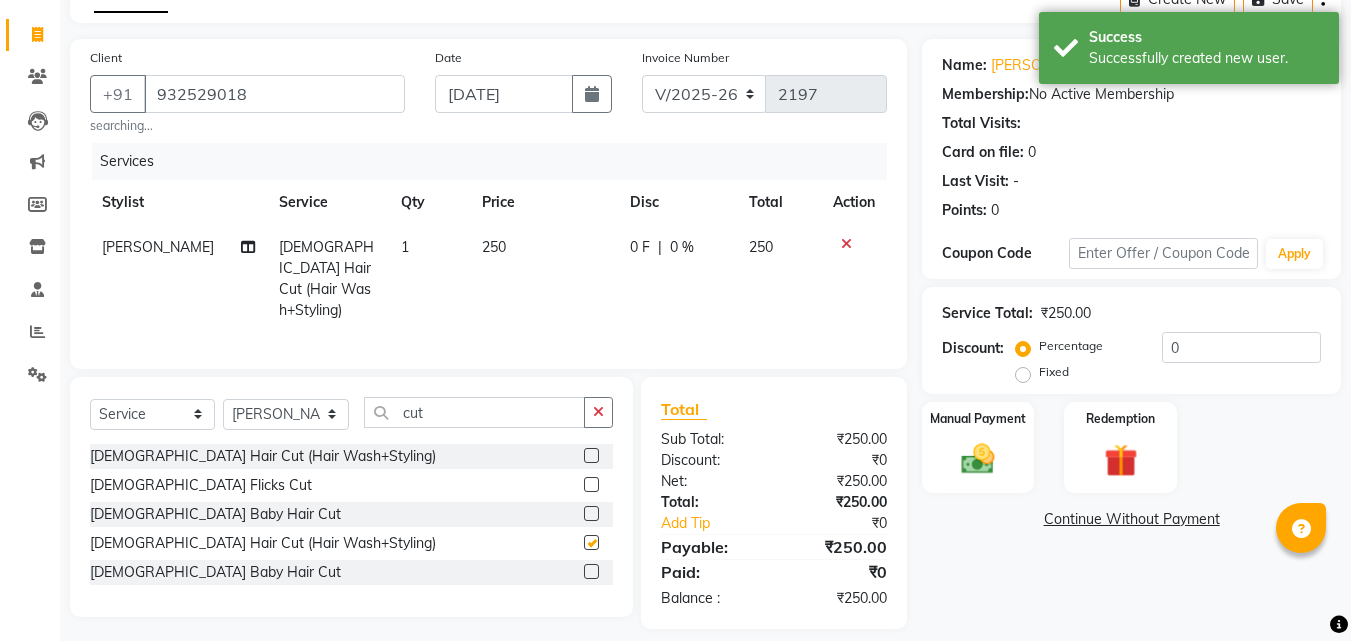checkbox on "false" 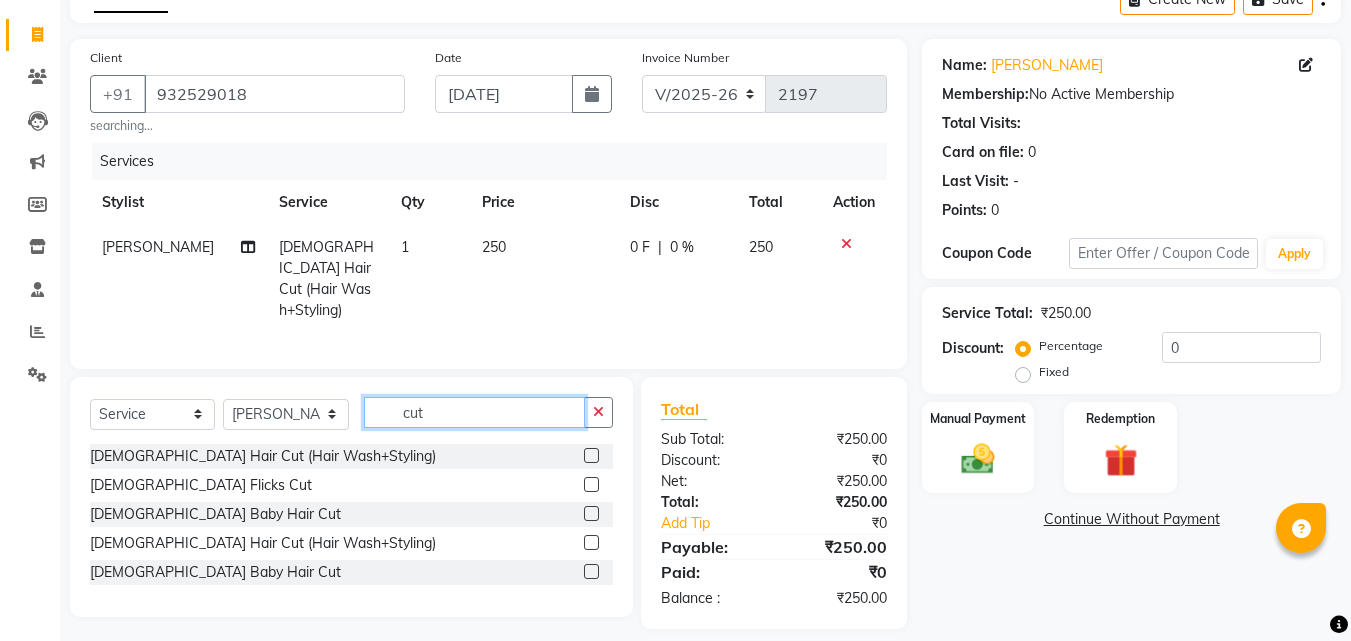 click on "cut" 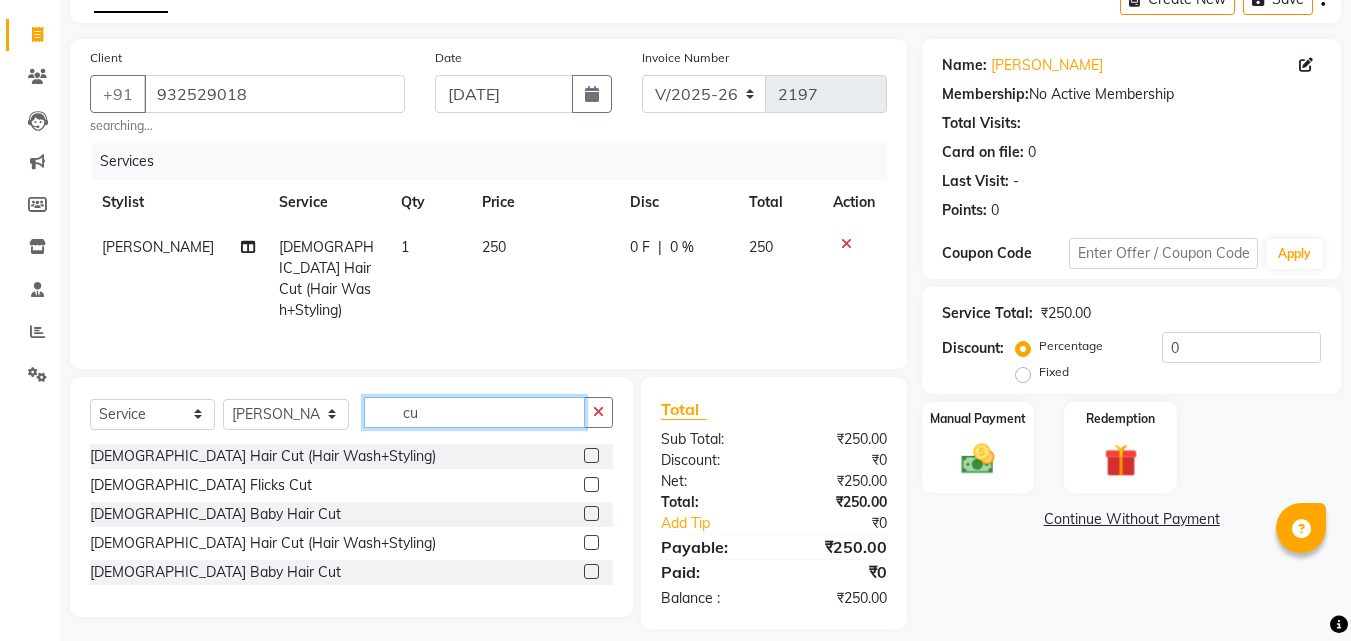 type on "c" 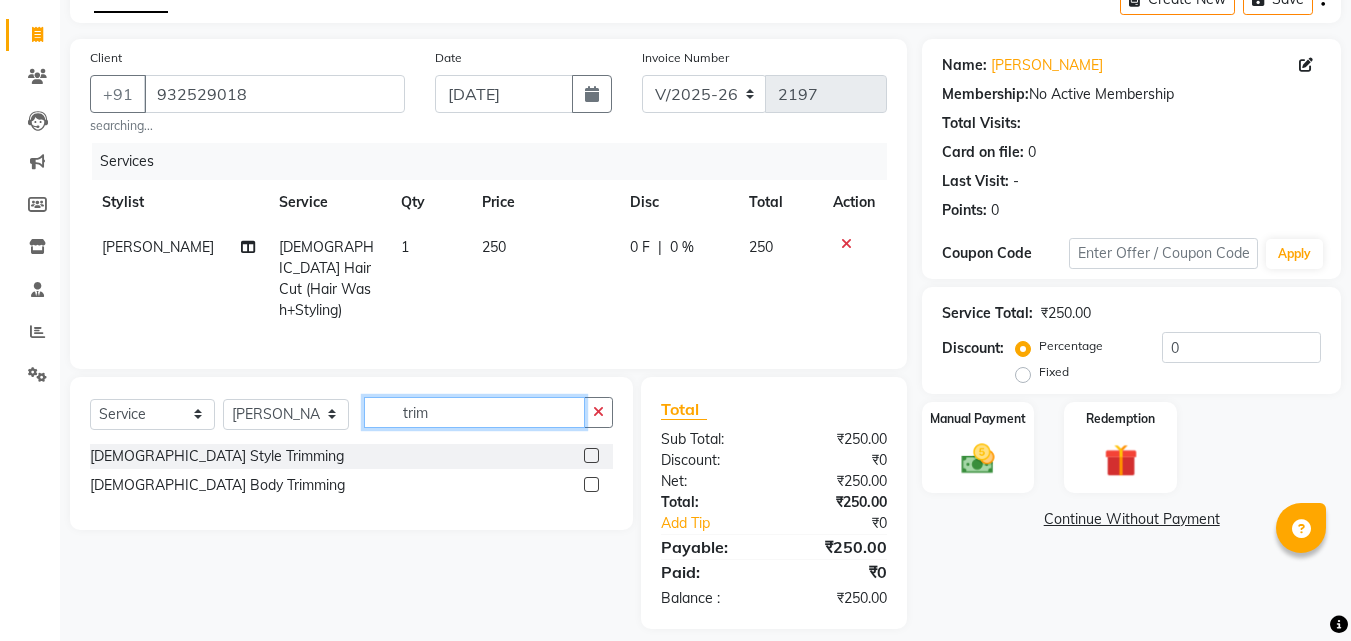 type on "trim" 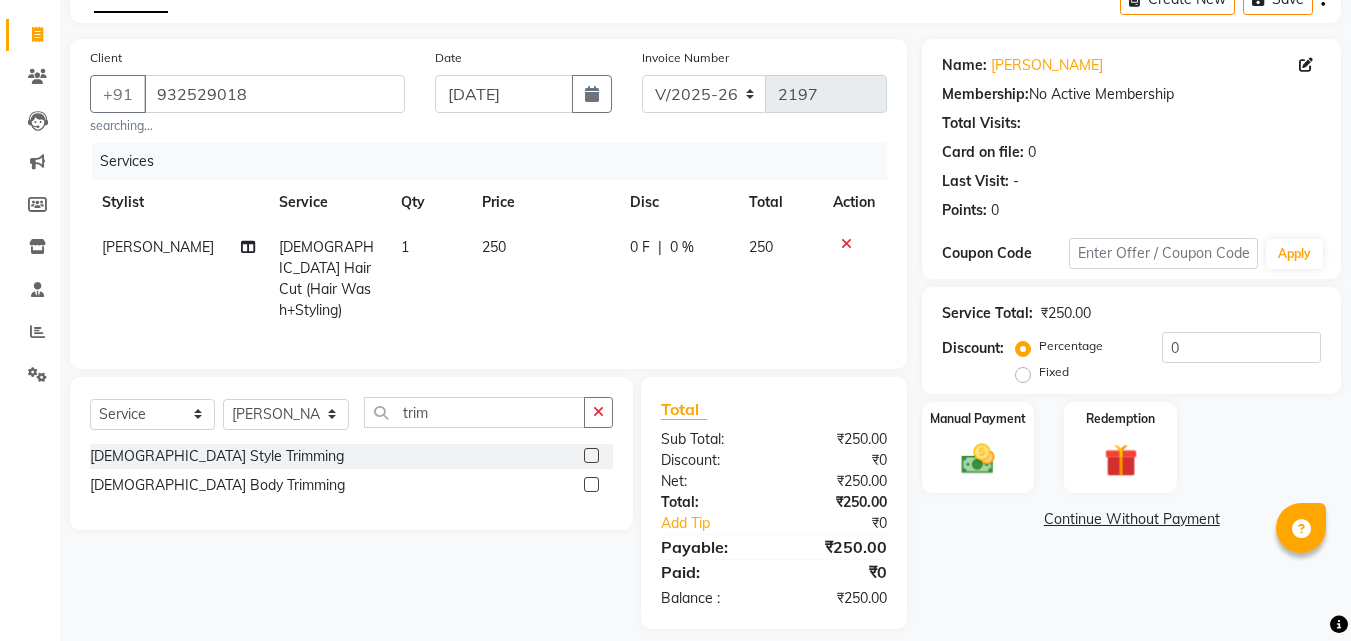 click 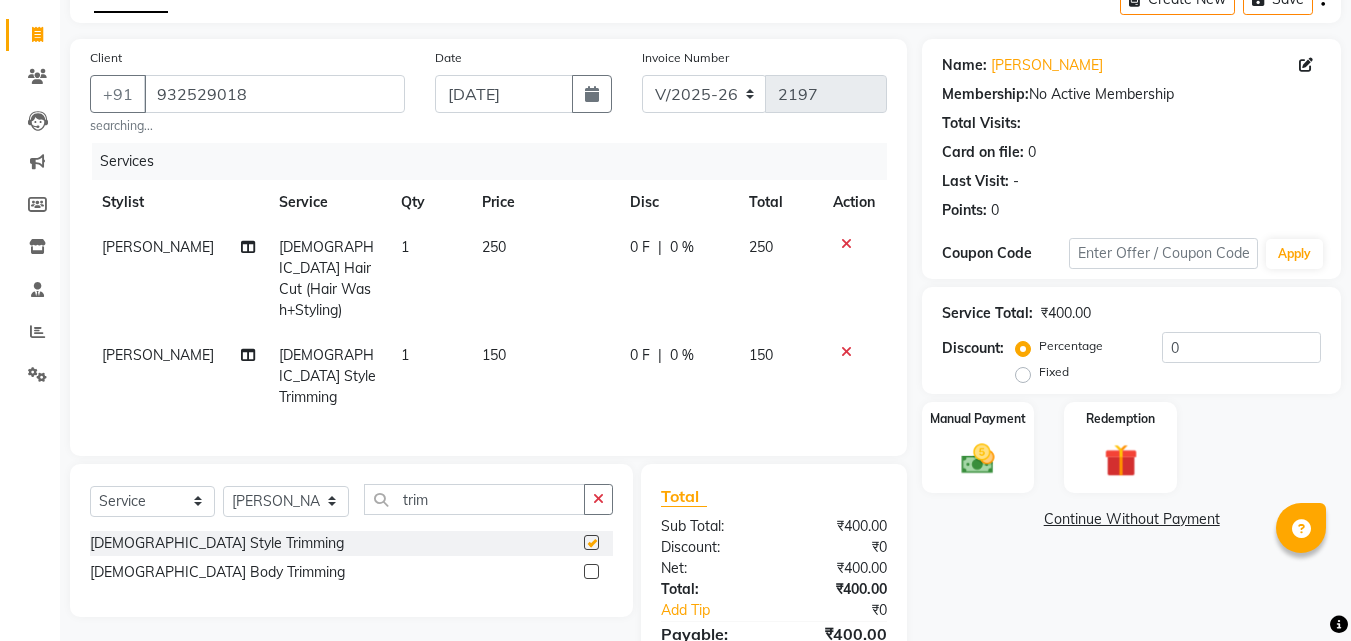 checkbox on "false" 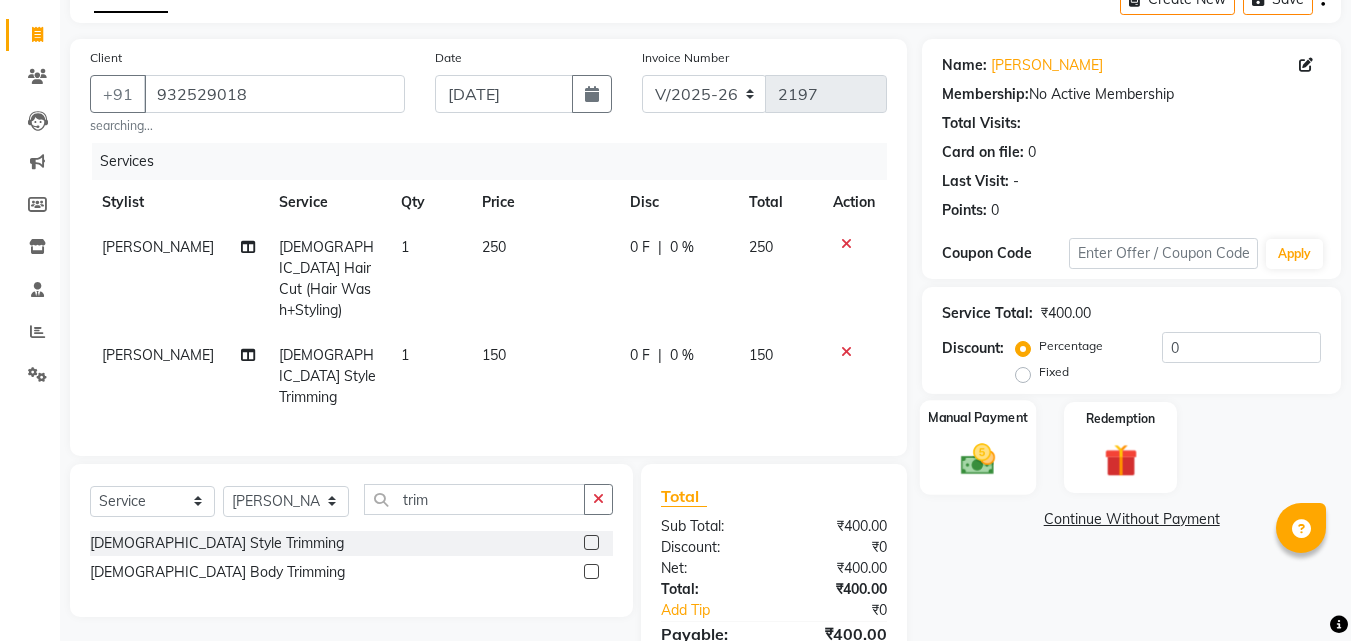 click 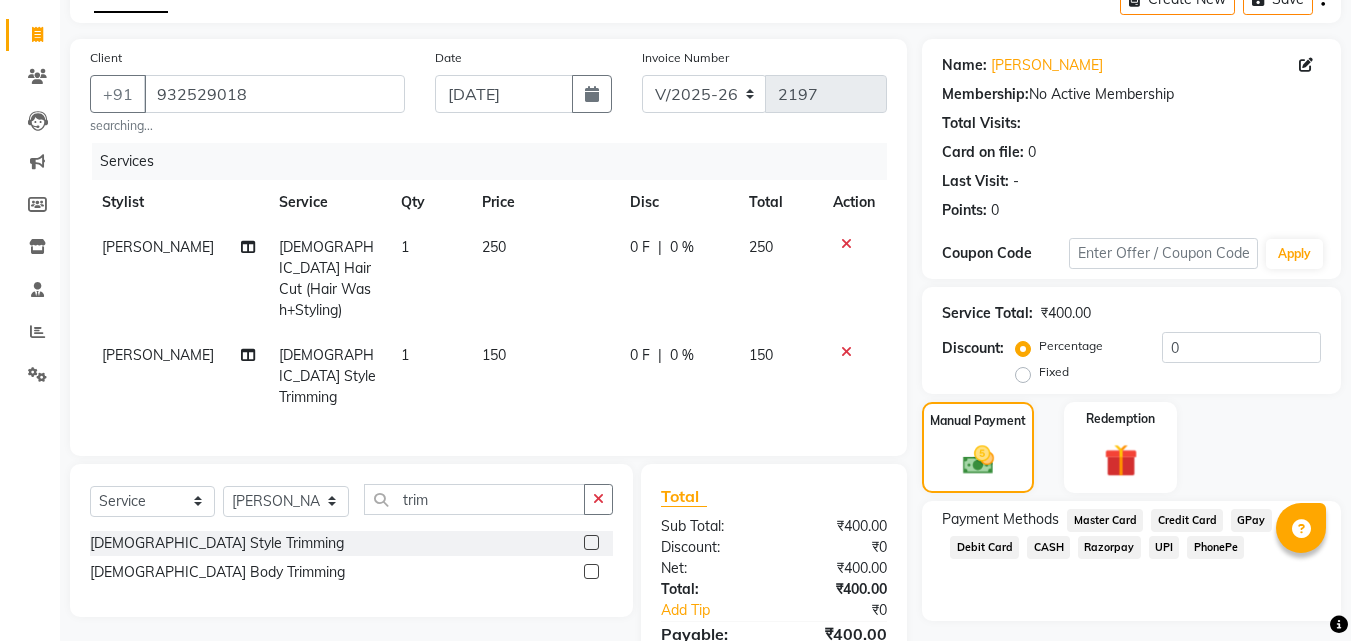 click on "PhonePe" 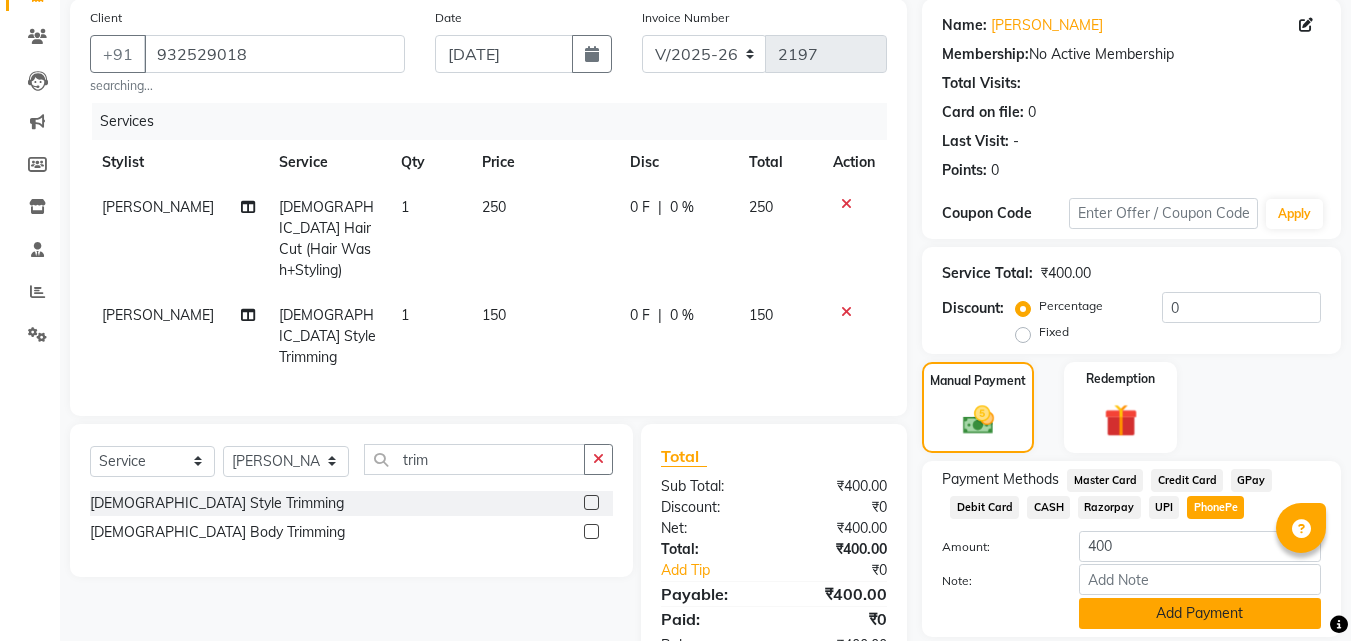 scroll, scrollTop: 218, scrollLeft: 0, axis: vertical 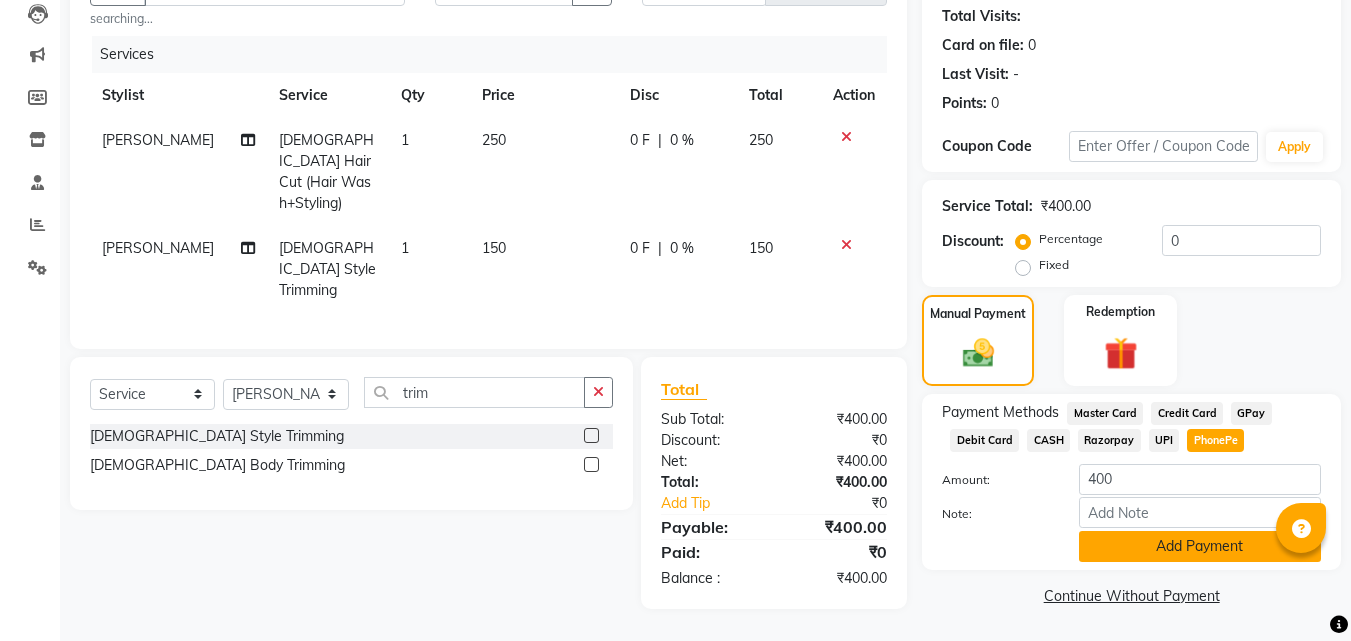 click on "Add Payment" 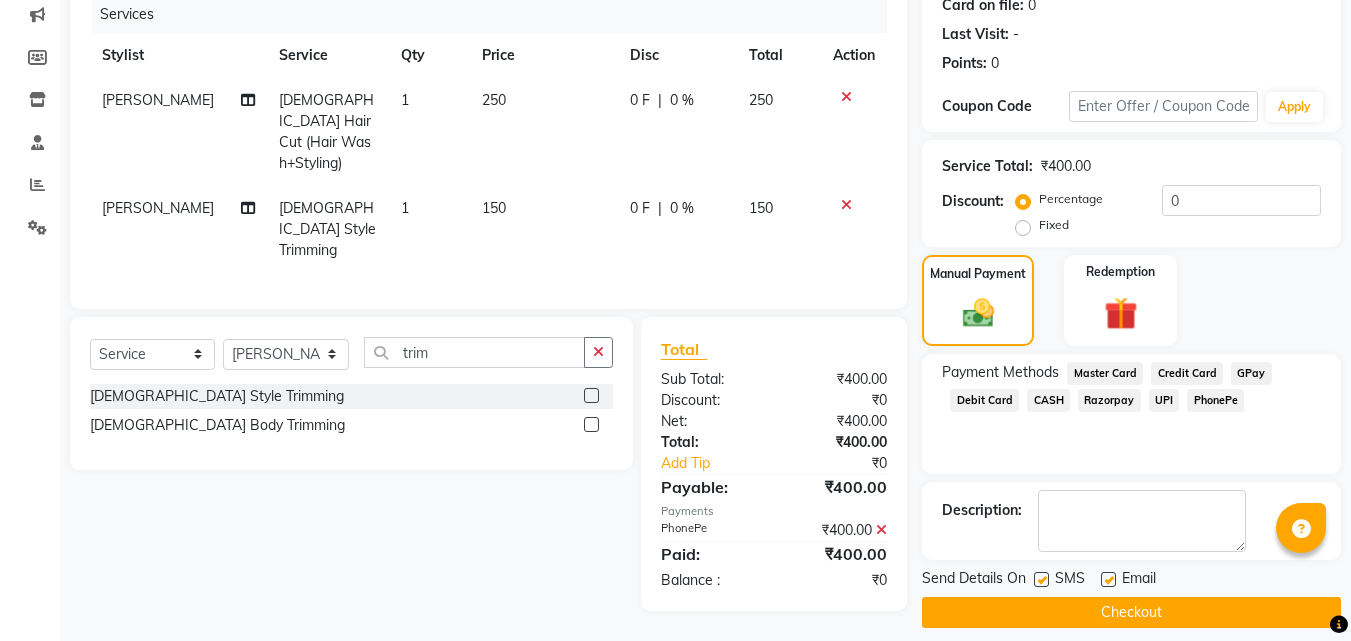 scroll, scrollTop: 275, scrollLeft: 0, axis: vertical 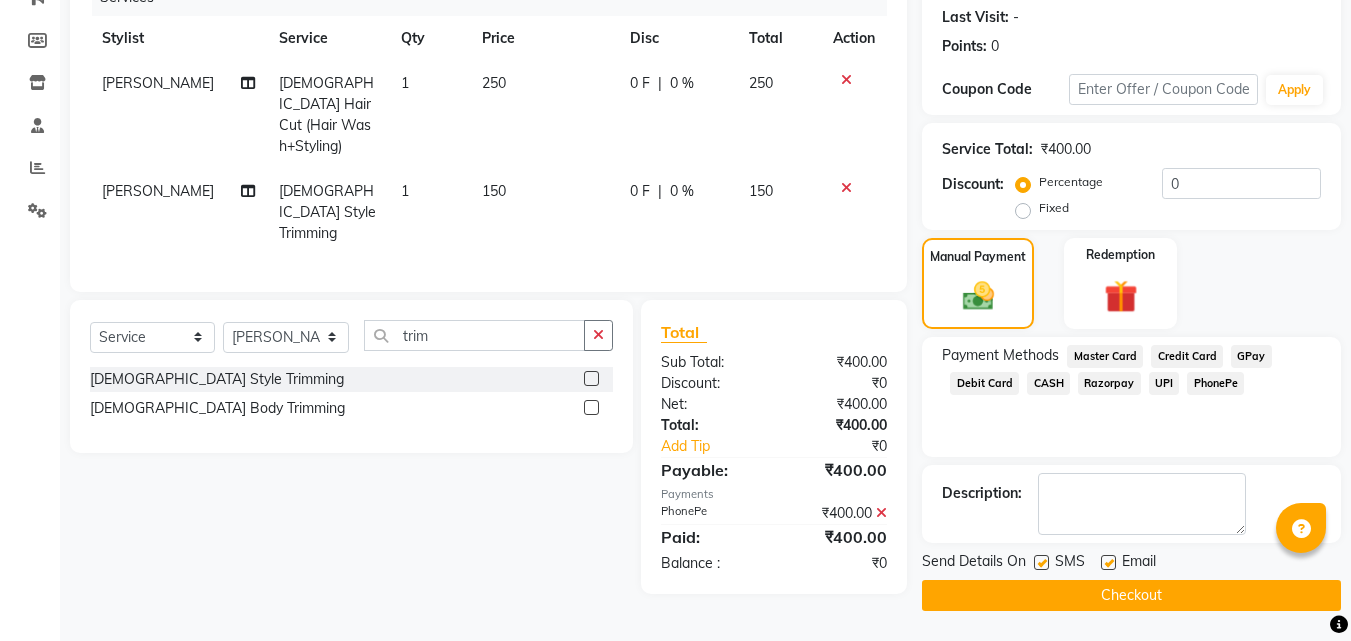 click on "Checkout" 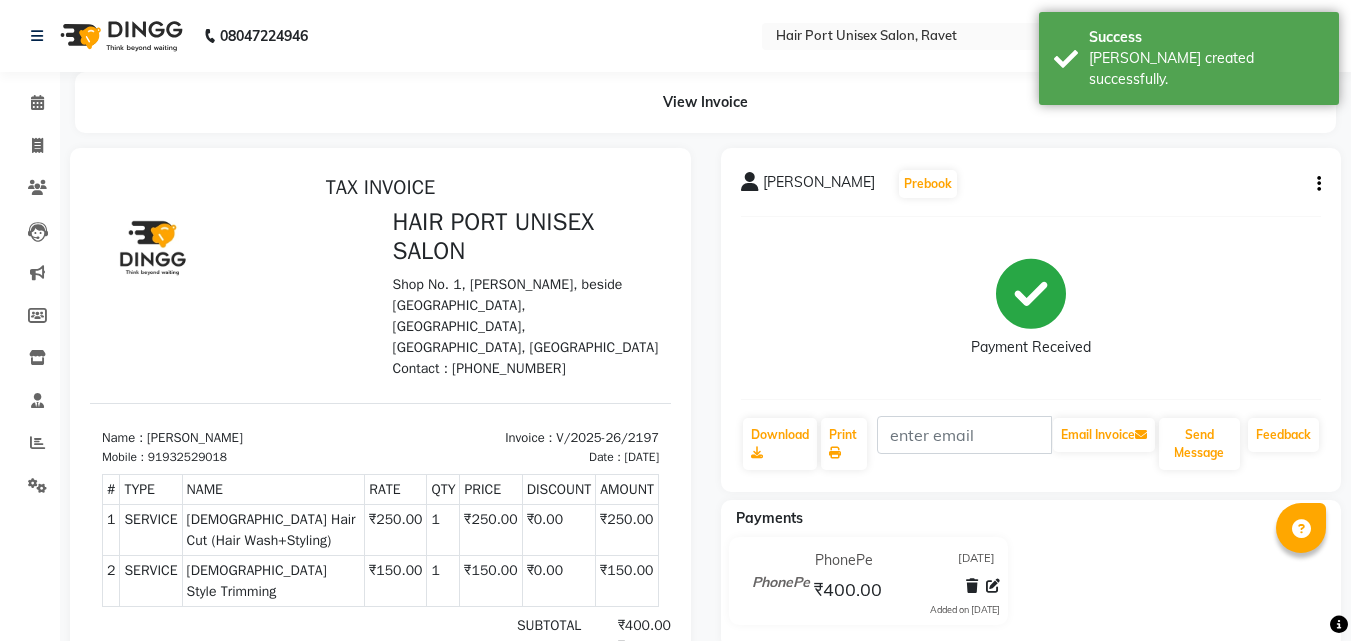 scroll, scrollTop: 0, scrollLeft: 0, axis: both 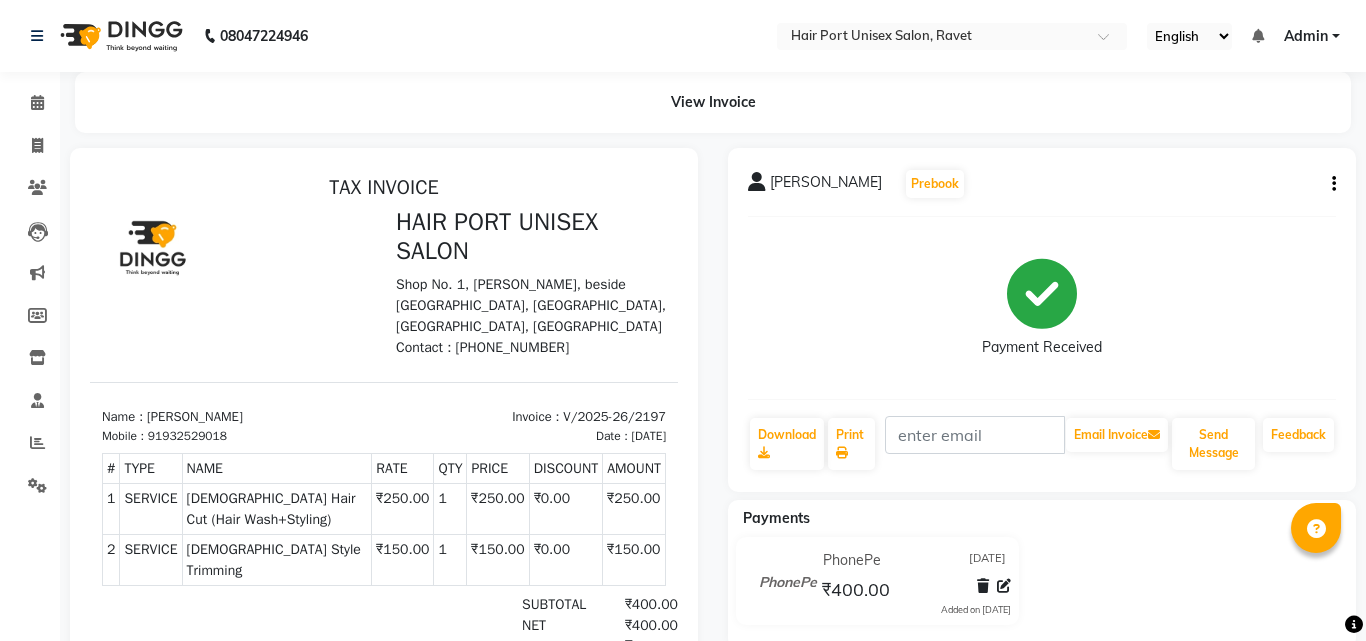 select on "service" 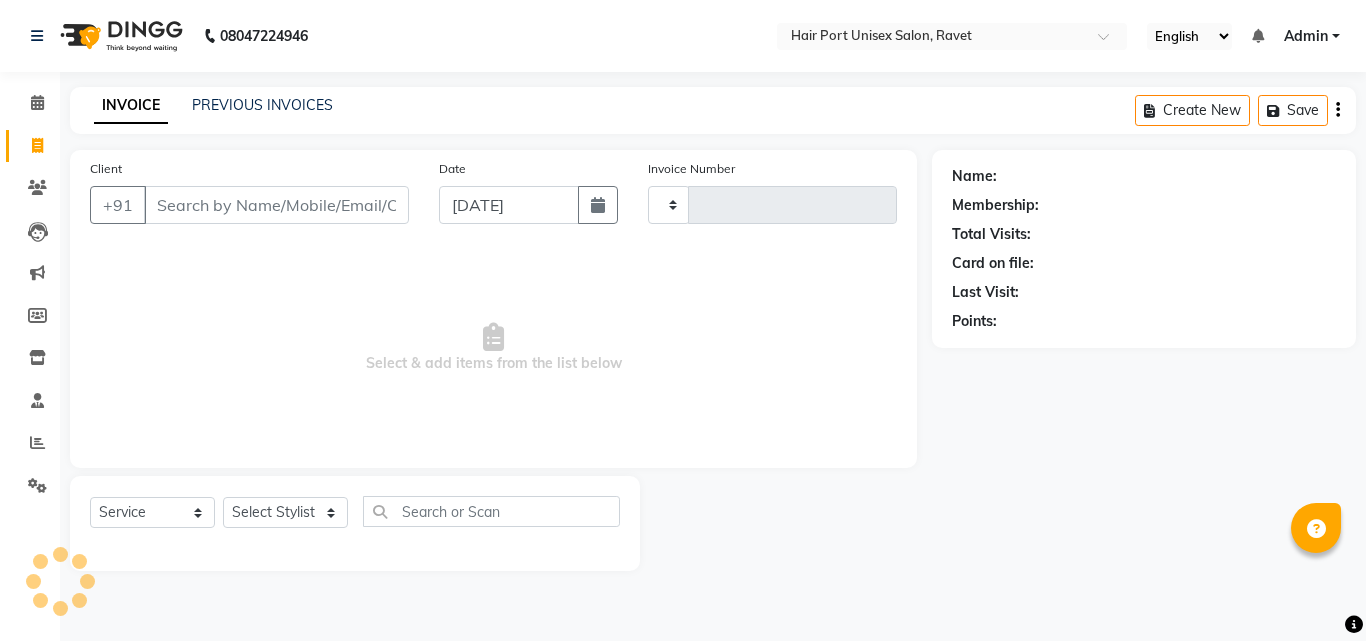 type on "2198" 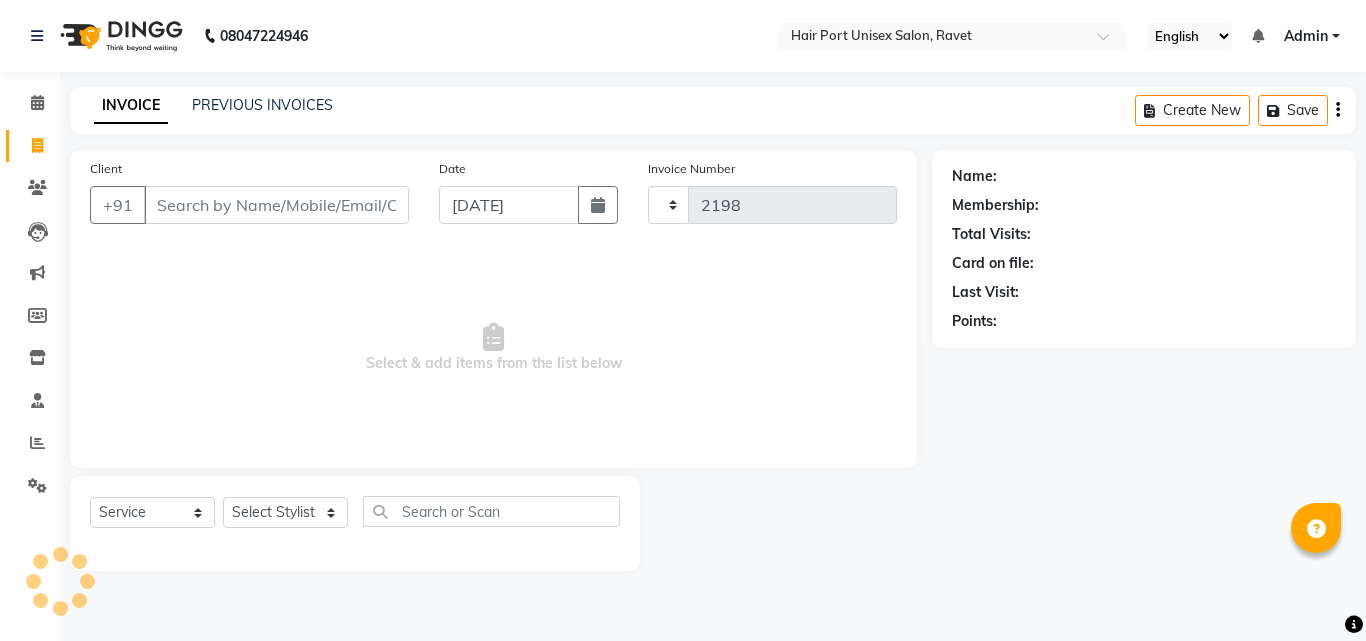 select on "7015" 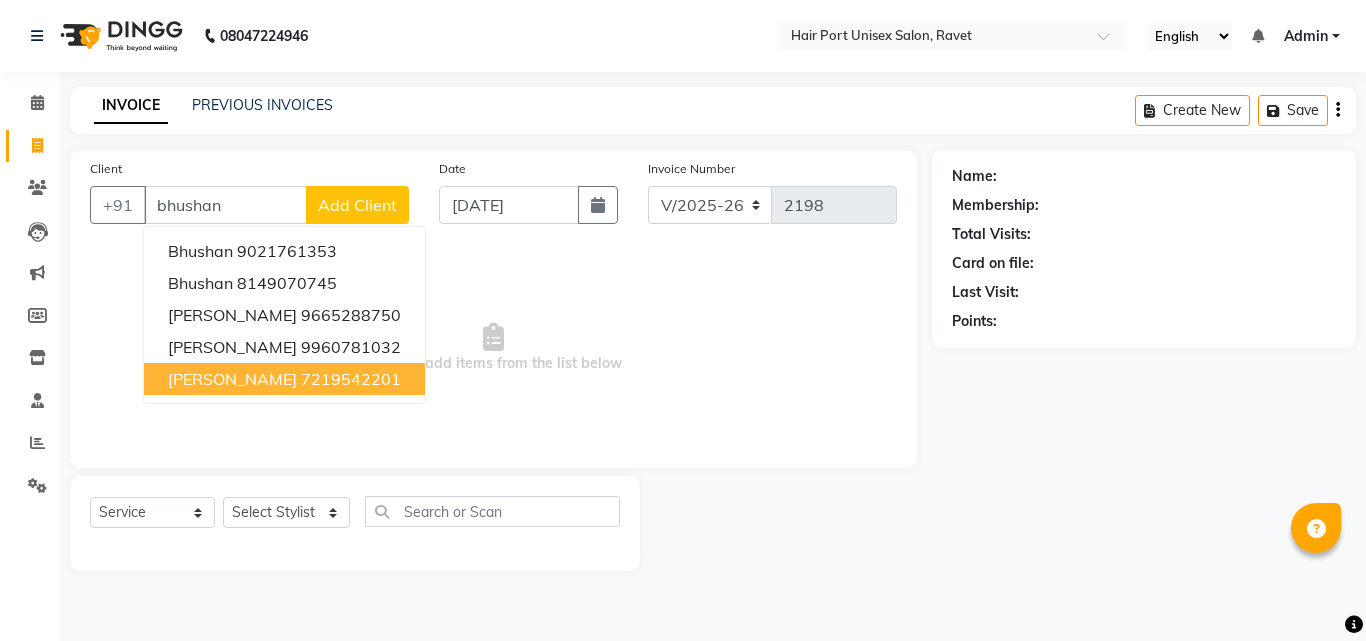 click on "[PERSON_NAME]" at bounding box center (232, 379) 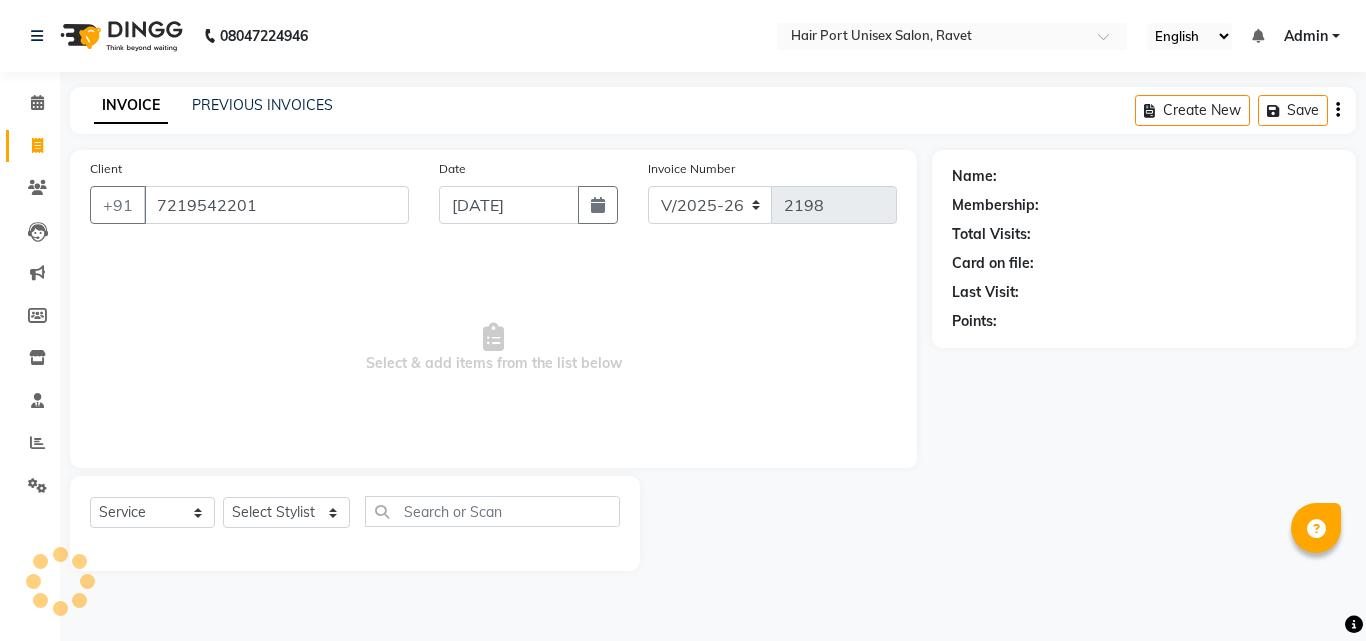 type on "7219542201" 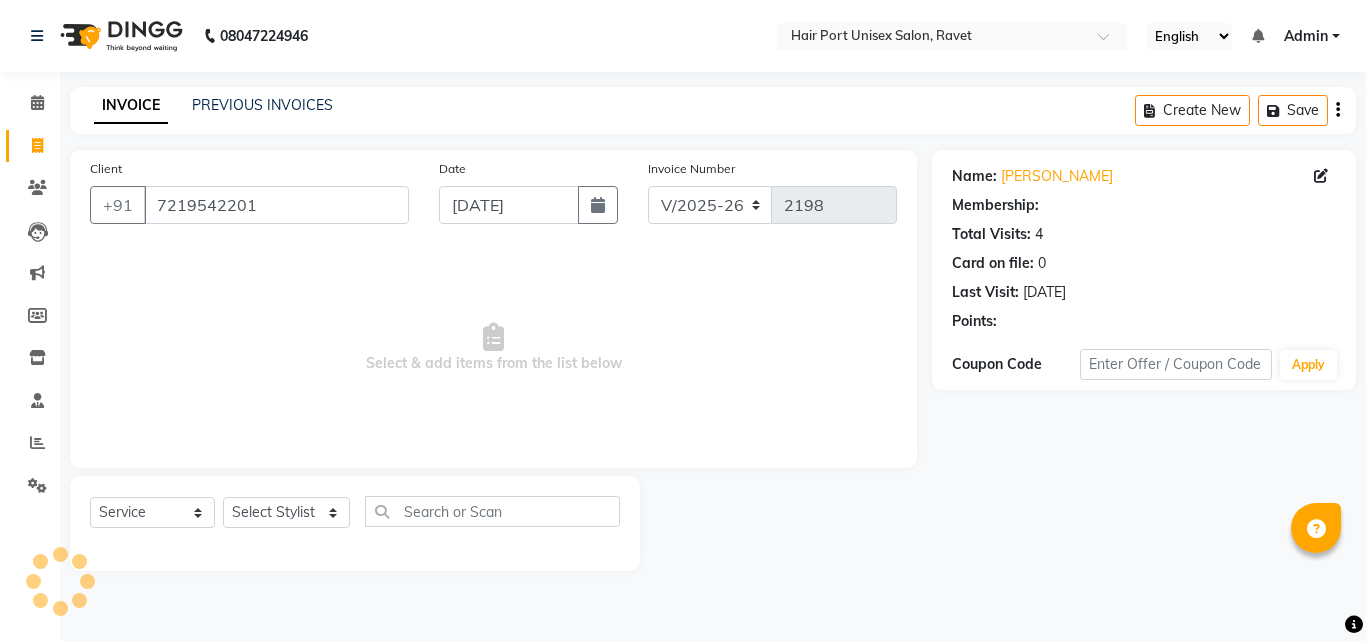 select on "1: Object" 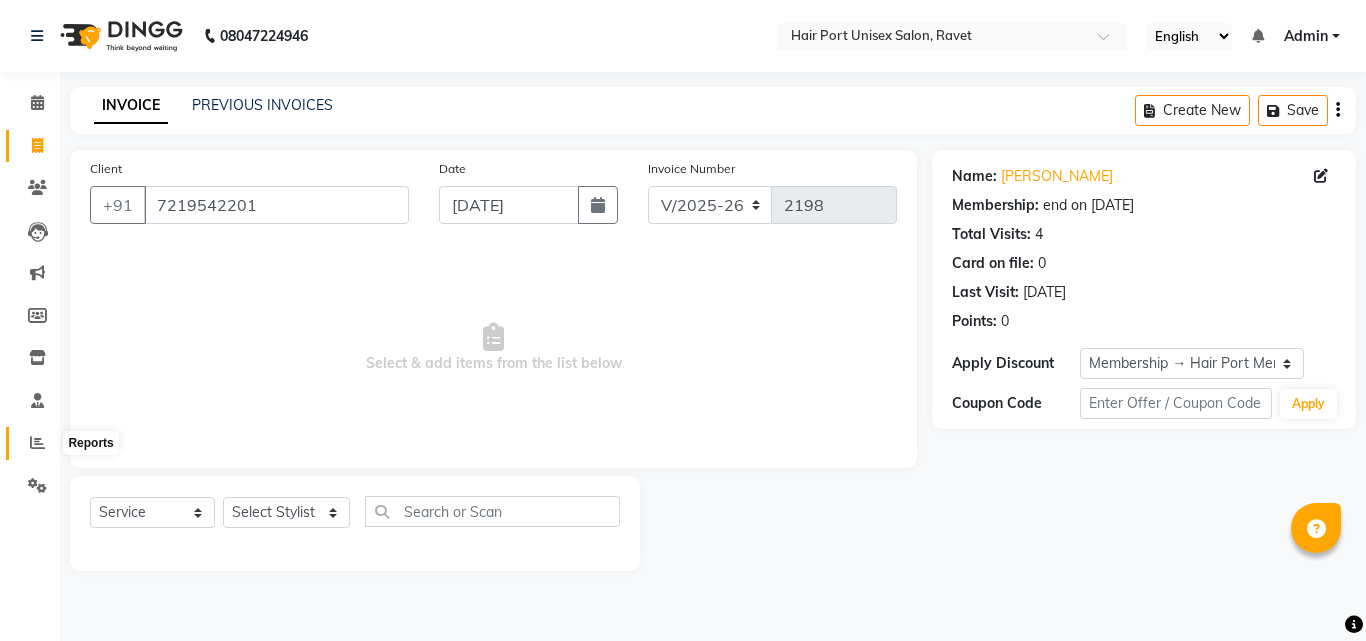 click 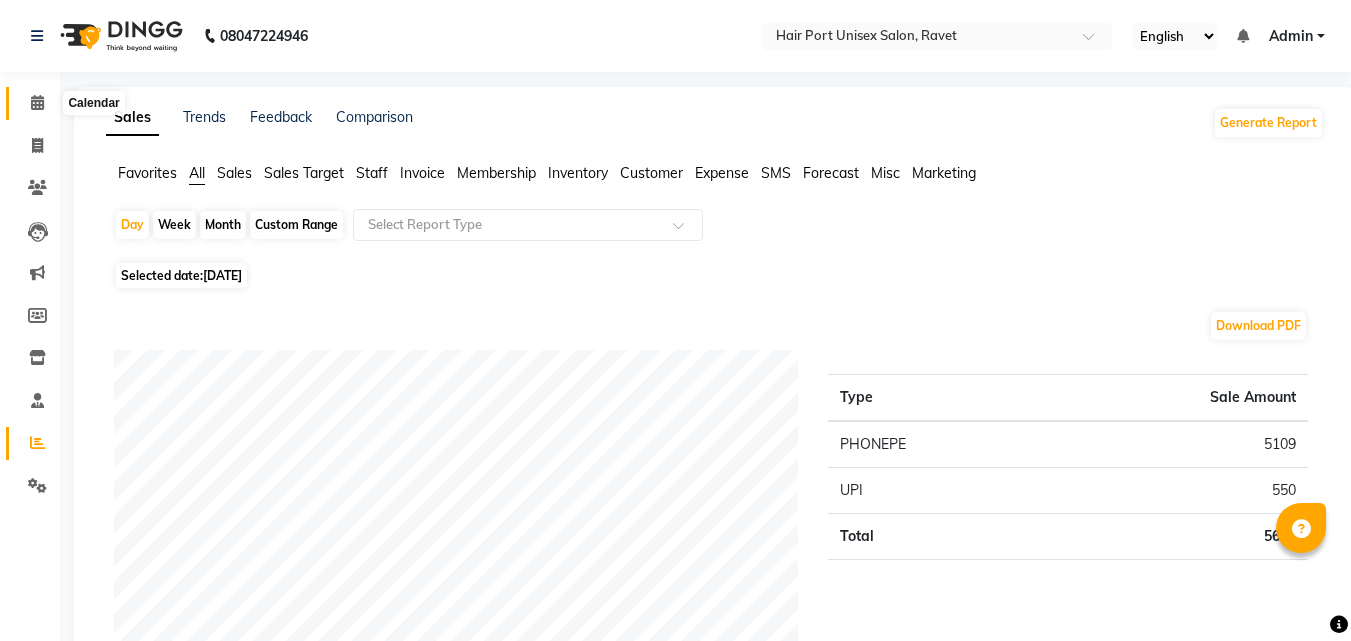 click 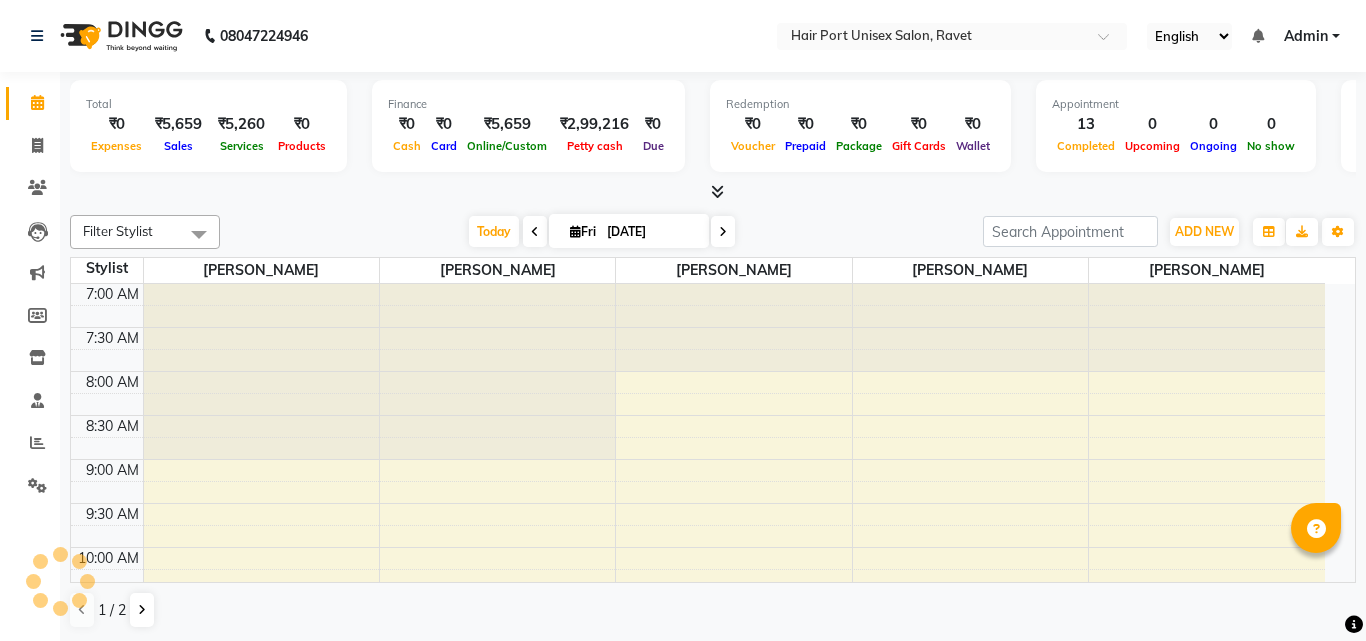 scroll, scrollTop: 0, scrollLeft: 0, axis: both 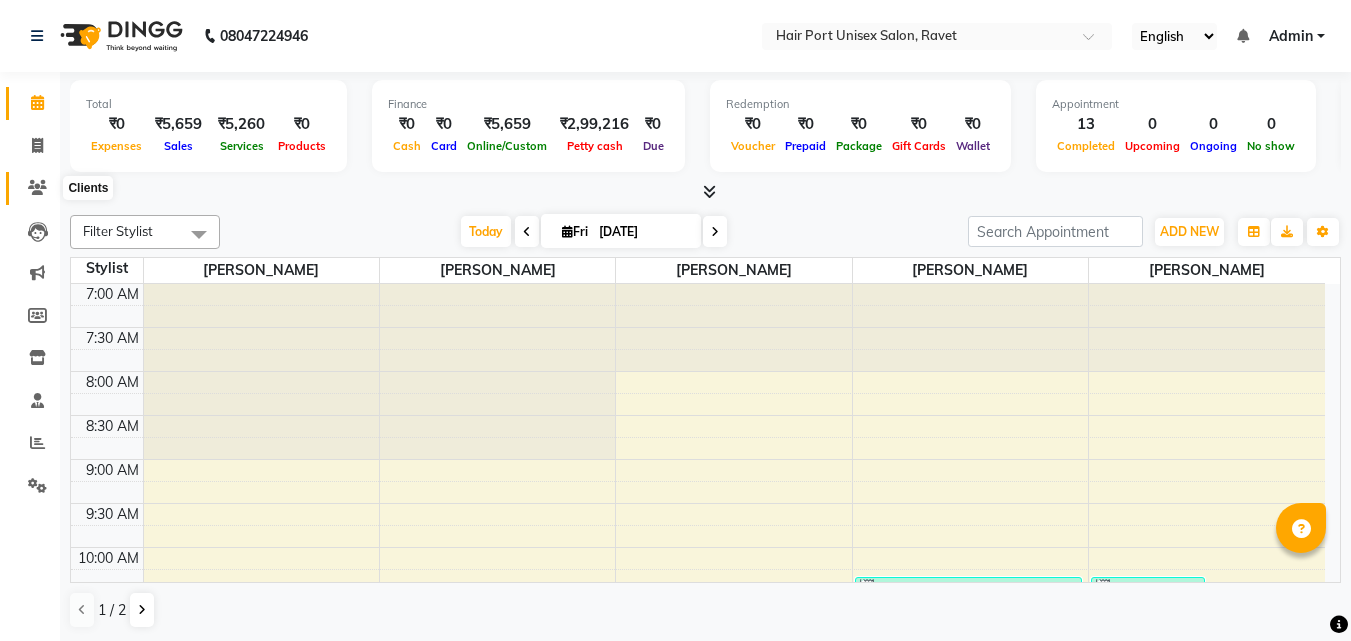click 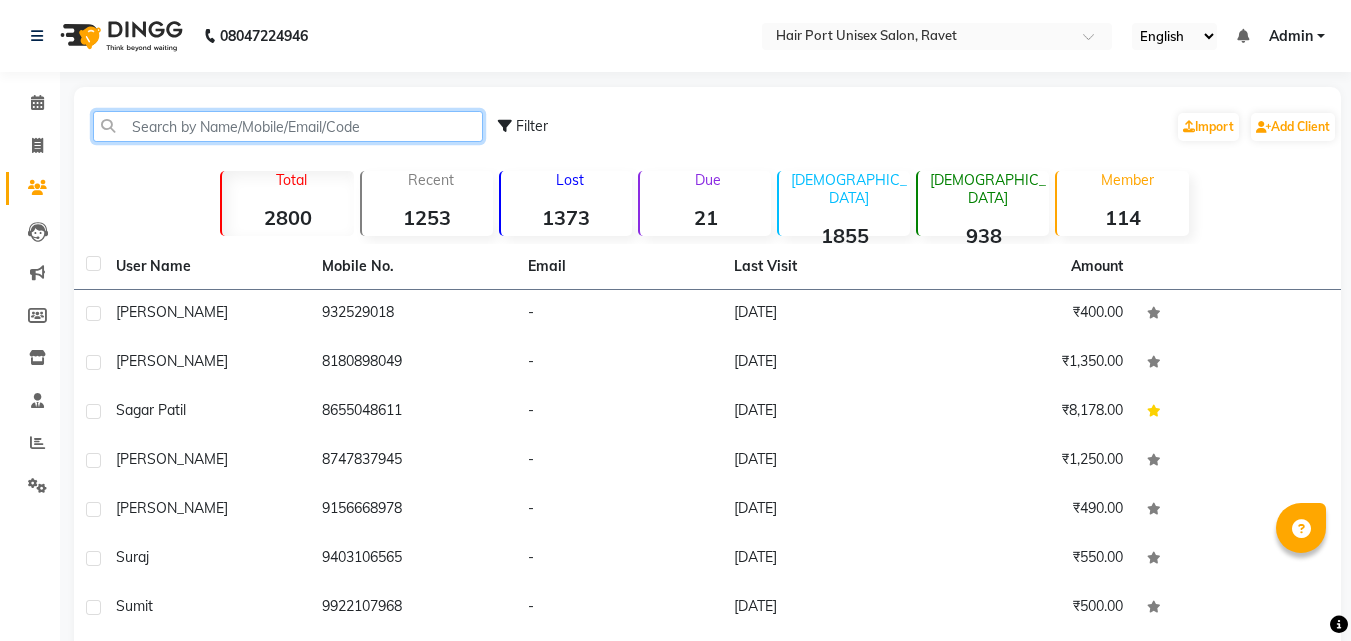 click 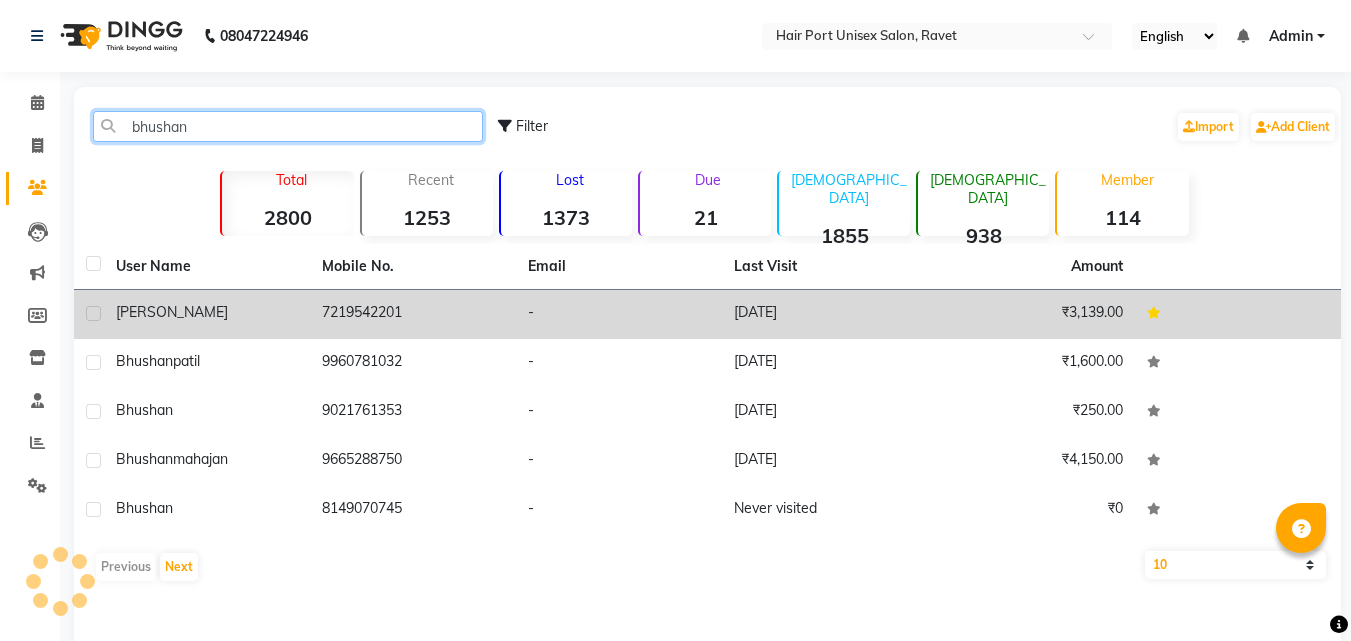 type on "bhushan" 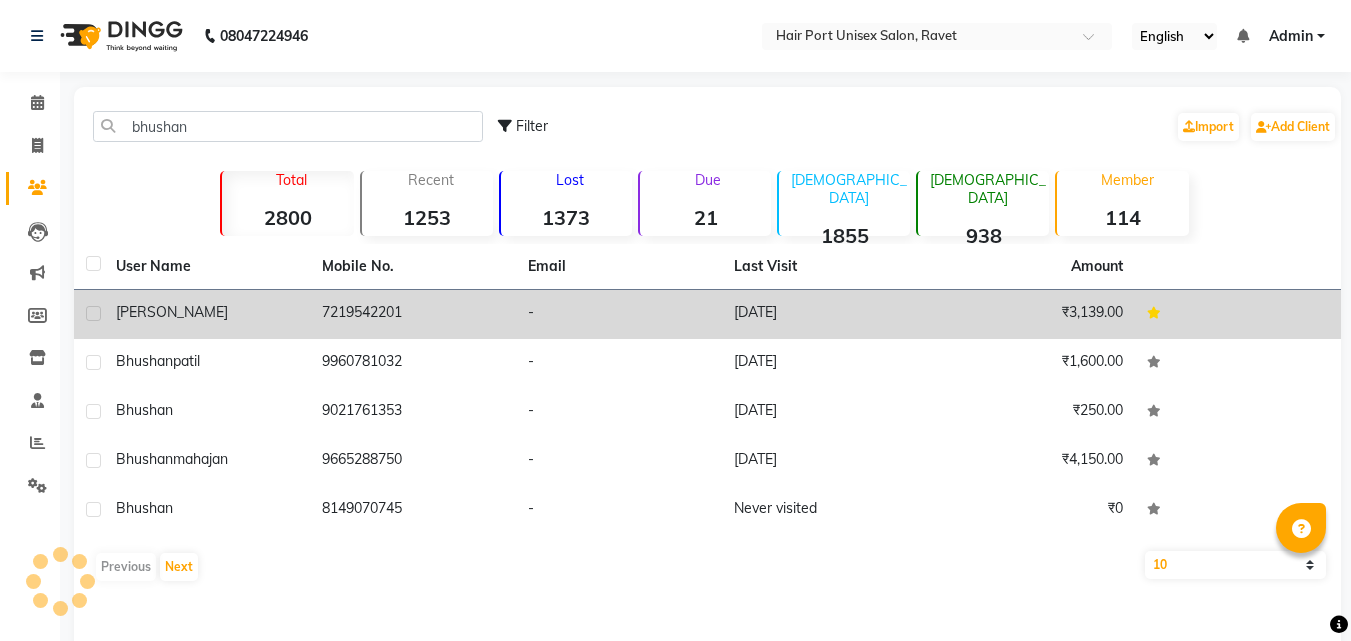 click on "[PERSON_NAME]" 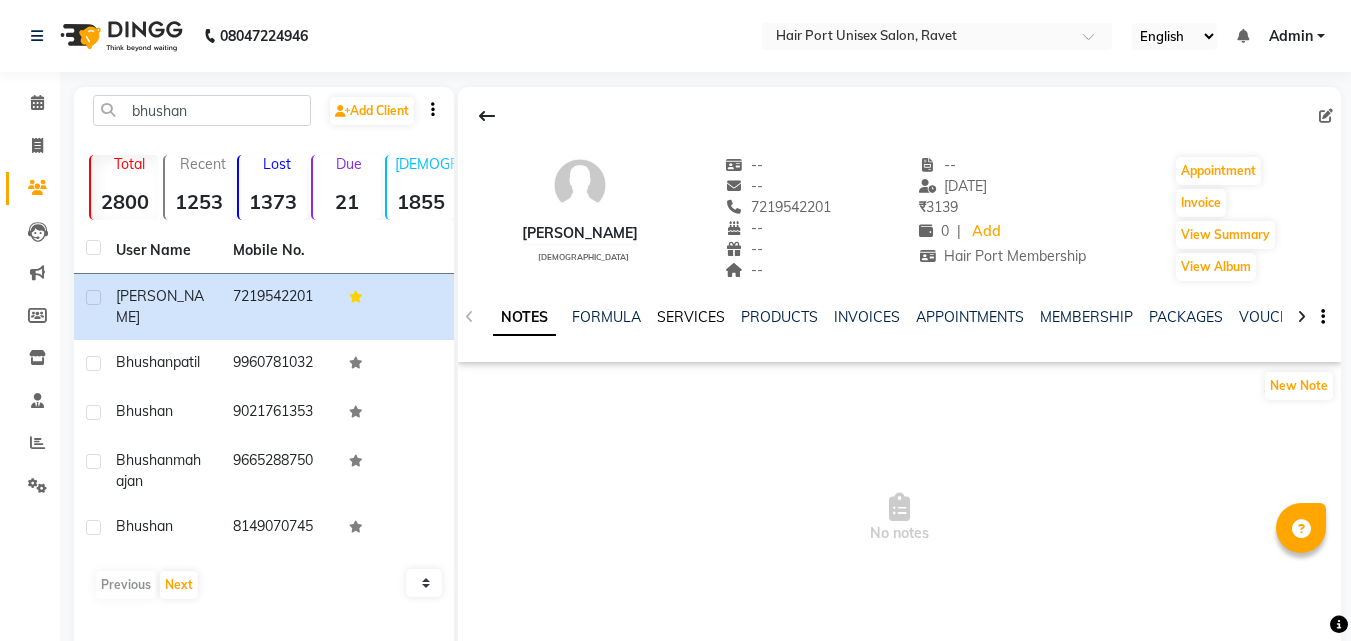 click on "SERVICES" 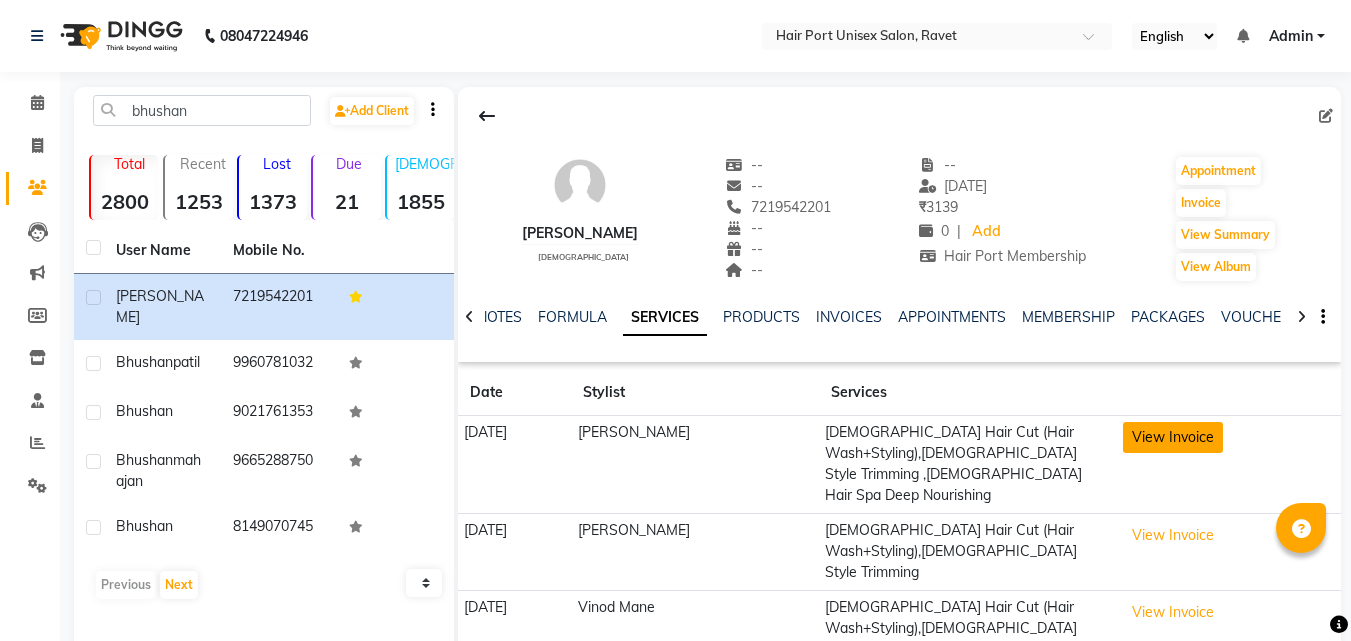 click on "View Invoice" 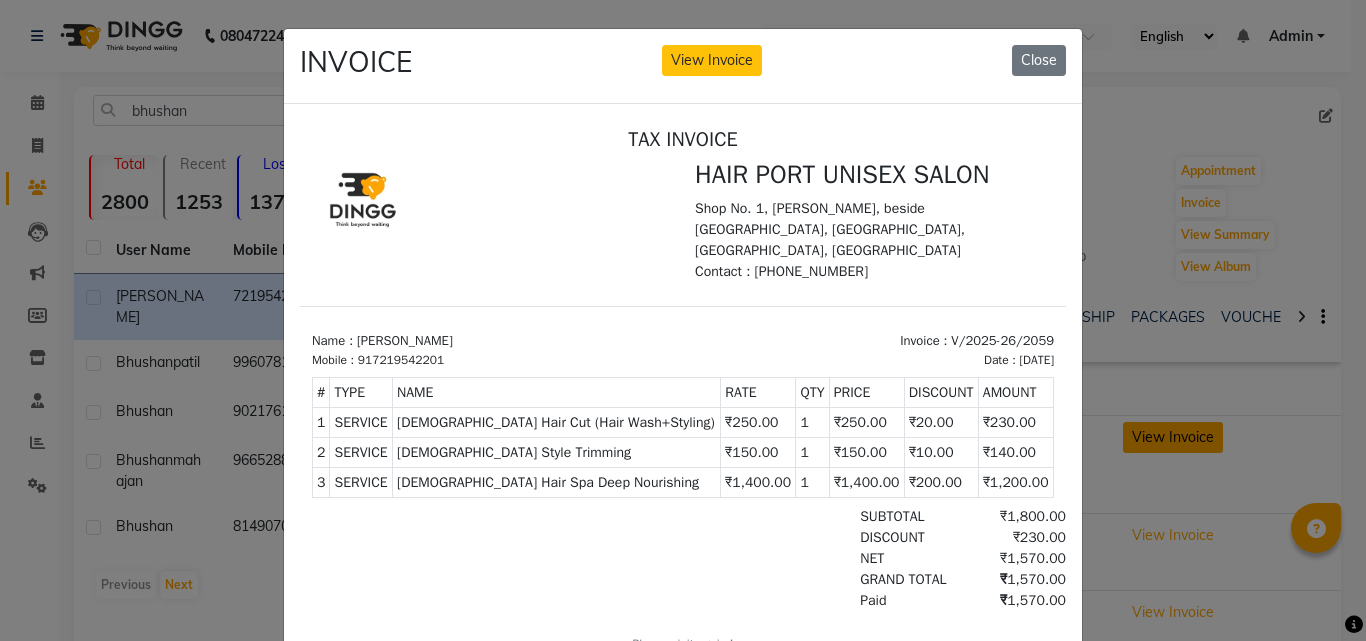 scroll, scrollTop: 0, scrollLeft: 0, axis: both 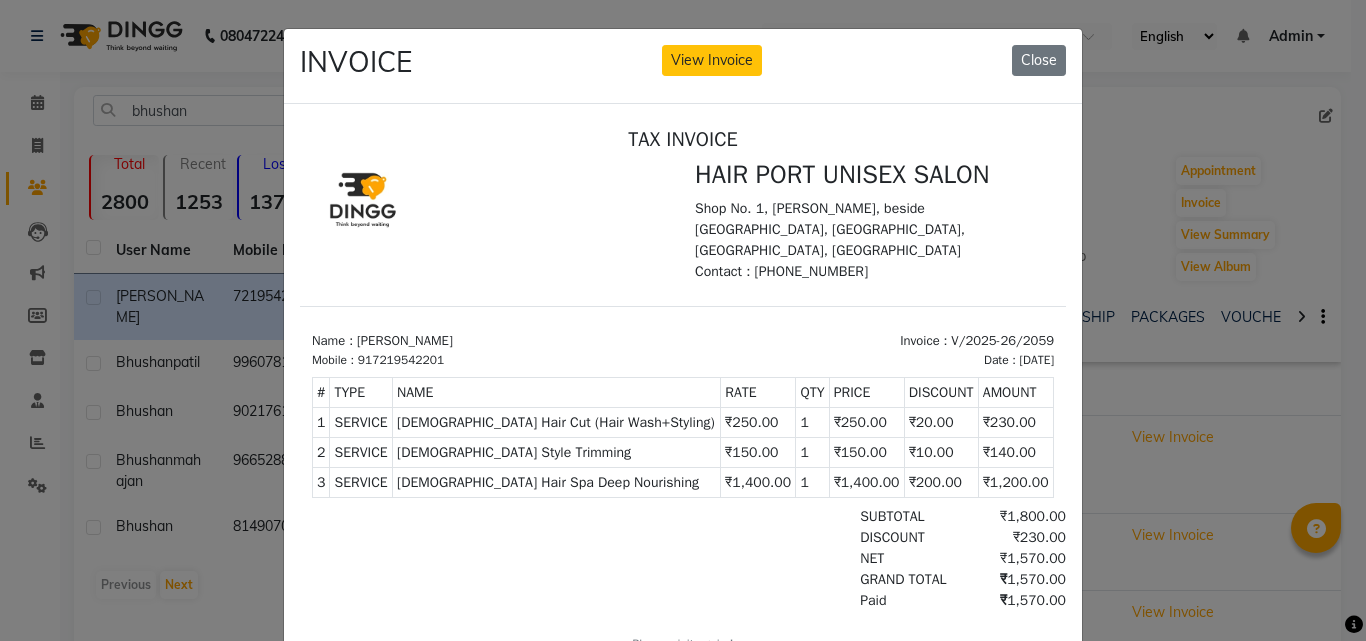 click on "Paid
₹1,570.00" at bounding box center [806, 599] 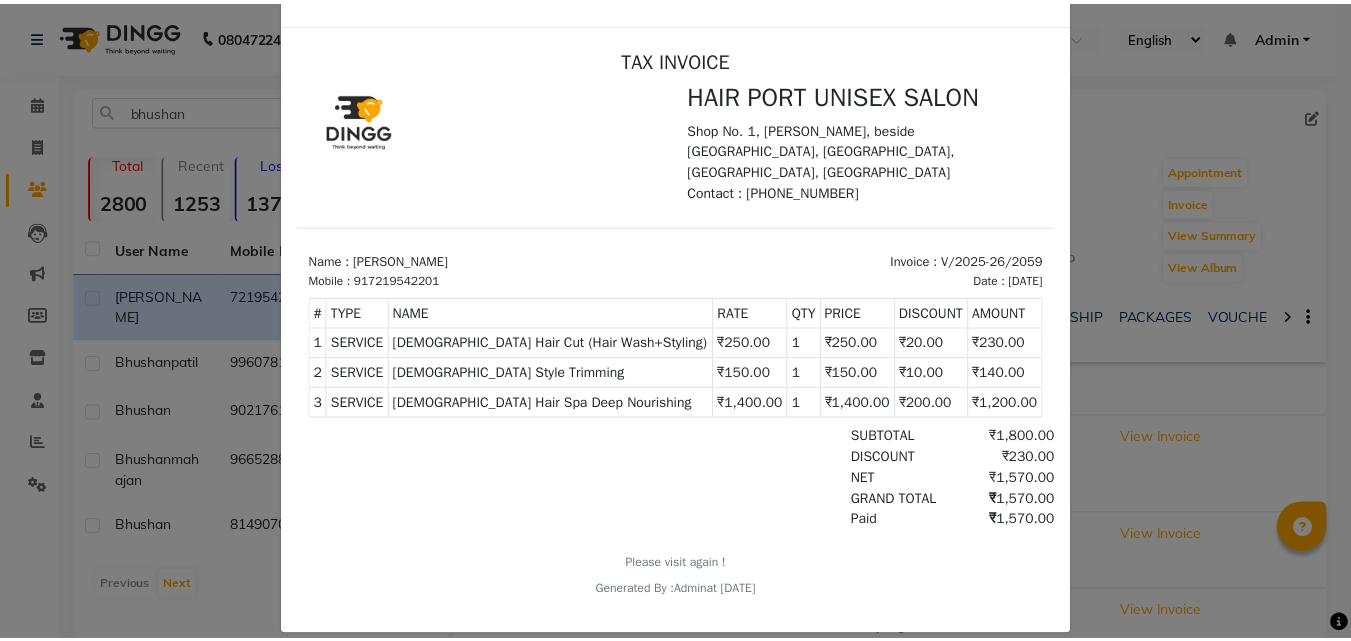 scroll, scrollTop: 118, scrollLeft: 0, axis: vertical 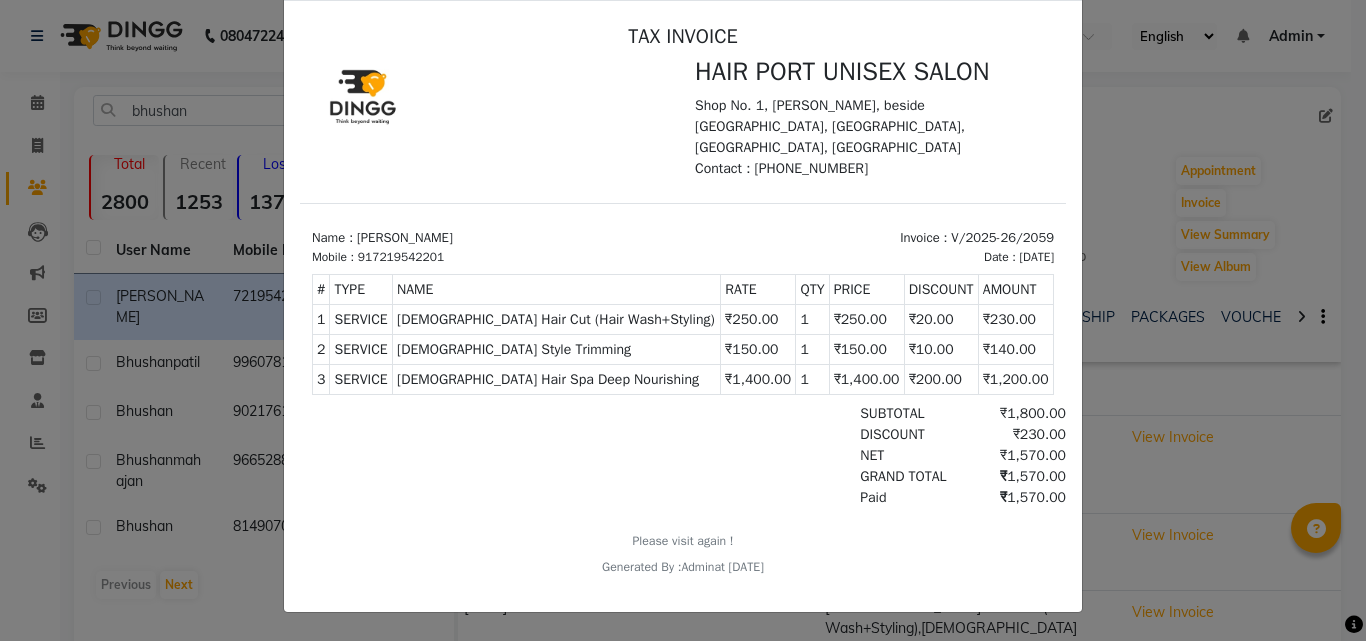 click on "INVOICE View Invoice Close" 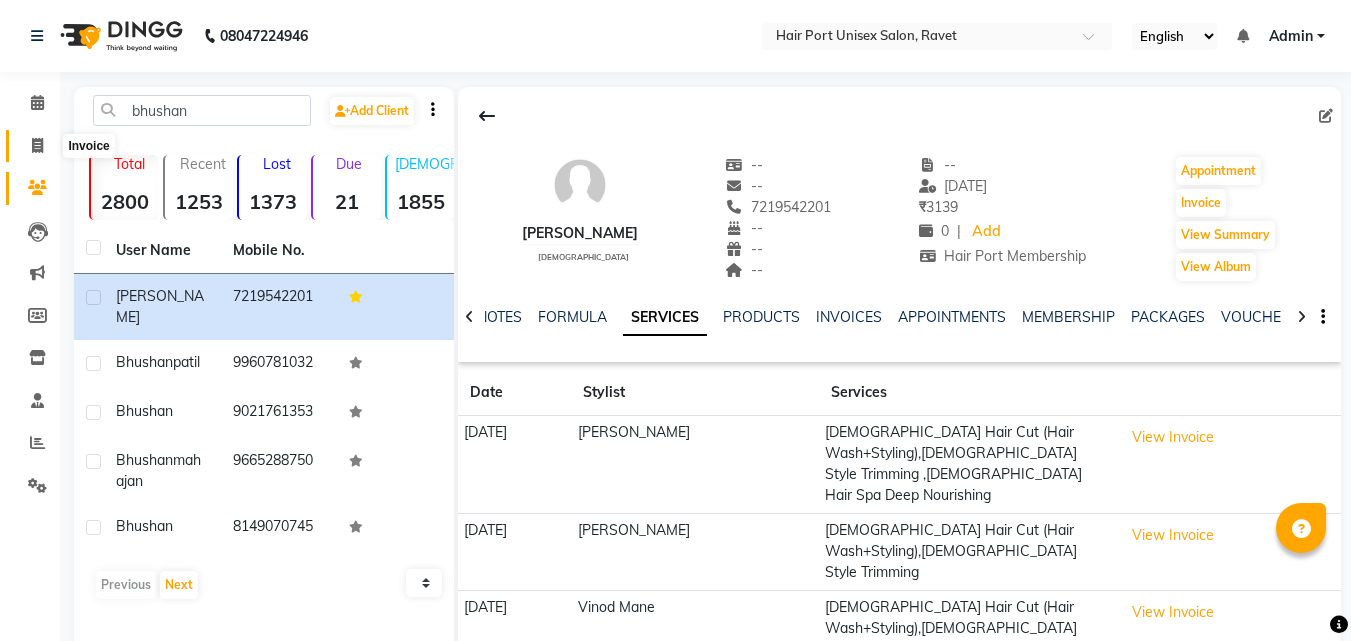 click 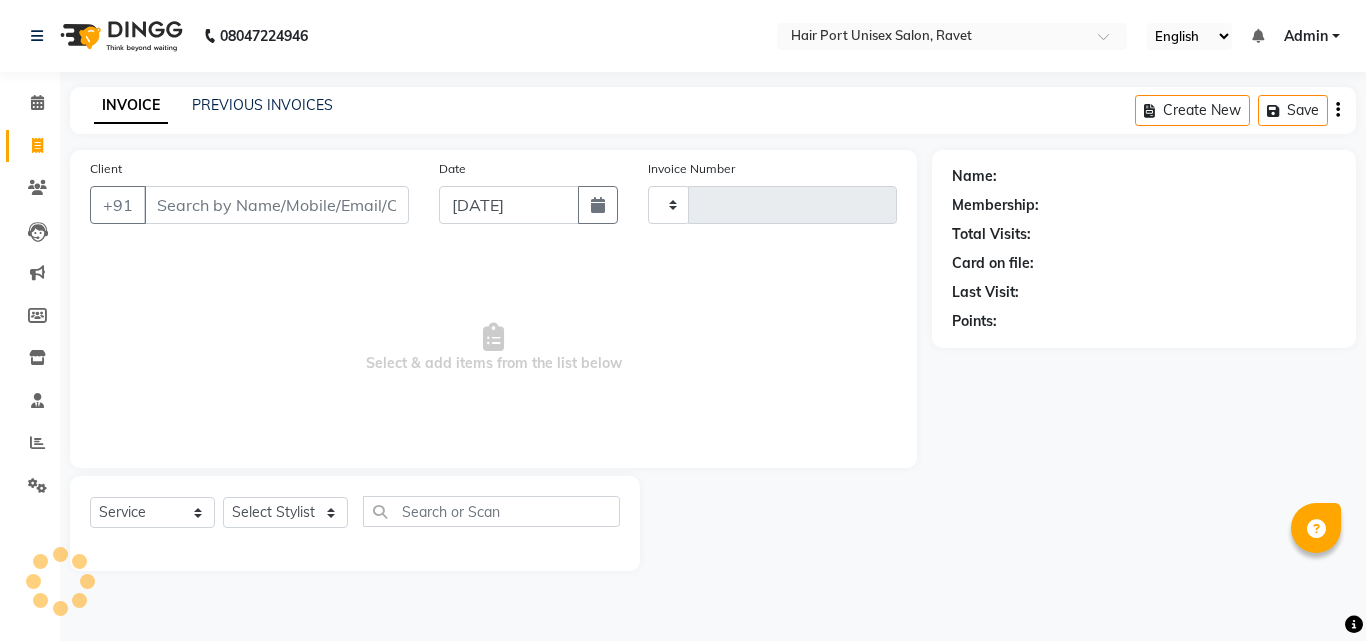 type on "2198" 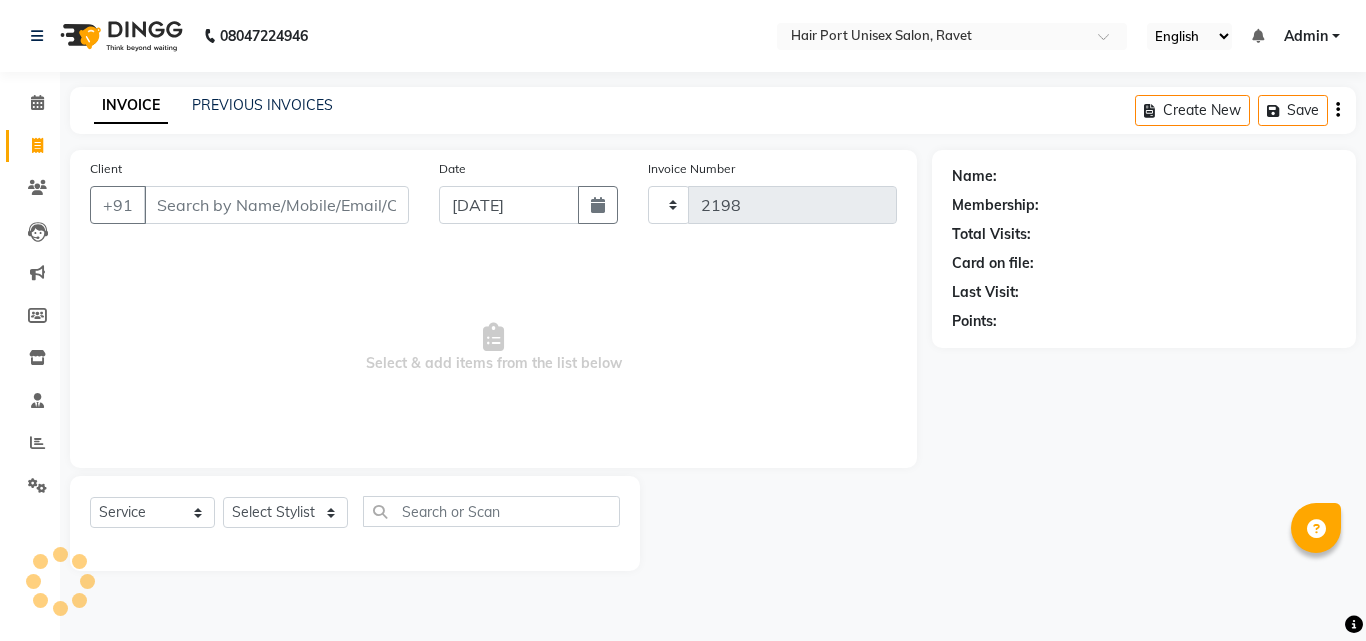 select on "7015" 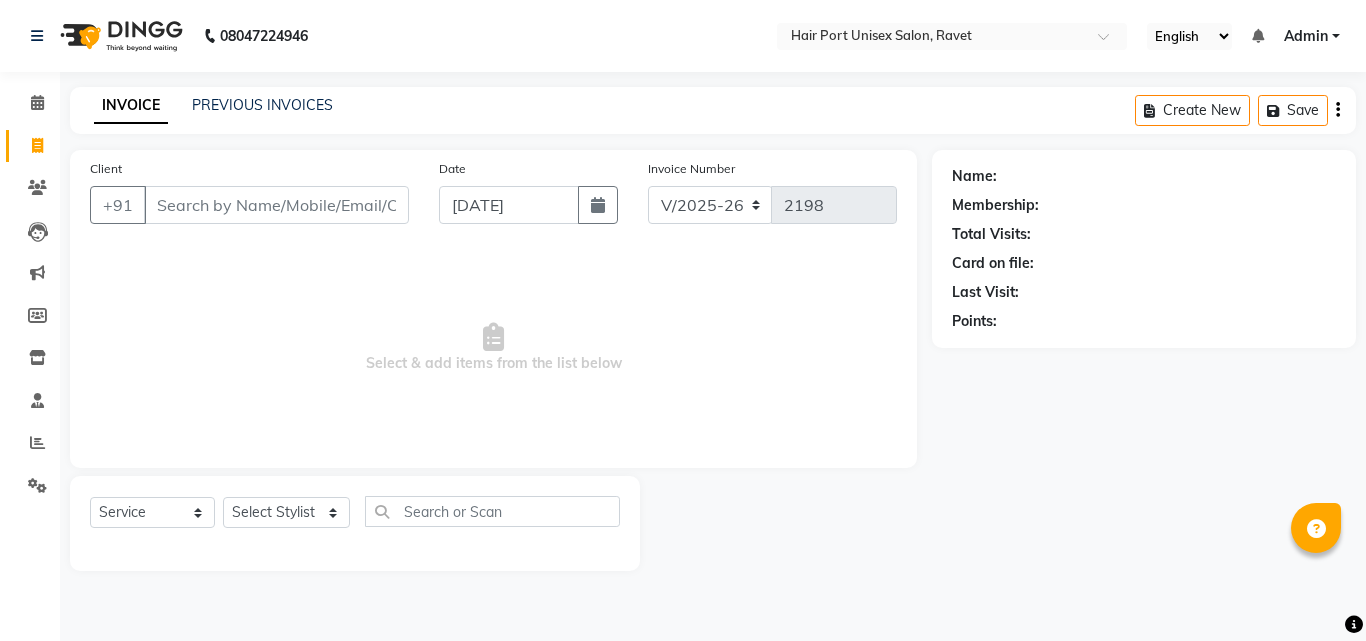 click 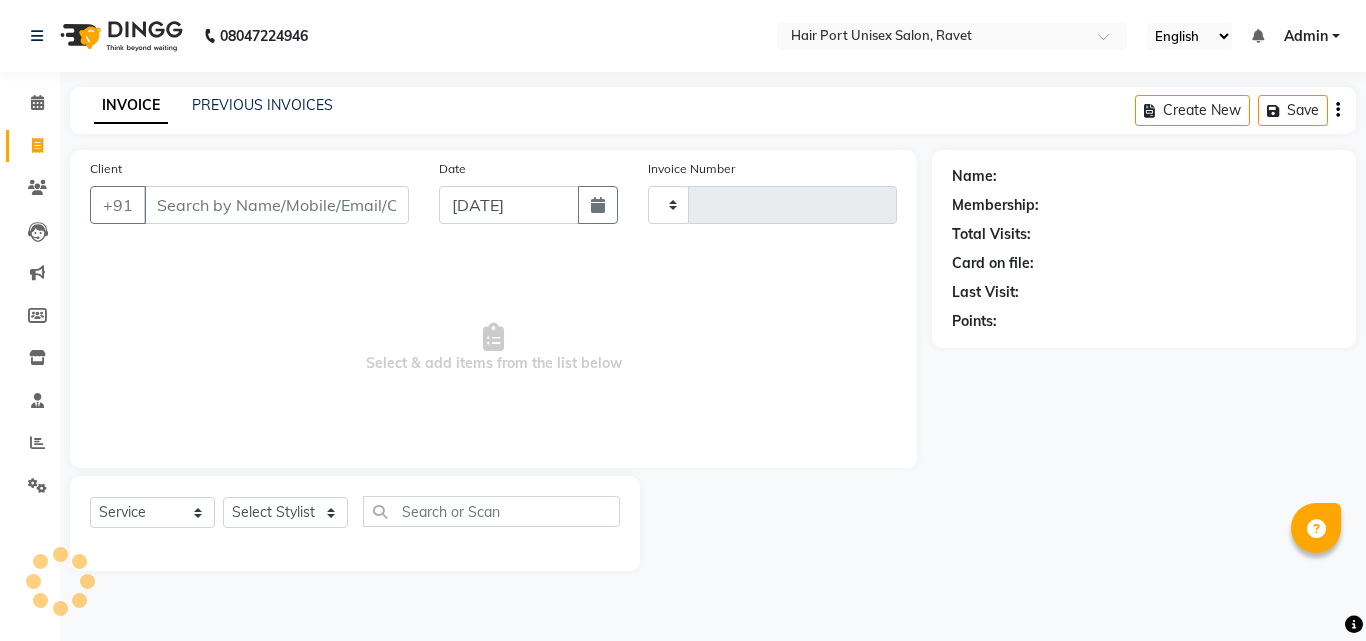 type on "2198" 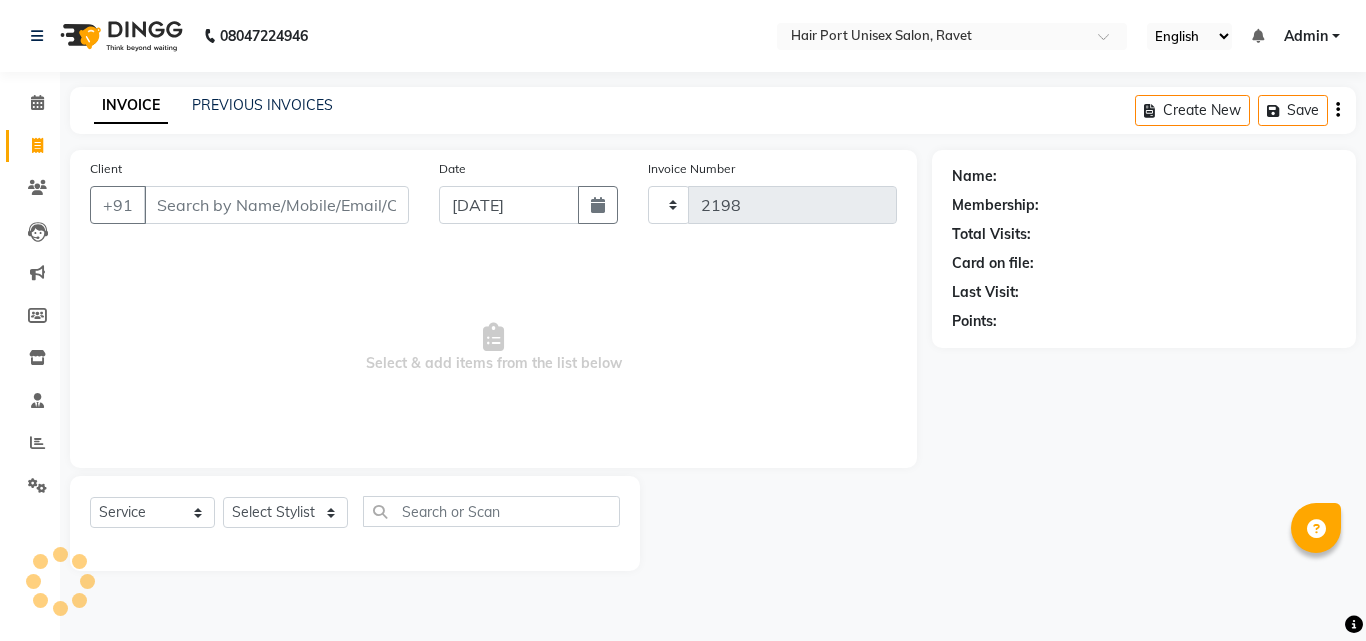 select on "7015" 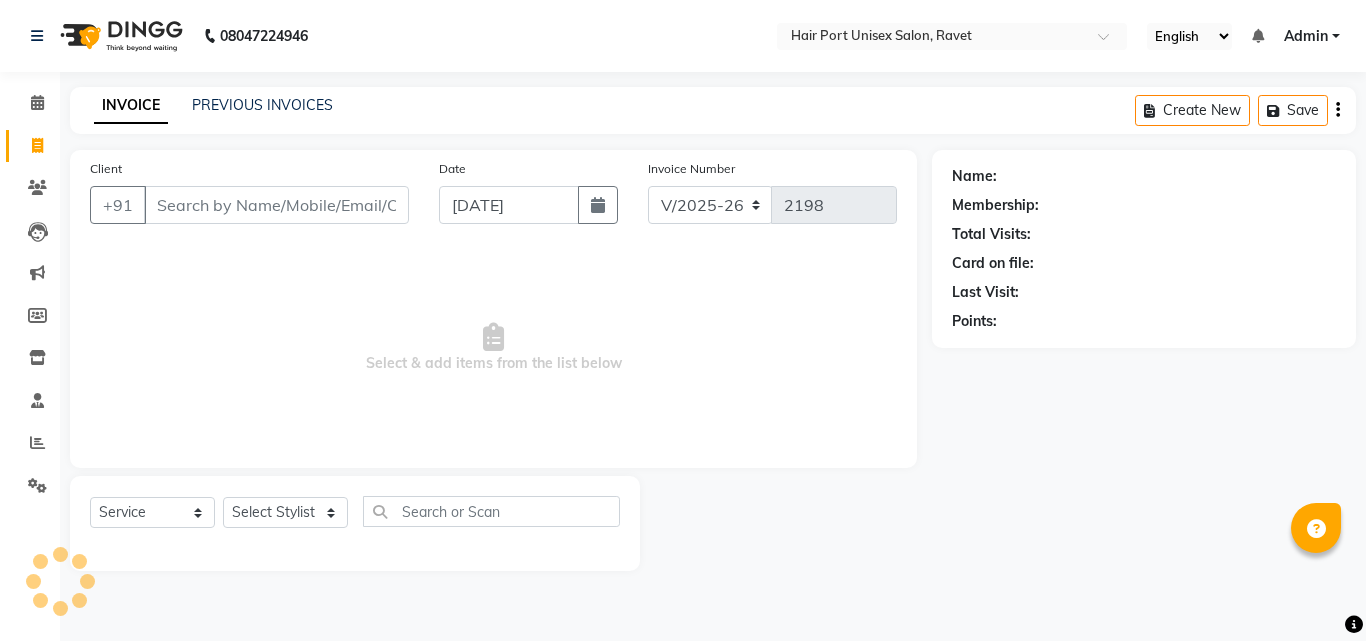 click on "Client" at bounding box center (276, 205) 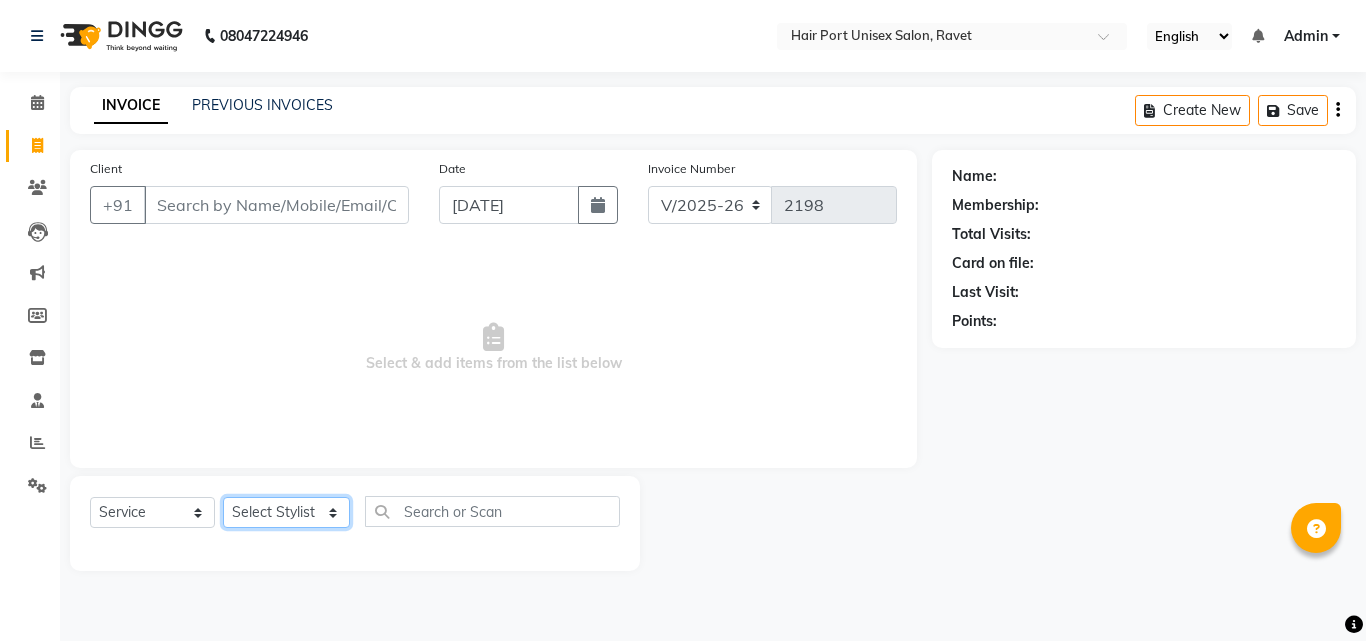 click on "Select Stylist [PERSON_NAME]  [PERSON_NAME] [PERSON_NAME] [PERSON_NAME] [PERSON_NAME]  [PERSON_NAME] [PERSON_NAME] Mane" 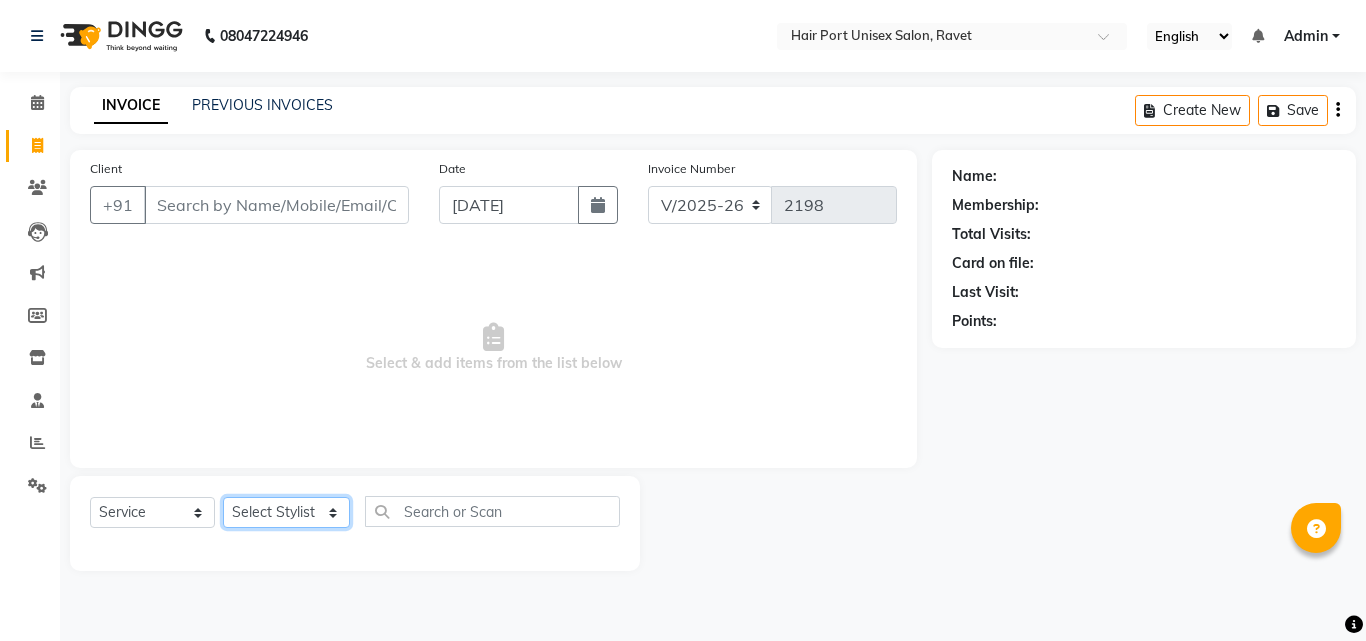 select on "58688" 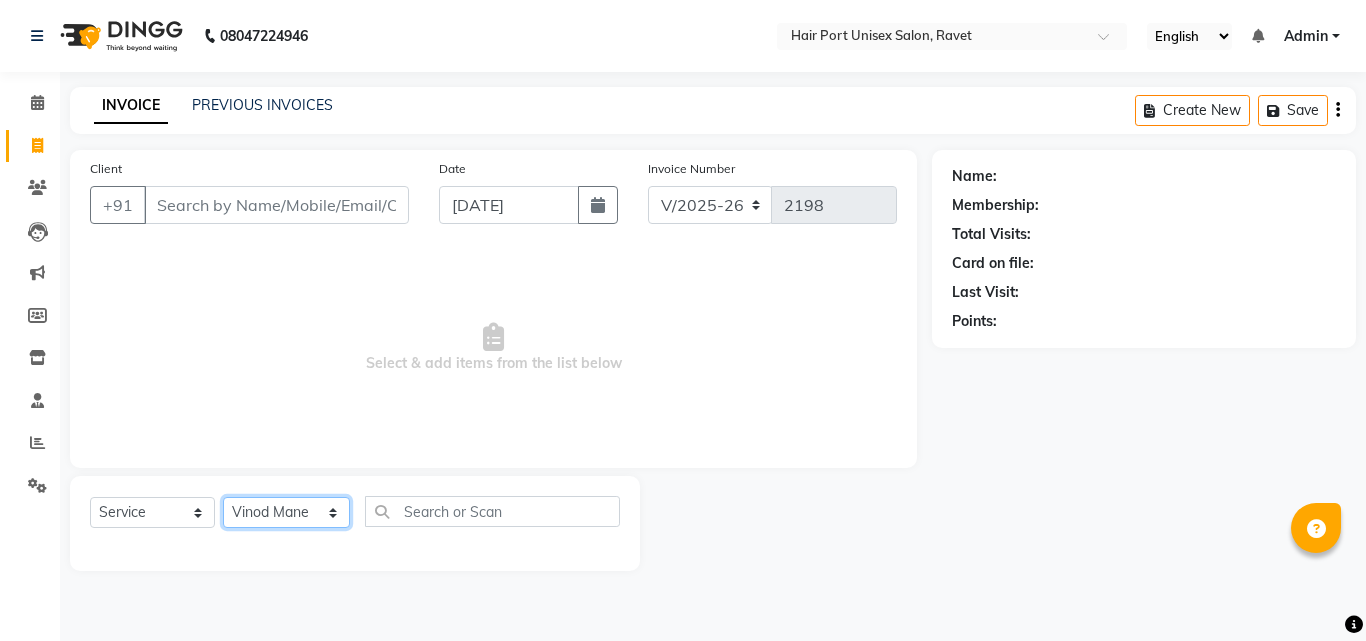 click on "Select Stylist [PERSON_NAME]  [PERSON_NAME] [PERSON_NAME] [PERSON_NAME] [PERSON_NAME]  [PERSON_NAME] [PERSON_NAME] Mane" 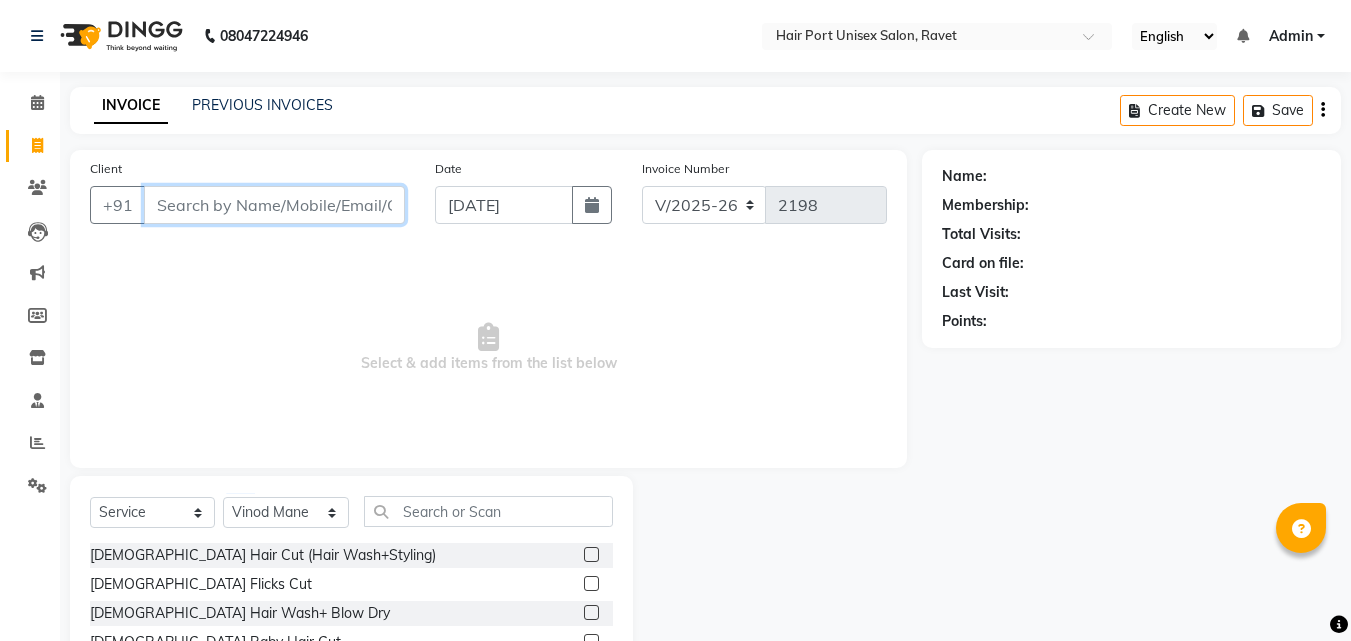 click on "Client" at bounding box center (274, 205) 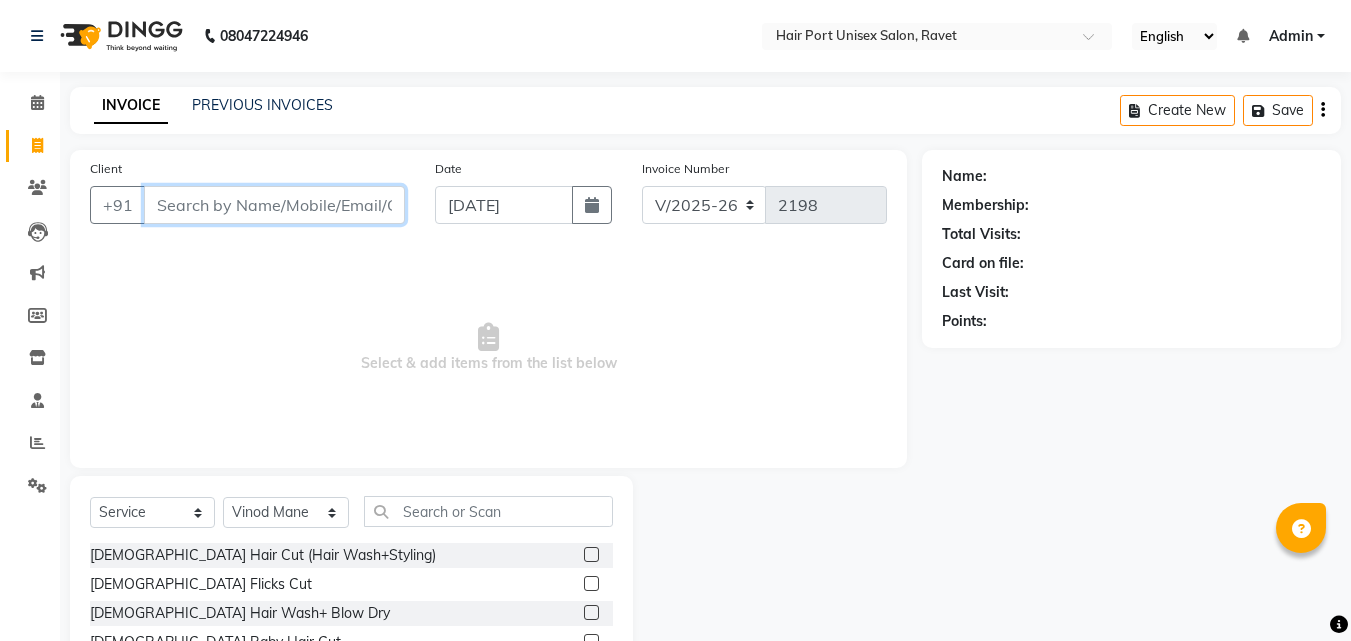click on "Client" at bounding box center (274, 205) 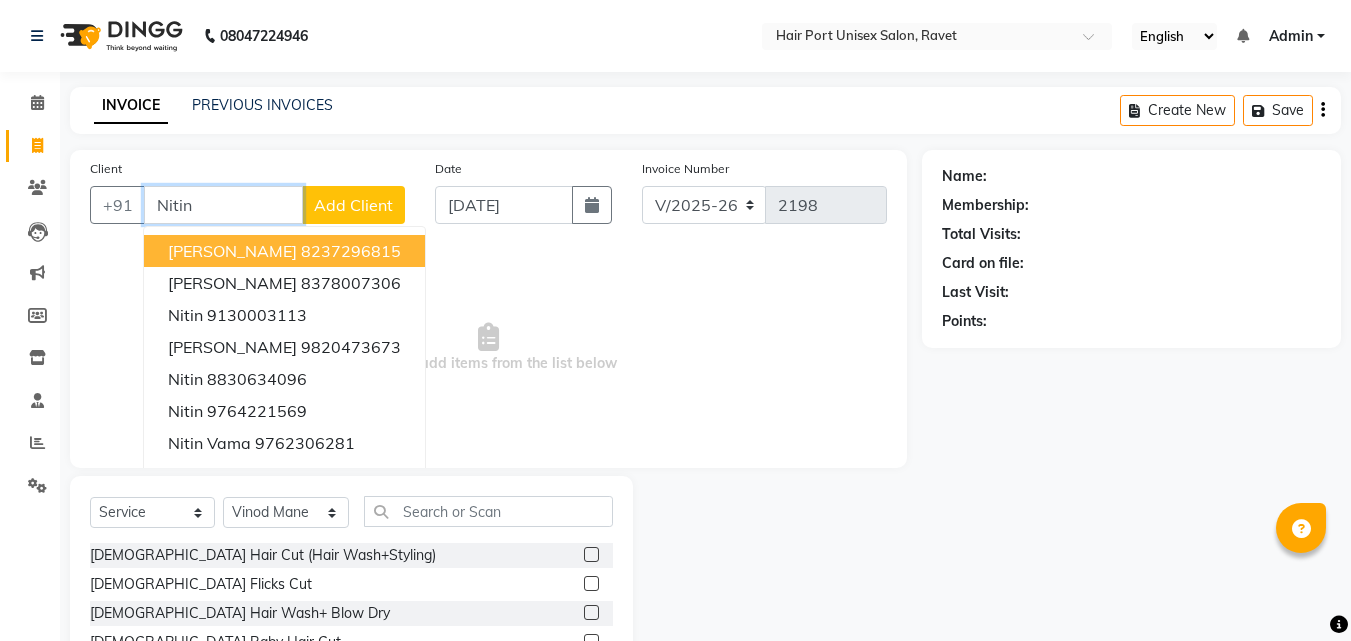 click on "Nitin" at bounding box center [223, 205] 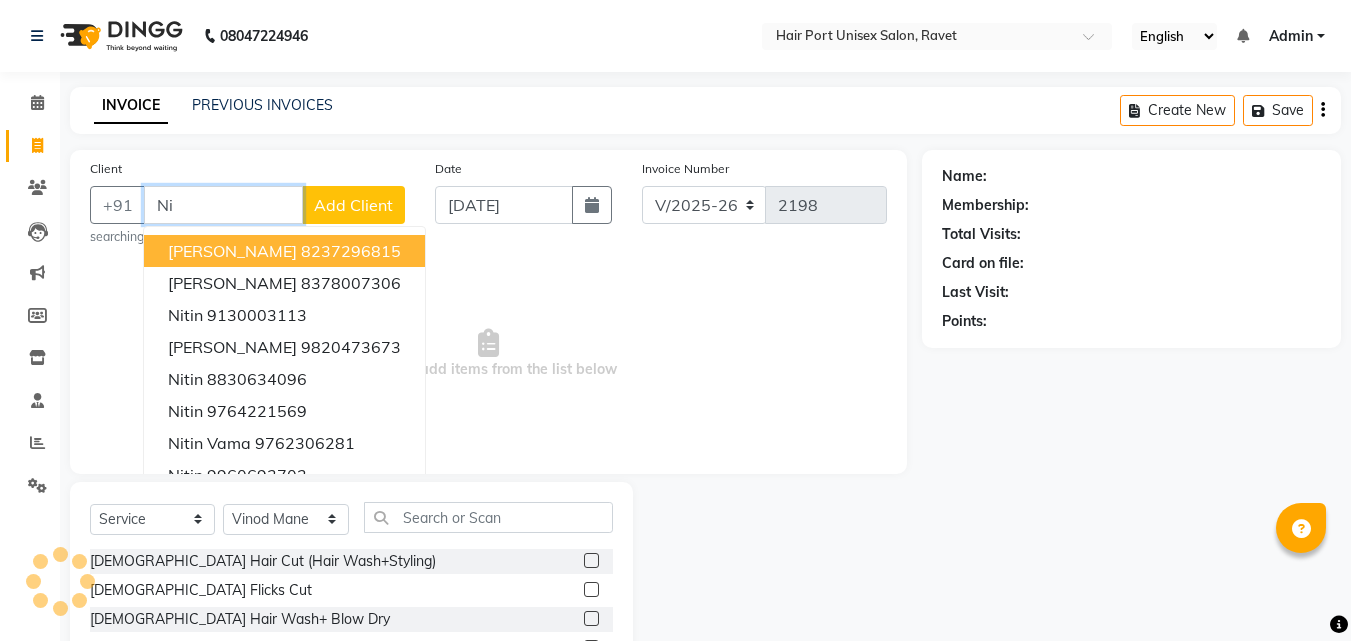 type on "N" 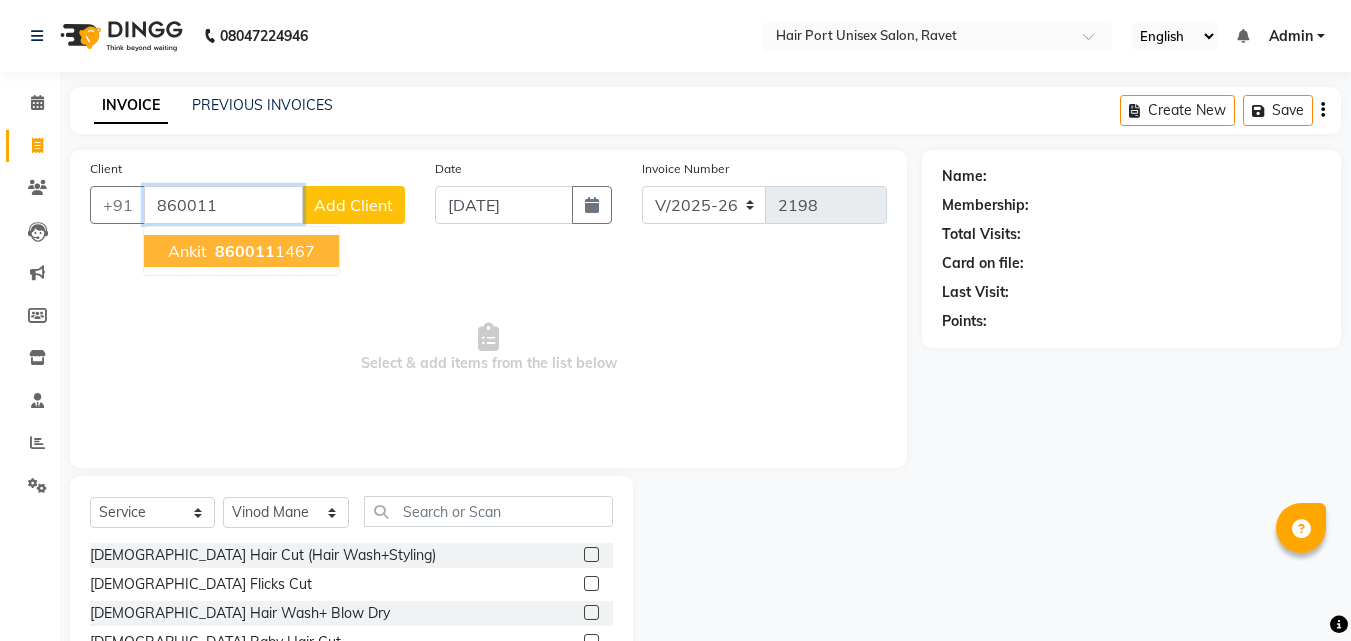 click on "860011" at bounding box center [245, 251] 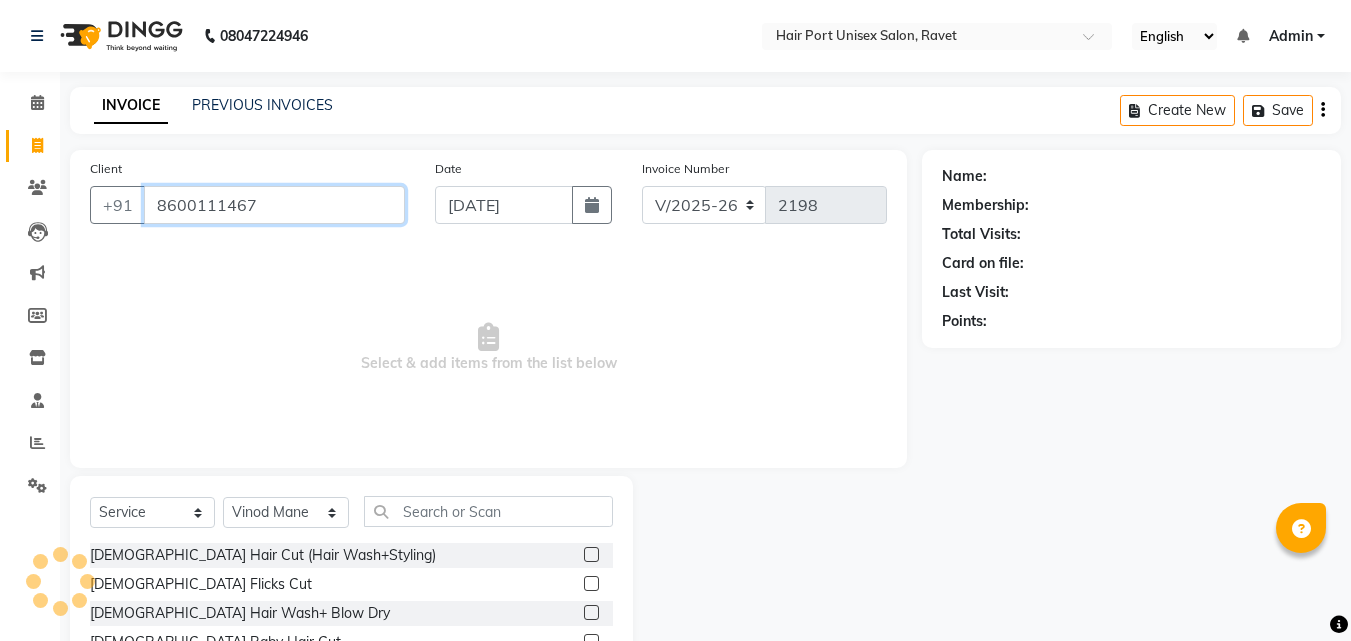 type on "8600111467" 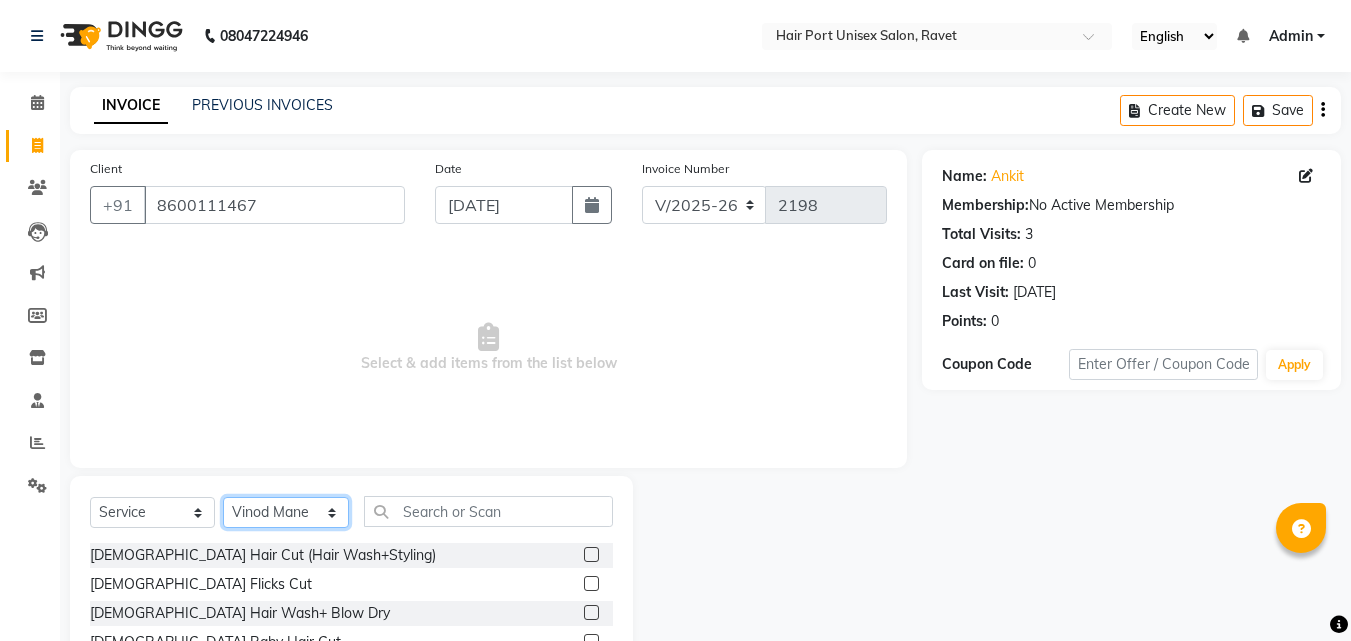 click on "Select Stylist [PERSON_NAME]  [PERSON_NAME] [PERSON_NAME] [PERSON_NAME] [PERSON_NAME]  [PERSON_NAME] [PERSON_NAME] Mane" 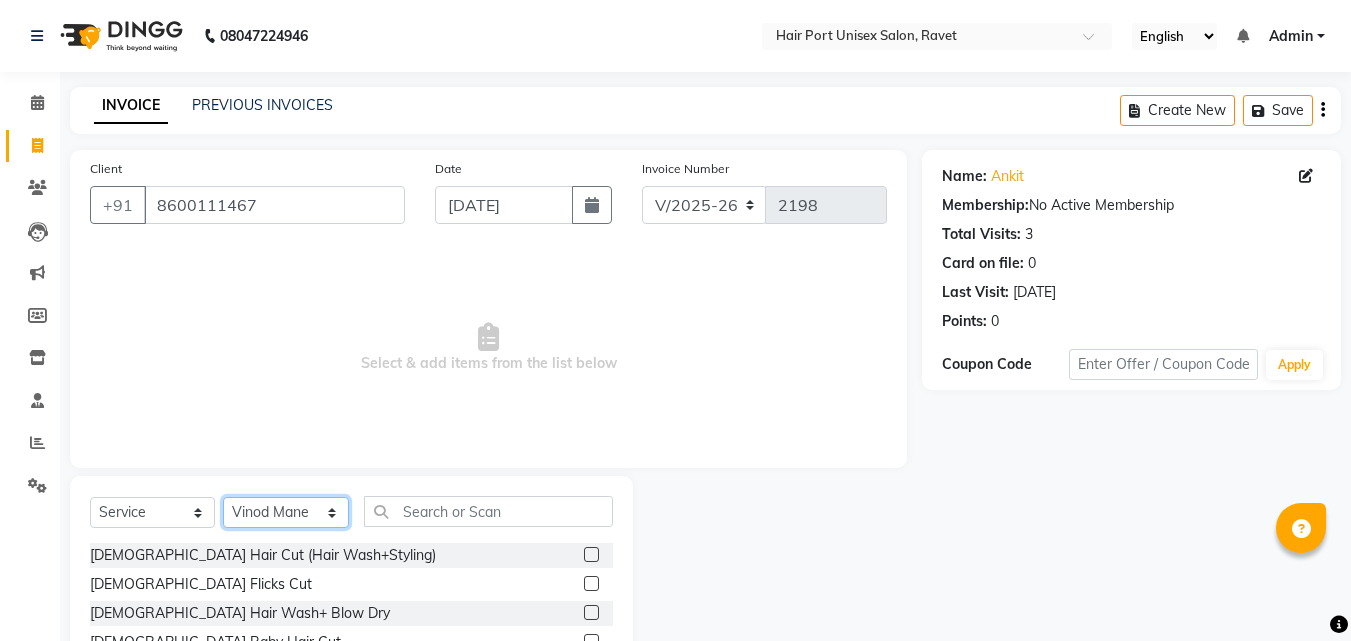 select on "63965" 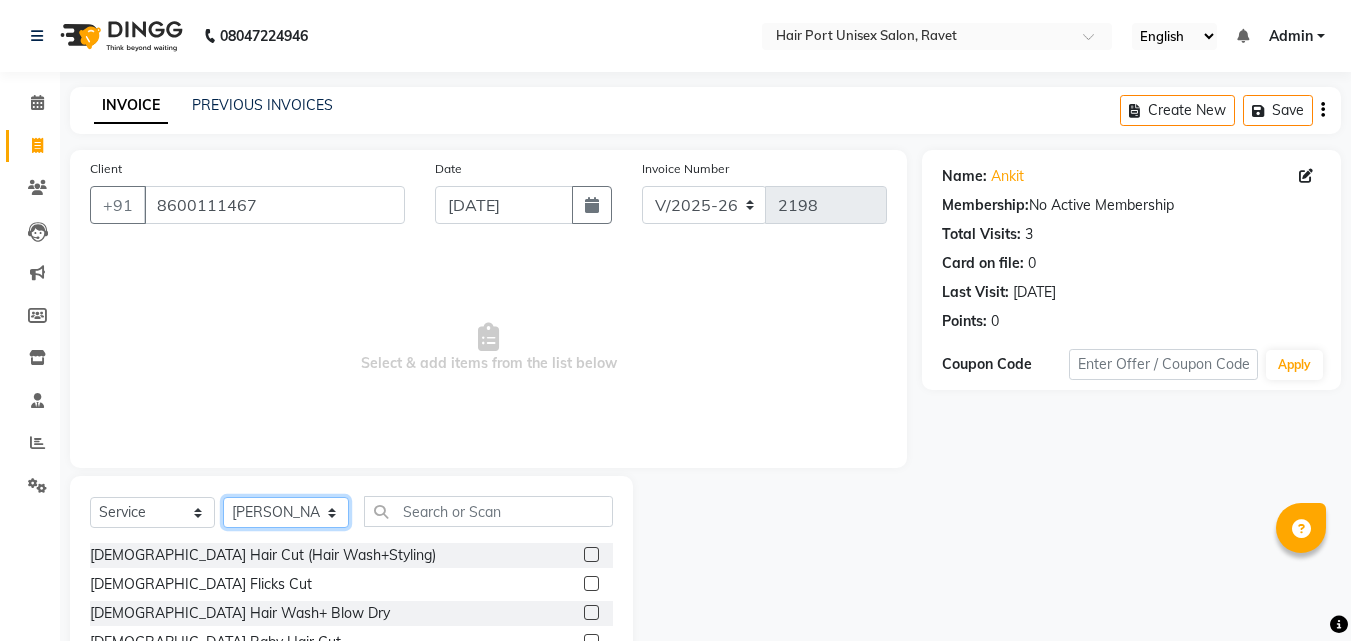 click on "Select Stylist [PERSON_NAME]  [PERSON_NAME] [PERSON_NAME] [PERSON_NAME] [PERSON_NAME]  [PERSON_NAME] [PERSON_NAME] Mane" 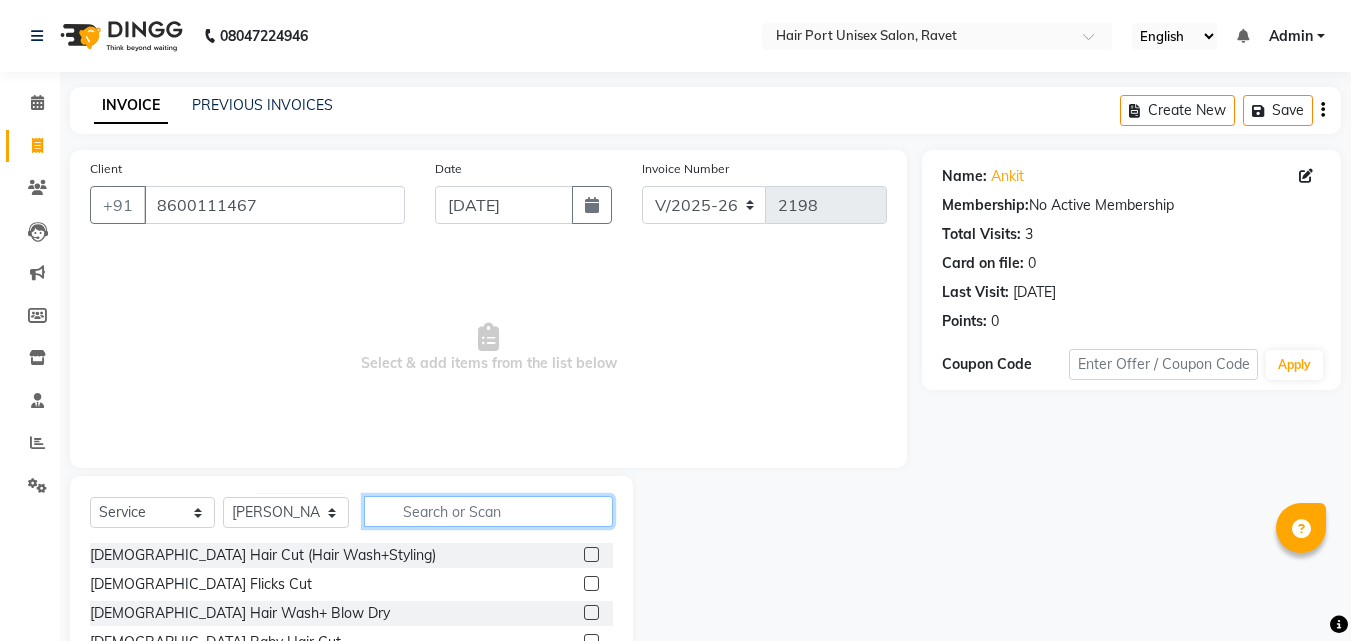 click 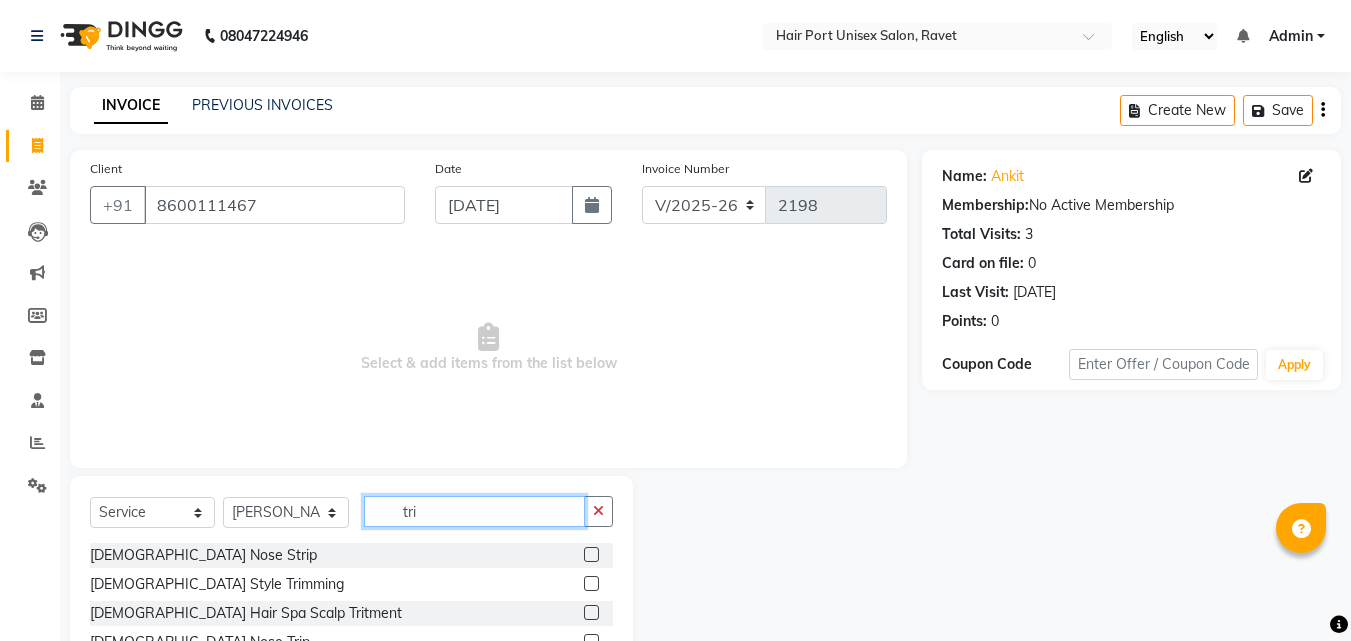 type on "tri" 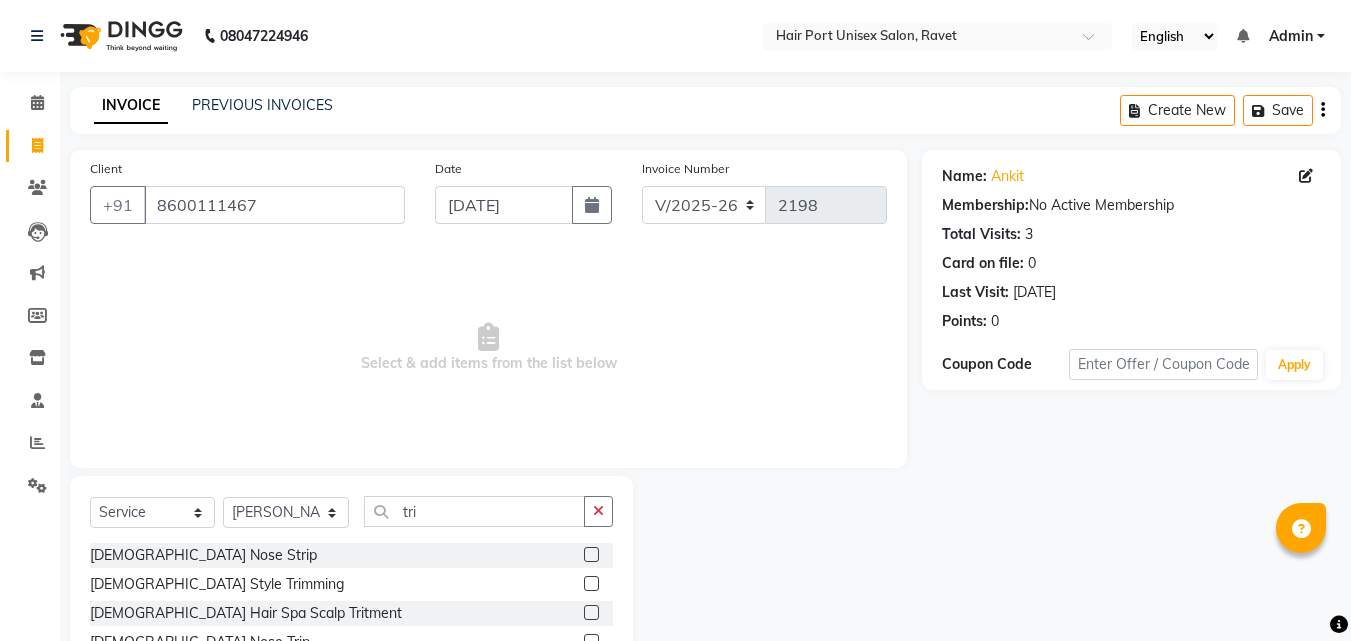 click 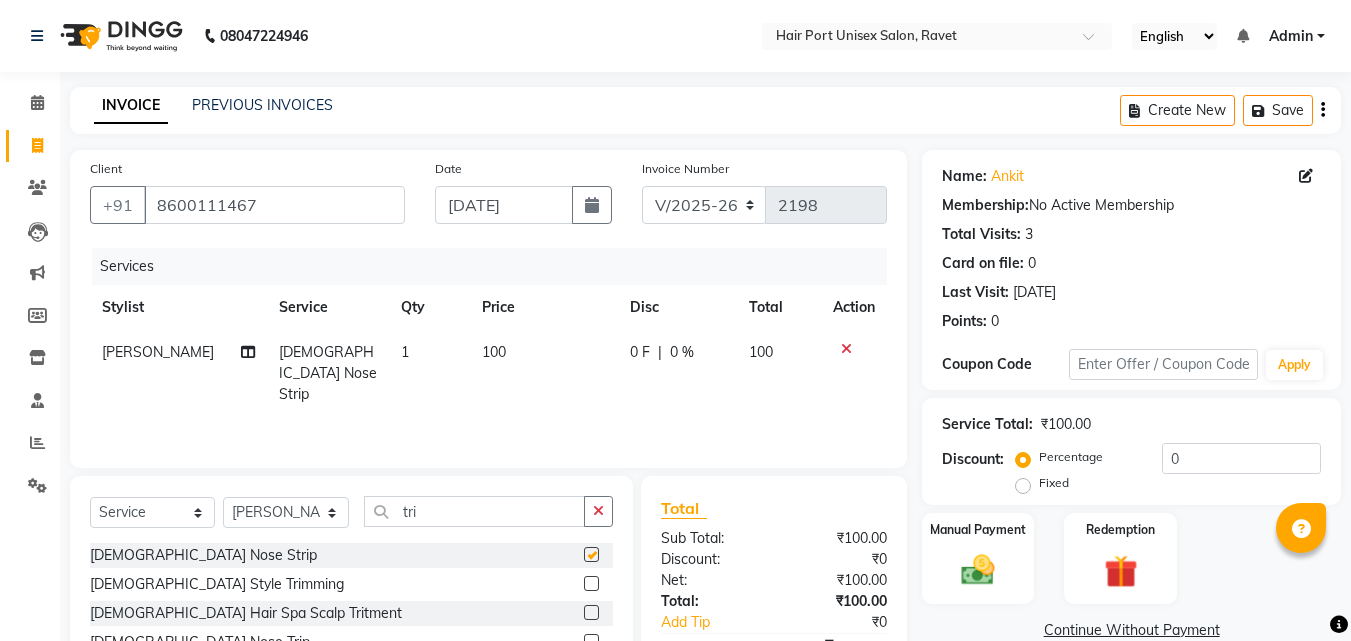 checkbox on "false" 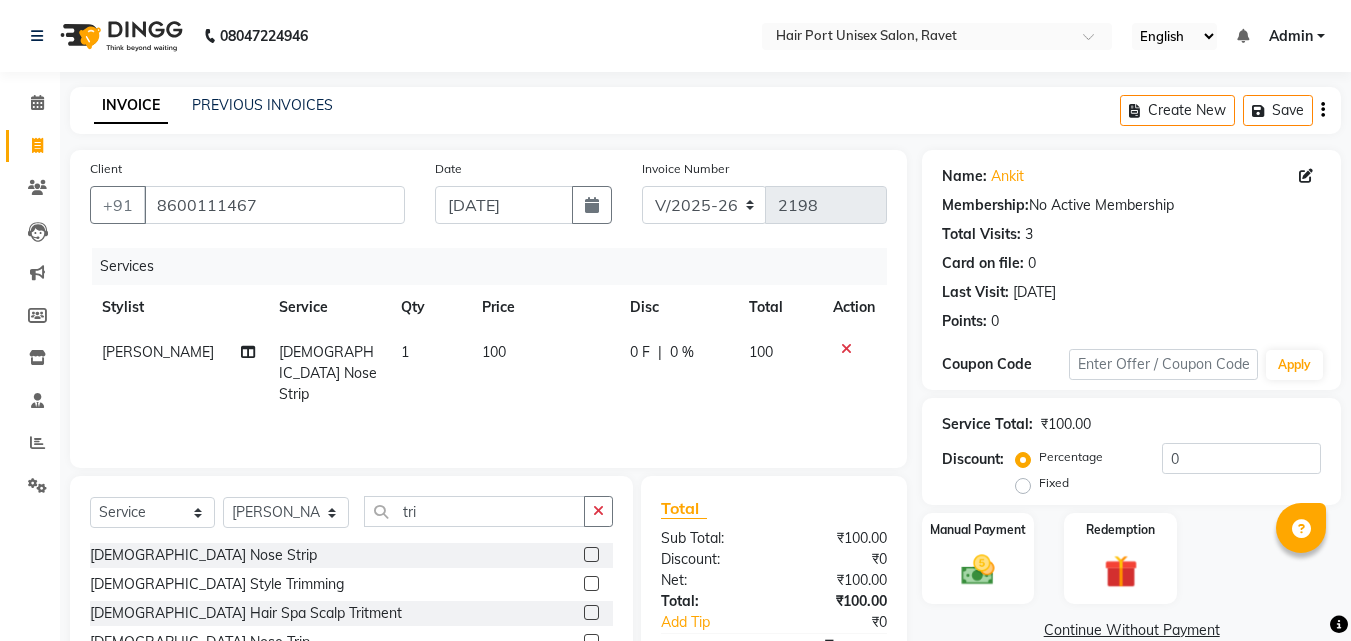click 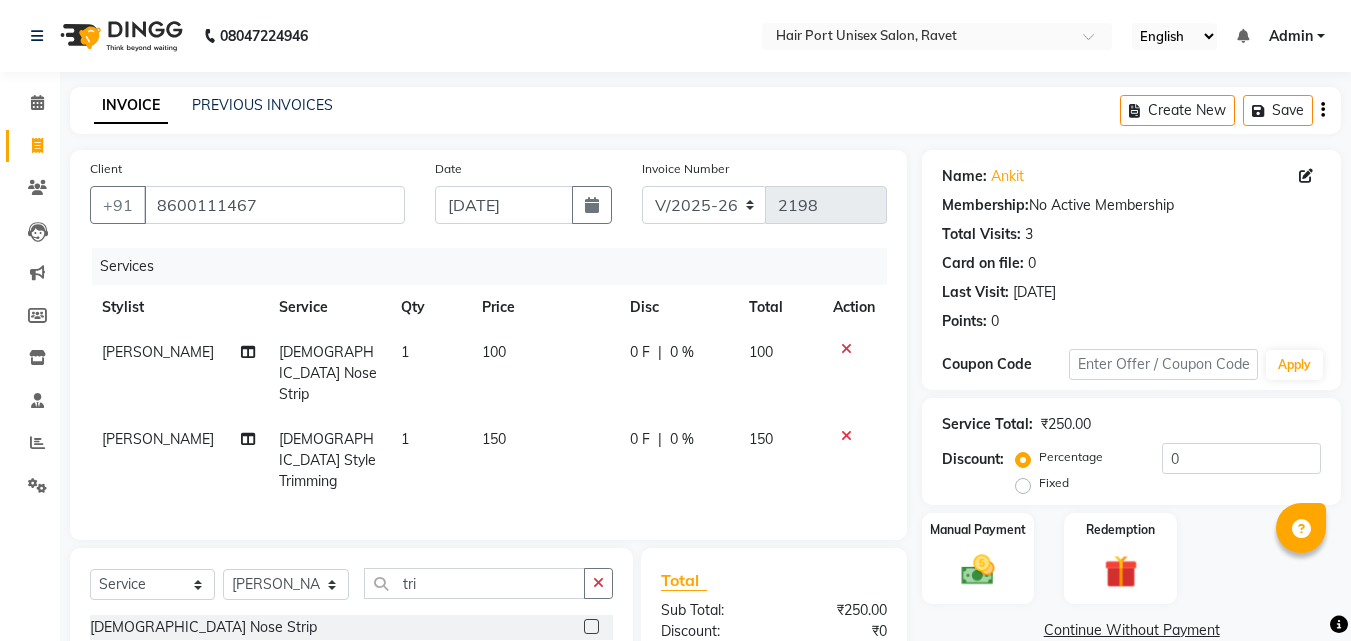 checkbox on "false" 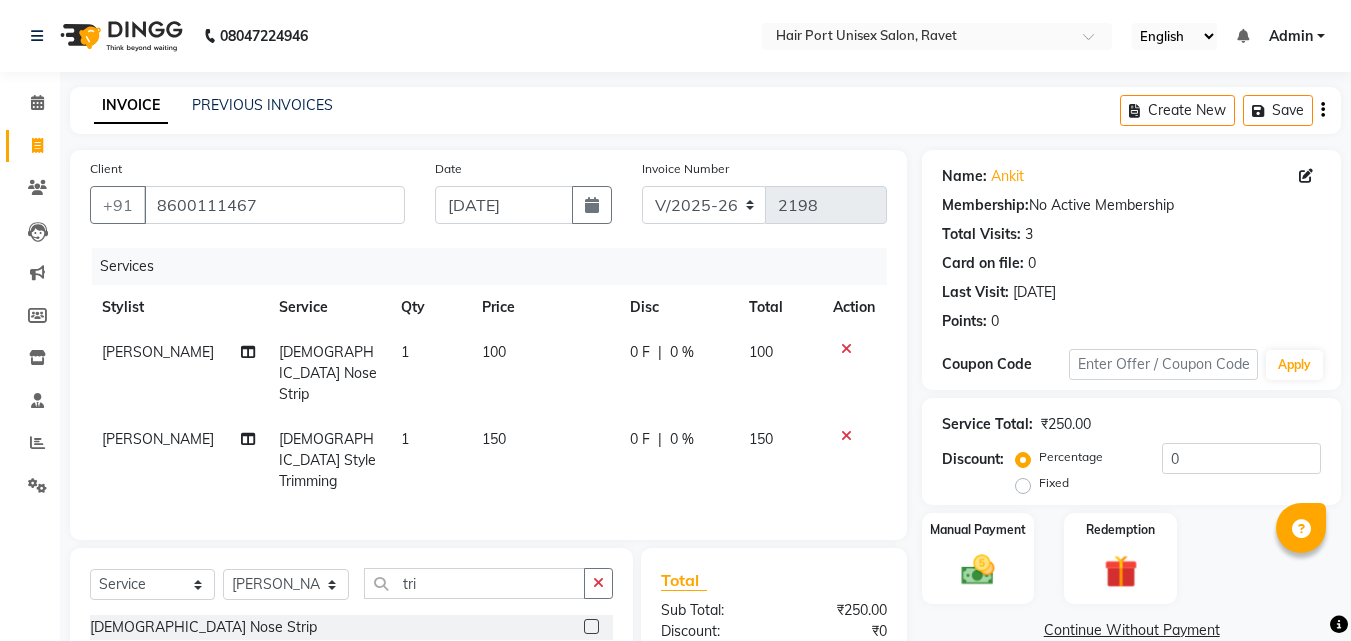 click 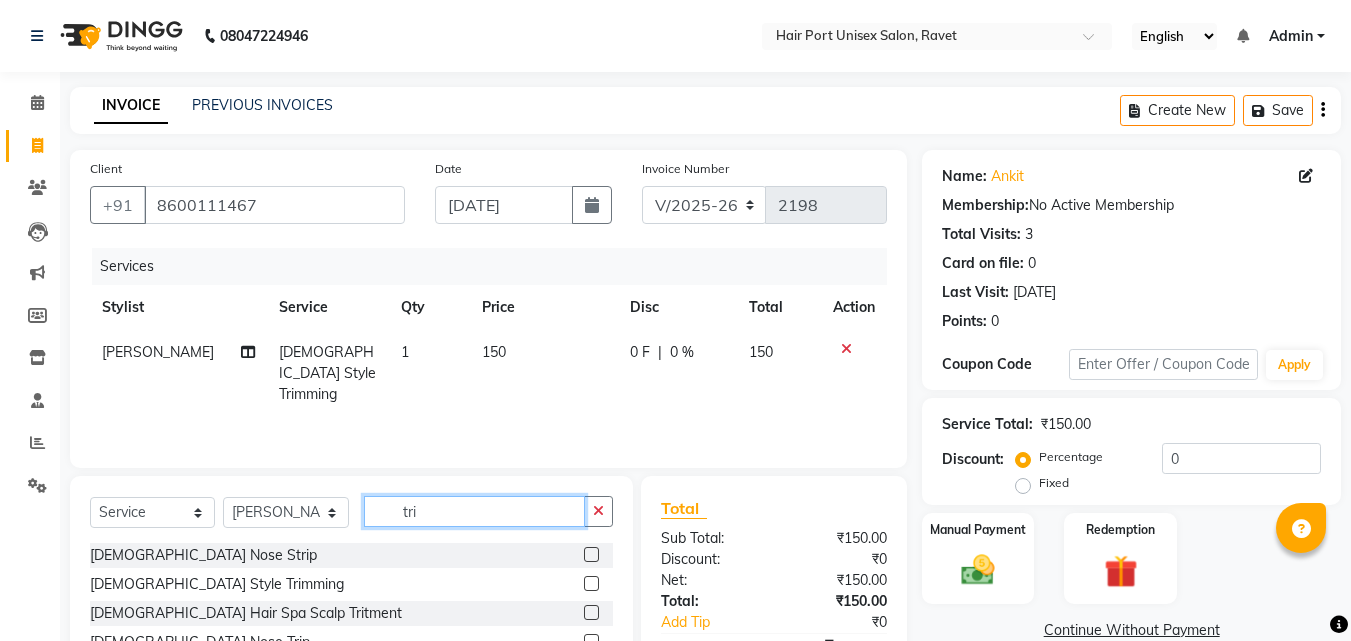 click on "tri" 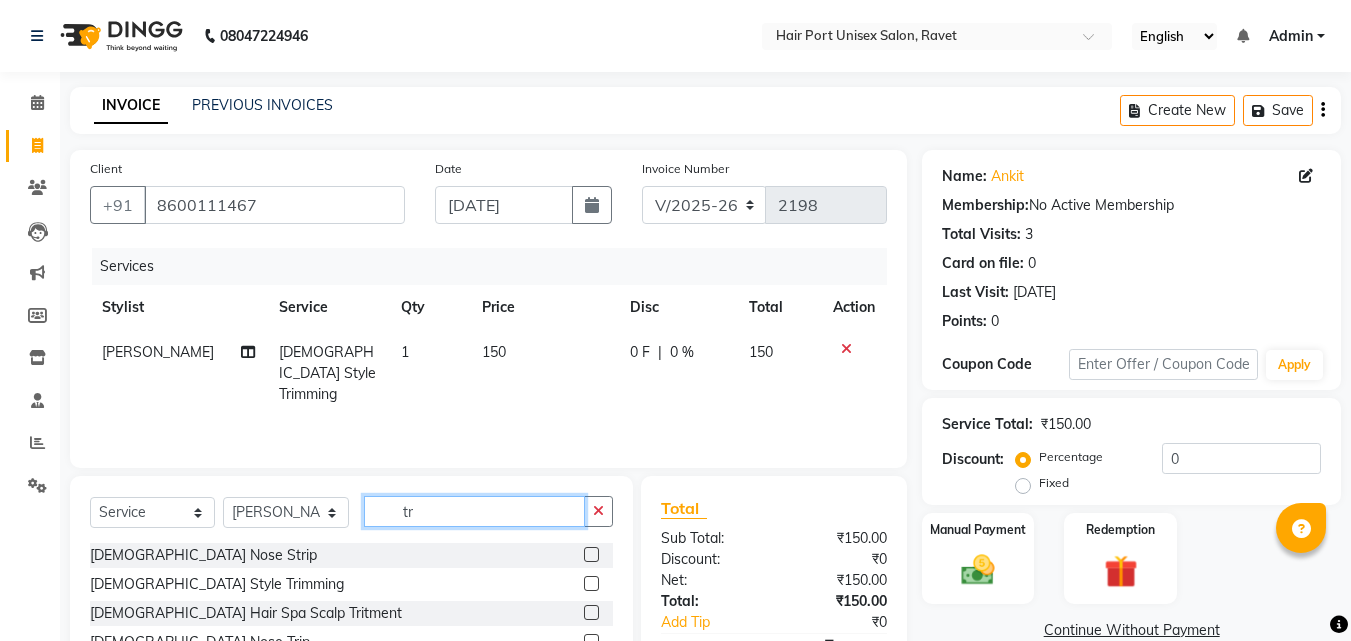 type on "t" 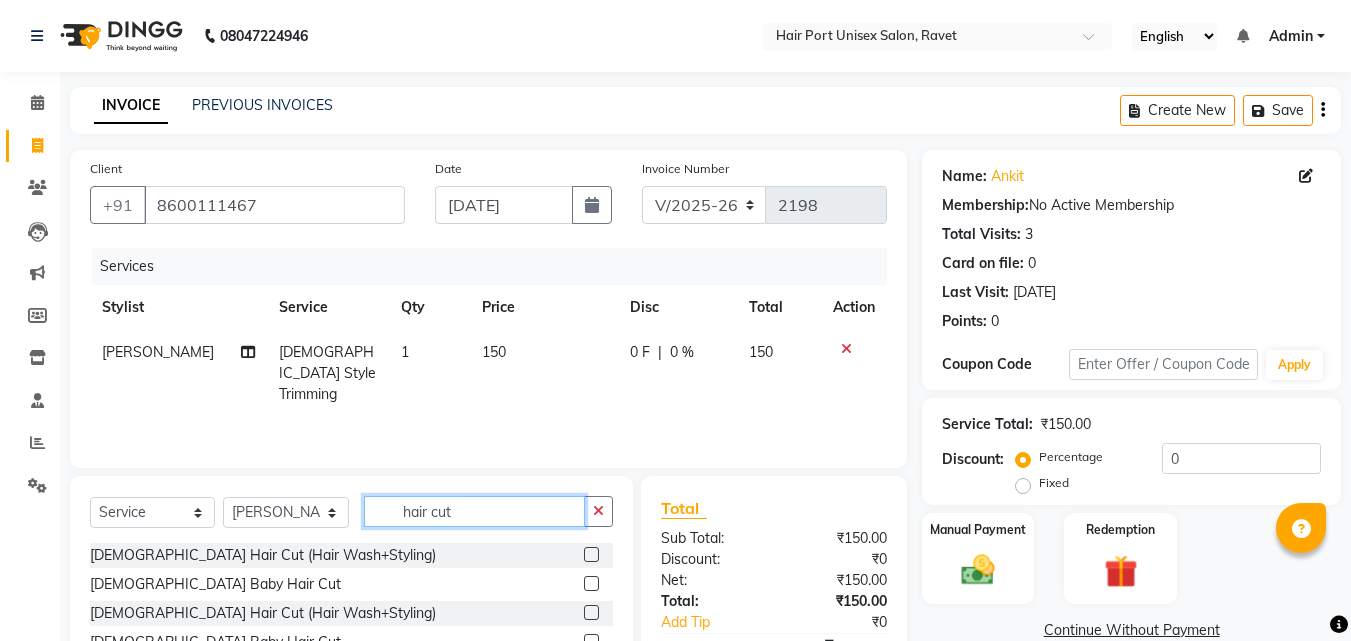 type on "hair cut" 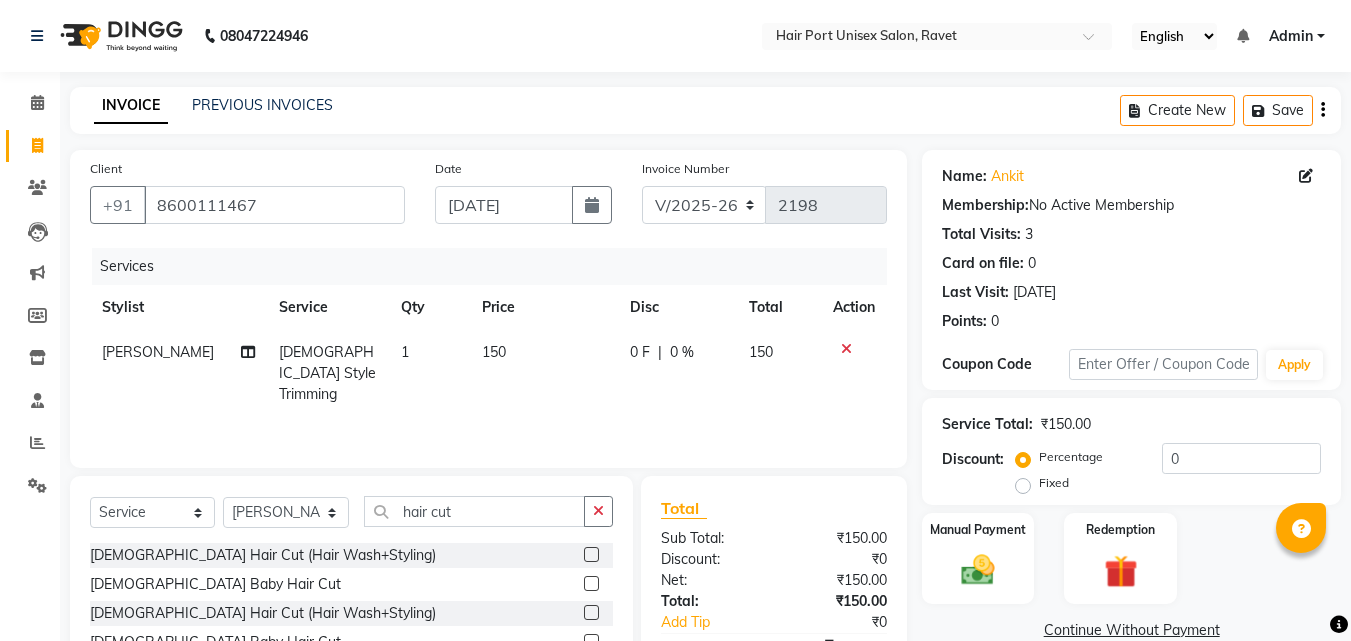 click 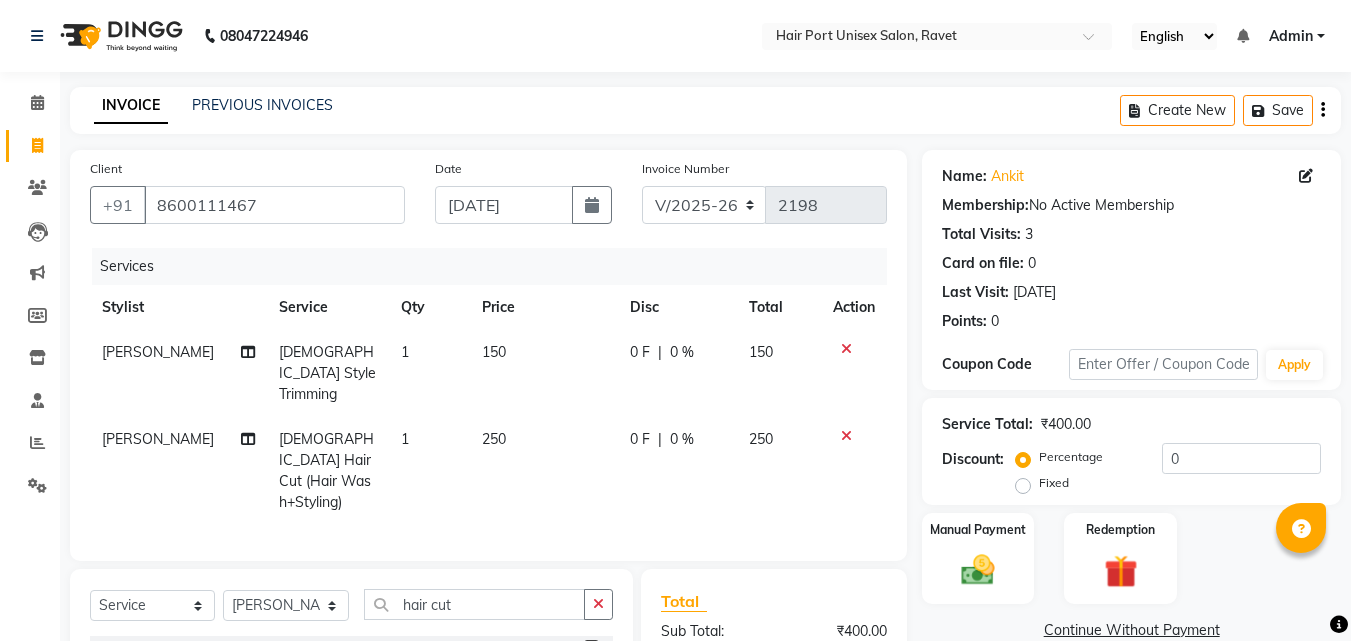 checkbox on "false" 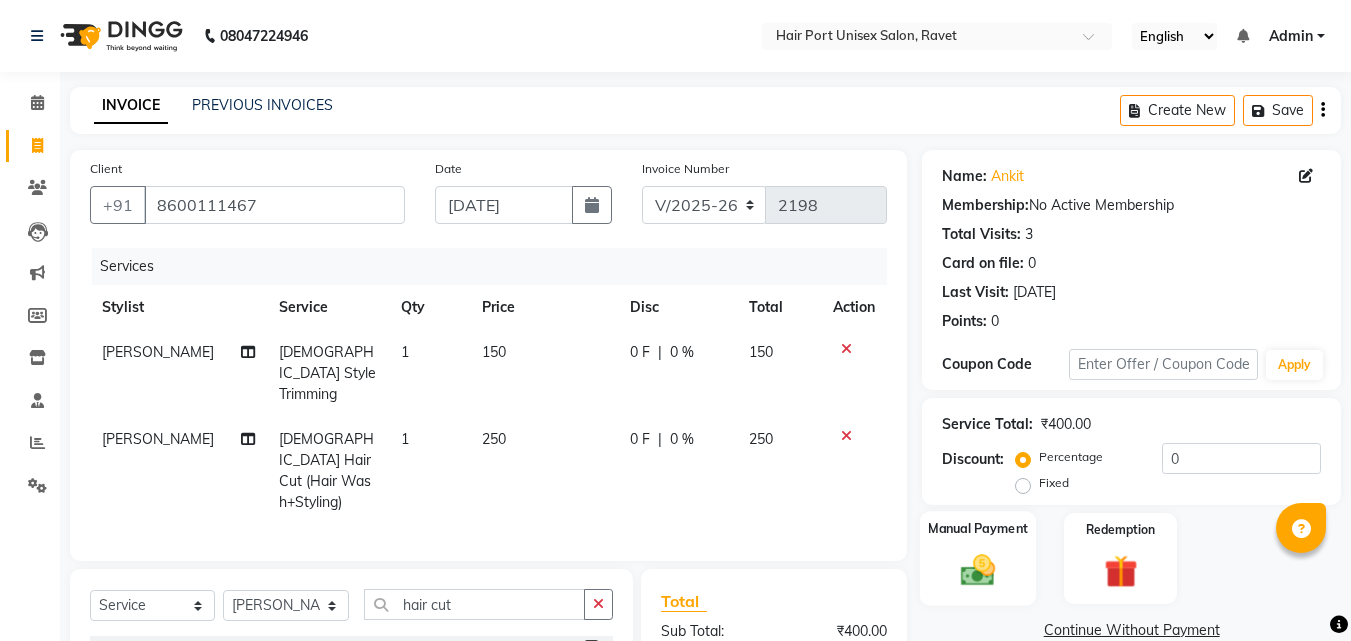 click 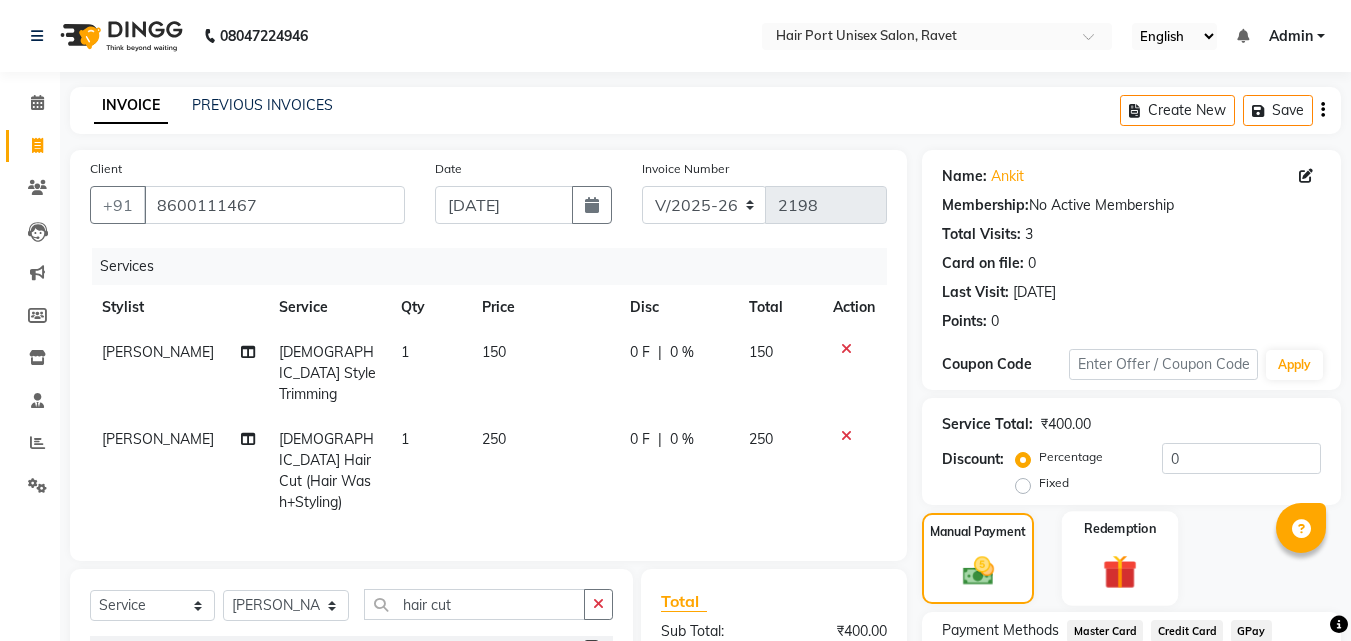 click on "Redemption" 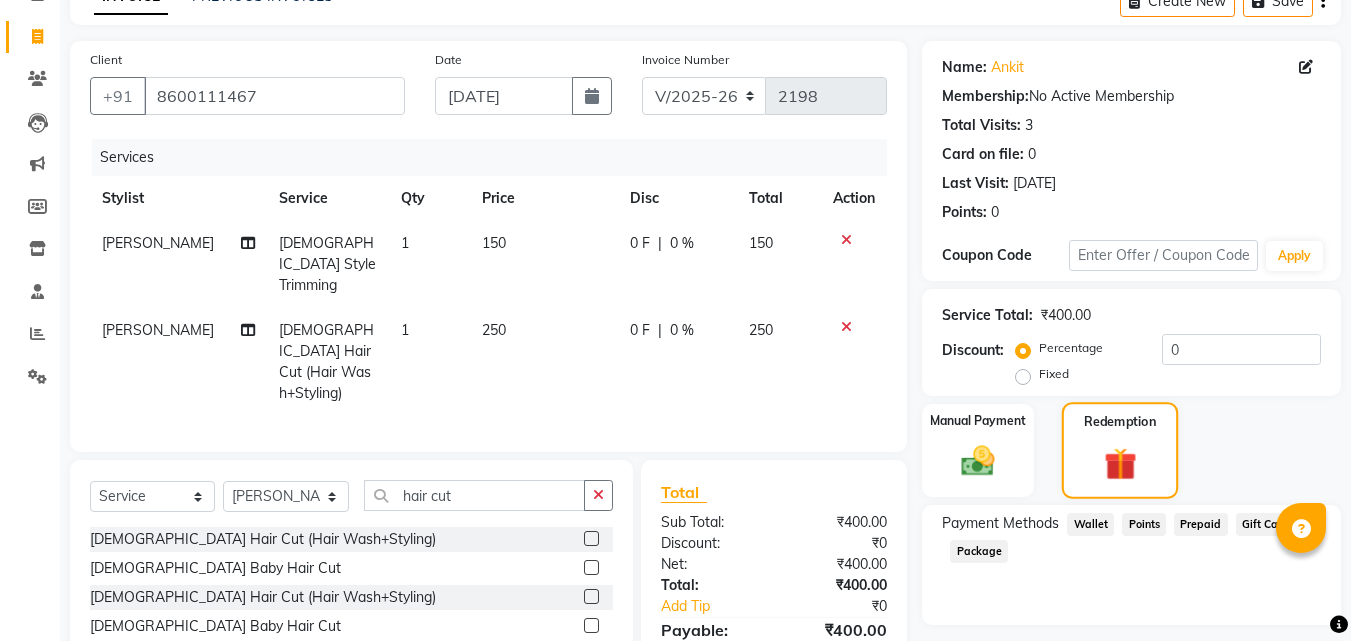 scroll, scrollTop: 183, scrollLeft: 0, axis: vertical 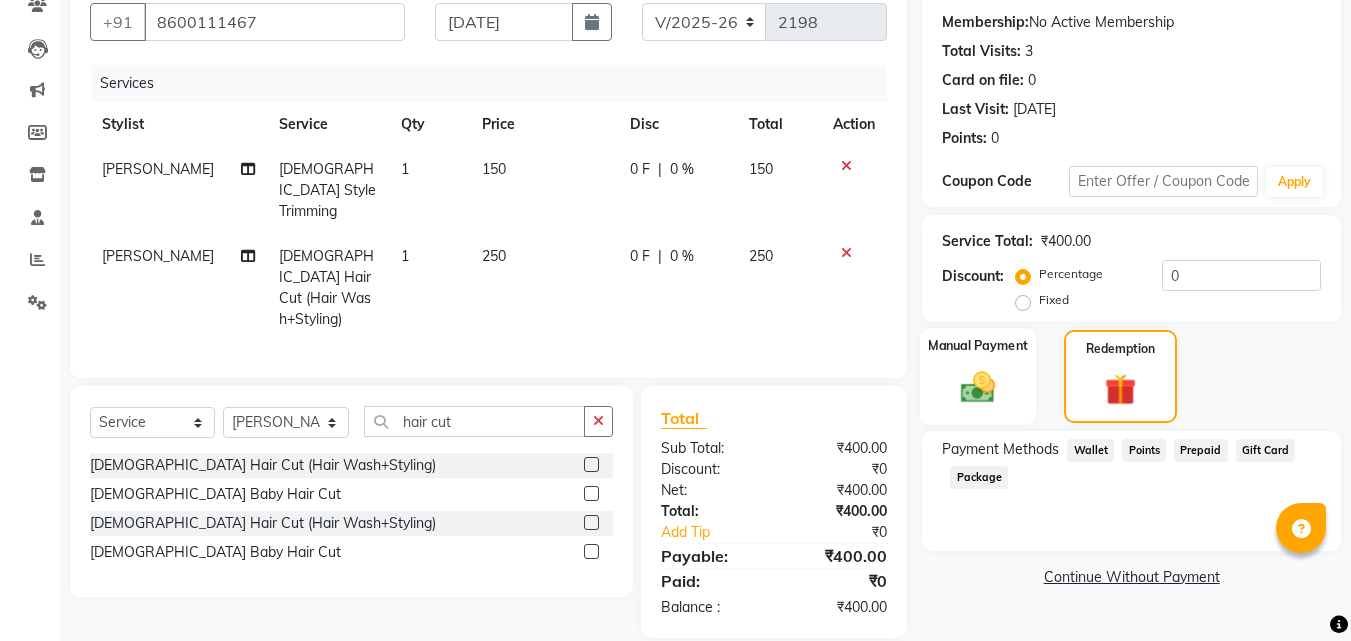 click 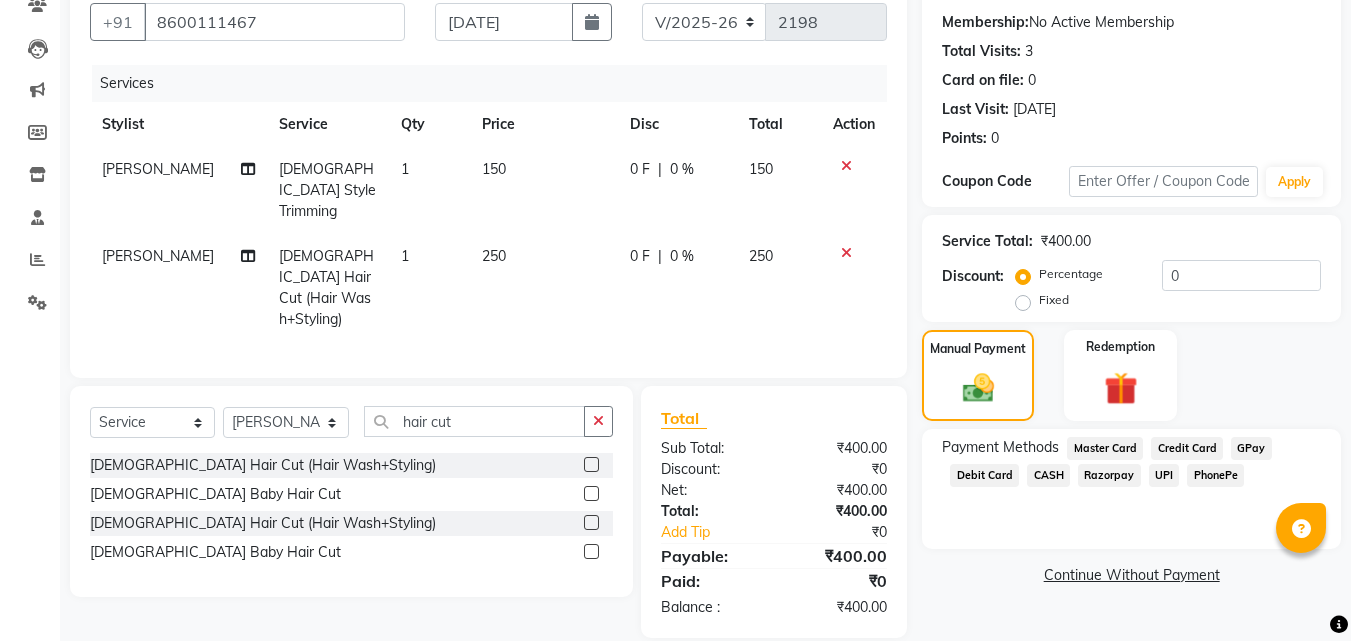 click on "UPI" 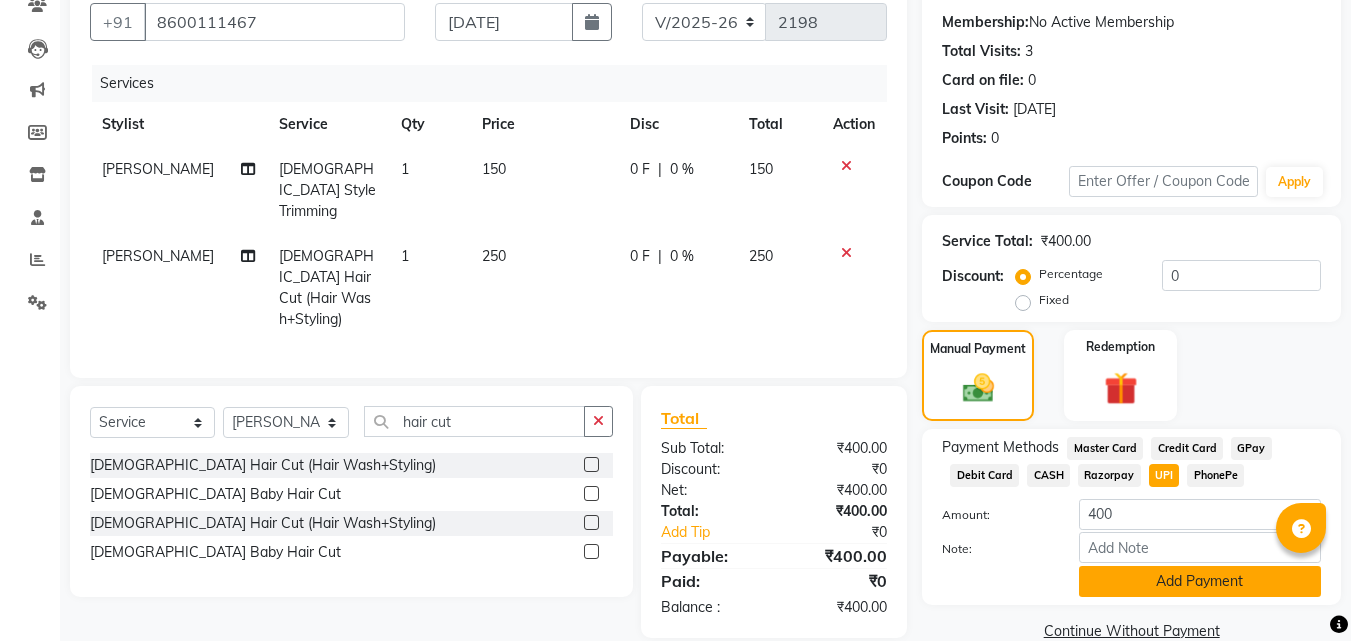 click on "Add Payment" 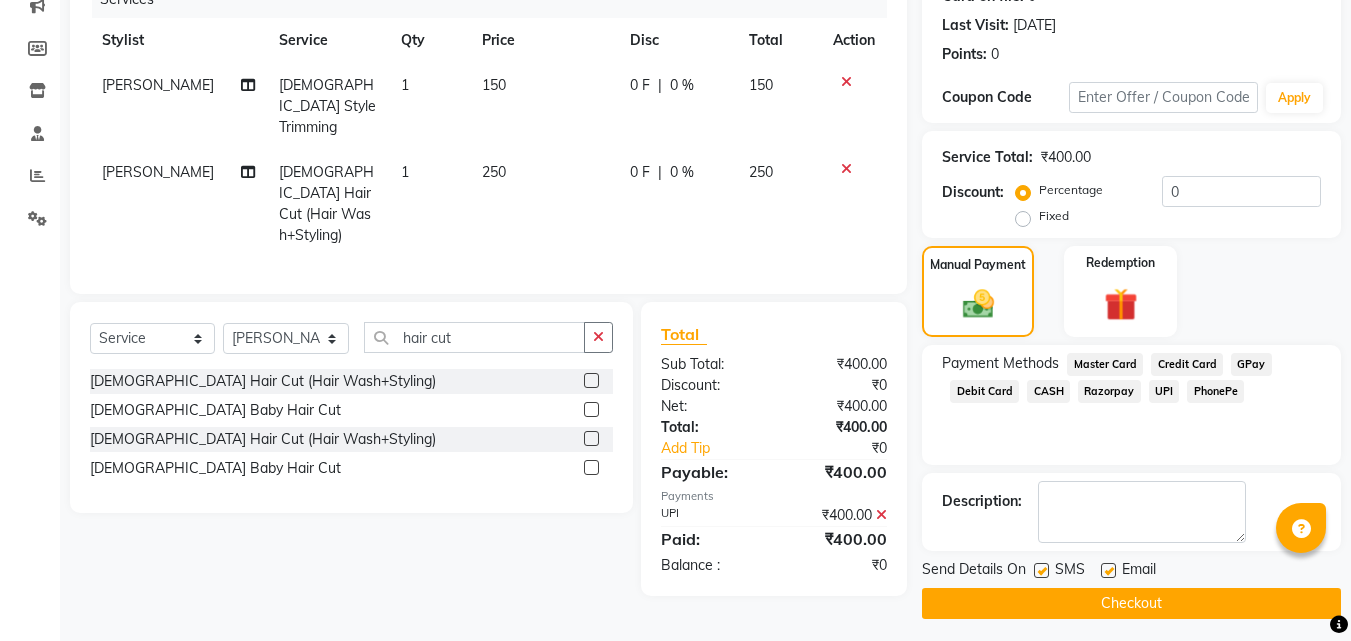 scroll, scrollTop: 275, scrollLeft: 0, axis: vertical 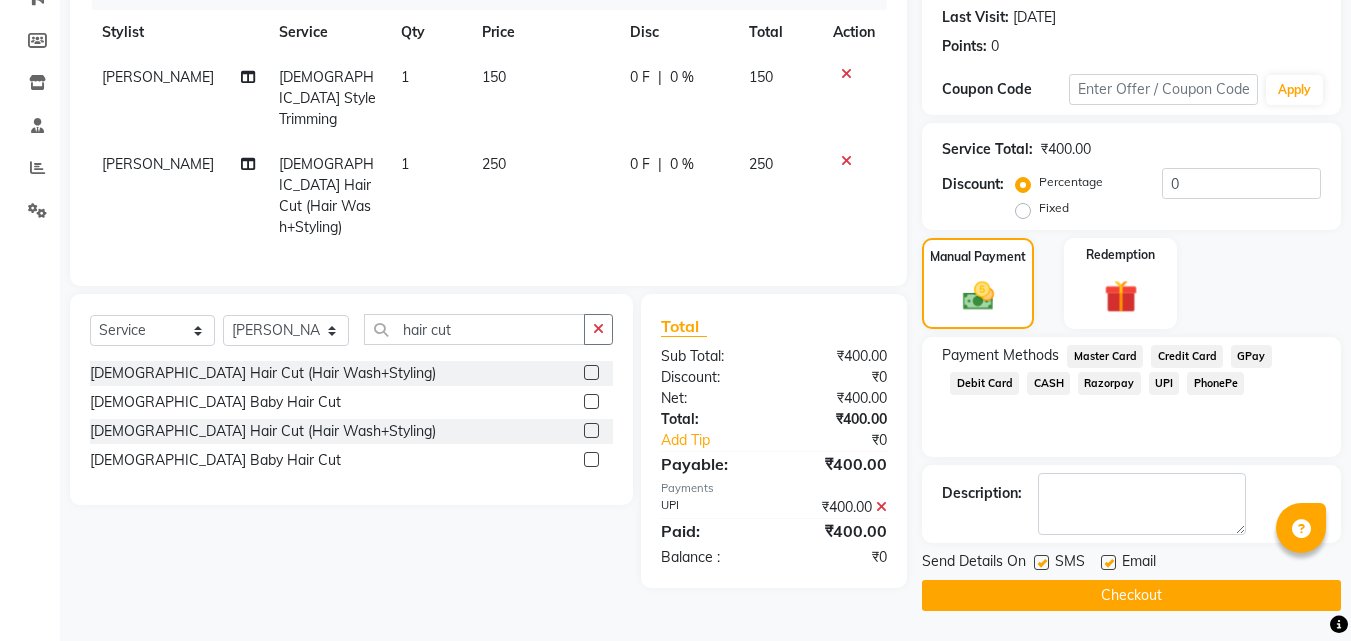 click on "Checkout" 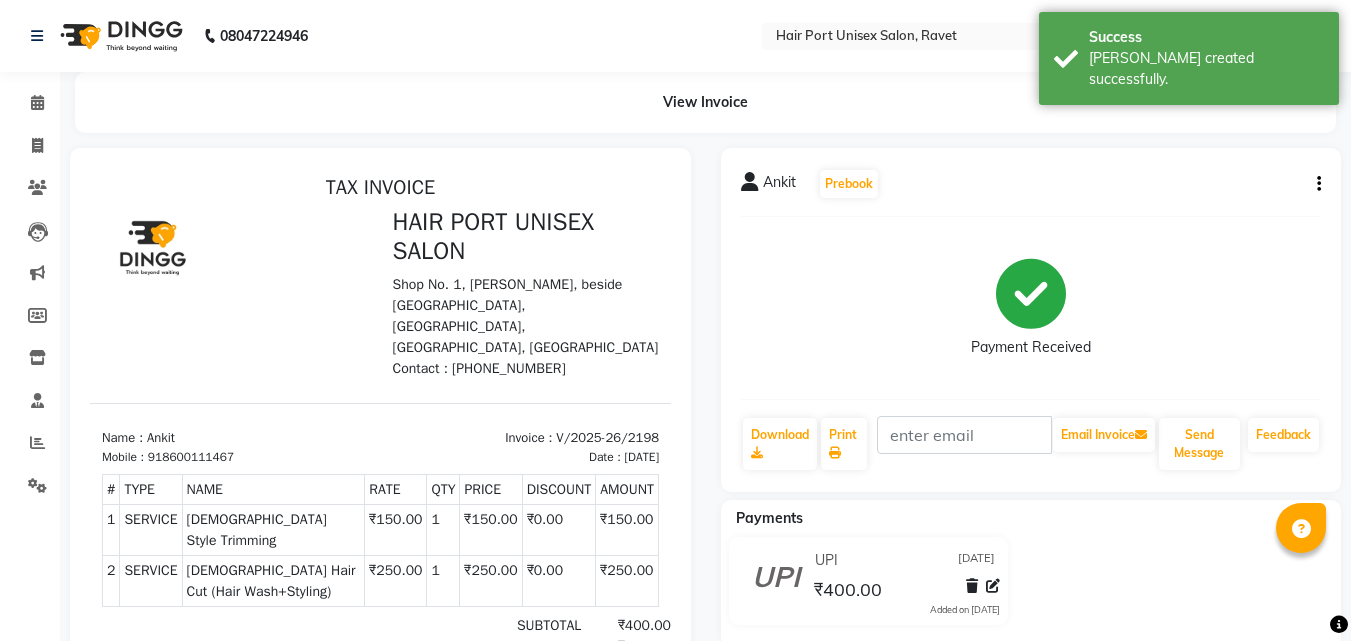 scroll, scrollTop: 0, scrollLeft: 0, axis: both 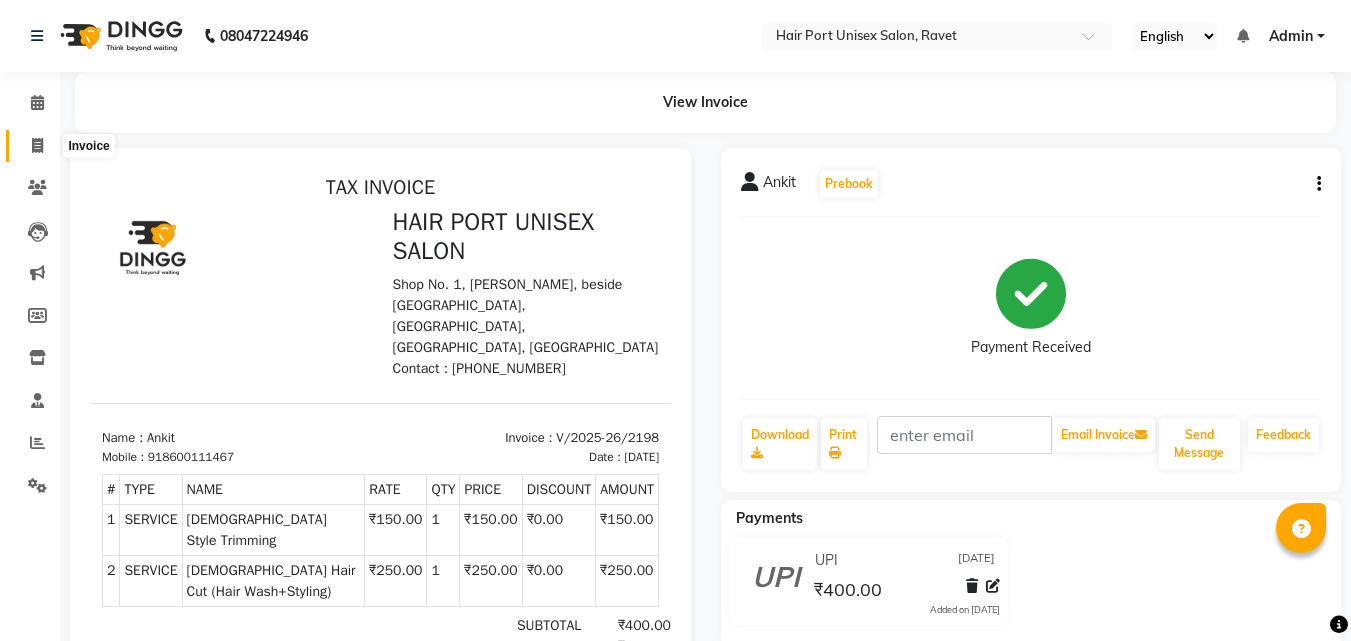 click 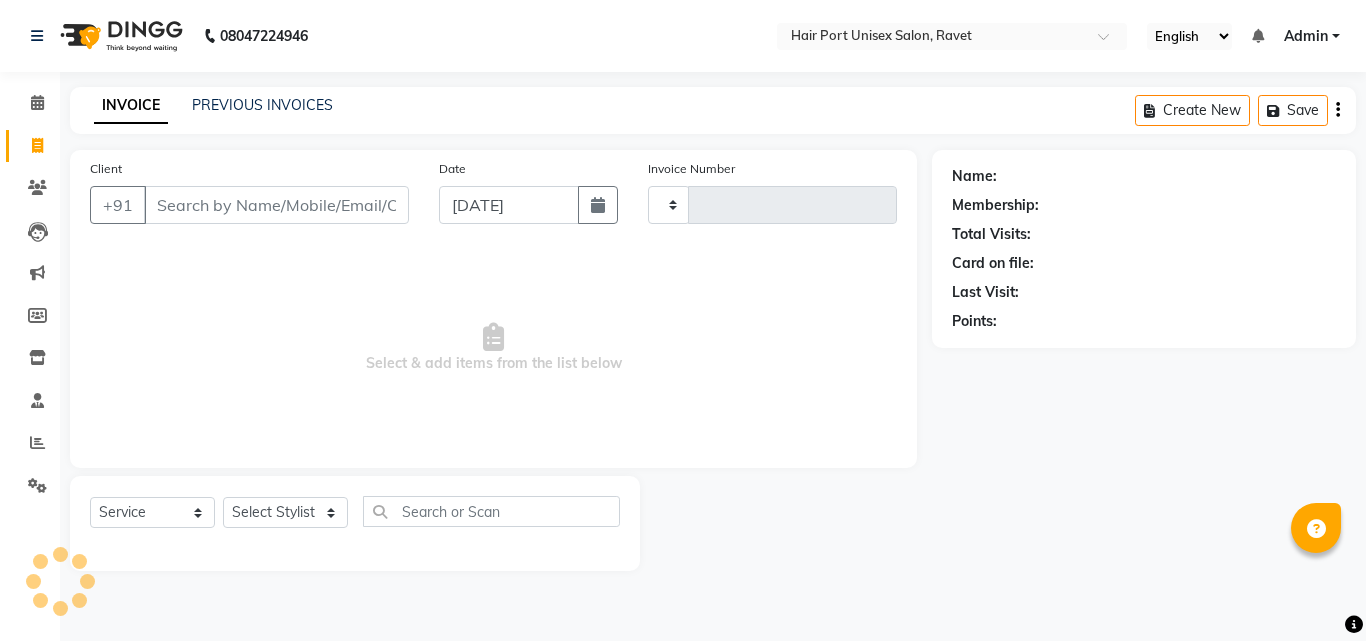 type on "2199" 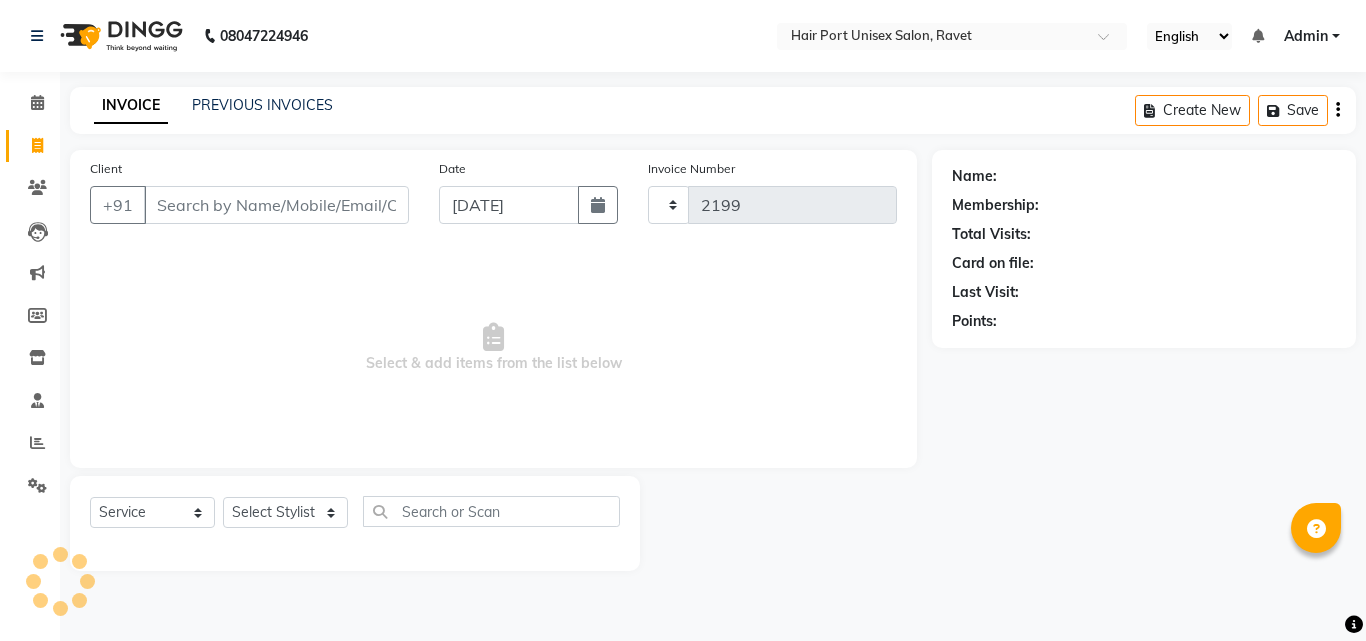 select on "7015" 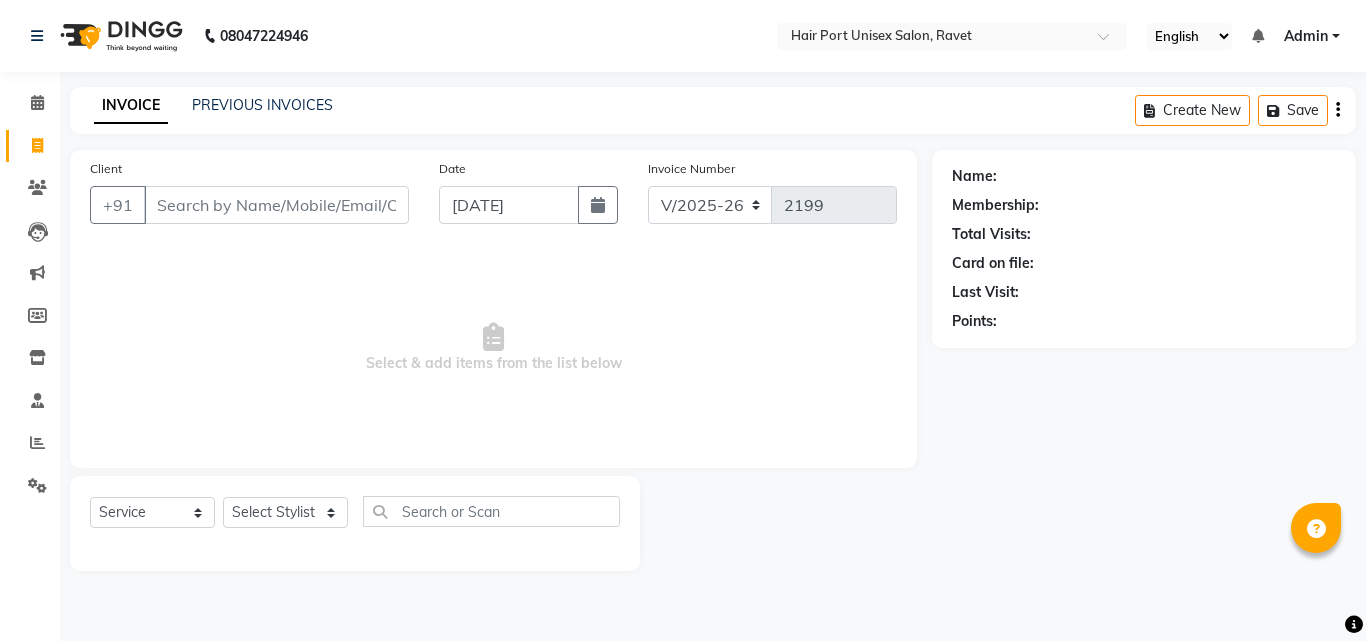 click on "Client" at bounding box center (276, 205) 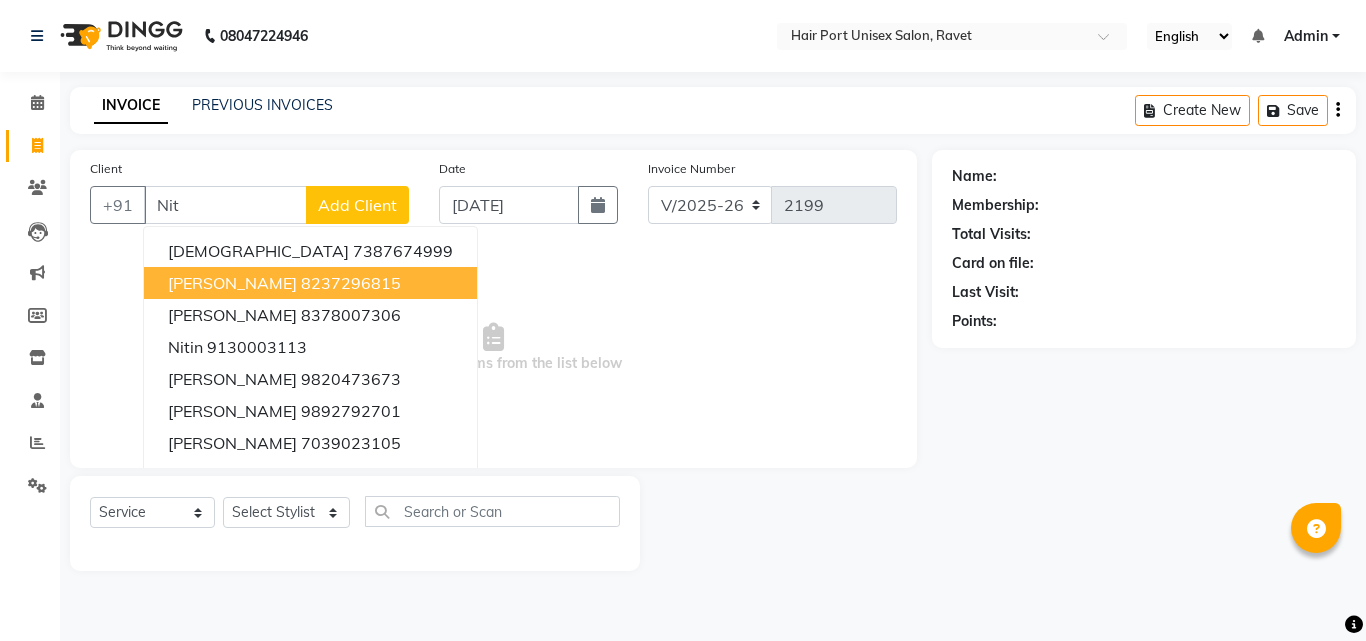 click on "[PERSON_NAME]" at bounding box center (232, 283) 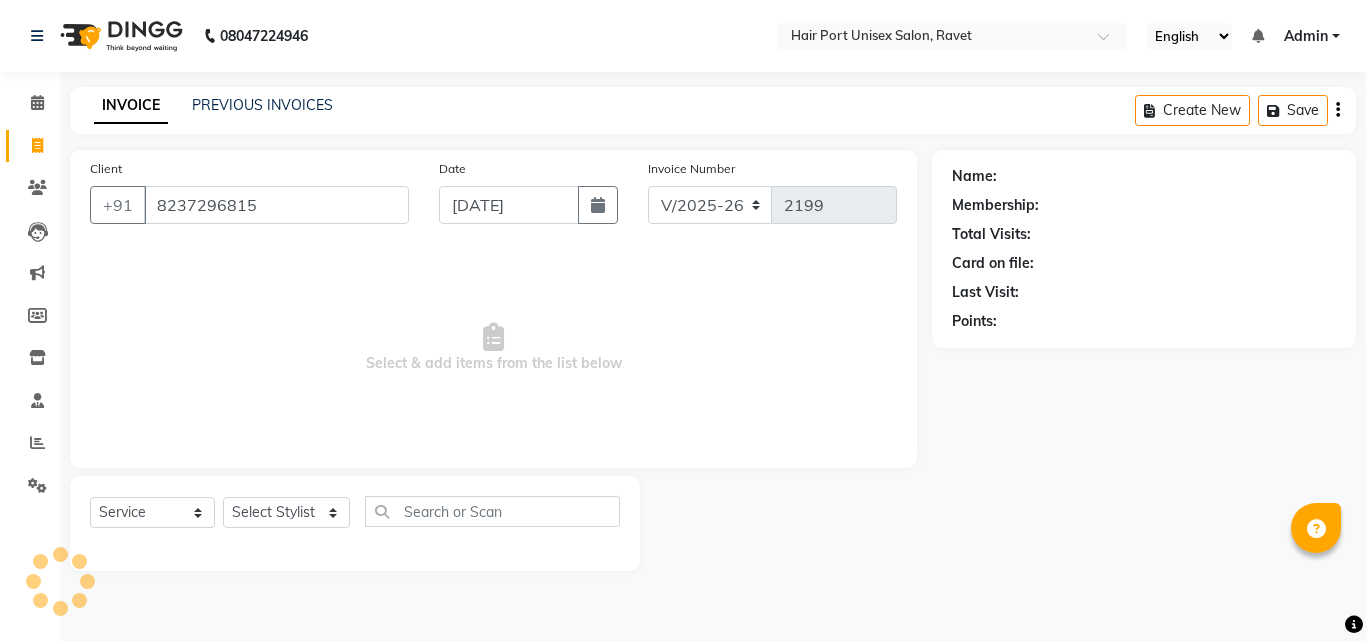 type on "8237296815" 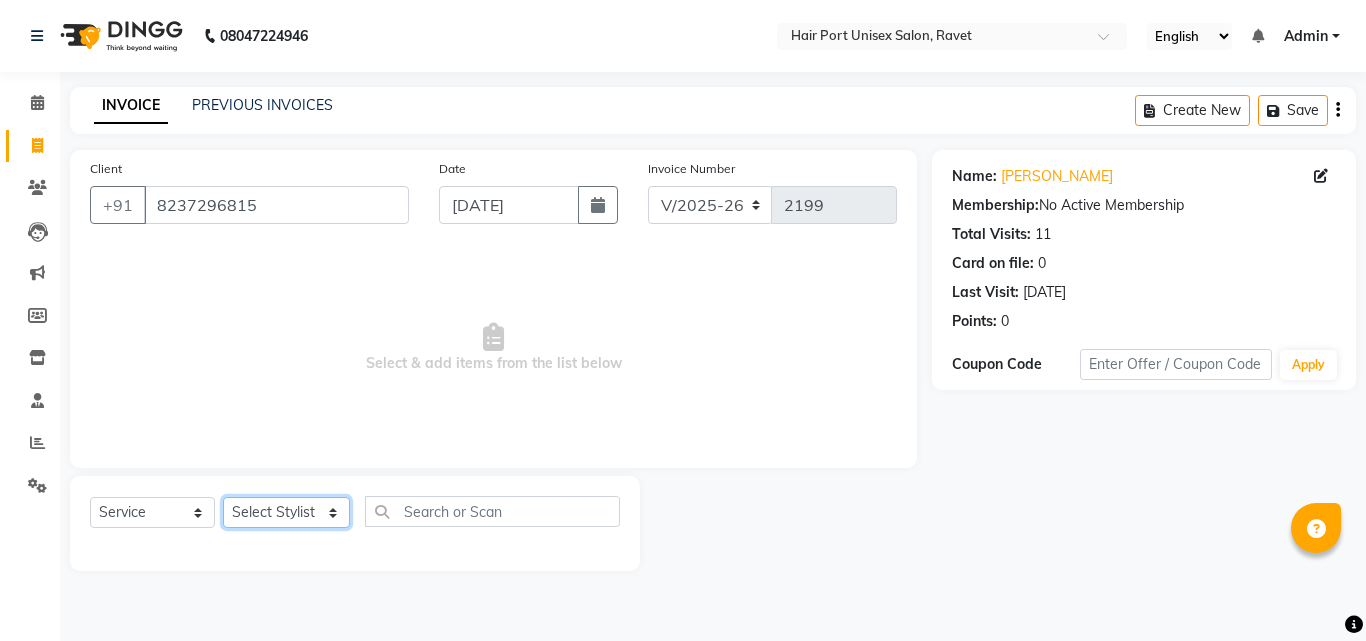 click on "Select Stylist [PERSON_NAME]  [PERSON_NAME] [PERSON_NAME] [PERSON_NAME] [PERSON_NAME]  [PERSON_NAME] [PERSON_NAME] Mane" 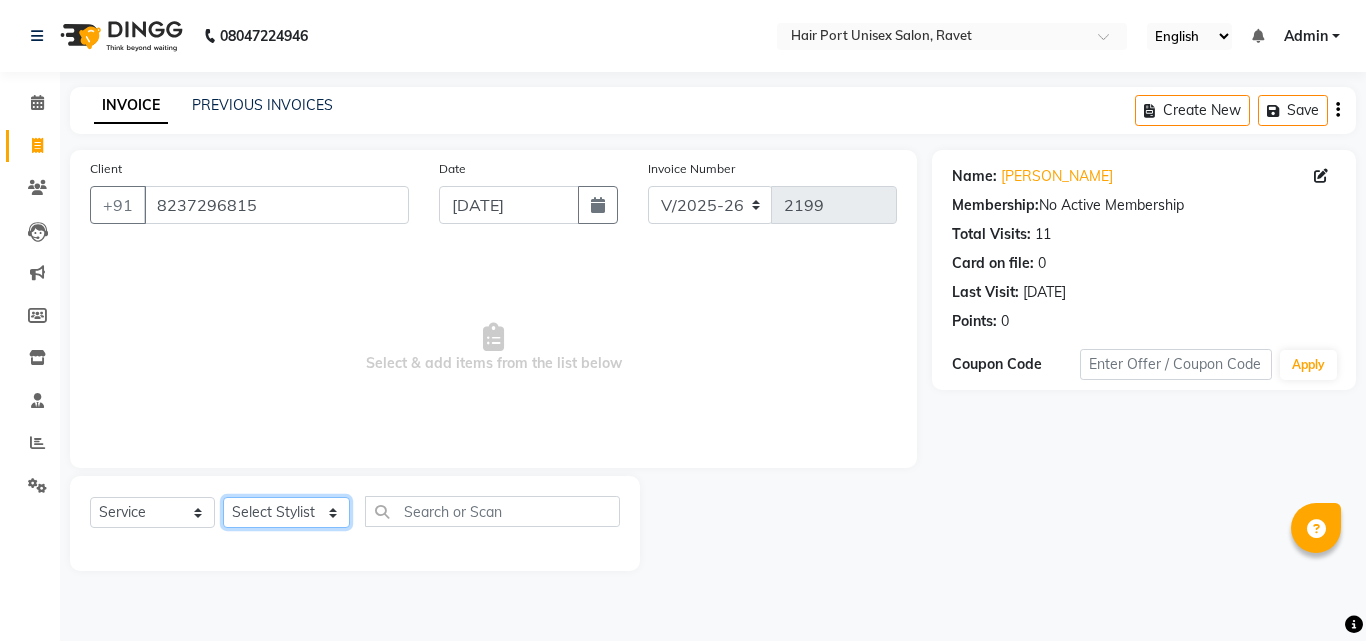 click on "Select Stylist [PERSON_NAME]  [PERSON_NAME] [PERSON_NAME] [PERSON_NAME] [PERSON_NAME]  [PERSON_NAME] [PERSON_NAME] Mane" 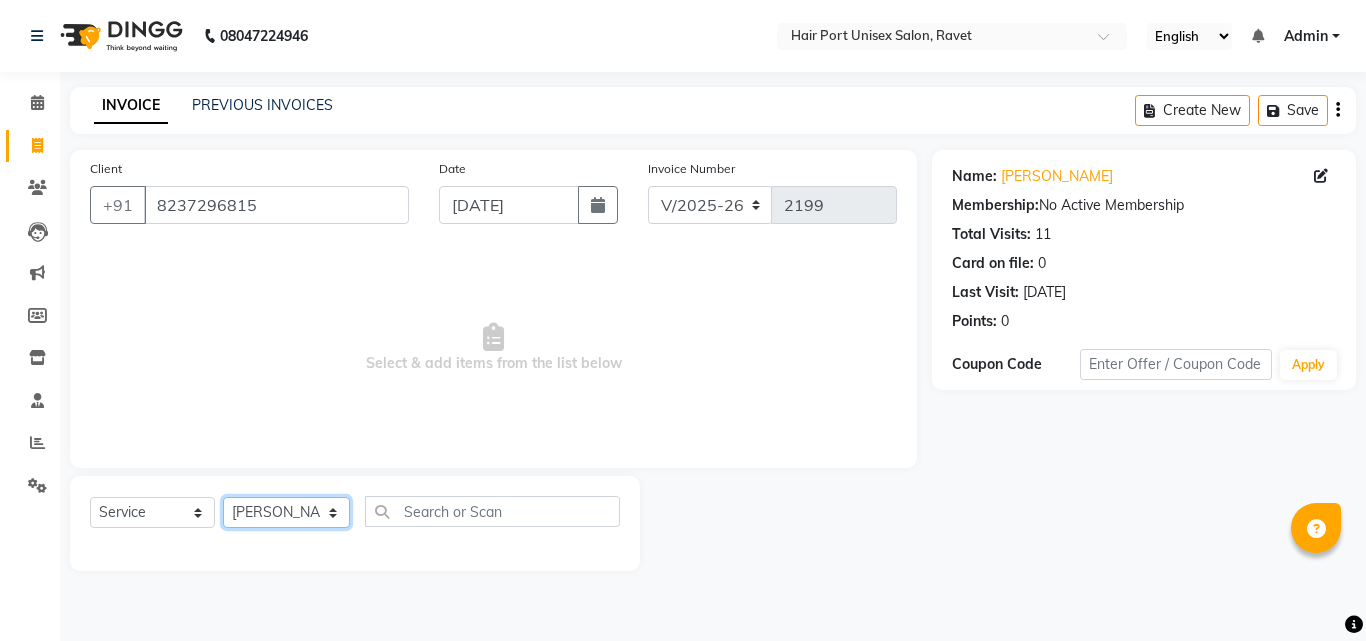 click on "Select Stylist [PERSON_NAME]  [PERSON_NAME] [PERSON_NAME] [PERSON_NAME] [PERSON_NAME]  [PERSON_NAME] [PERSON_NAME] Mane" 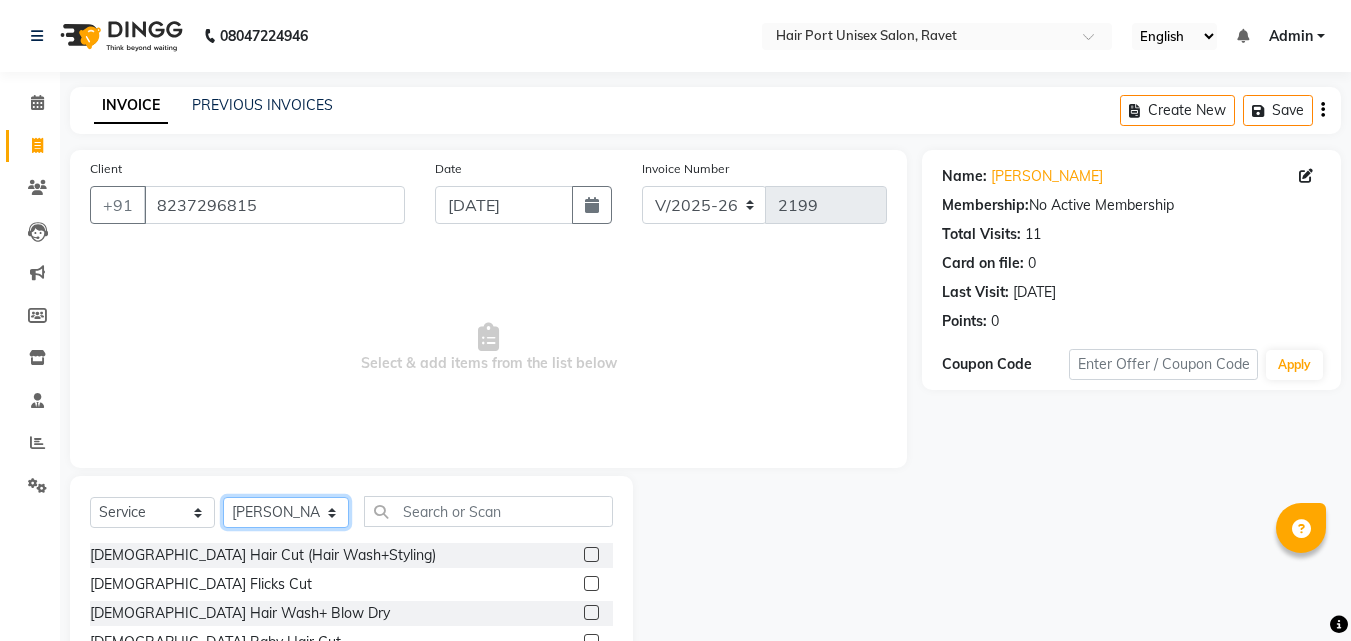 click on "Select Stylist [PERSON_NAME]  [PERSON_NAME] [PERSON_NAME] [PERSON_NAME] [PERSON_NAME]  [PERSON_NAME] [PERSON_NAME] Mane" 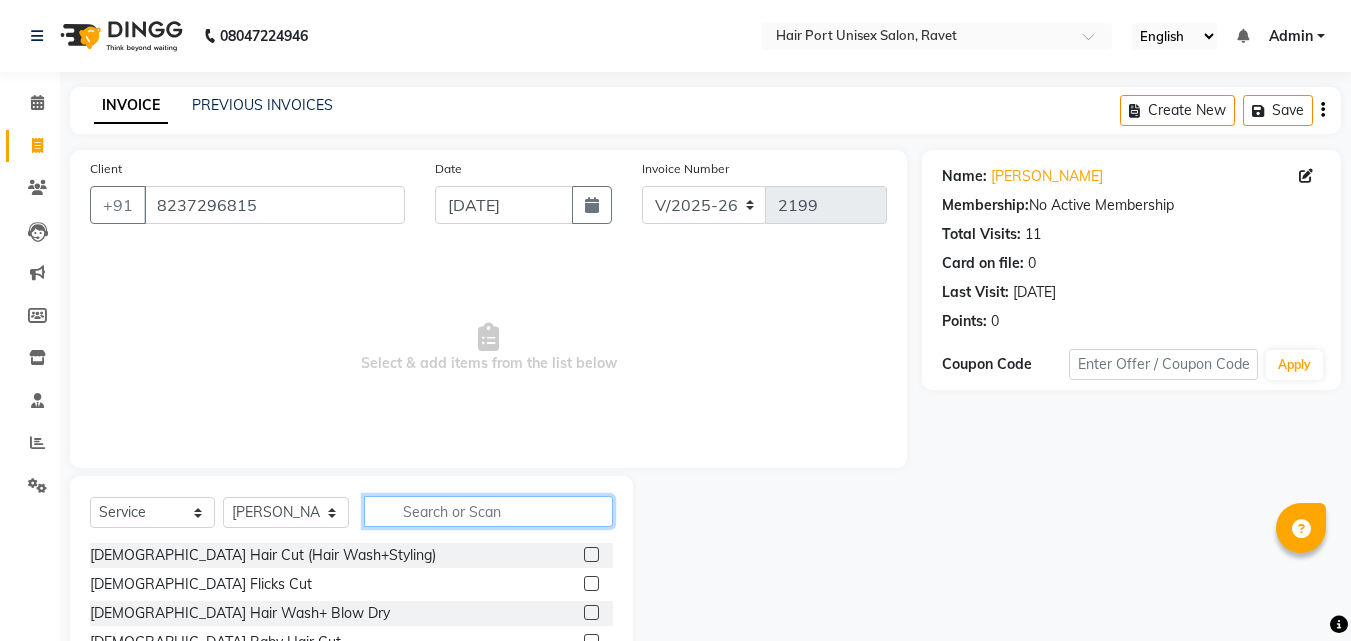 click 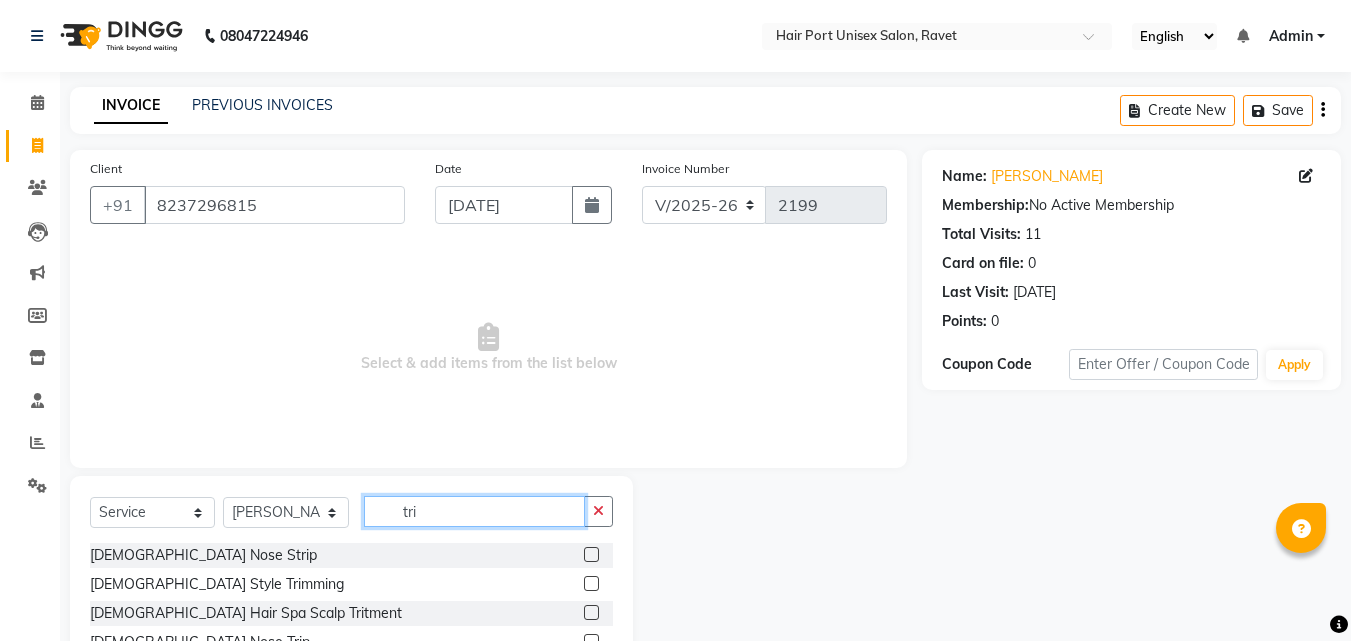type on "tri" 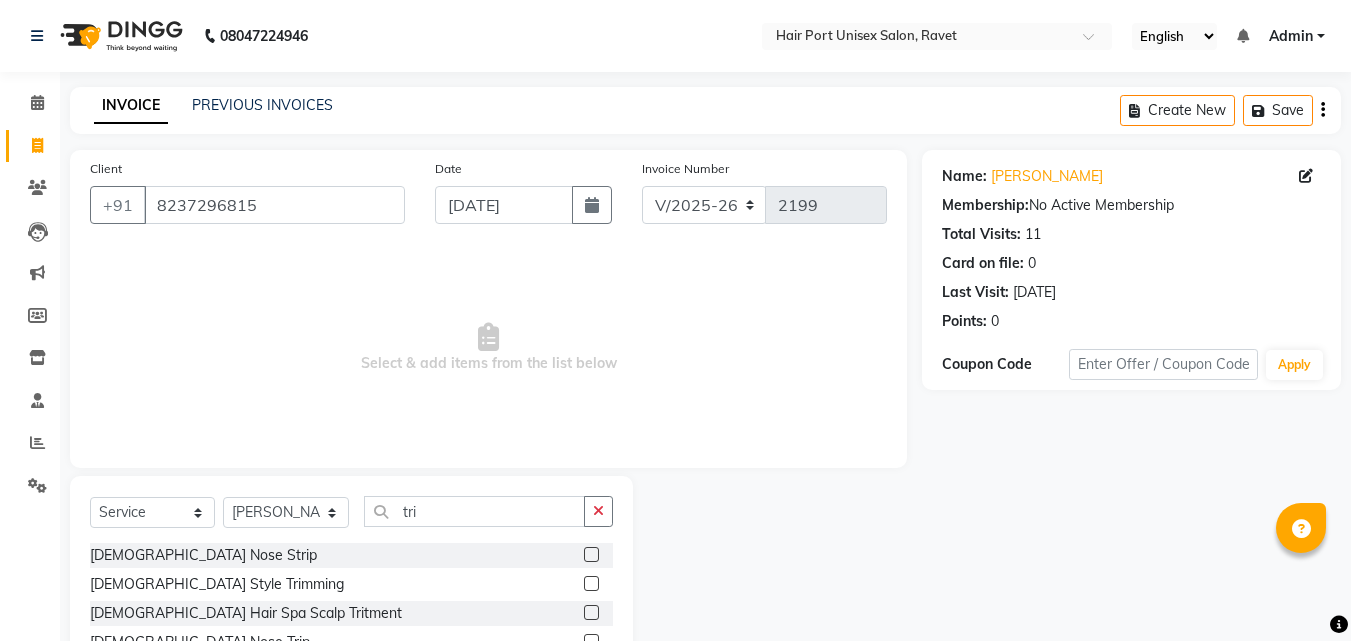 click 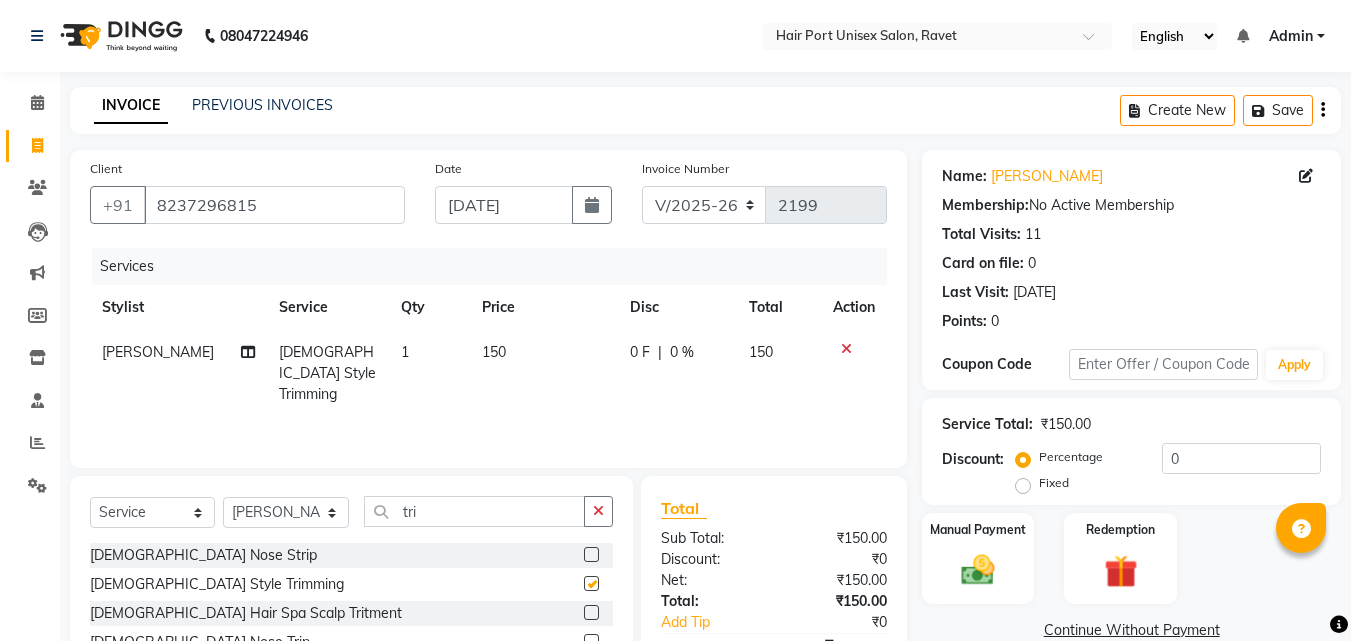 checkbox on "false" 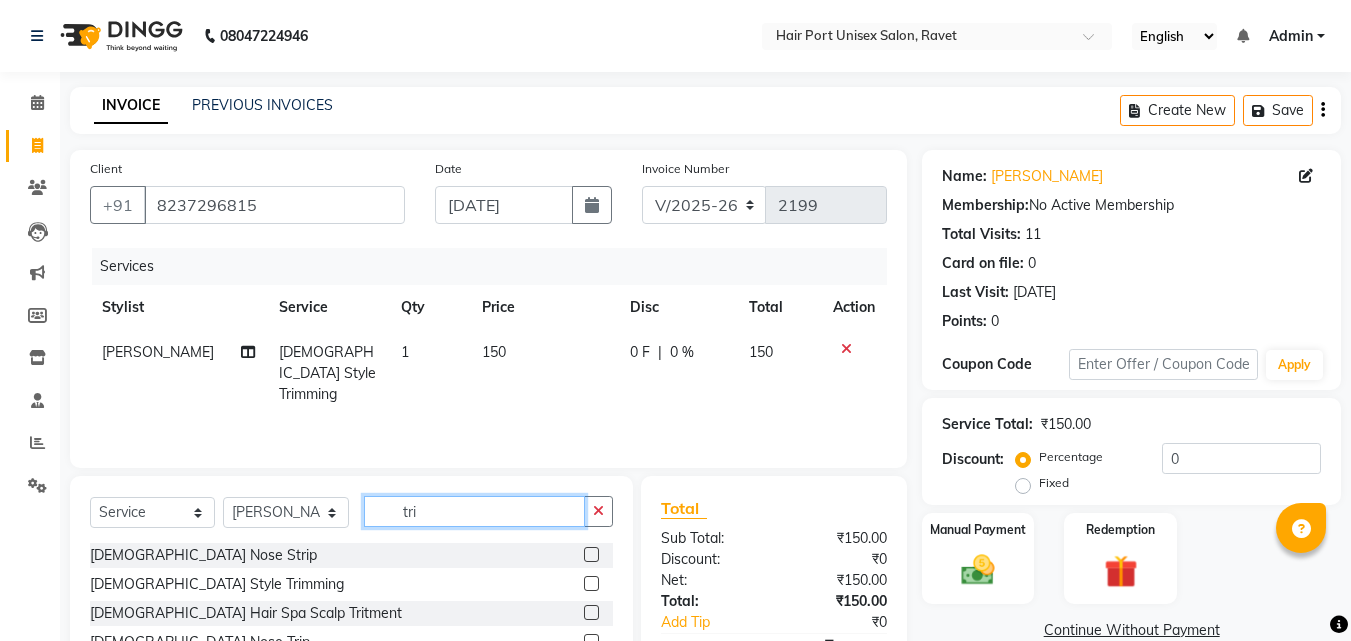 click on "tri" 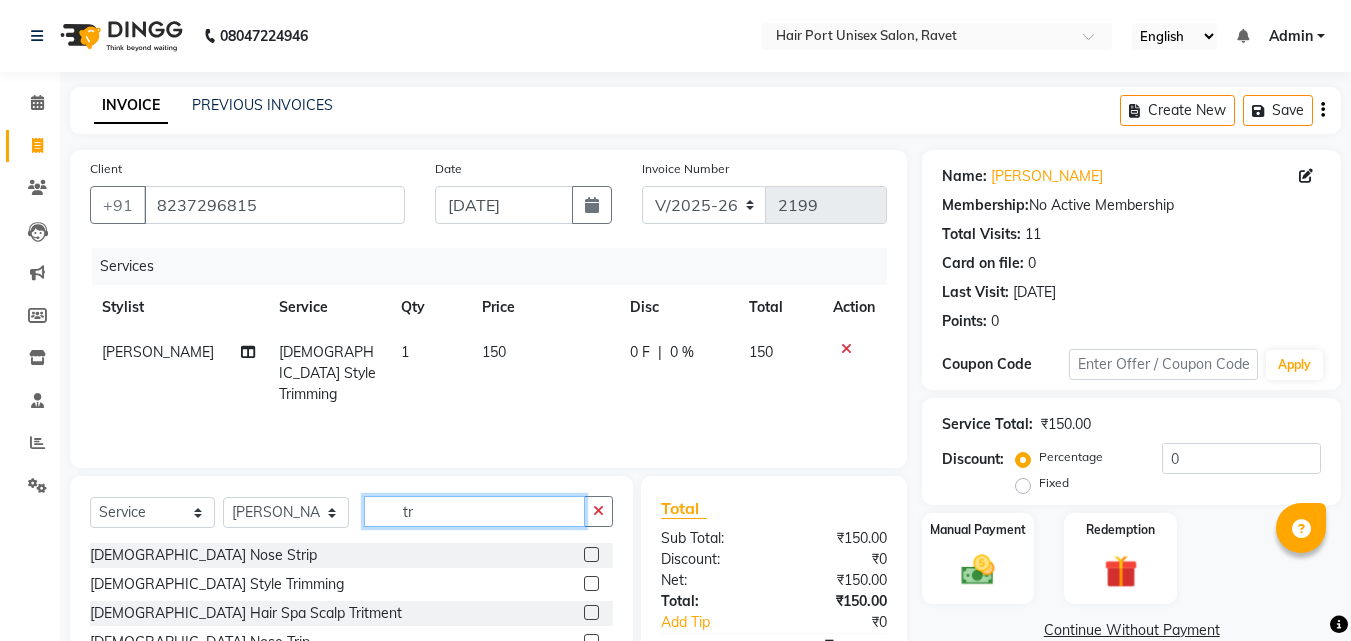 type on "t" 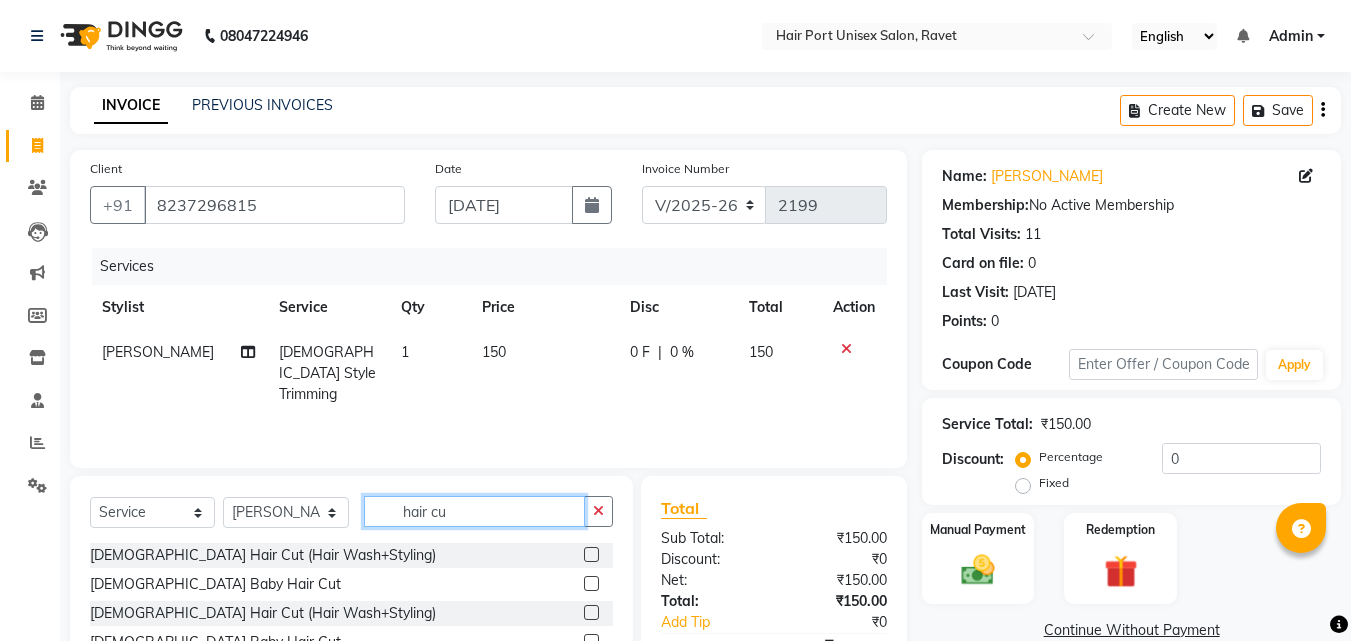 type on "hair cu" 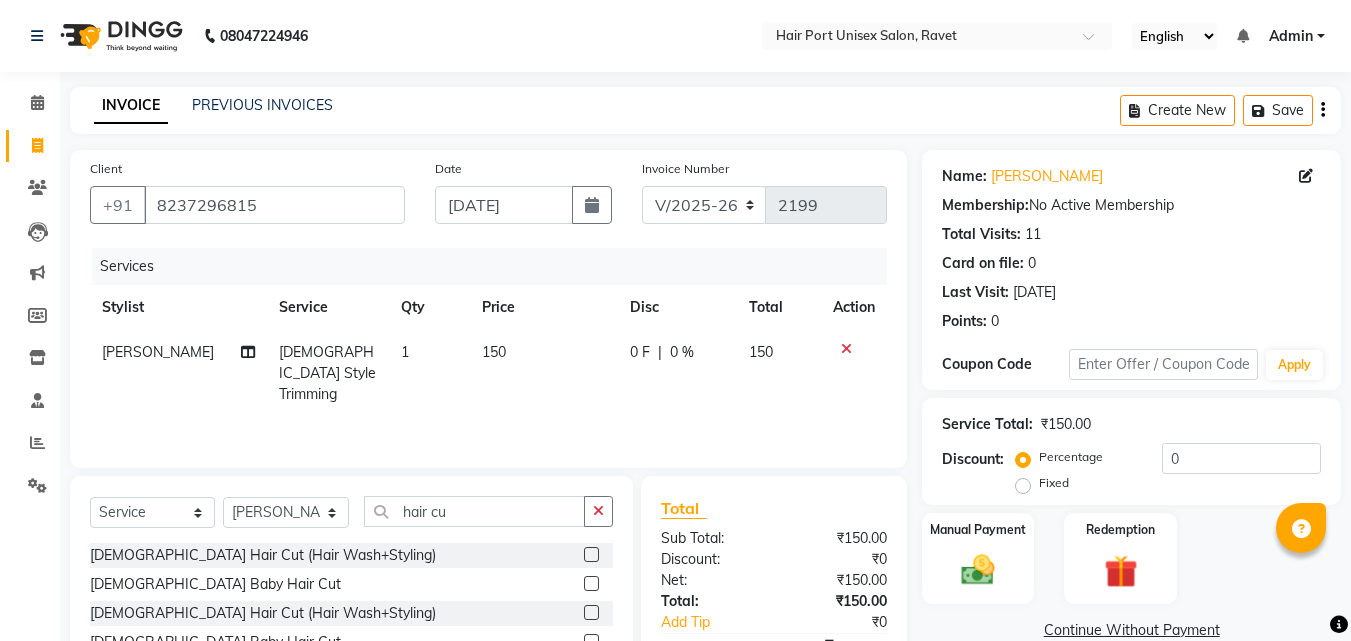 click 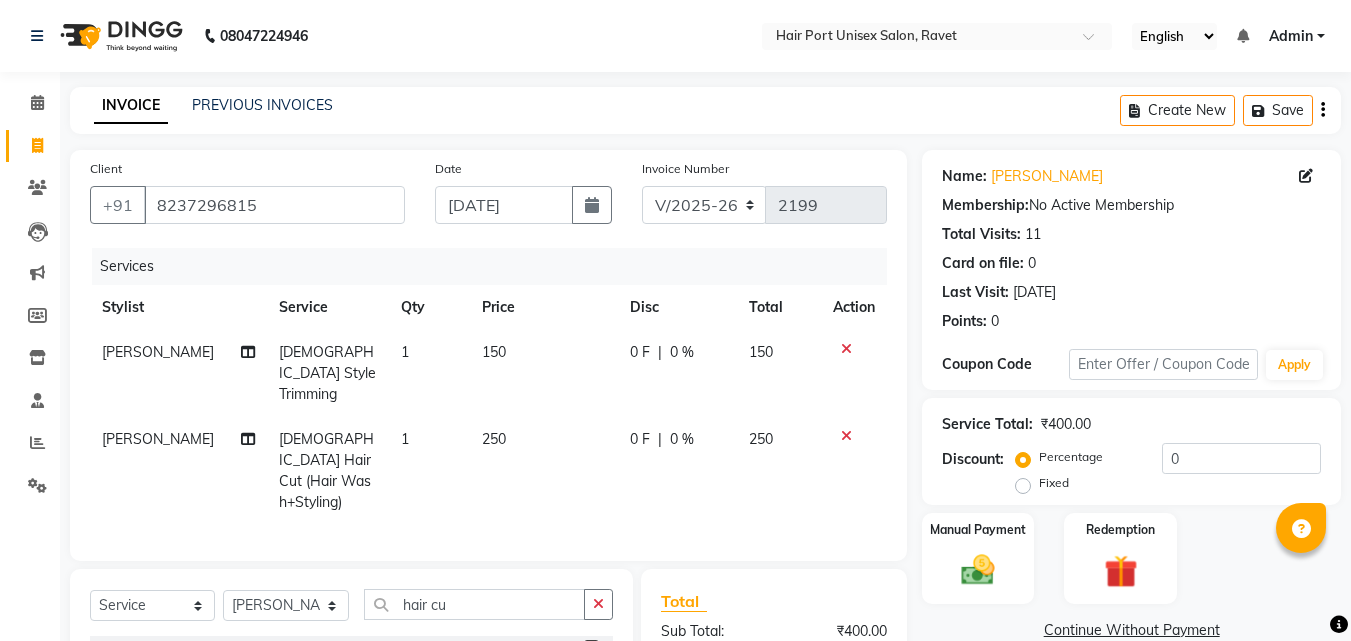checkbox on "false" 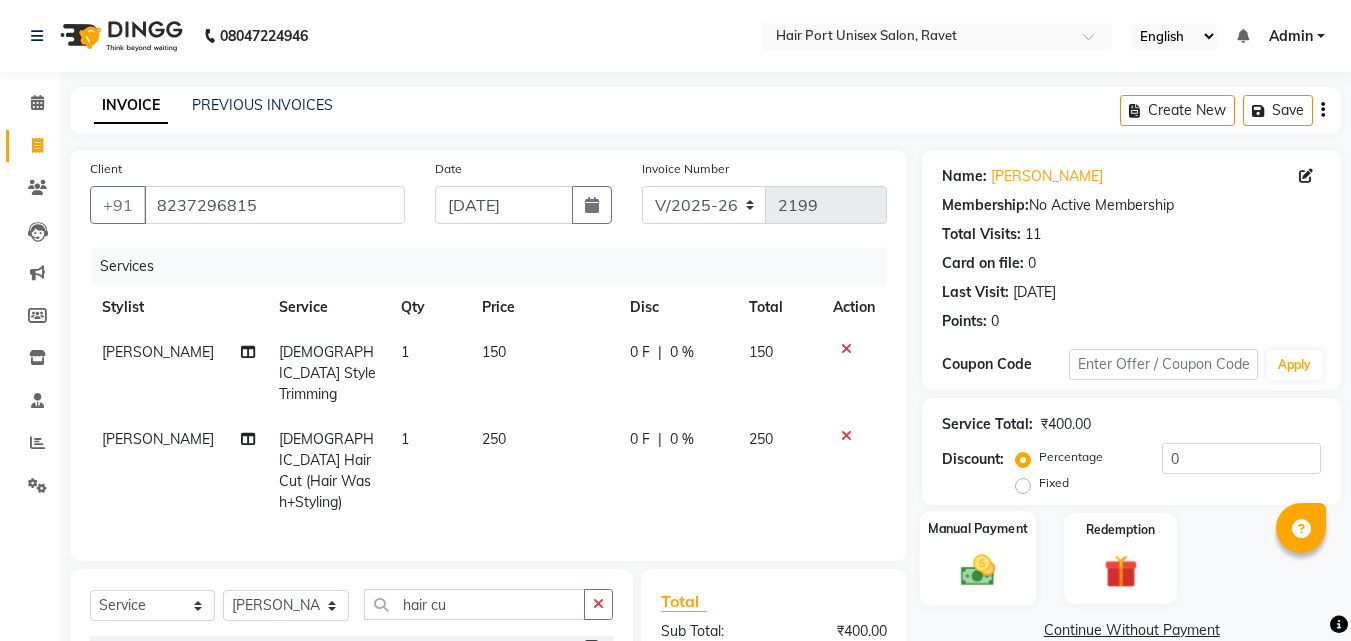 click 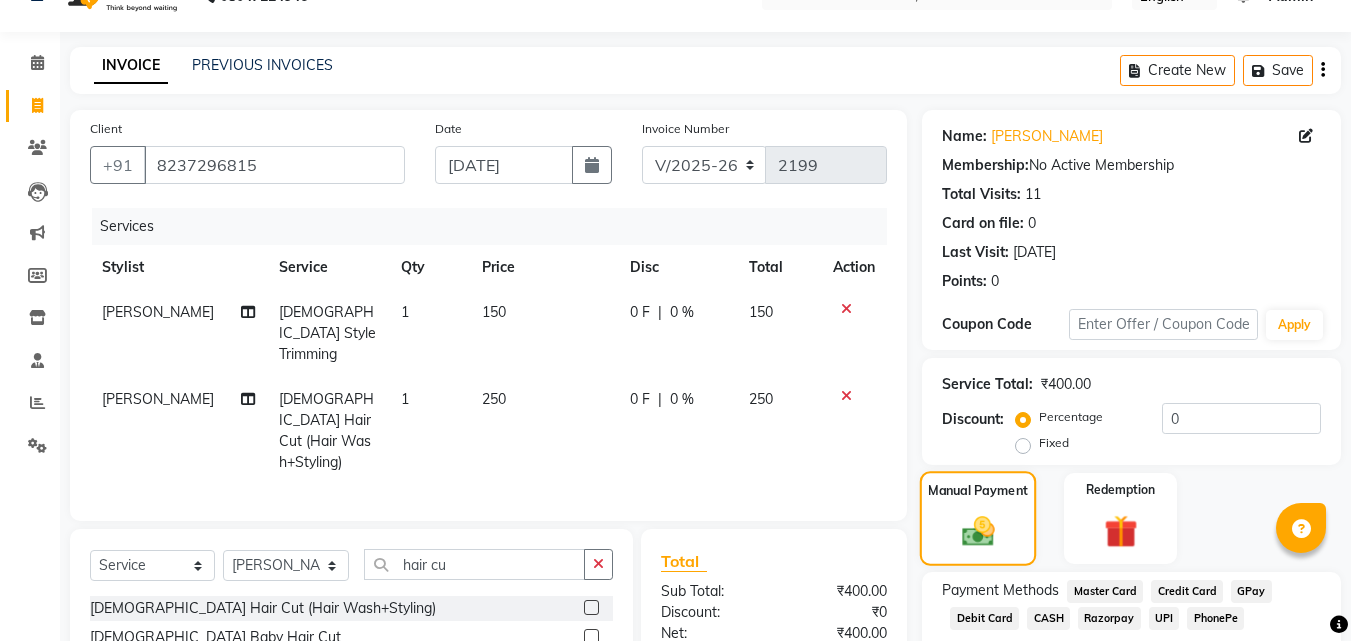 scroll, scrollTop: 183, scrollLeft: 0, axis: vertical 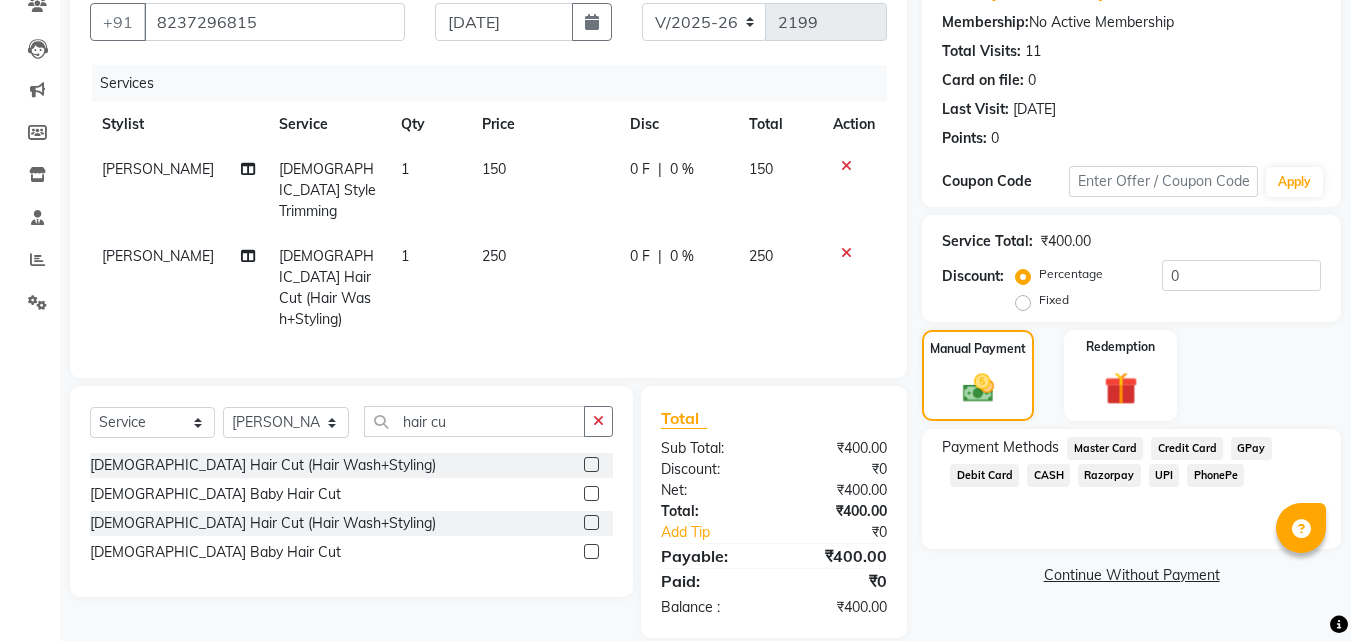 click on "UPI" 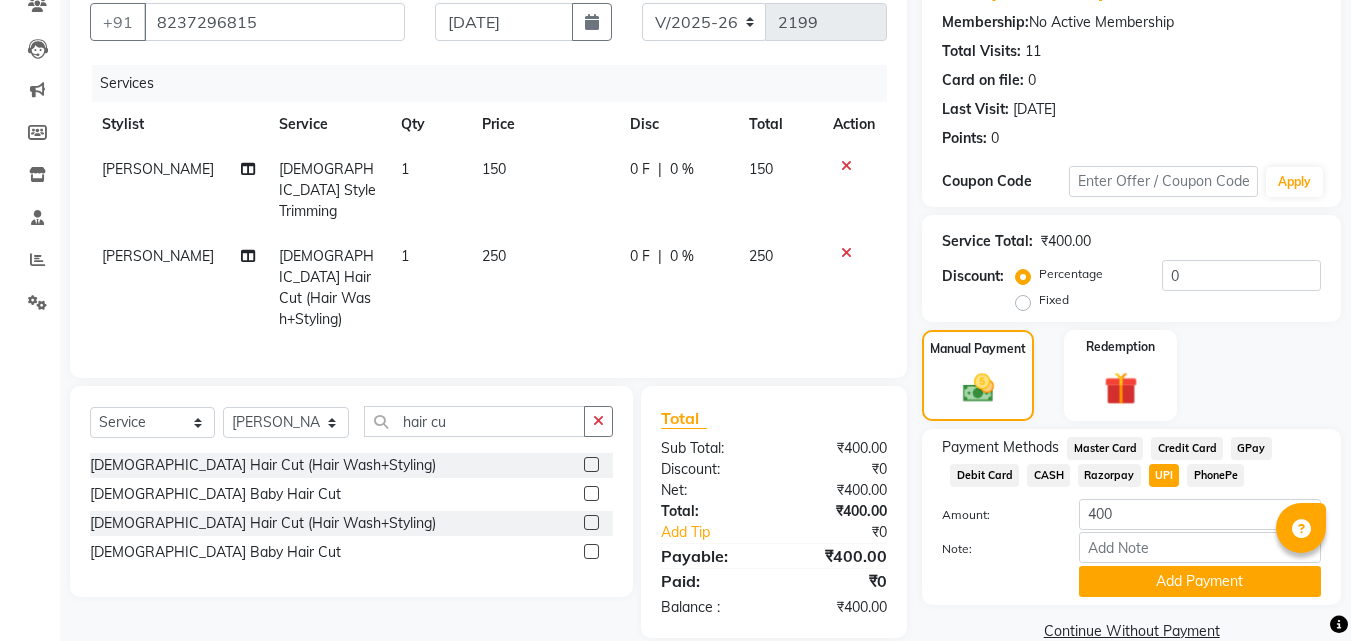 click on "UPI" 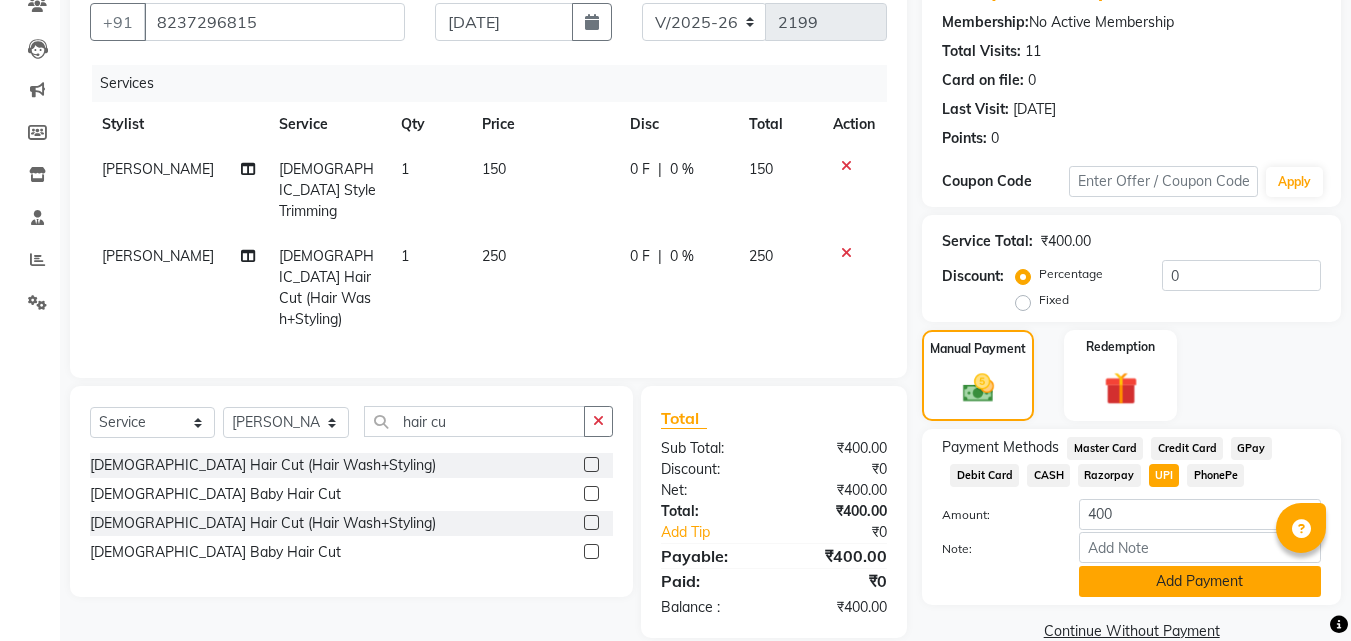 click on "Add Payment" 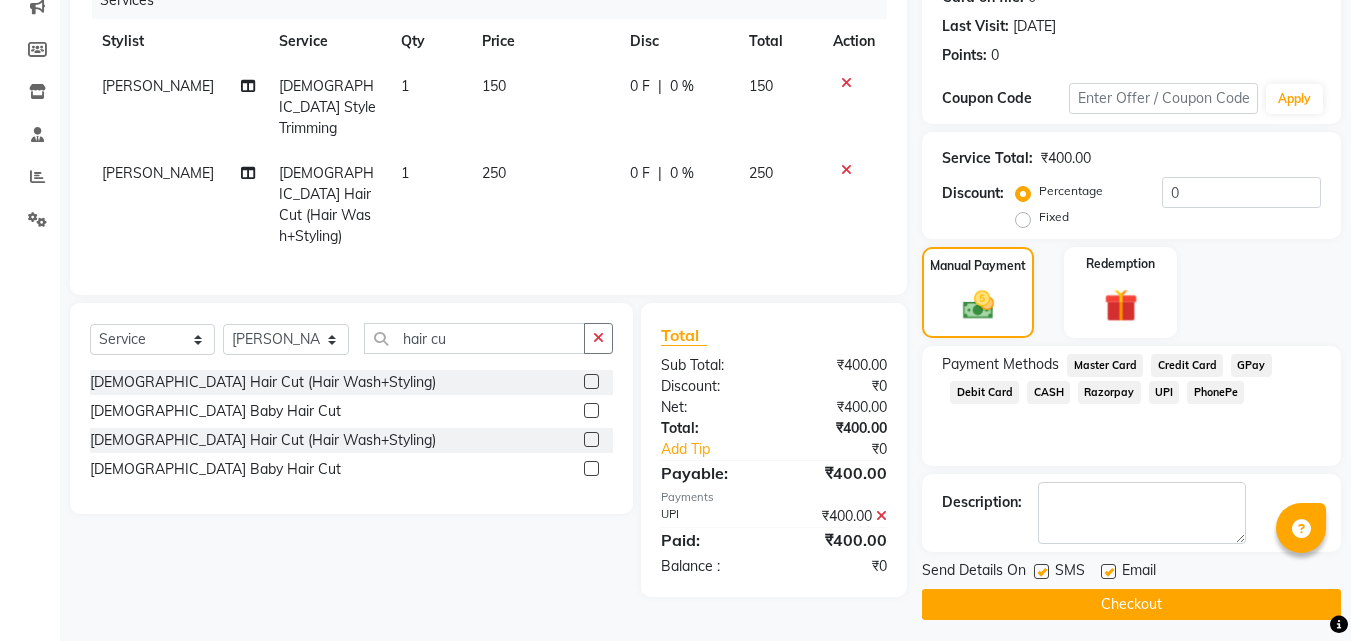 scroll, scrollTop: 275, scrollLeft: 0, axis: vertical 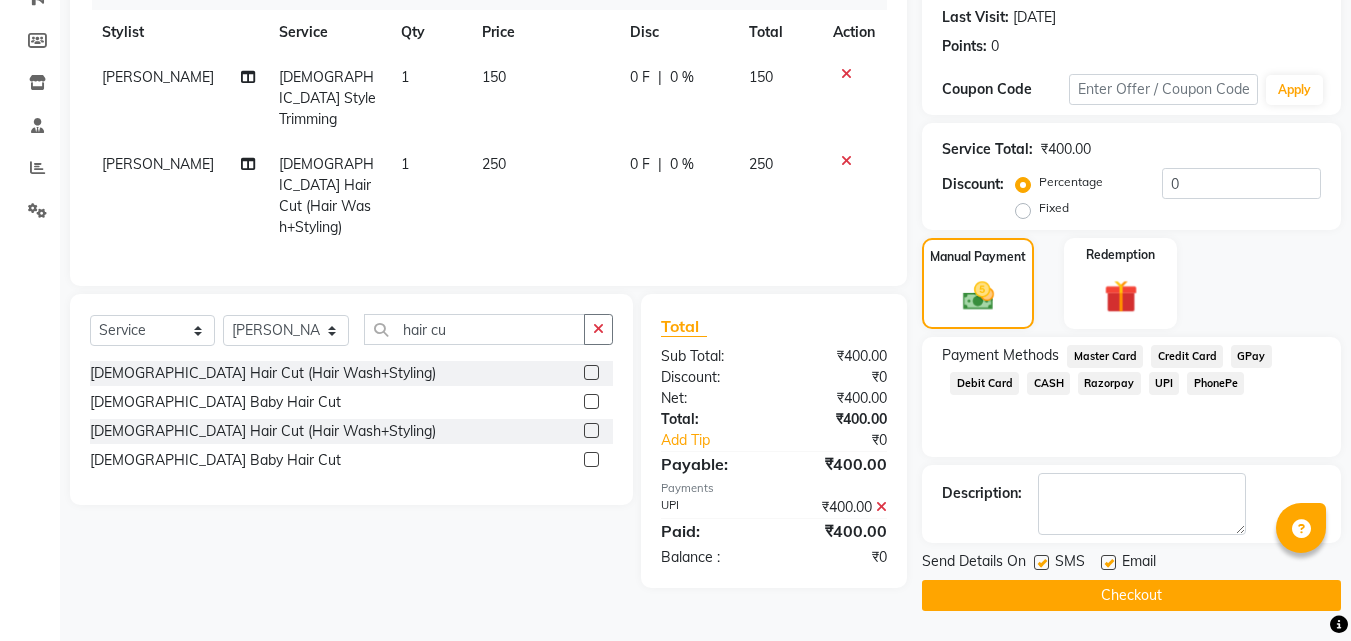 click on "Checkout" 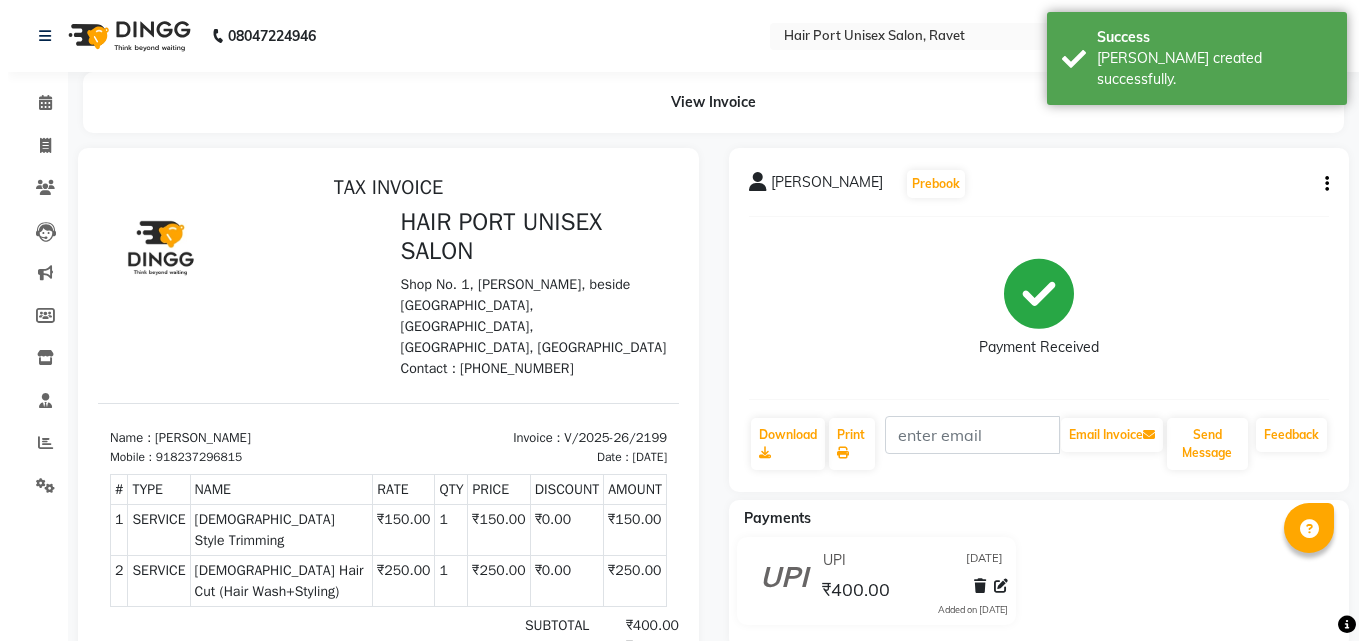 scroll, scrollTop: 0, scrollLeft: 0, axis: both 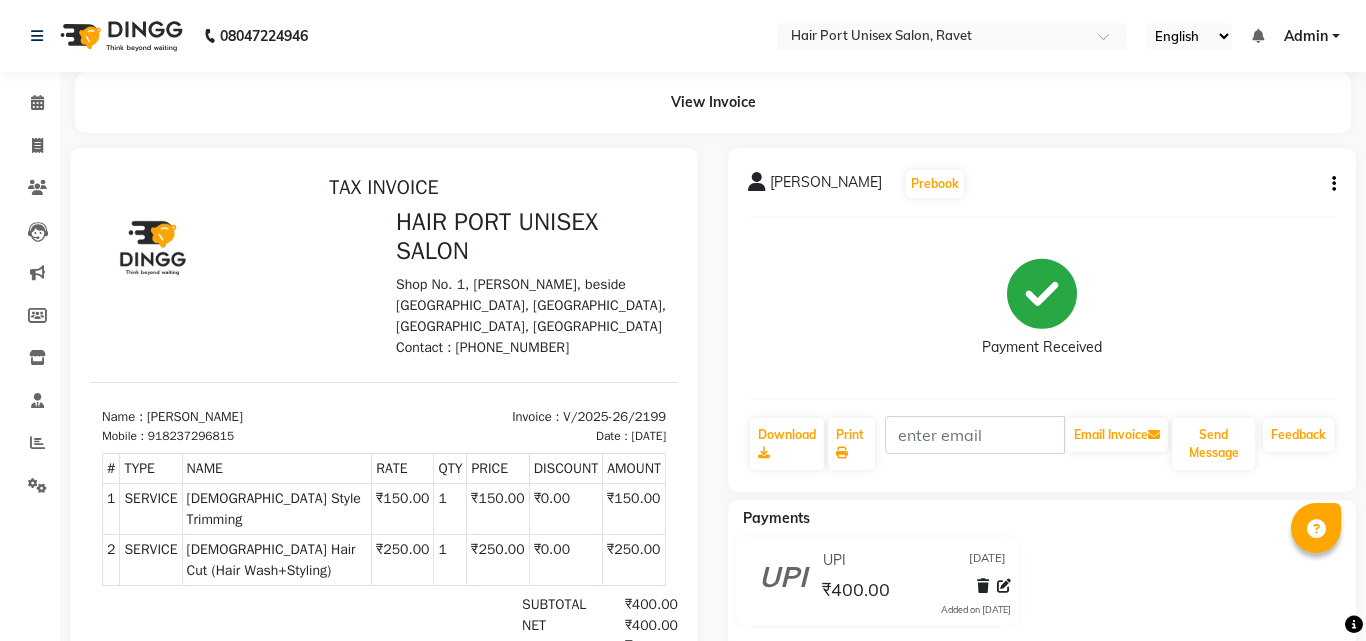 select on "service" 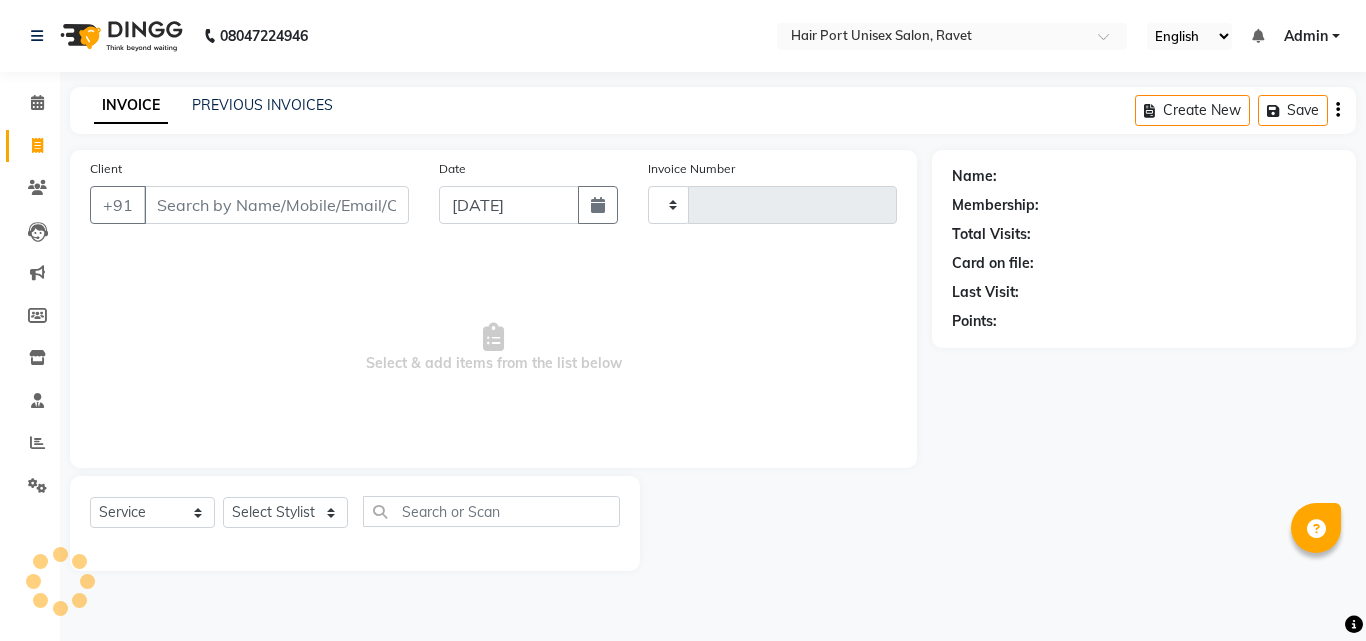 type on "2200" 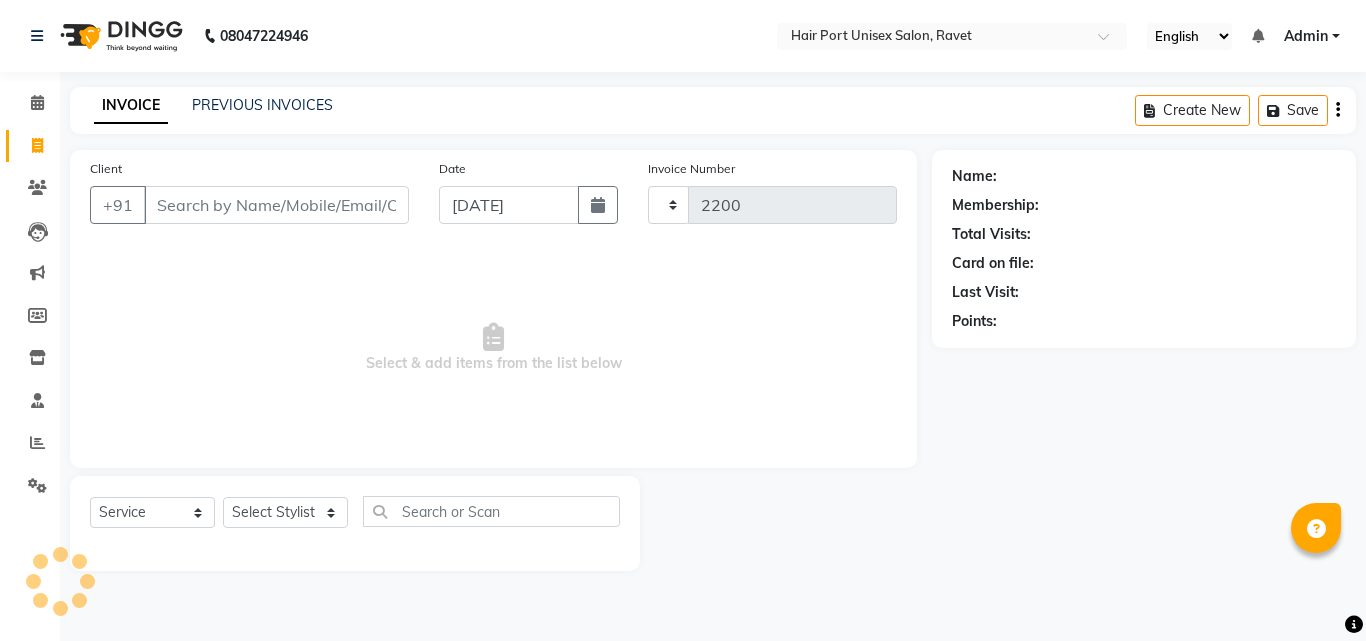 select on "7015" 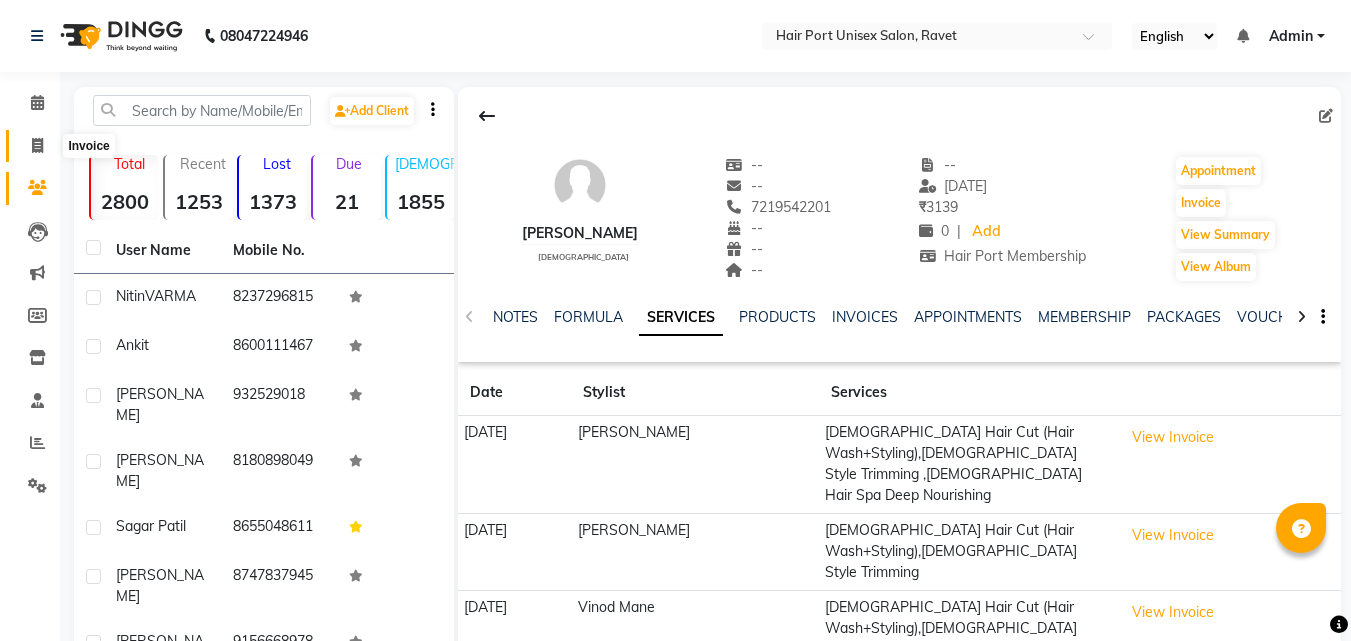 click 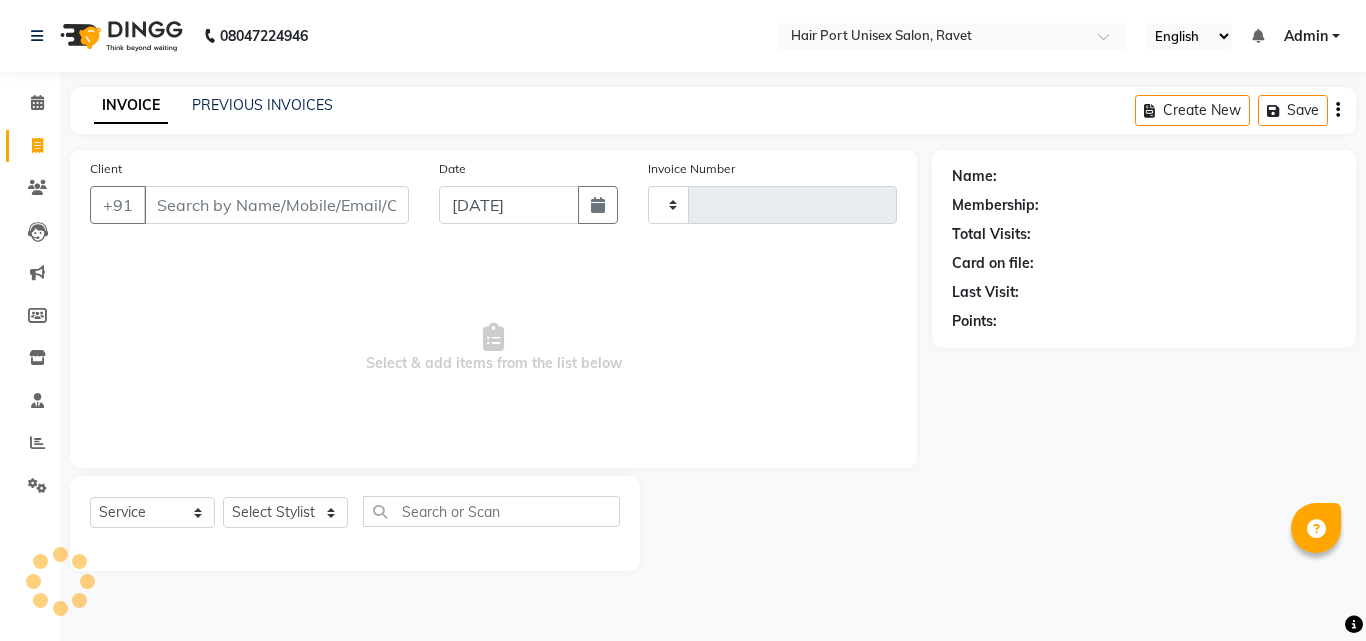 type on "2200" 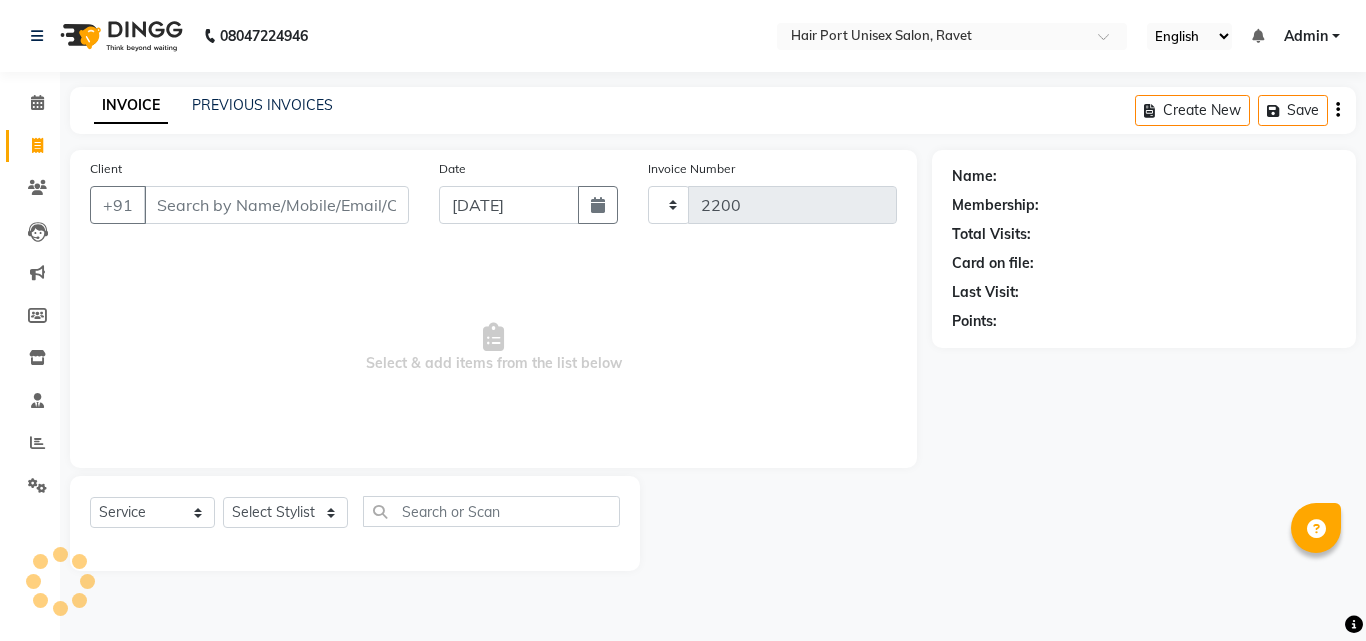 select on "7015" 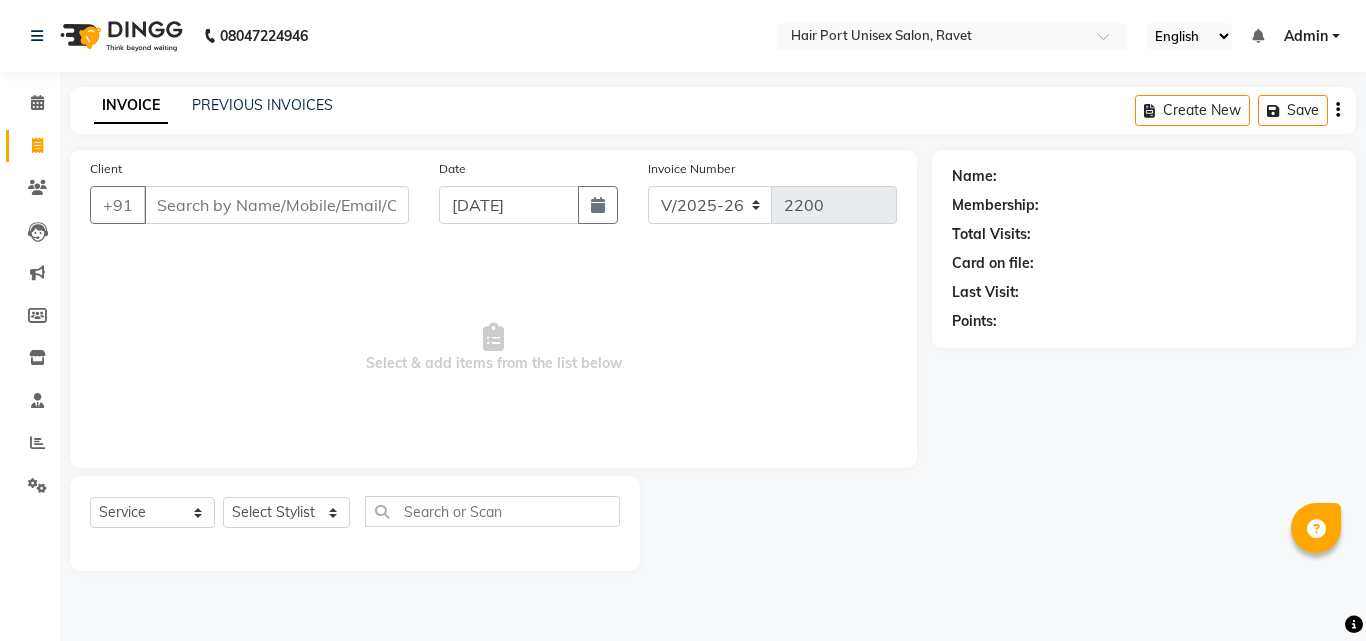 click on "Client" at bounding box center [276, 205] 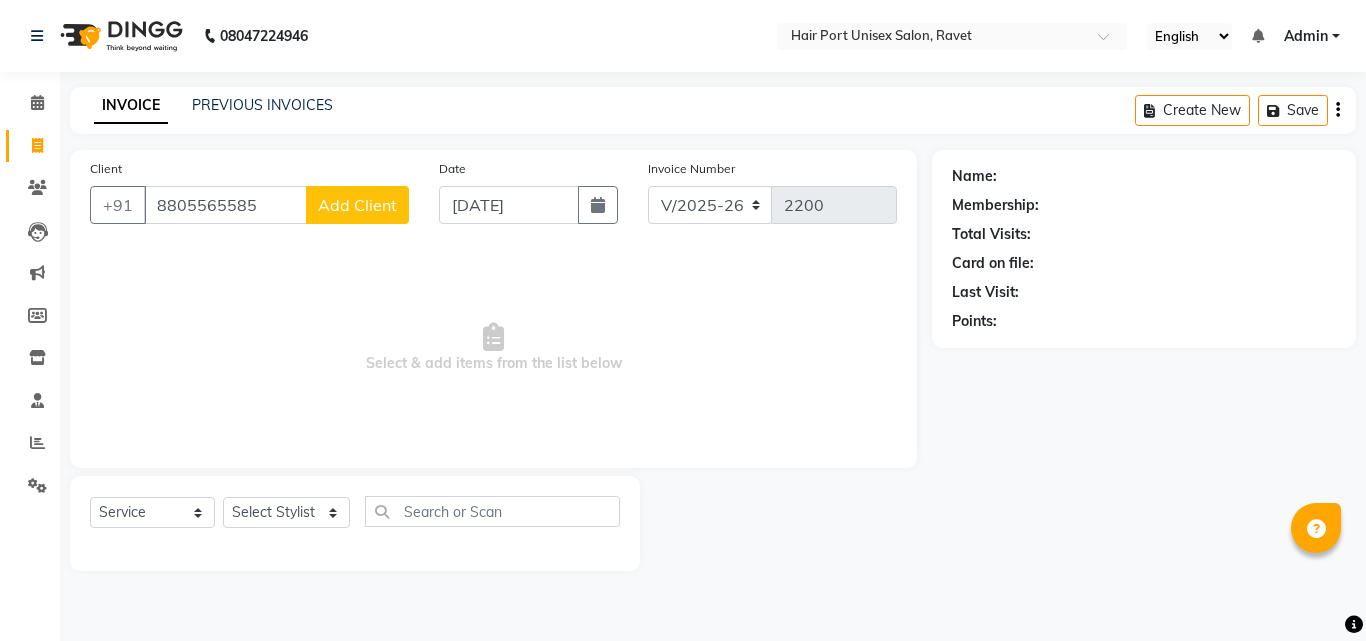 type on "8805565585" 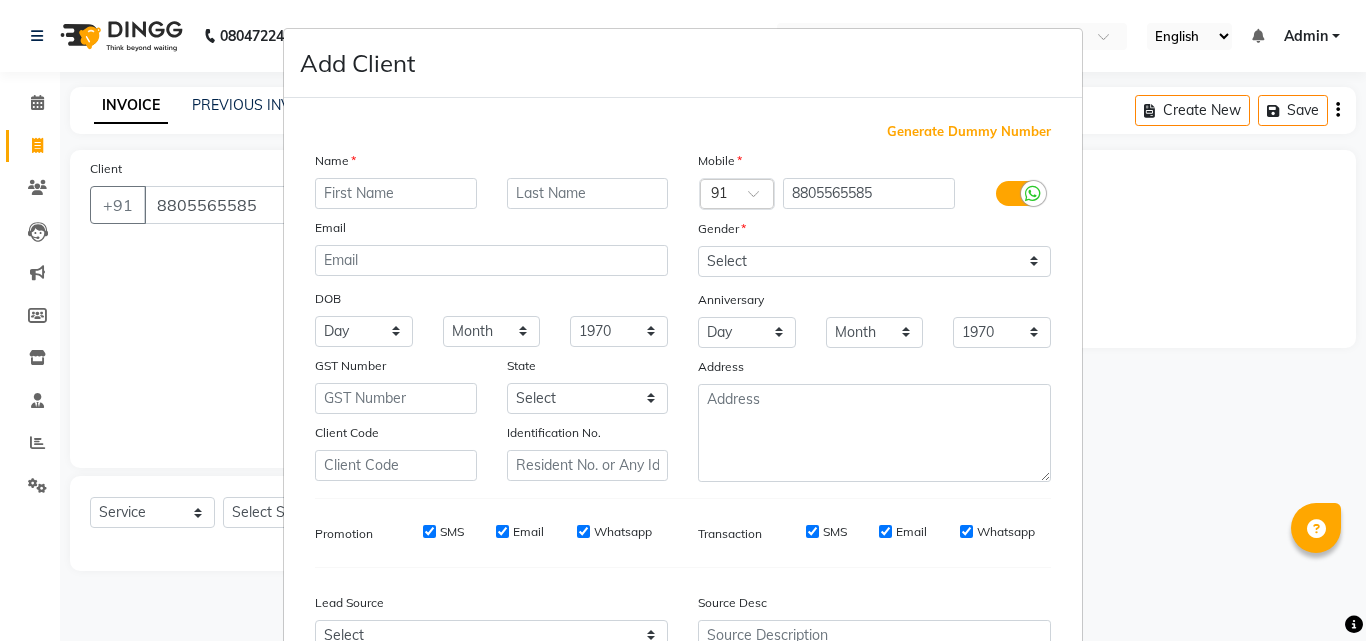 click at bounding box center [396, 193] 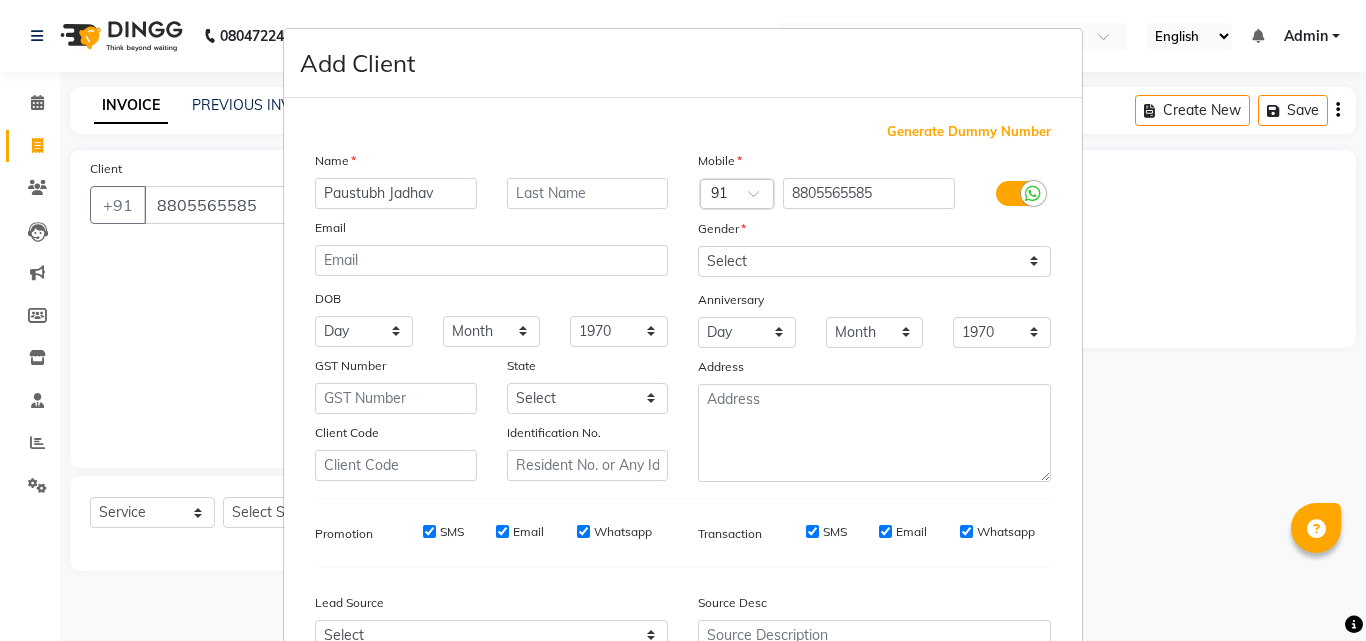 type on "Paustubh Jadhav" 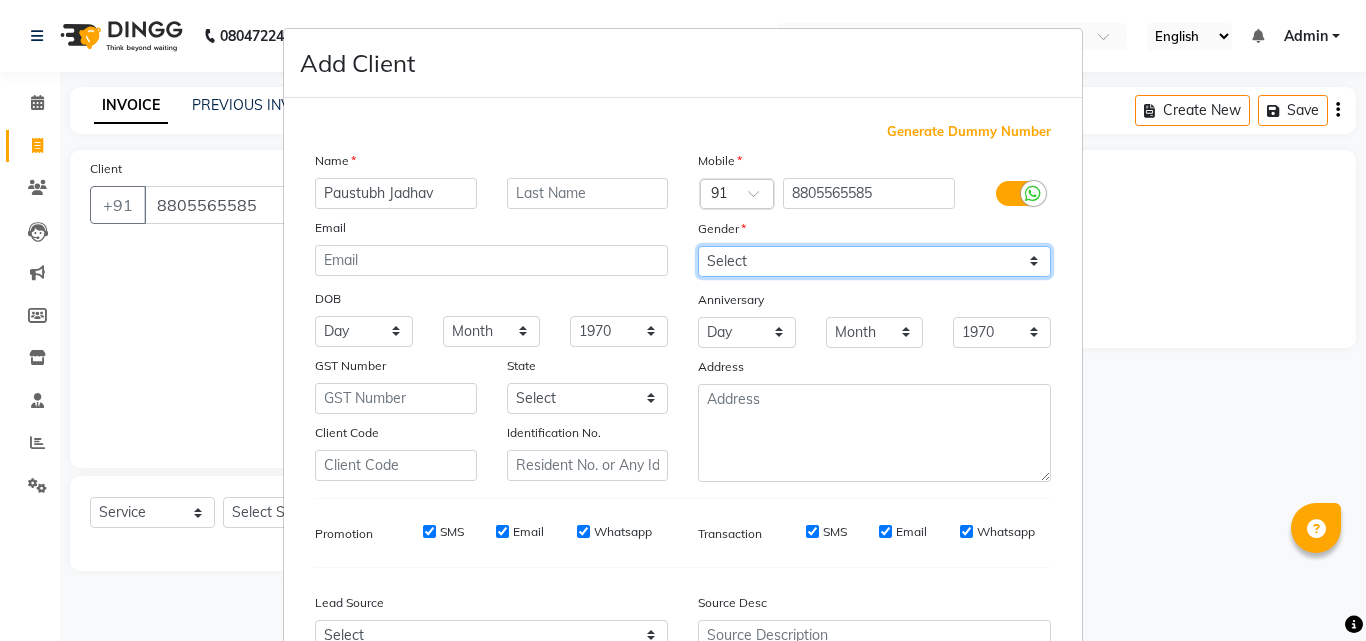 click on "Select [DEMOGRAPHIC_DATA] [DEMOGRAPHIC_DATA] Other Prefer Not To Say" at bounding box center [874, 261] 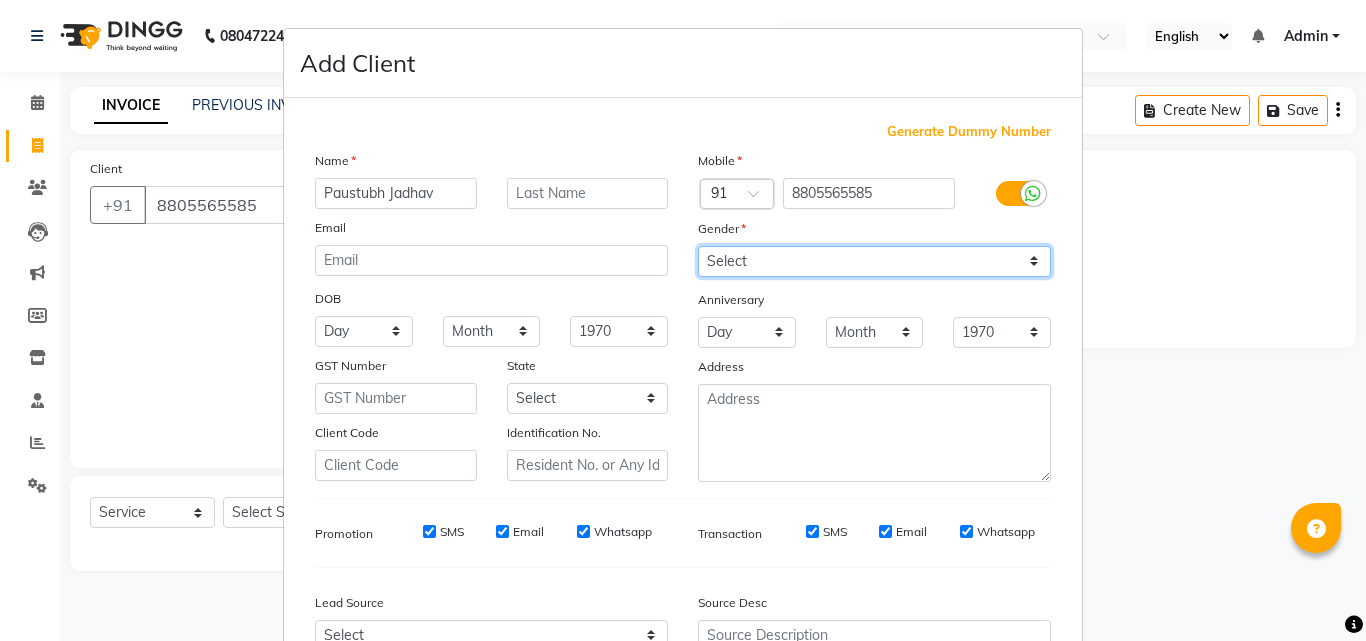 select on "[DEMOGRAPHIC_DATA]" 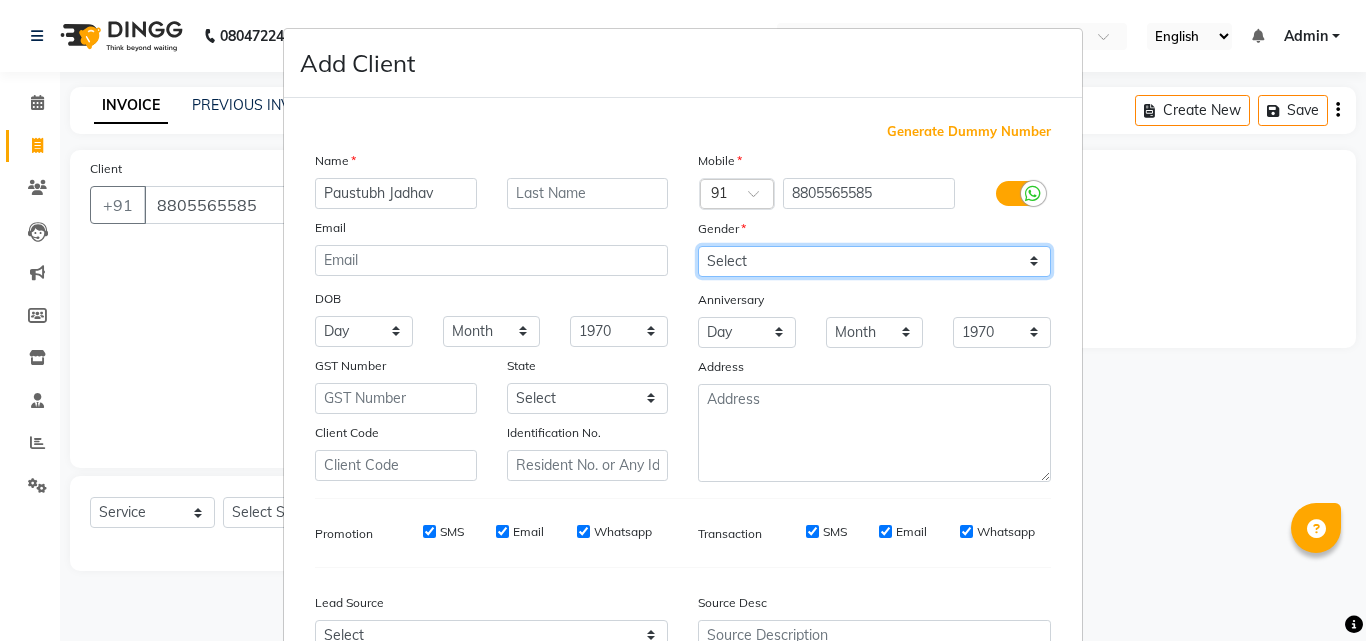 click on "Select [DEMOGRAPHIC_DATA] [DEMOGRAPHIC_DATA] Other Prefer Not To Say" at bounding box center [874, 261] 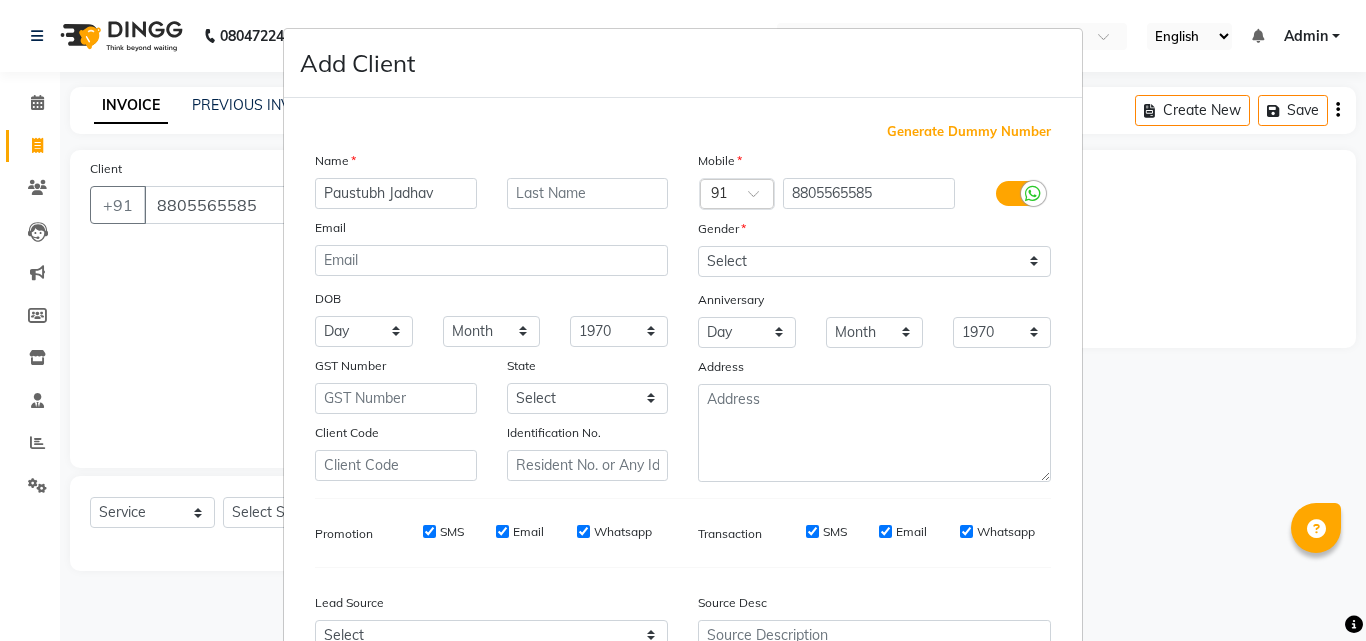 click on "Add Client Generate Dummy Number Name Paustubh Jadhav Email DOB Day 01 02 03 04 05 06 07 08 09 10 11 12 13 14 15 16 17 18 19 20 21 22 23 24 25 26 27 28 29 30 31 Month January February March April May June July August September October November [DATE] 1941 1942 1943 1944 1945 1946 1947 1948 1949 1950 1951 1952 1953 1954 1955 1956 1957 1958 1959 1960 1961 1962 1963 1964 1965 1966 1967 1968 1969 1970 1971 1972 1973 1974 1975 1976 1977 1978 1979 1980 1981 1982 1983 1984 1985 1986 1987 1988 1989 1990 1991 1992 1993 1994 1995 1996 1997 1998 1999 2000 2001 2002 2003 2004 2005 2006 2007 2008 2009 2010 2011 2012 2013 2014 2015 2016 2017 2018 2019 2020 2021 2022 2023 2024 GST Number State Select [GEOGRAPHIC_DATA] and [GEOGRAPHIC_DATA] [GEOGRAPHIC_DATA] [GEOGRAPHIC_DATA] [GEOGRAPHIC_DATA] [GEOGRAPHIC_DATA] [GEOGRAPHIC_DATA] [GEOGRAPHIC_DATA] [GEOGRAPHIC_DATA] and [GEOGRAPHIC_DATA] [GEOGRAPHIC_DATA] and [GEOGRAPHIC_DATA] [GEOGRAPHIC_DATA] [GEOGRAPHIC_DATA] [GEOGRAPHIC_DATA] [GEOGRAPHIC_DATA] [GEOGRAPHIC_DATA] [GEOGRAPHIC_DATA] [GEOGRAPHIC_DATA] [GEOGRAPHIC_DATA] [GEOGRAPHIC_DATA] [GEOGRAPHIC_DATA] [GEOGRAPHIC_DATA] [GEOGRAPHIC_DATA] [GEOGRAPHIC_DATA] [GEOGRAPHIC_DATA] [GEOGRAPHIC_DATA] [GEOGRAPHIC_DATA] [GEOGRAPHIC_DATA] [GEOGRAPHIC_DATA] [GEOGRAPHIC_DATA]" at bounding box center (683, 320) 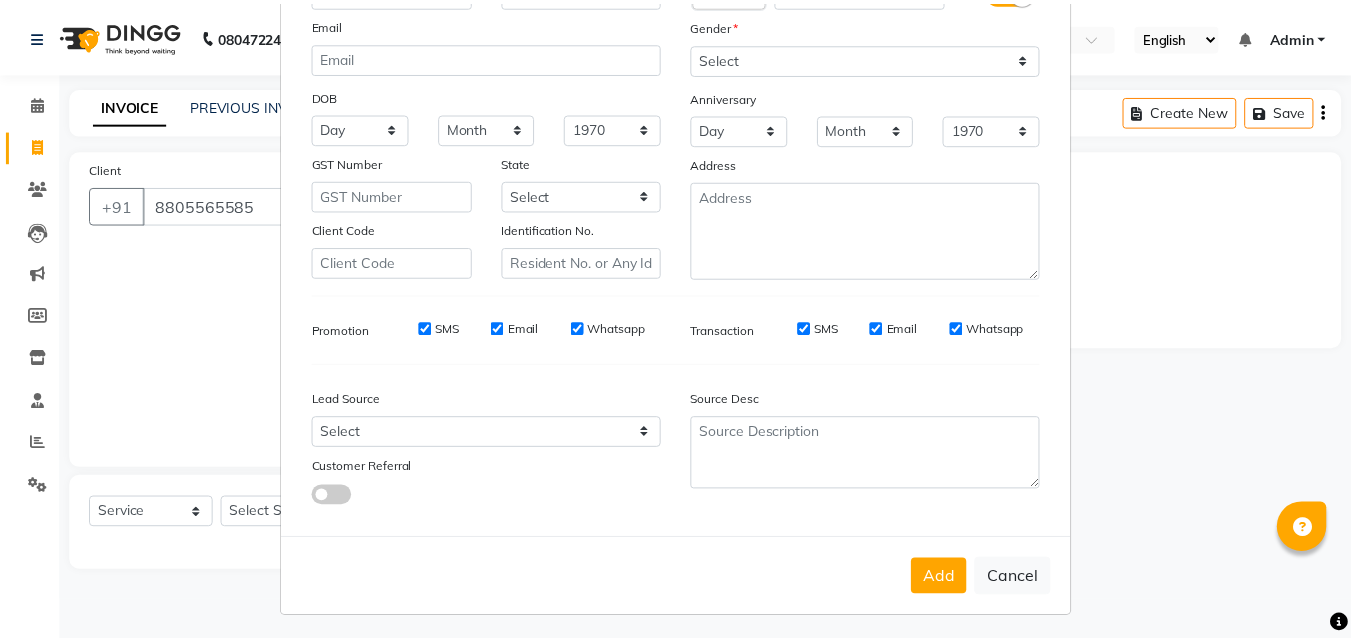 scroll, scrollTop: 208, scrollLeft: 0, axis: vertical 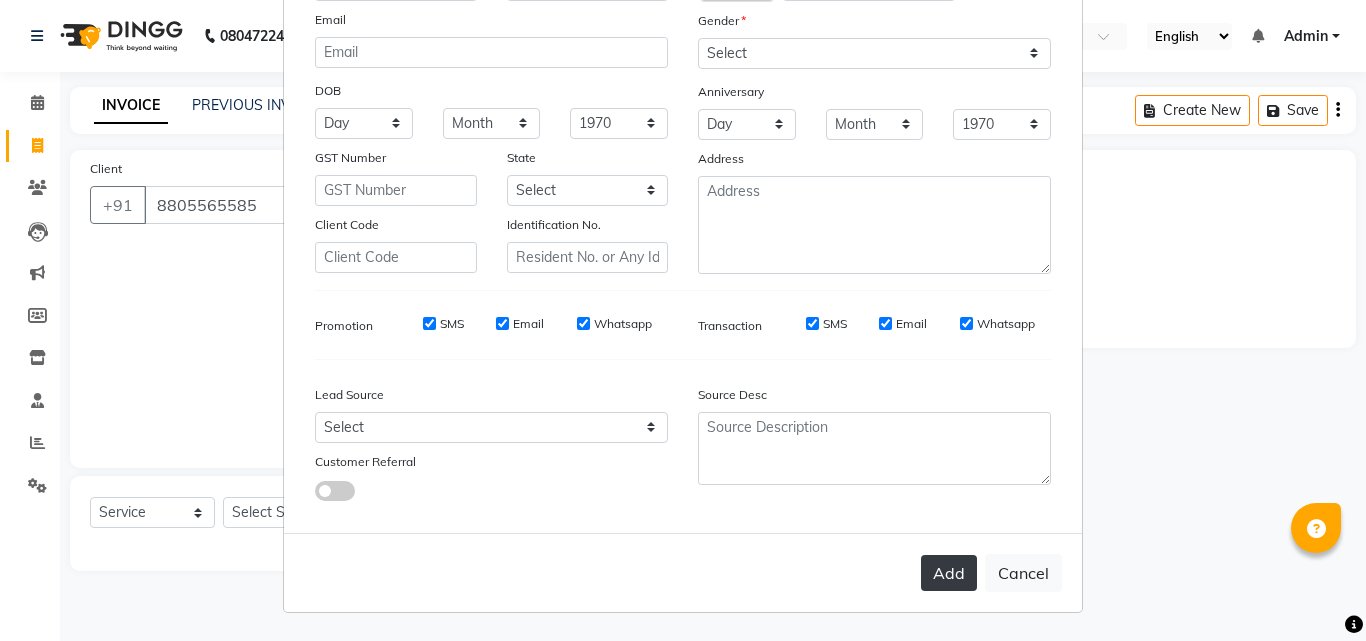 click on "Add" at bounding box center [949, 573] 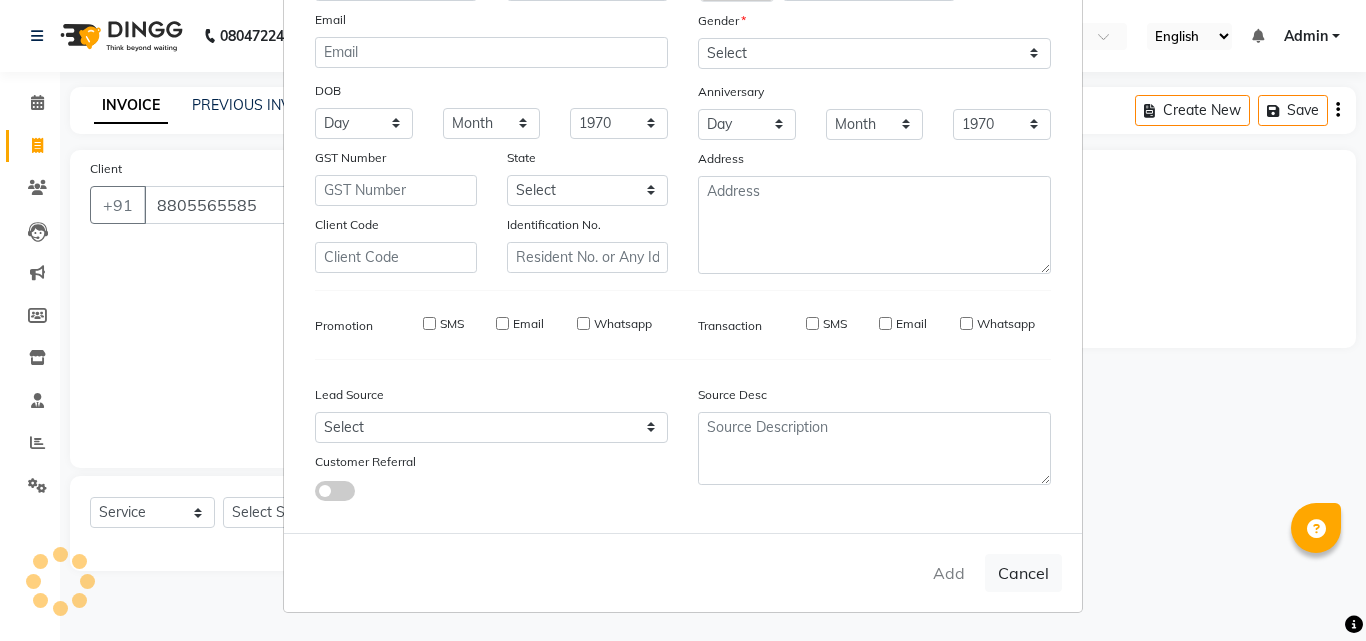 type 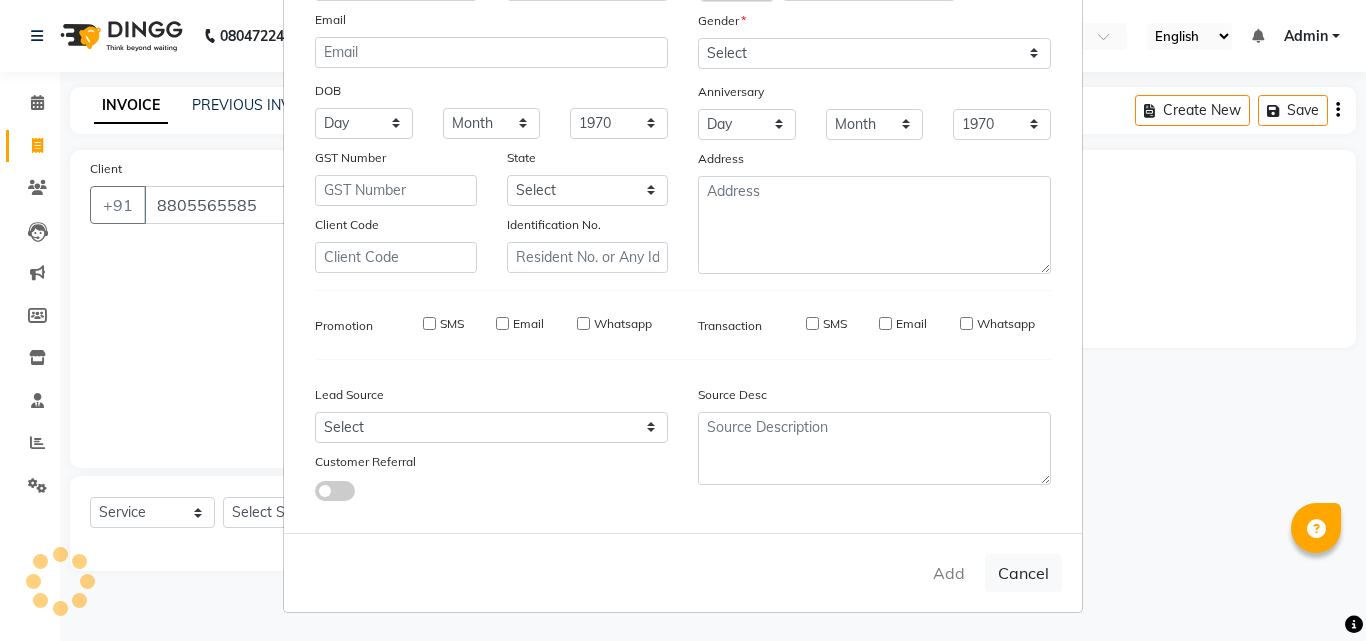 select 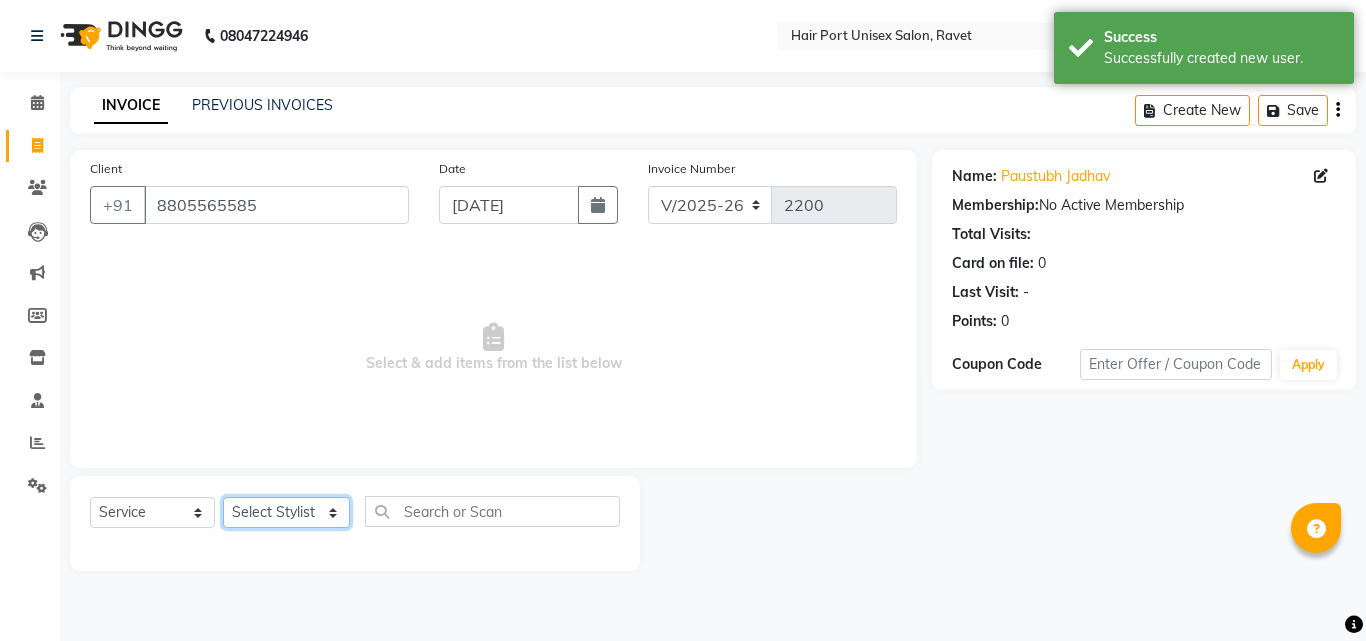 click on "Select Stylist [PERSON_NAME]  [PERSON_NAME] [PERSON_NAME] [PERSON_NAME] [PERSON_NAME]  [PERSON_NAME] [PERSON_NAME] Mane" 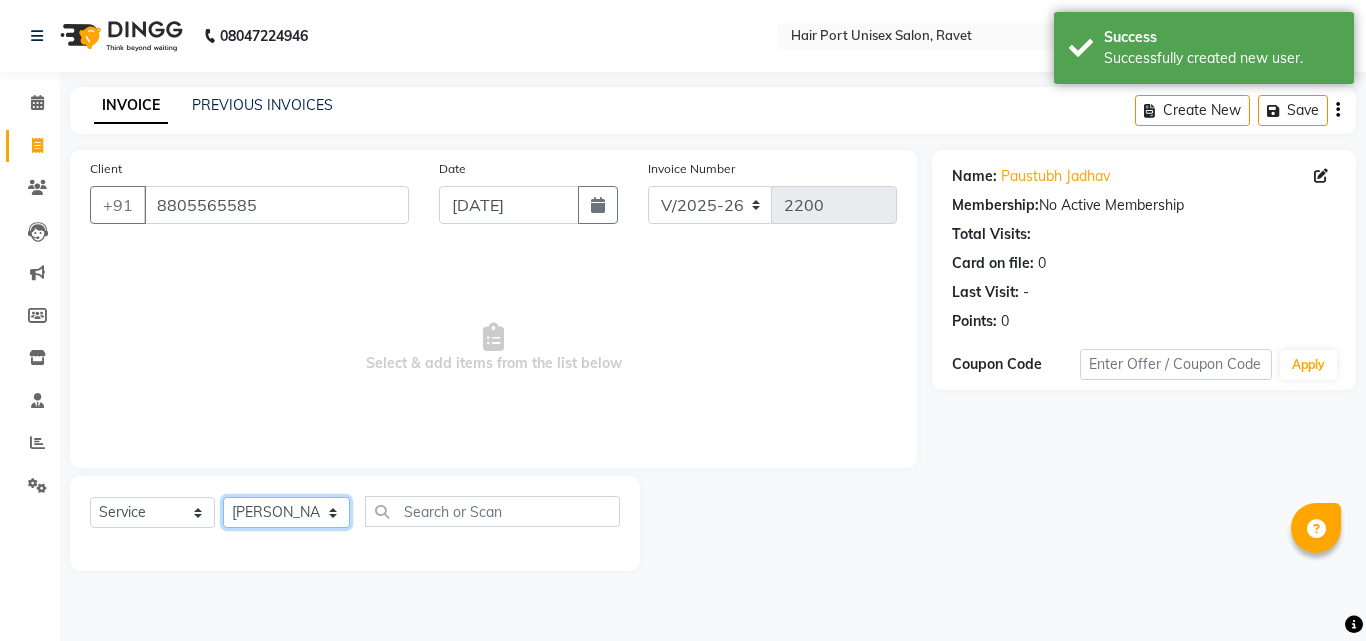 click on "Select Stylist [PERSON_NAME]  [PERSON_NAME] [PERSON_NAME] [PERSON_NAME] [PERSON_NAME]  [PERSON_NAME] [PERSON_NAME] Mane" 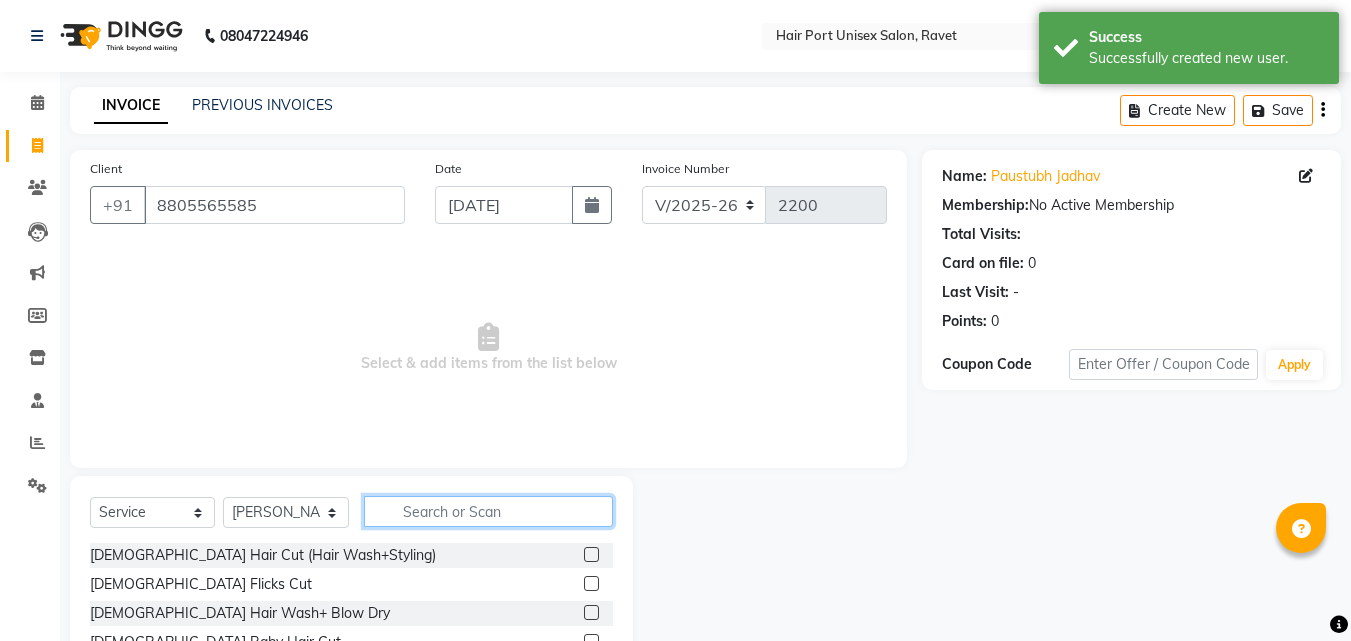 click 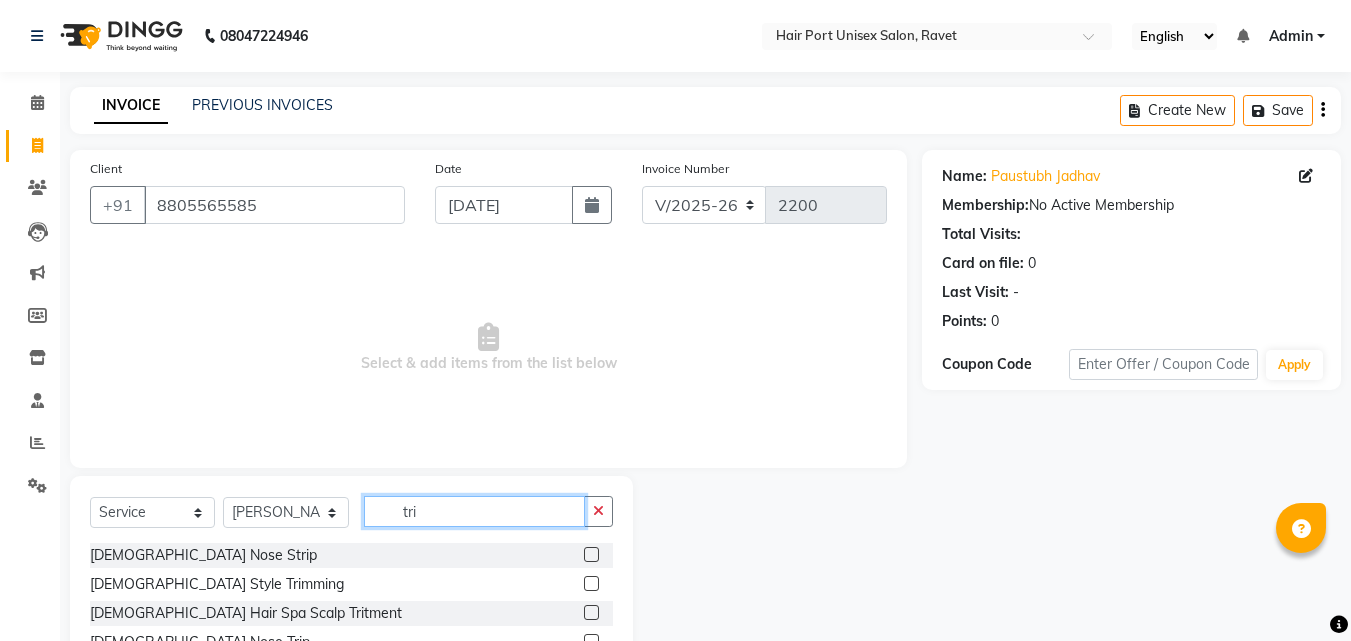 type on "tri" 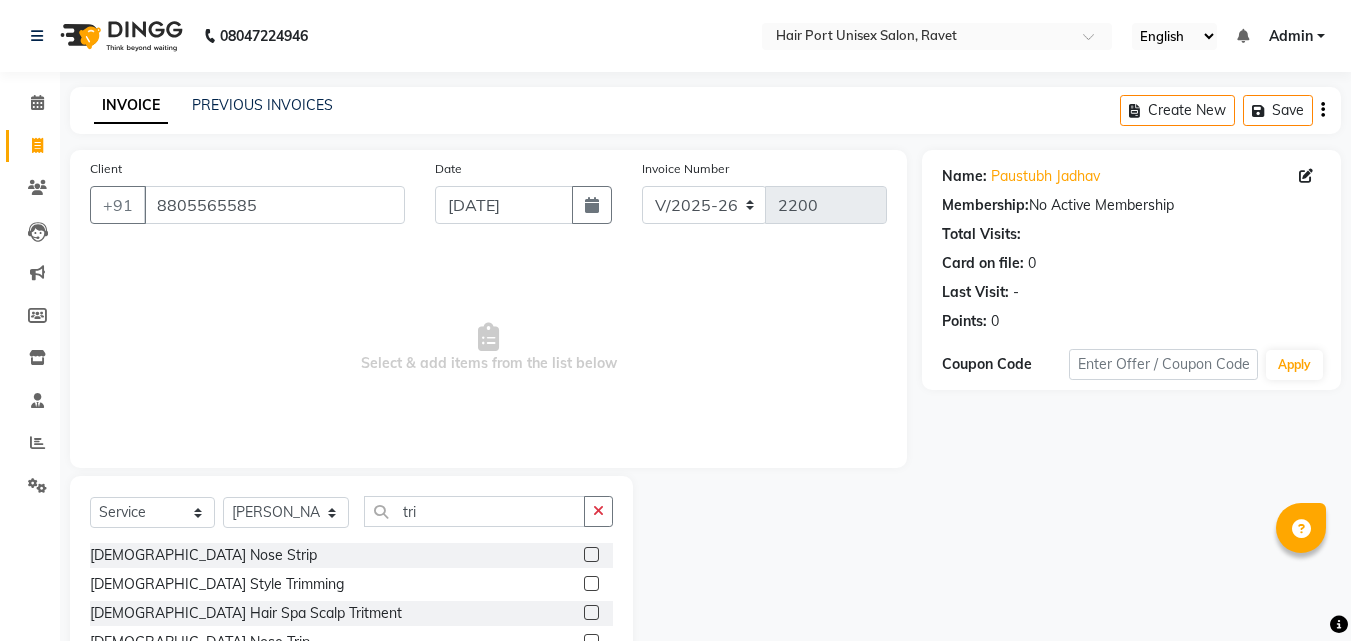 click 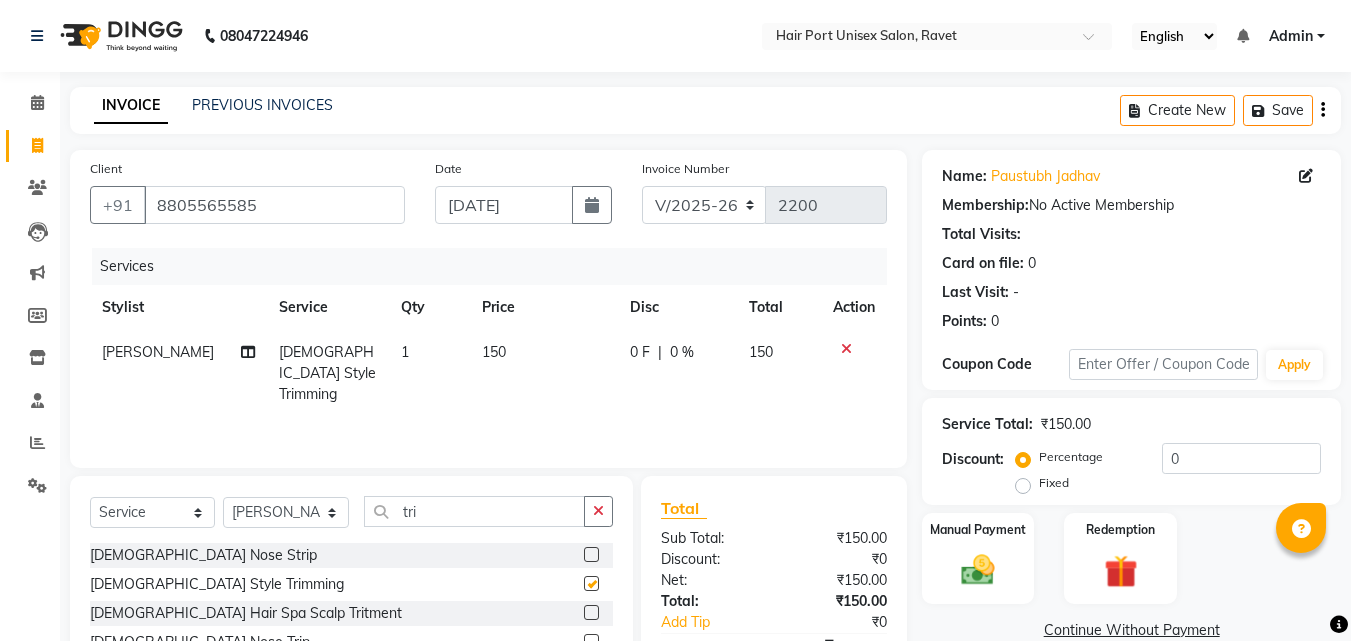 checkbox on "false" 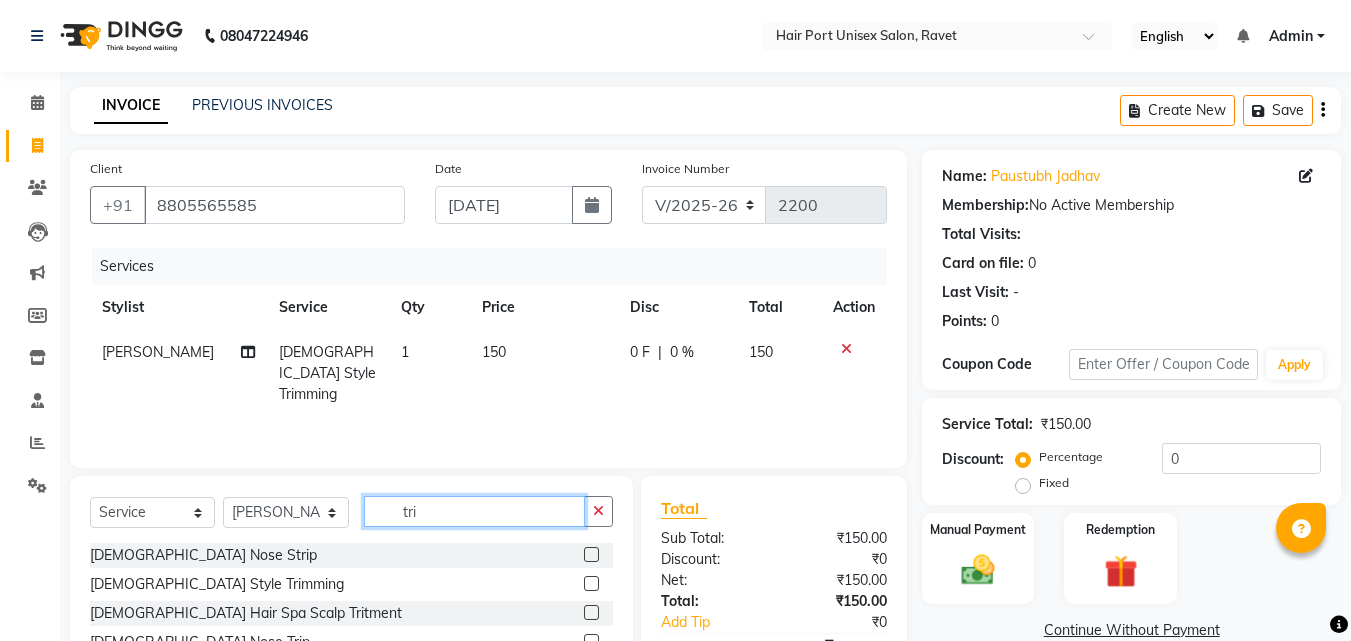 click on "tri" 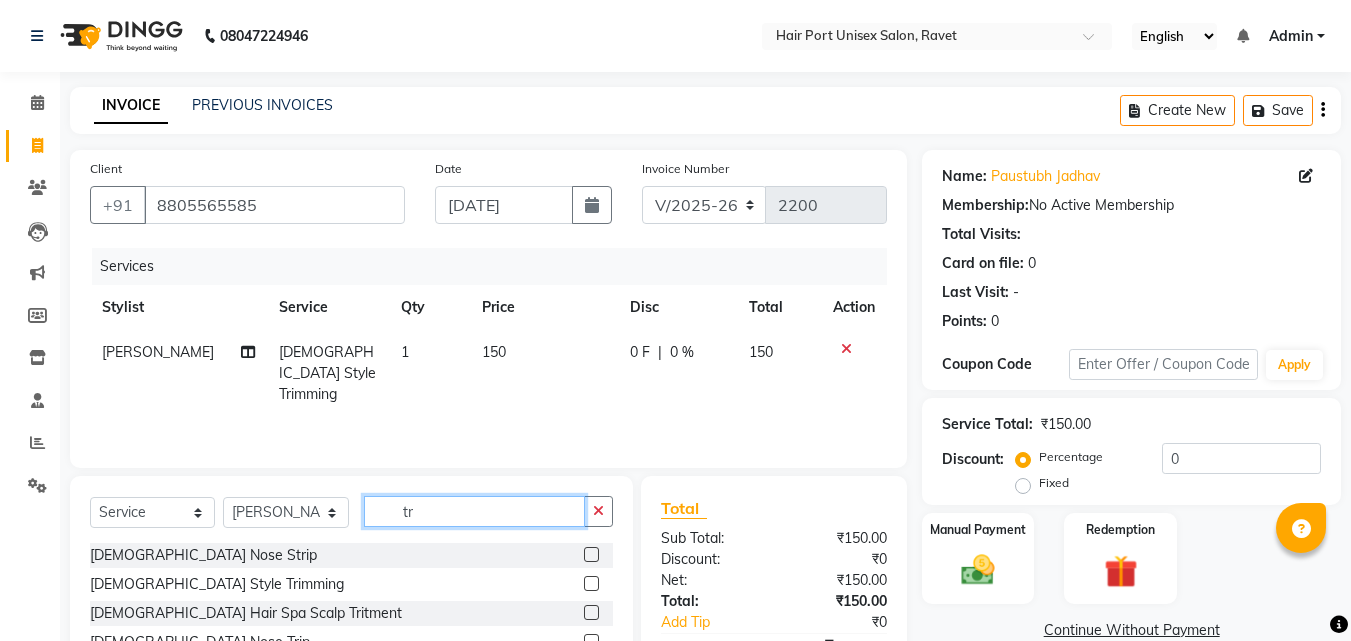 type on "t" 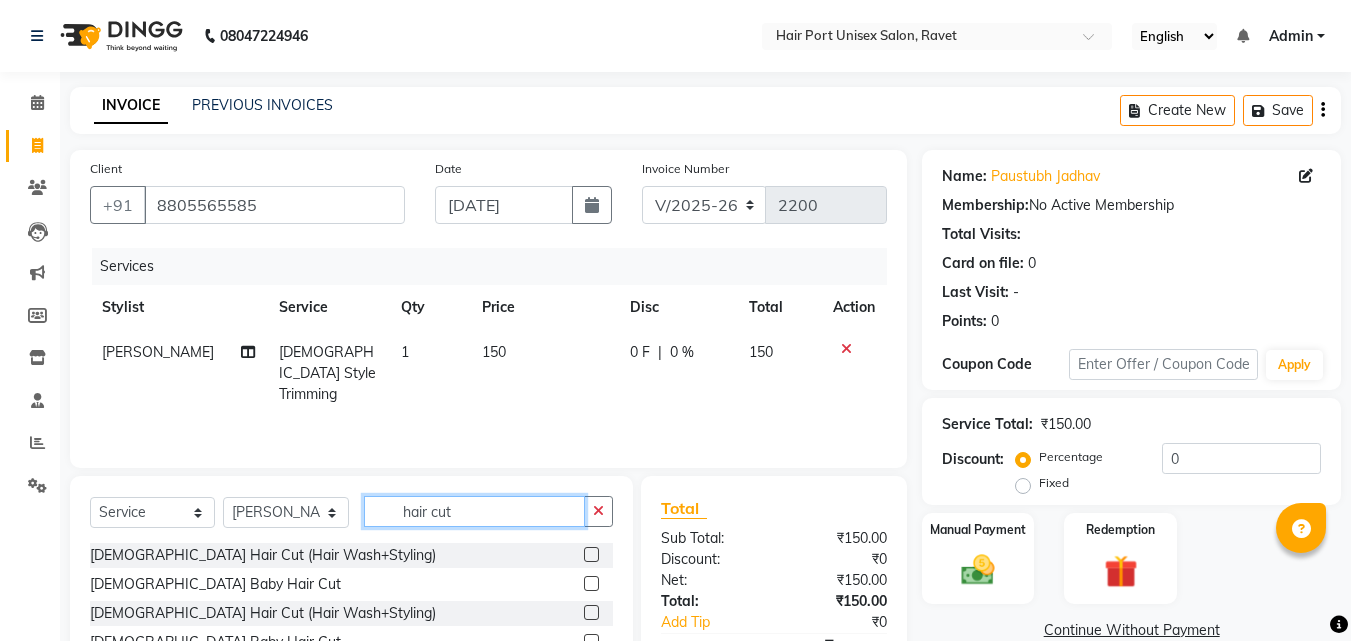 type on "hair cut" 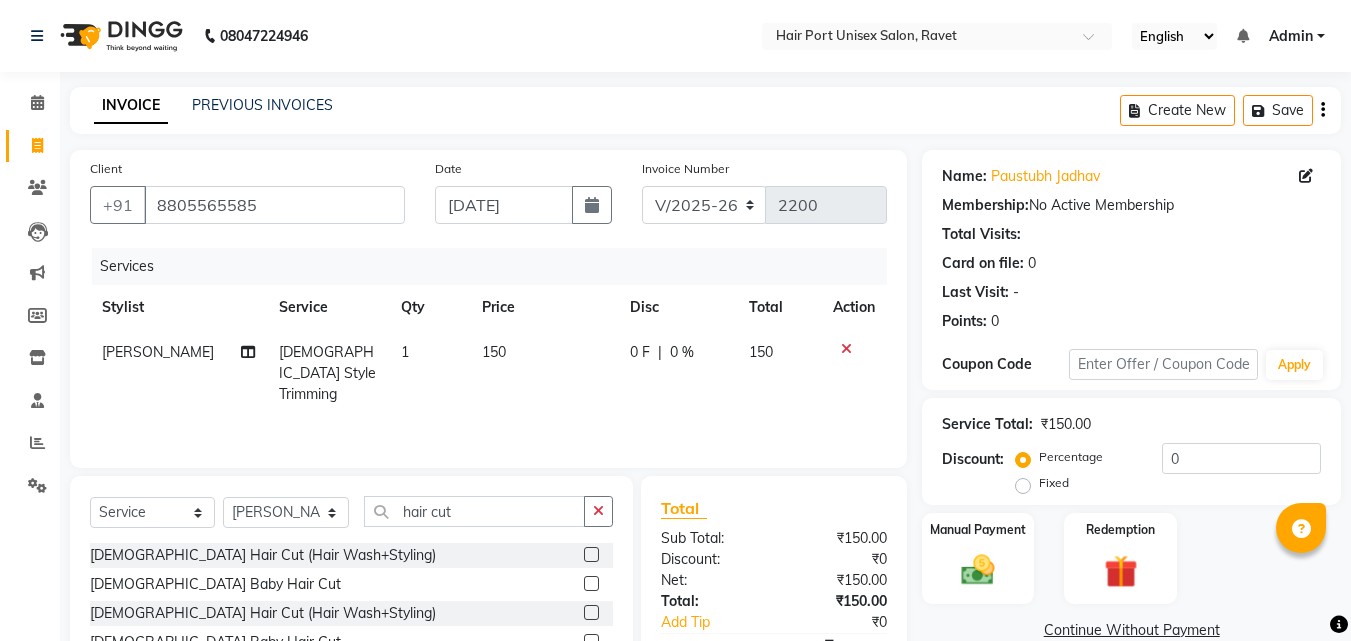 click 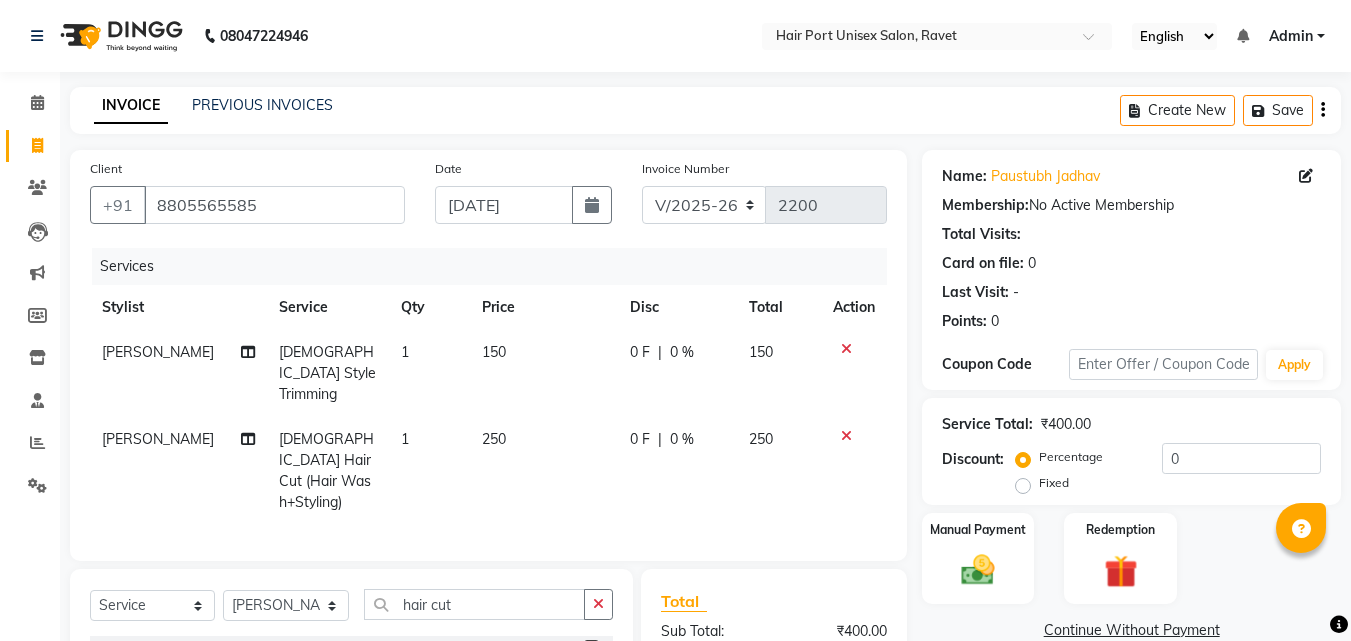 checkbox on "false" 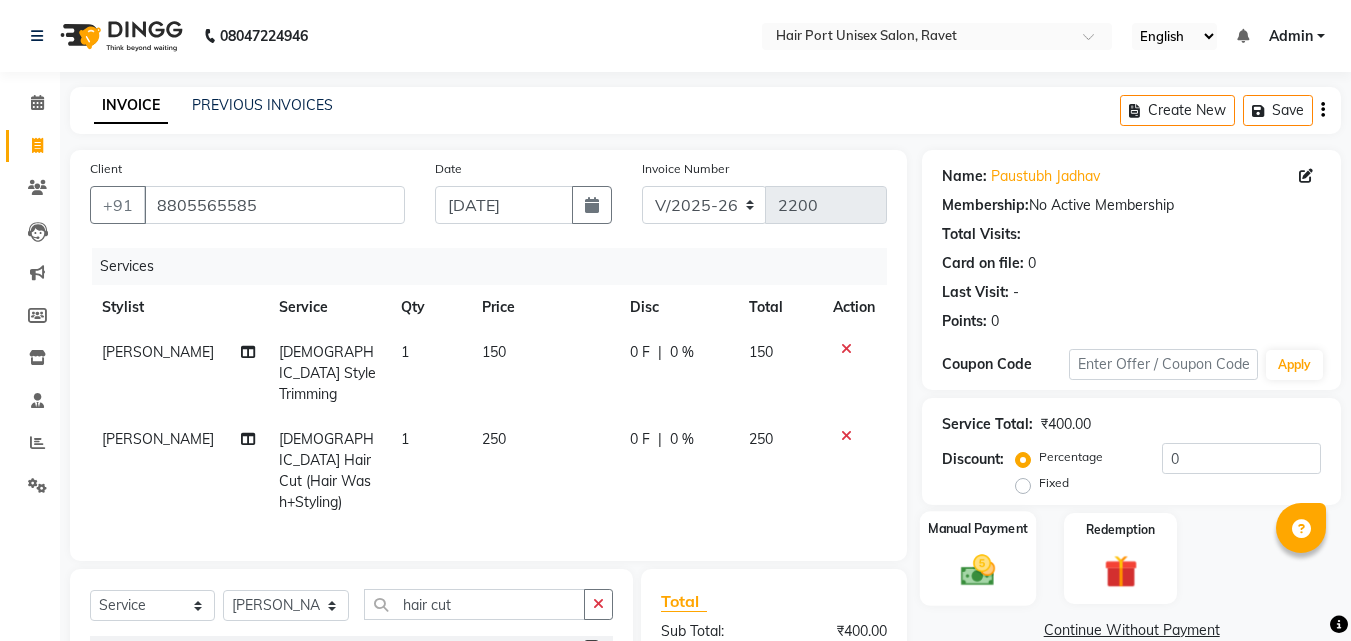 click 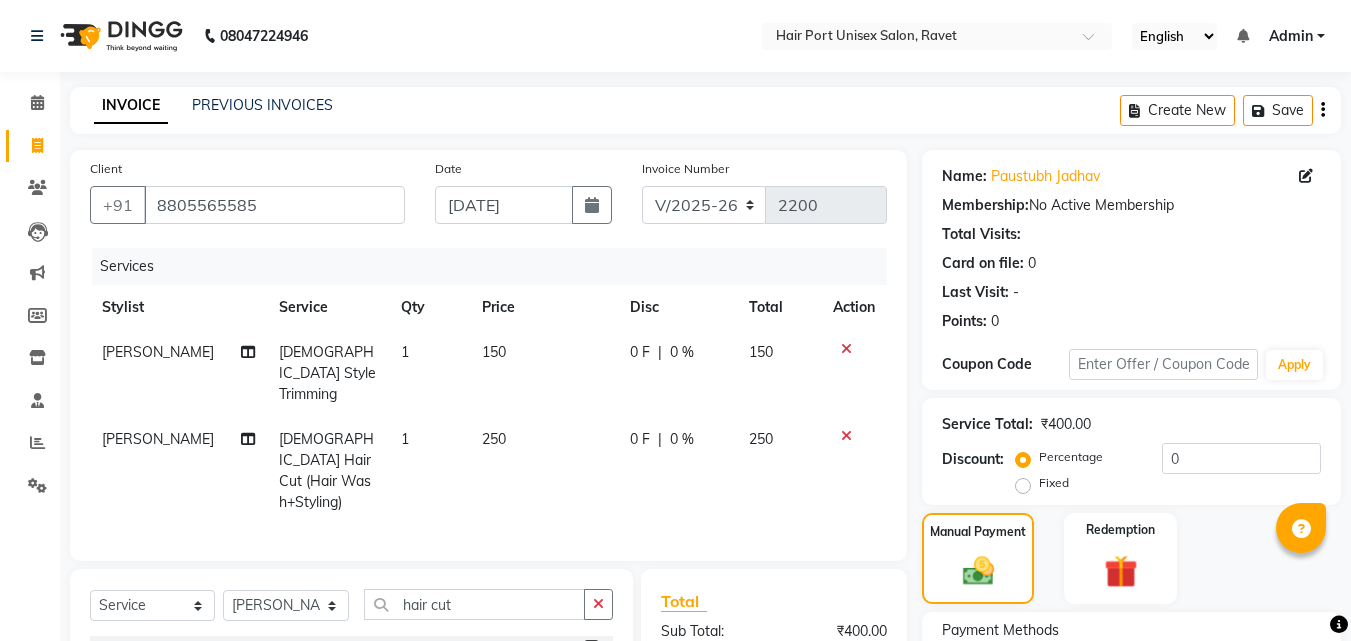click on "Manual Payment Redemption" 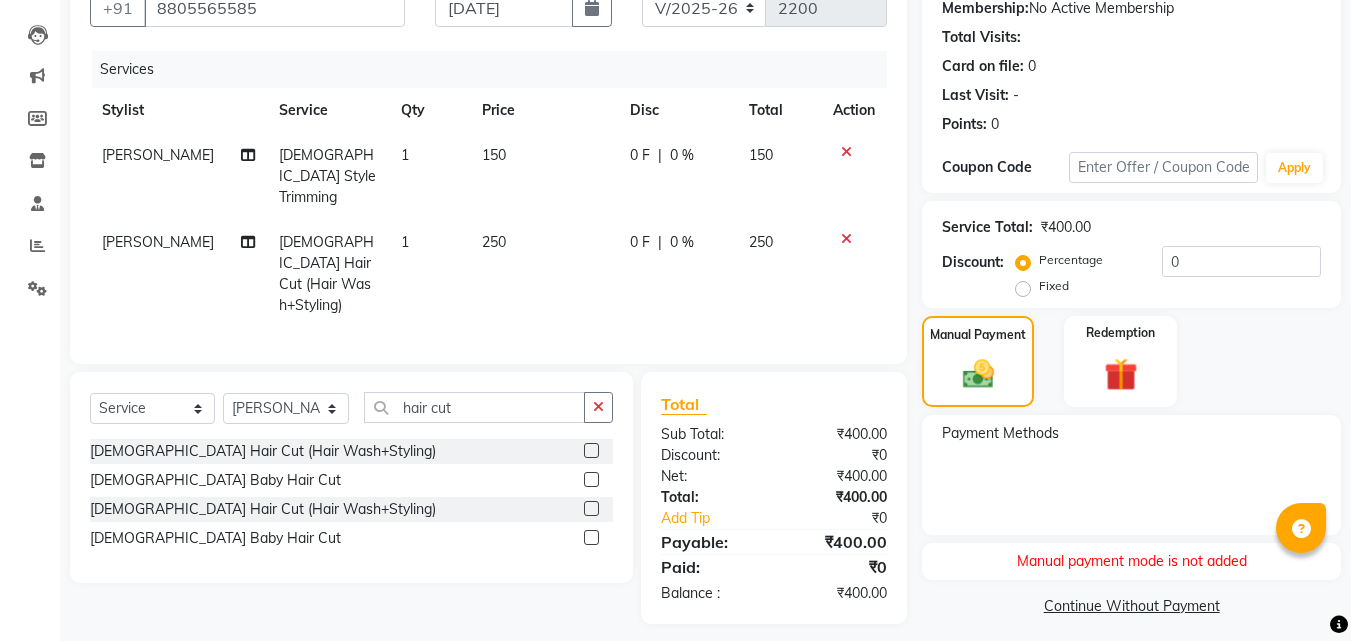scroll, scrollTop: 207, scrollLeft: 0, axis: vertical 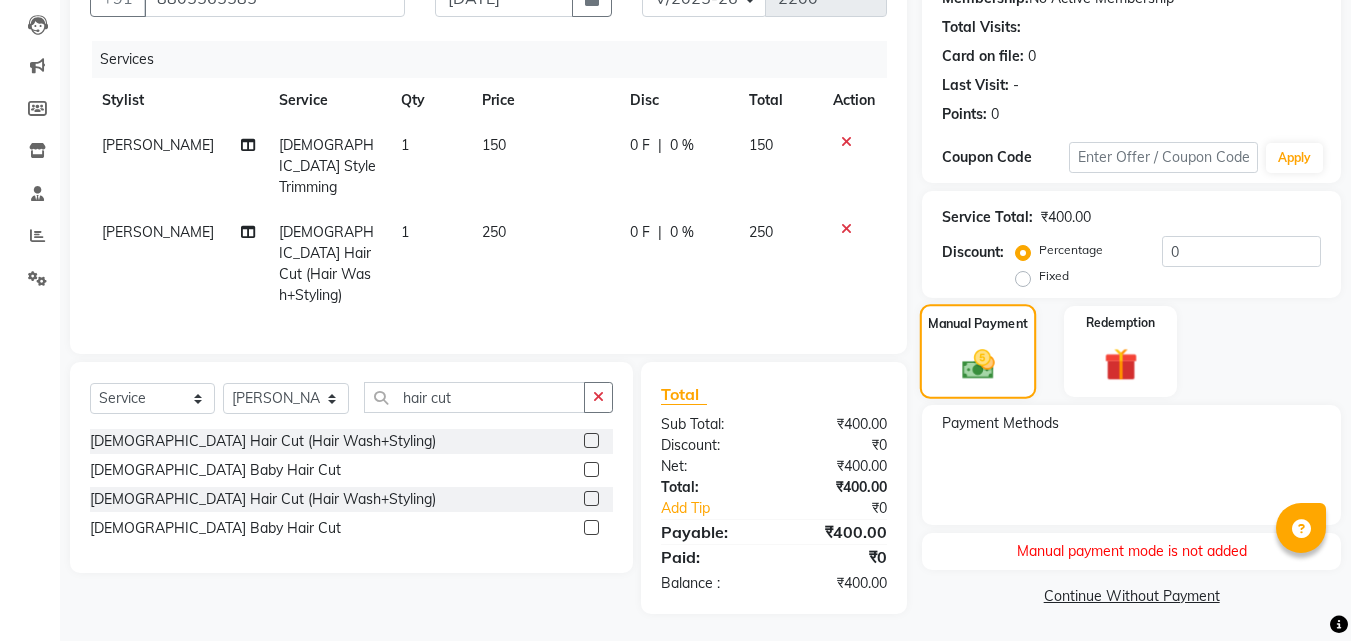 click 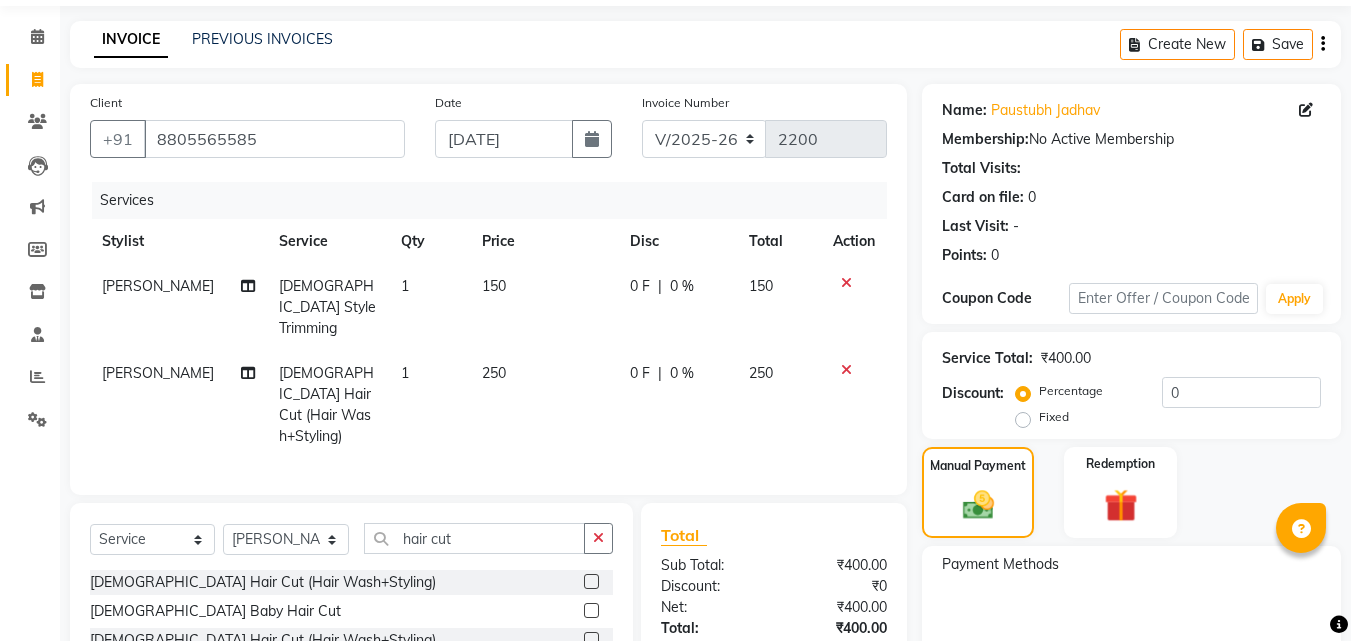 scroll, scrollTop: 0, scrollLeft: 0, axis: both 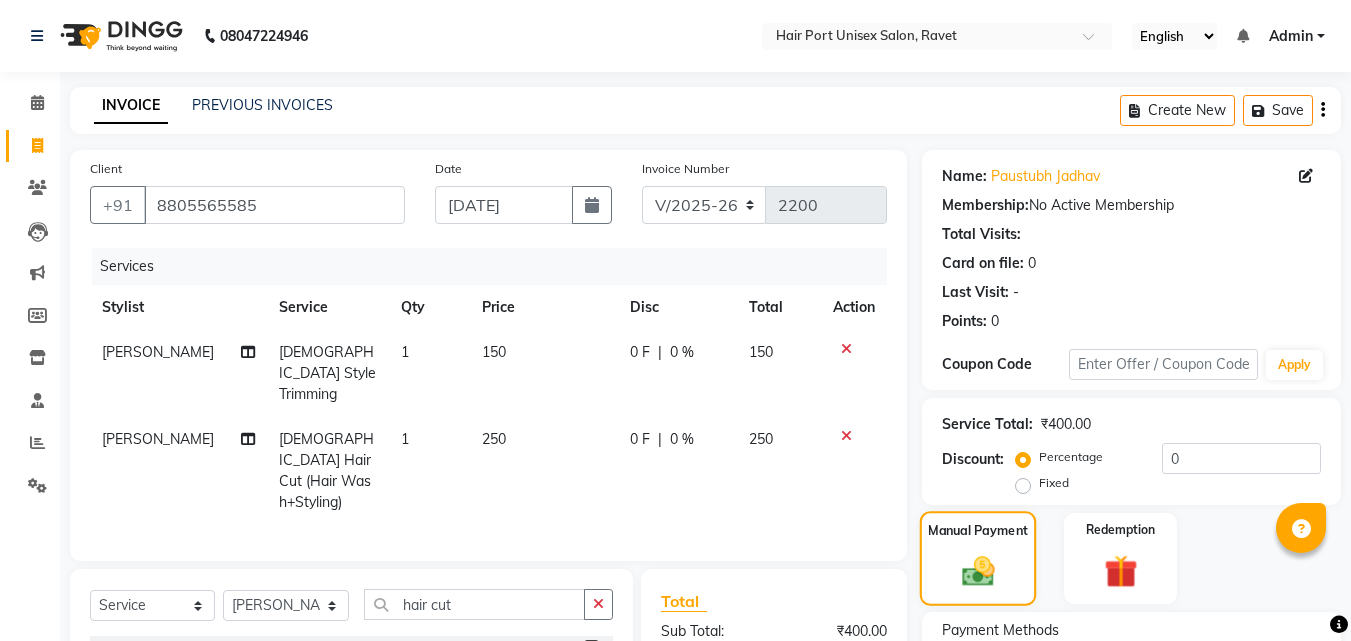 click on "Manual Payment" 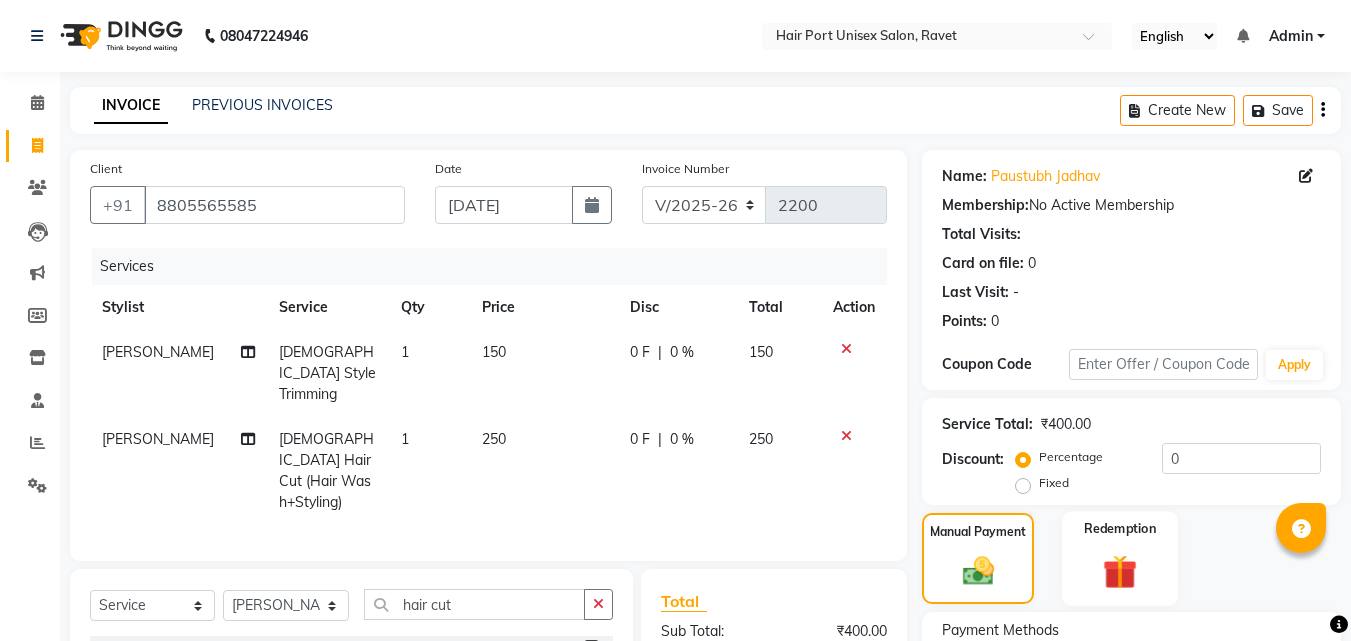 click on "Redemption" 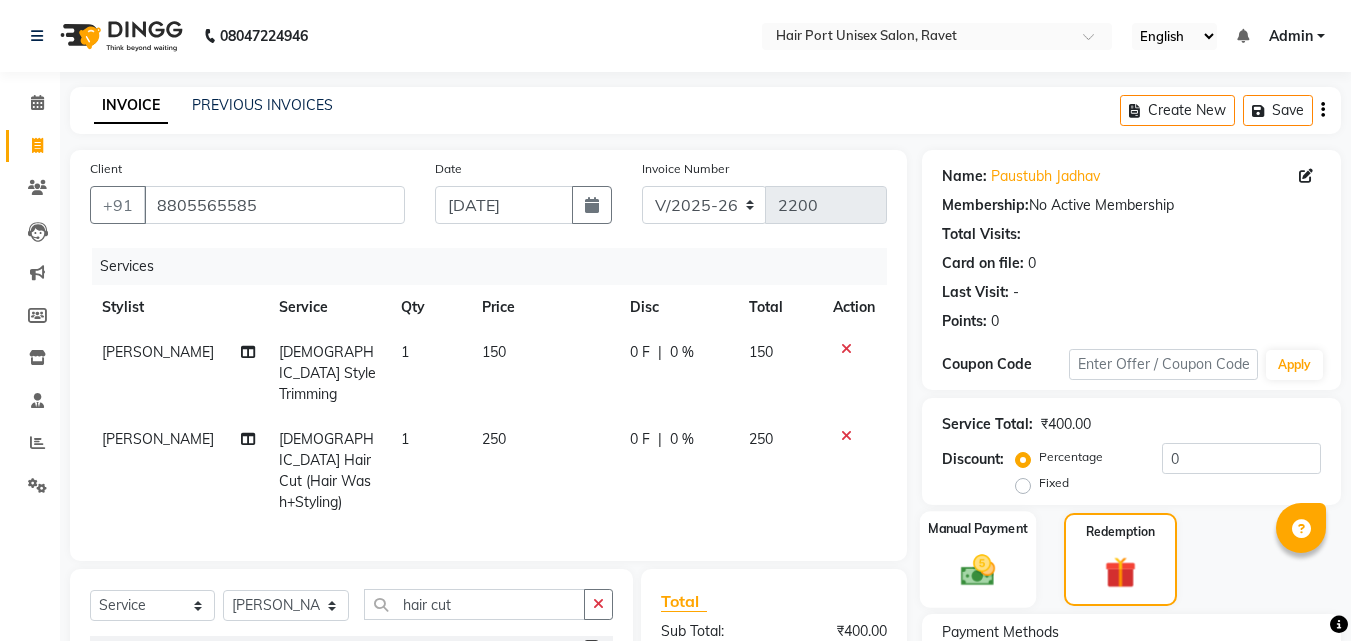 click 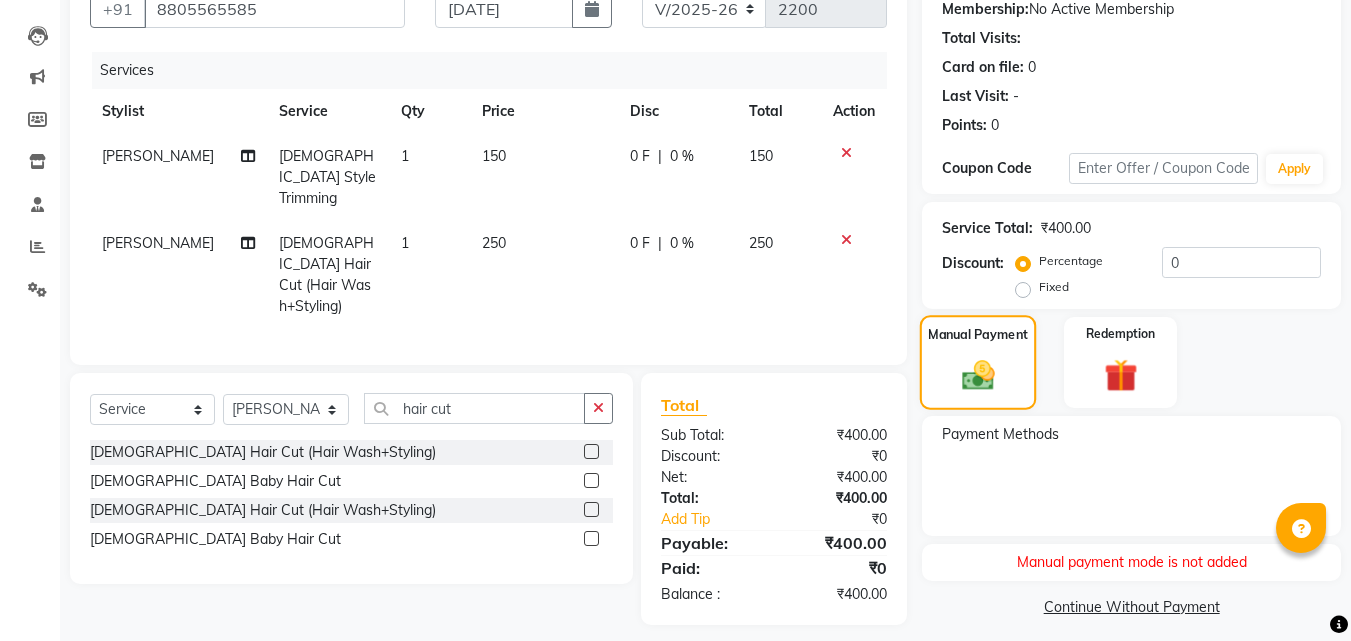 scroll, scrollTop: 207, scrollLeft: 0, axis: vertical 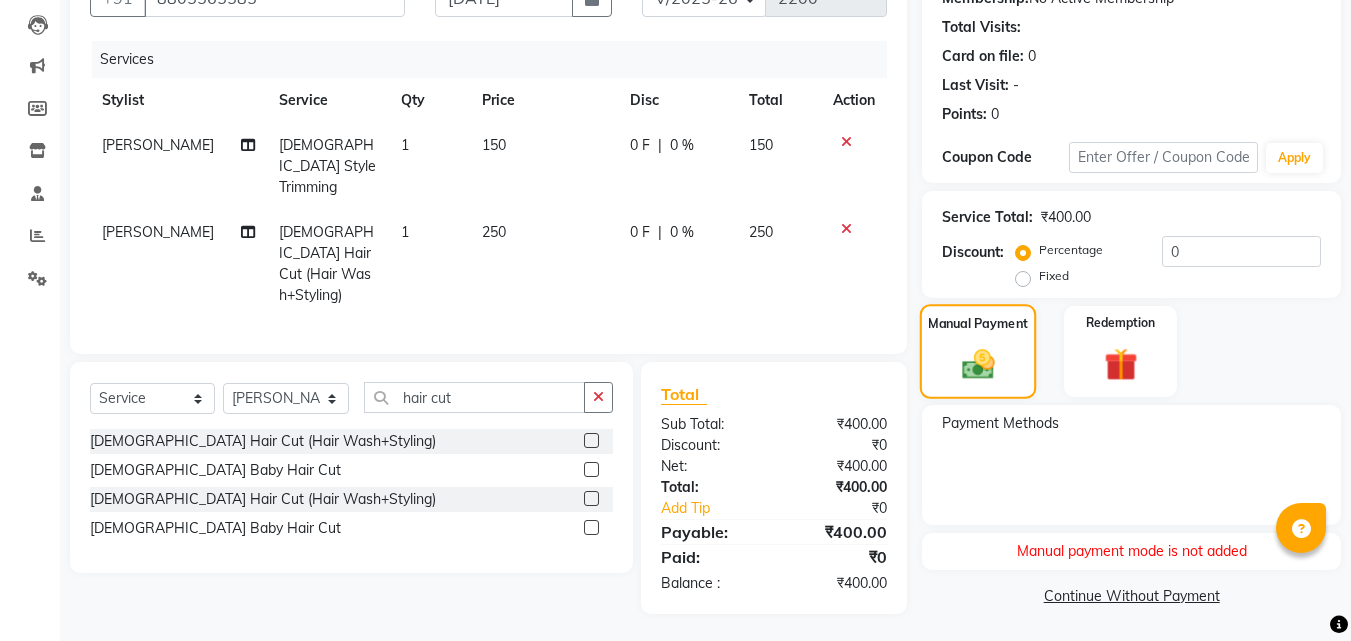click 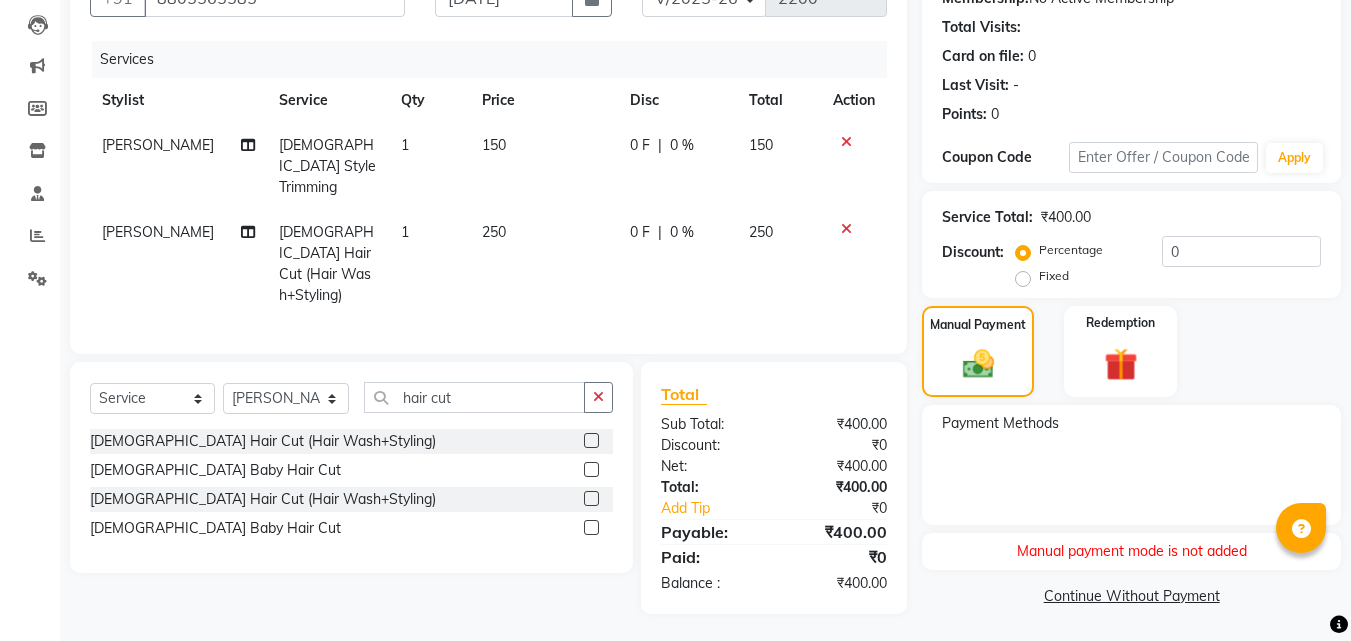 click on "250" 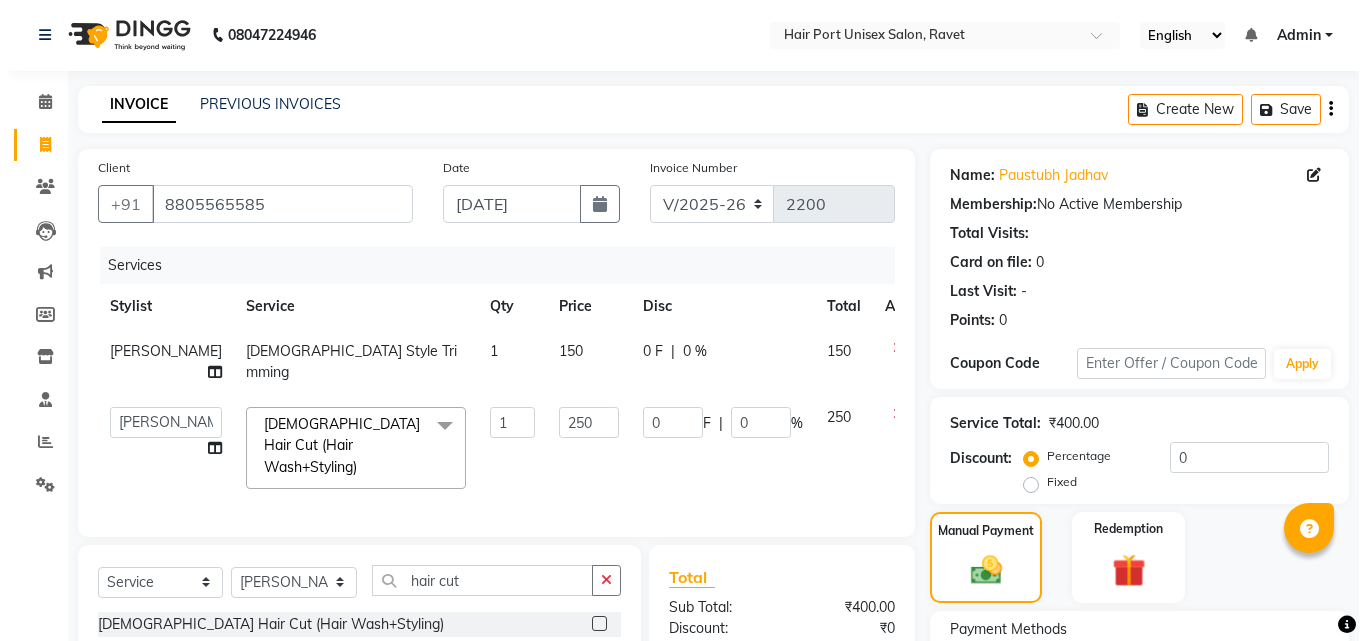 scroll, scrollTop: 0, scrollLeft: 0, axis: both 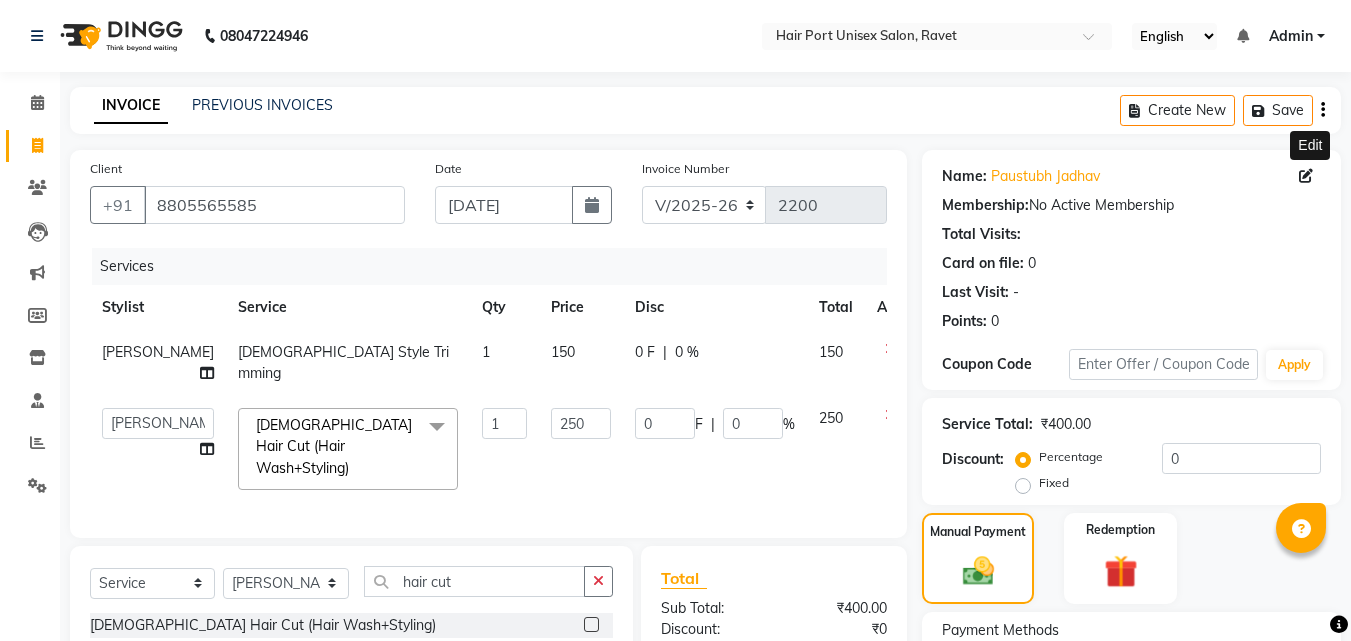 click 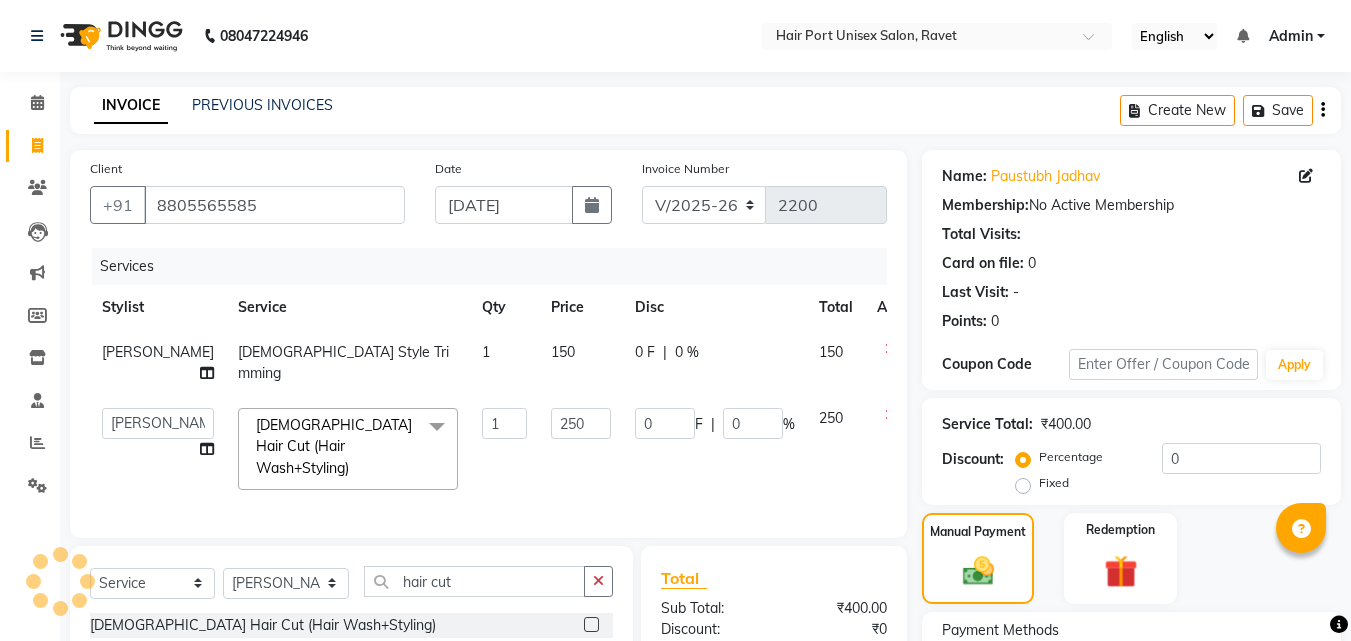 select on "[DEMOGRAPHIC_DATA]" 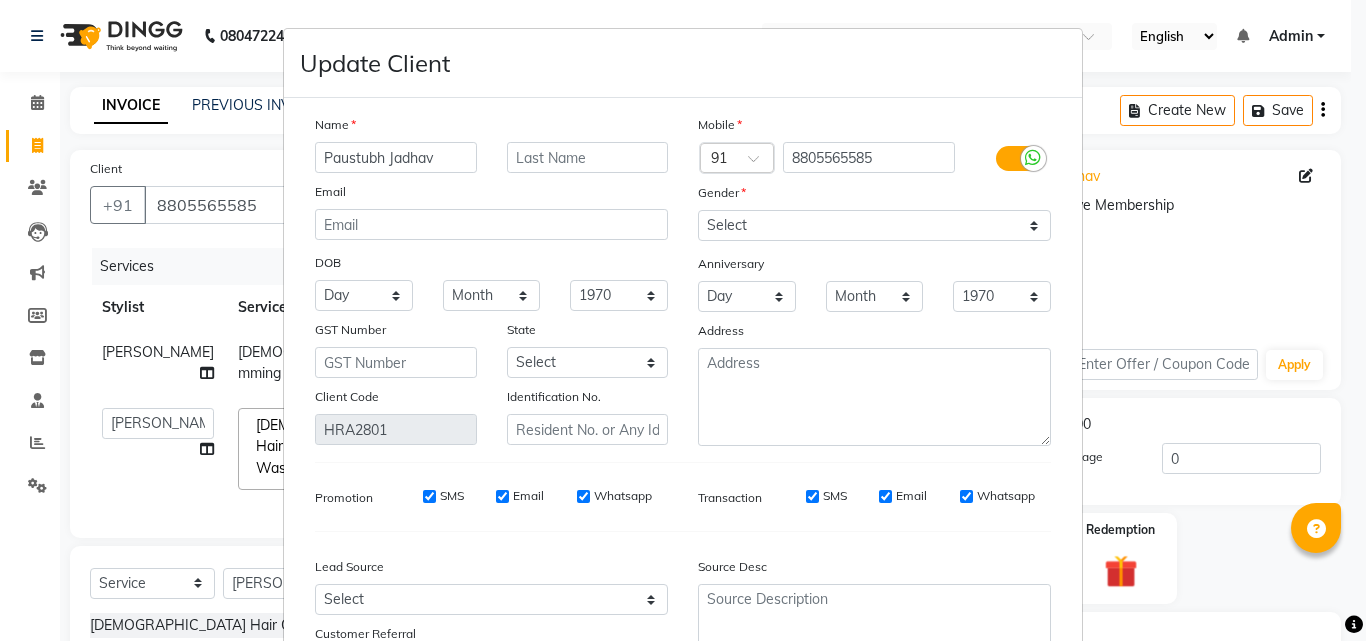 click on "Update Client Name Paustubh Jadhav Email DOB Day 01 02 03 04 05 06 07 08 09 10 11 12 13 14 15 16 17 18 19 20 21 22 23 24 25 26 27 28 29 30 31 Month January February March April May June July August September October November [DATE] 1941 1942 1943 1944 1945 1946 1947 1948 1949 1950 1951 1952 1953 1954 1955 1956 1957 1958 1959 1960 1961 1962 1963 1964 1965 1966 1967 1968 1969 1970 1971 1972 1973 1974 1975 1976 1977 1978 1979 1980 1981 1982 1983 1984 1985 1986 1987 1988 1989 1990 1991 1992 1993 1994 1995 1996 1997 1998 1999 2000 2001 2002 2003 2004 2005 2006 2007 2008 2009 2010 2011 2012 2013 2014 2015 2016 2017 2018 2019 2020 2021 2022 2023 2024 GST Number State Select [GEOGRAPHIC_DATA] [GEOGRAPHIC_DATA] [GEOGRAPHIC_DATA] [GEOGRAPHIC_DATA] [GEOGRAPHIC_DATA] [GEOGRAPHIC_DATA] [GEOGRAPHIC_DATA] [GEOGRAPHIC_DATA] and [GEOGRAPHIC_DATA] [GEOGRAPHIC_DATA] [GEOGRAPHIC_DATA] [GEOGRAPHIC_DATA] [GEOGRAPHIC_DATA] [GEOGRAPHIC_DATA] [GEOGRAPHIC_DATA] [GEOGRAPHIC_DATA] [GEOGRAPHIC_DATA] [GEOGRAPHIC_DATA] [GEOGRAPHIC_DATA] [GEOGRAPHIC_DATA] [GEOGRAPHIC_DATA] [GEOGRAPHIC_DATA] [GEOGRAPHIC_DATA] [GEOGRAPHIC_DATA] [GEOGRAPHIC_DATA] [GEOGRAPHIC_DATA] [GEOGRAPHIC_DATA] [GEOGRAPHIC_DATA] [GEOGRAPHIC_DATA] [GEOGRAPHIC_DATA] [GEOGRAPHIC_DATA] ×" at bounding box center (683, 320) 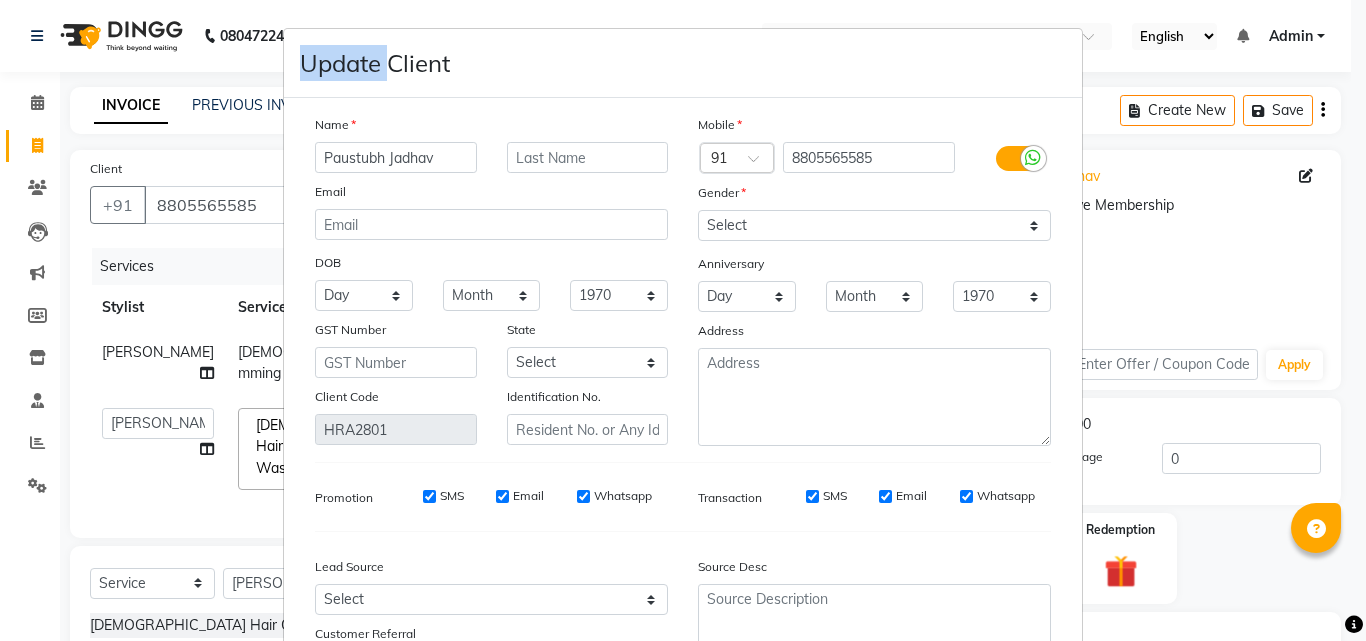 click on "Update Client Name Paustubh Jadhav Email DOB Day 01 02 03 04 05 06 07 08 09 10 11 12 13 14 15 16 17 18 19 20 21 22 23 24 25 26 27 28 29 30 31 Month January February March April May June July August September October November [DATE] 1941 1942 1943 1944 1945 1946 1947 1948 1949 1950 1951 1952 1953 1954 1955 1956 1957 1958 1959 1960 1961 1962 1963 1964 1965 1966 1967 1968 1969 1970 1971 1972 1973 1974 1975 1976 1977 1978 1979 1980 1981 1982 1983 1984 1985 1986 1987 1988 1989 1990 1991 1992 1993 1994 1995 1996 1997 1998 1999 2000 2001 2002 2003 2004 2005 2006 2007 2008 2009 2010 2011 2012 2013 2014 2015 2016 2017 2018 2019 2020 2021 2022 2023 2024 GST Number State Select [GEOGRAPHIC_DATA] [GEOGRAPHIC_DATA] [GEOGRAPHIC_DATA] [GEOGRAPHIC_DATA] [GEOGRAPHIC_DATA] [GEOGRAPHIC_DATA] [GEOGRAPHIC_DATA] [GEOGRAPHIC_DATA] and [GEOGRAPHIC_DATA] [GEOGRAPHIC_DATA] [GEOGRAPHIC_DATA] [GEOGRAPHIC_DATA] [GEOGRAPHIC_DATA] [GEOGRAPHIC_DATA] [GEOGRAPHIC_DATA] [GEOGRAPHIC_DATA] [GEOGRAPHIC_DATA] [GEOGRAPHIC_DATA] [GEOGRAPHIC_DATA] [GEOGRAPHIC_DATA] [GEOGRAPHIC_DATA] [GEOGRAPHIC_DATA] [GEOGRAPHIC_DATA] [GEOGRAPHIC_DATA] [GEOGRAPHIC_DATA] [GEOGRAPHIC_DATA] [GEOGRAPHIC_DATA] [GEOGRAPHIC_DATA] [GEOGRAPHIC_DATA] [GEOGRAPHIC_DATA] [GEOGRAPHIC_DATA] ×" at bounding box center (683, 320) 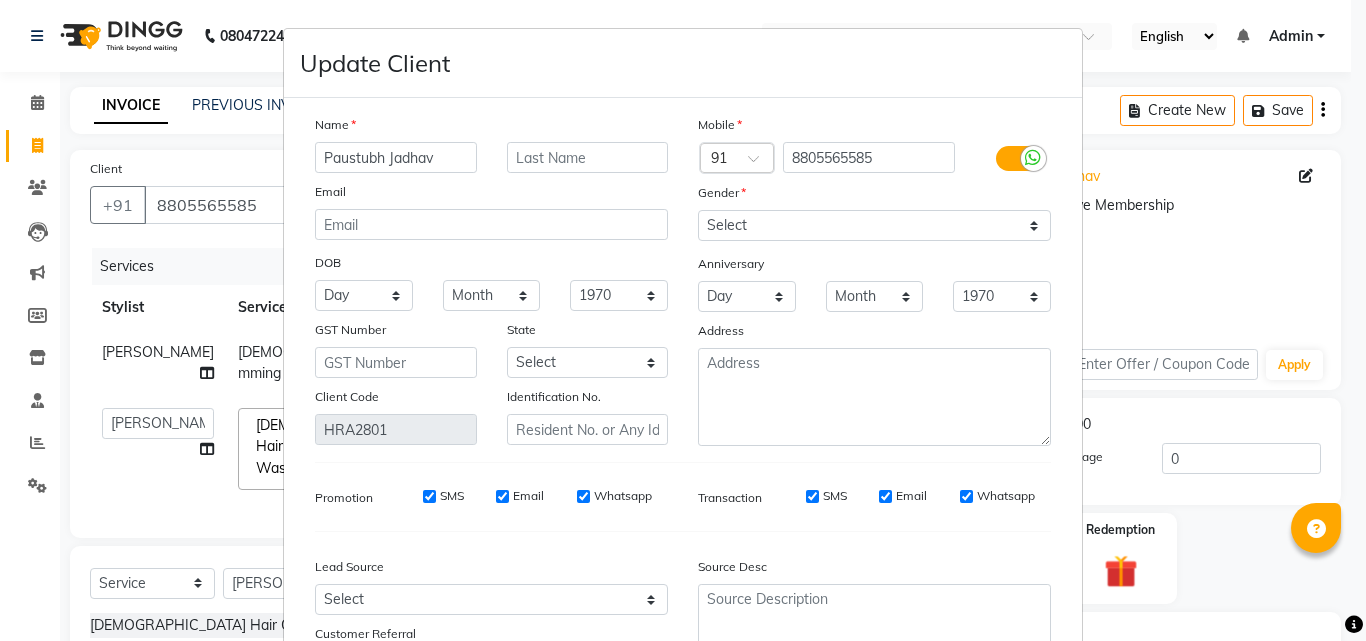 click on "Update Client Name Paustubh Jadhav Email DOB Day 01 02 03 04 05 06 07 08 09 10 11 12 13 14 15 16 17 18 19 20 21 22 23 24 25 26 27 28 29 30 31 Month January February March April May June July August September October November [DATE] 1941 1942 1943 1944 1945 1946 1947 1948 1949 1950 1951 1952 1953 1954 1955 1956 1957 1958 1959 1960 1961 1962 1963 1964 1965 1966 1967 1968 1969 1970 1971 1972 1973 1974 1975 1976 1977 1978 1979 1980 1981 1982 1983 1984 1985 1986 1987 1988 1989 1990 1991 1992 1993 1994 1995 1996 1997 1998 1999 2000 2001 2002 2003 2004 2005 2006 2007 2008 2009 2010 2011 2012 2013 2014 2015 2016 2017 2018 2019 2020 2021 2022 2023 2024 GST Number State Select [GEOGRAPHIC_DATA] [GEOGRAPHIC_DATA] [GEOGRAPHIC_DATA] [GEOGRAPHIC_DATA] [GEOGRAPHIC_DATA] [GEOGRAPHIC_DATA] [GEOGRAPHIC_DATA] [GEOGRAPHIC_DATA] and [GEOGRAPHIC_DATA] [GEOGRAPHIC_DATA] [GEOGRAPHIC_DATA] [GEOGRAPHIC_DATA] [GEOGRAPHIC_DATA] [GEOGRAPHIC_DATA] [GEOGRAPHIC_DATA] [GEOGRAPHIC_DATA] [GEOGRAPHIC_DATA] [GEOGRAPHIC_DATA] [GEOGRAPHIC_DATA] [GEOGRAPHIC_DATA] [GEOGRAPHIC_DATA] [GEOGRAPHIC_DATA] [GEOGRAPHIC_DATA] [GEOGRAPHIC_DATA] [GEOGRAPHIC_DATA] [GEOGRAPHIC_DATA] [GEOGRAPHIC_DATA] [GEOGRAPHIC_DATA] [GEOGRAPHIC_DATA] [GEOGRAPHIC_DATA] [GEOGRAPHIC_DATA] ×" at bounding box center [683, 320] 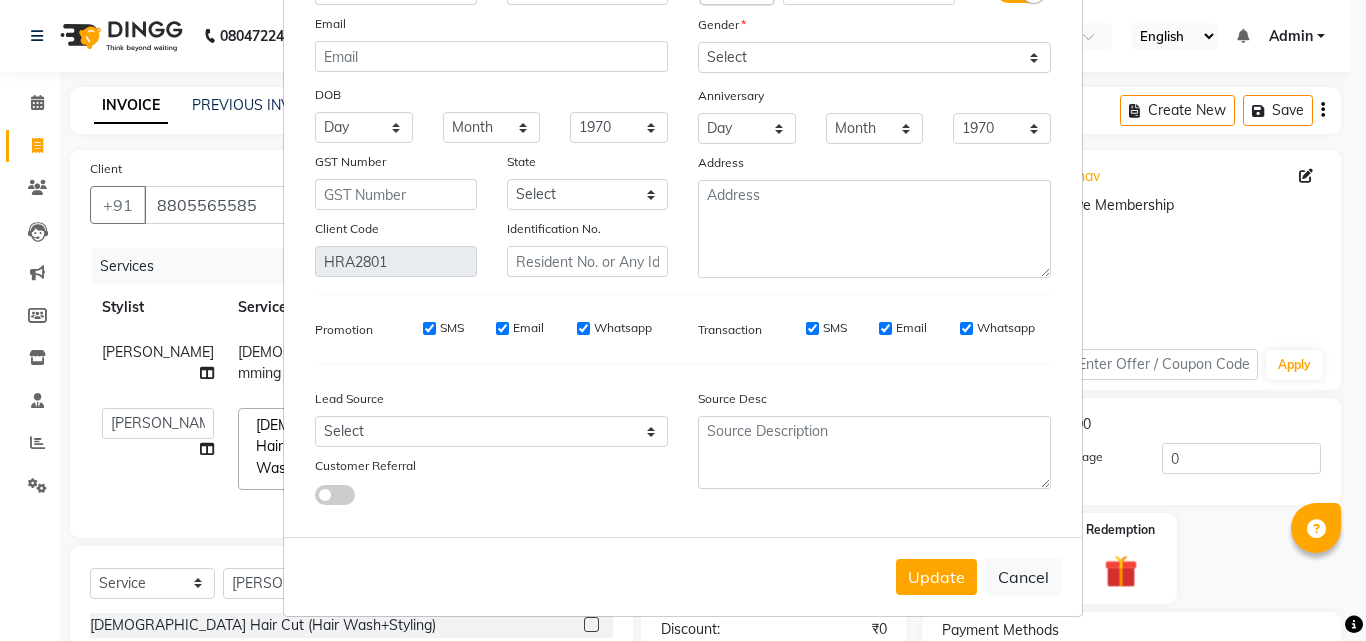 scroll, scrollTop: 172, scrollLeft: 0, axis: vertical 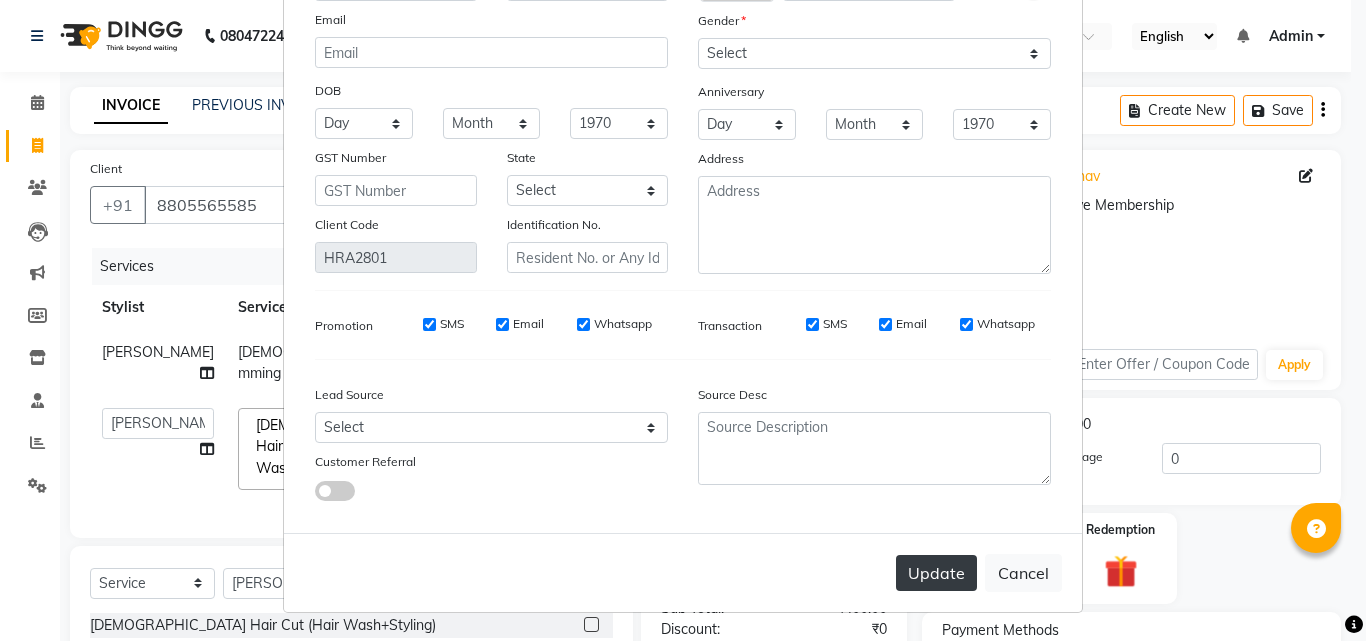 click on "Update" at bounding box center [936, 573] 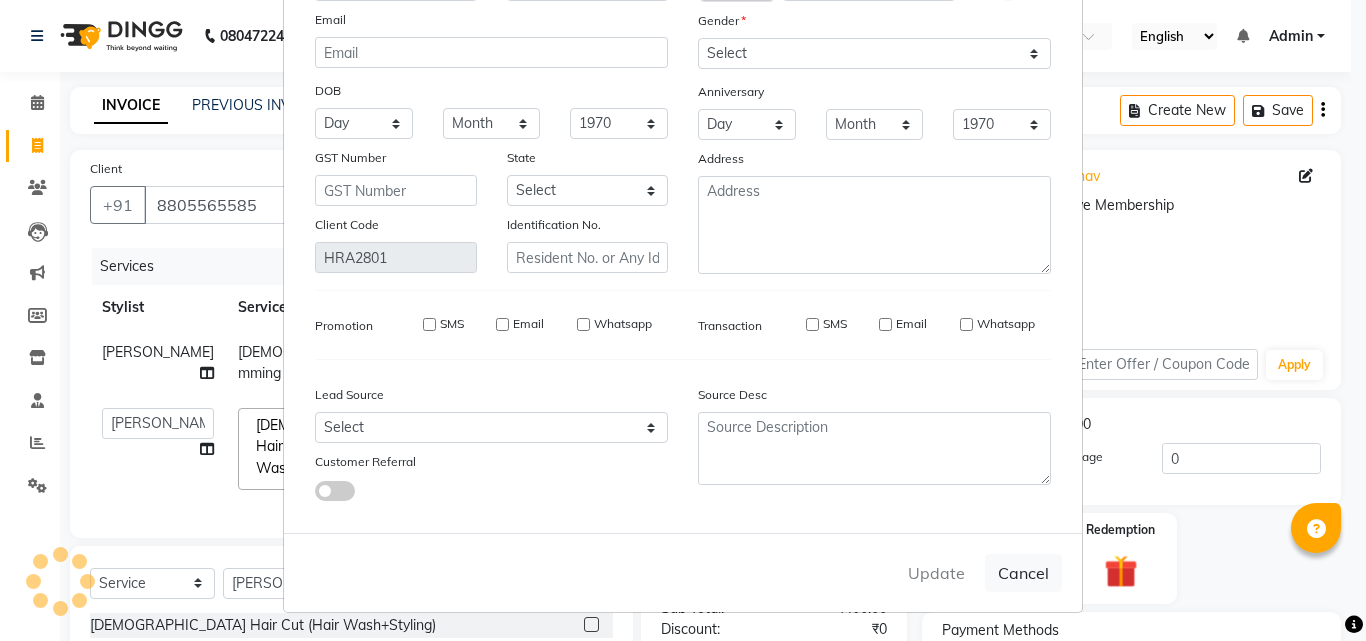 type 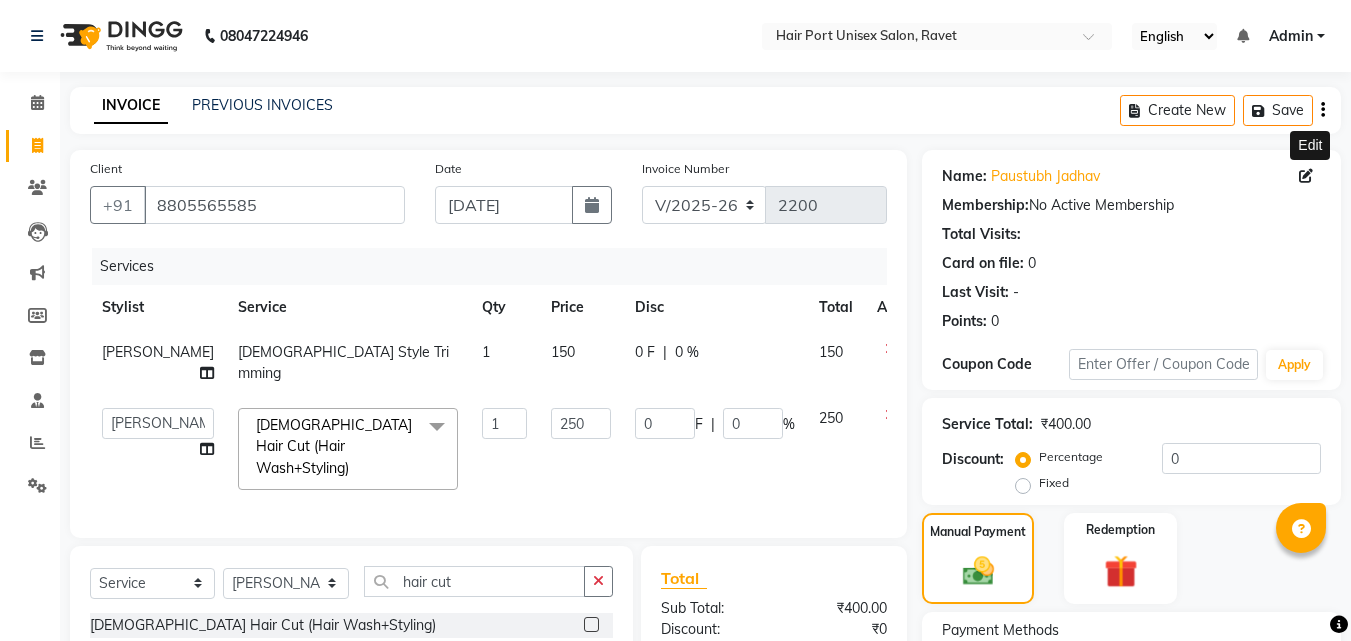 click 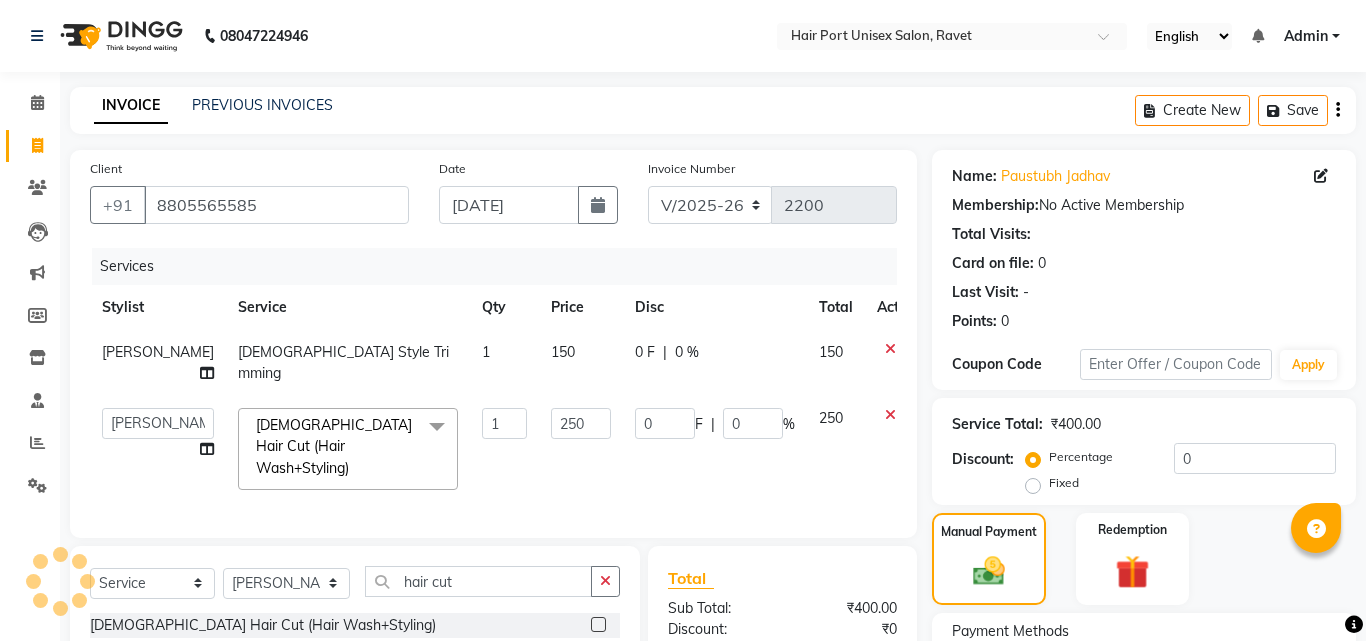 select on "[DEMOGRAPHIC_DATA]" 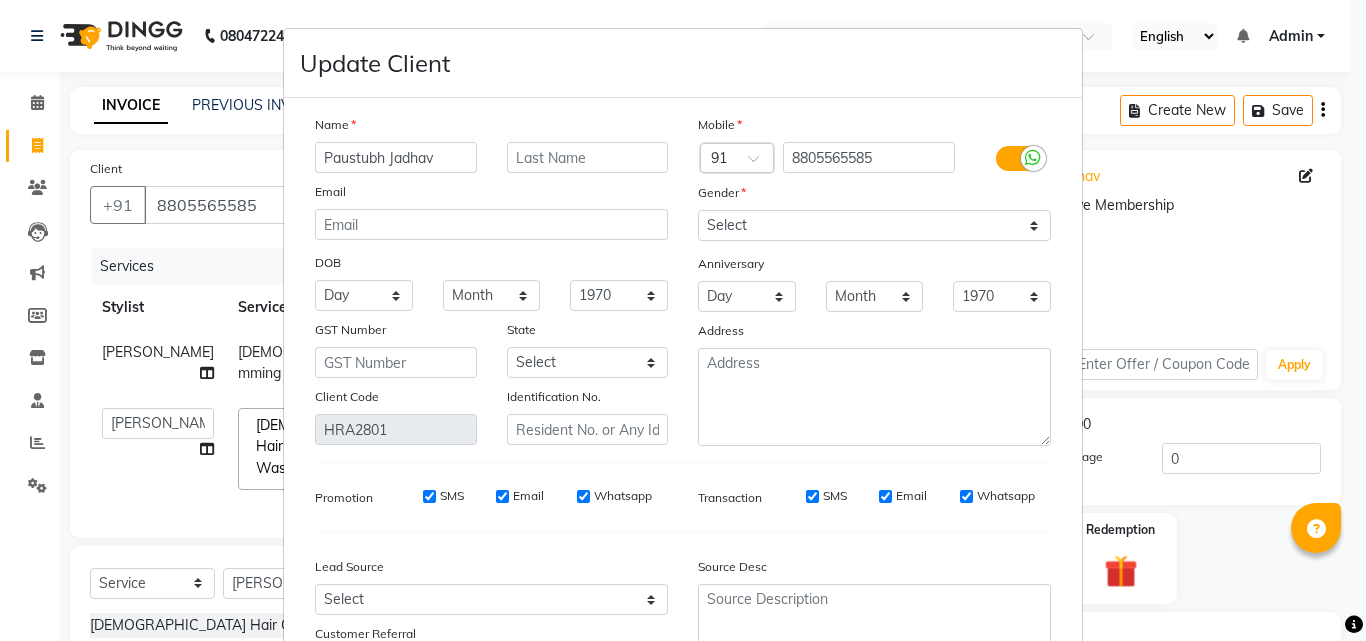 click on "Paustubh Jadhav" at bounding box center [396, 157] 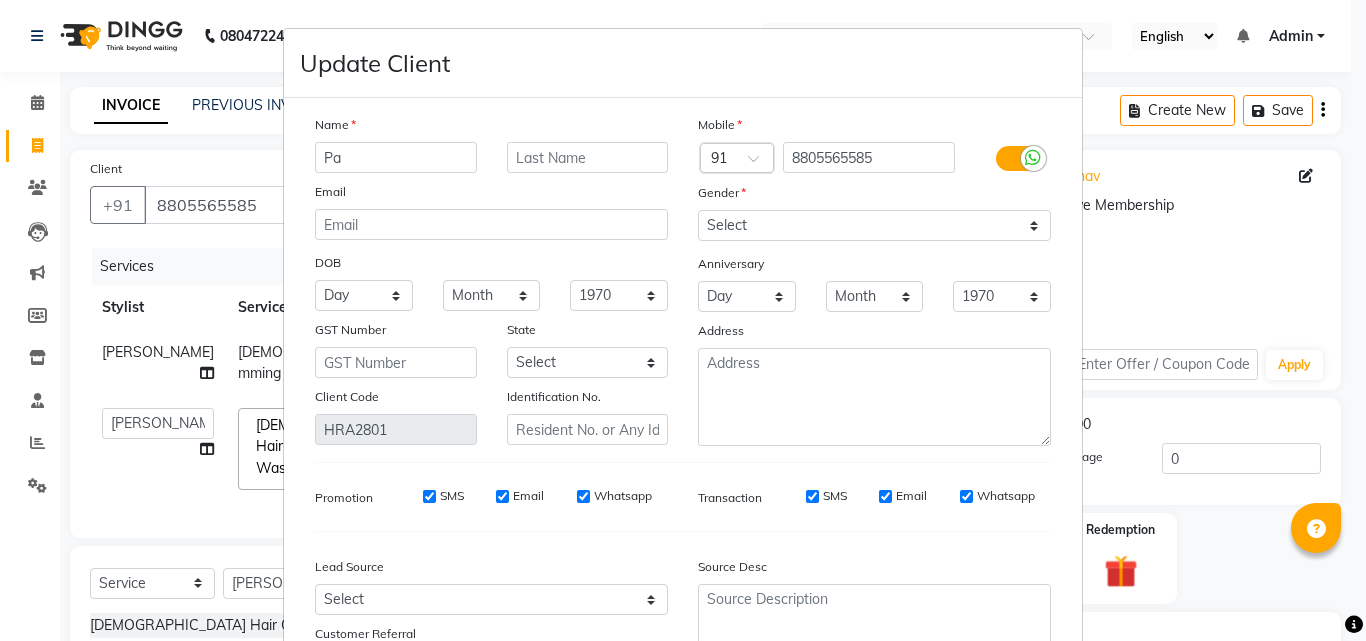 type on "P" 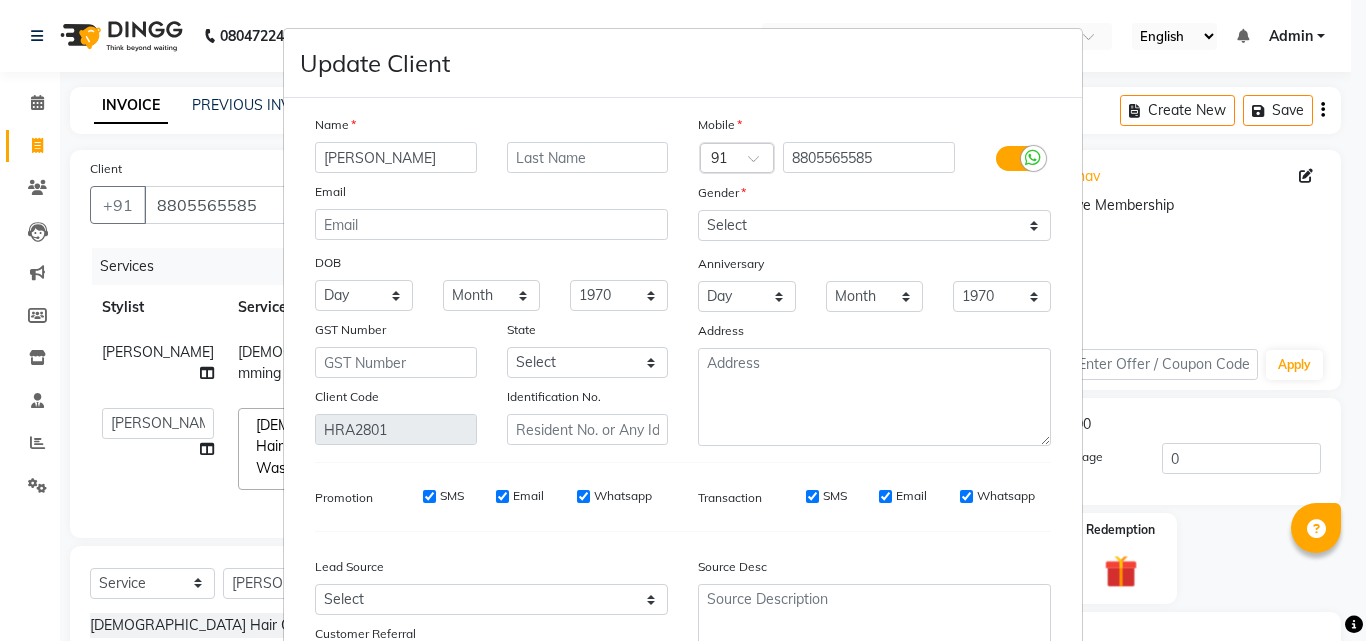 type on "[PERSON_NAME]" 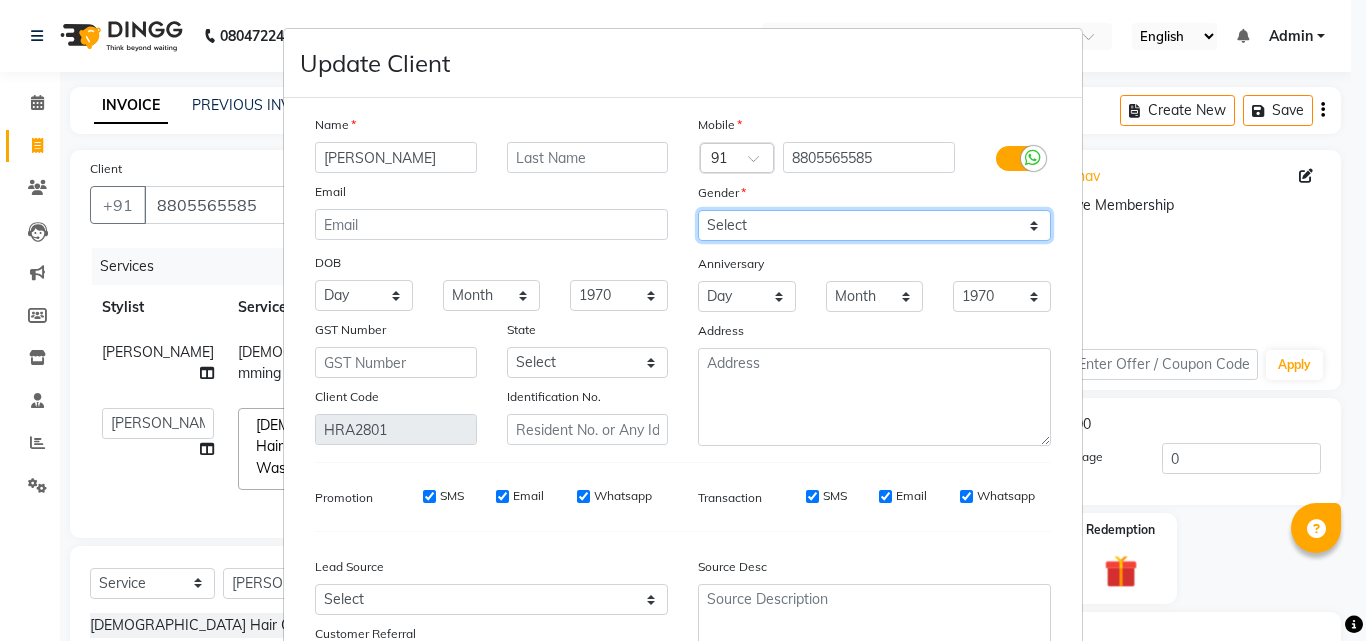 click on "Select [DEMOGRAPHIC_DATA] [DEMOGRAPHIC_DATA] Other Prefer Not To Say" at bounding box center (874, 225) 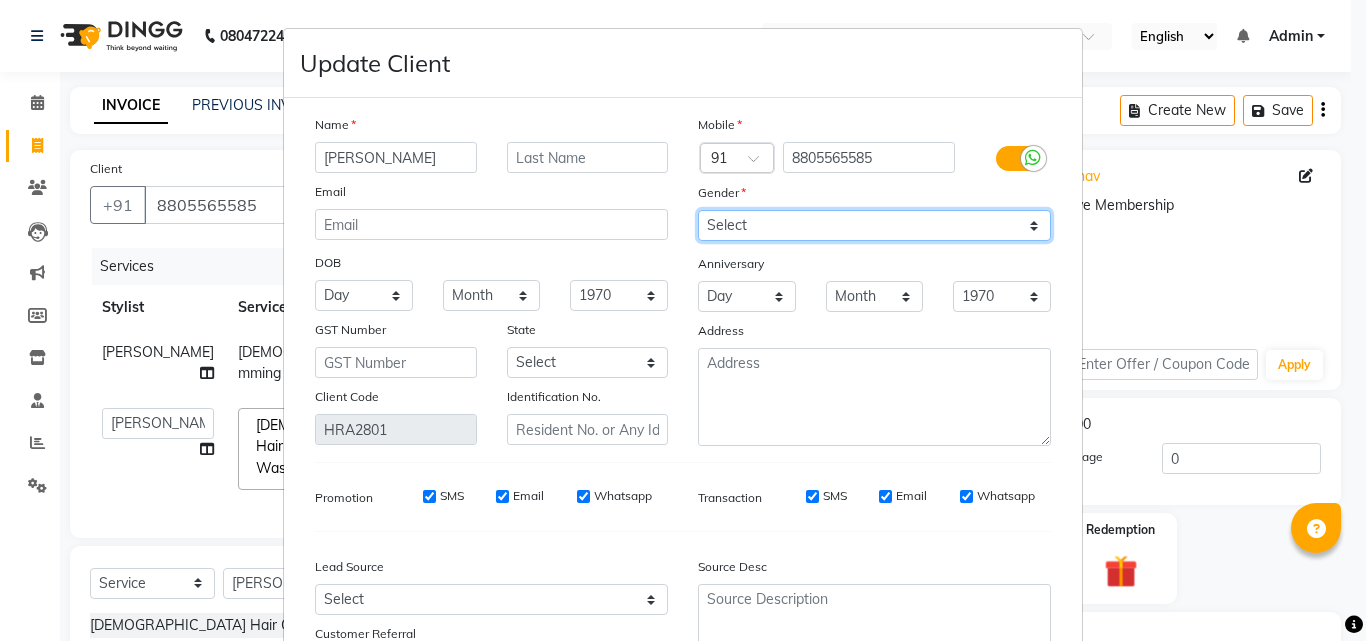 click on "Select [DEMOGRAPHIC_DATA] [DEMOGRAPHIC_DATA] Other Prefer Not To Say" at bounding box center [874, 225] 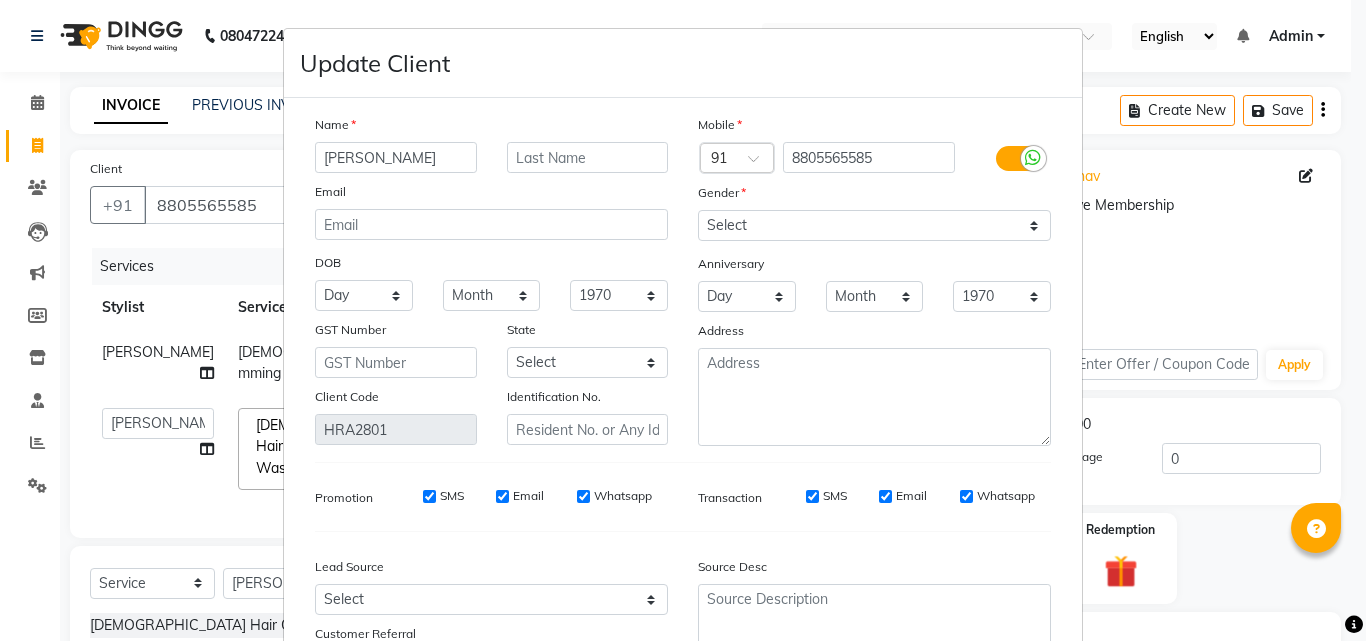 click on "Update Client Name [PERSON_NAME] Email DOB Day 01 02 03 04 05 06 07 08 09 10 11 12 13 14 15 16 17 18 19 20 21 22 23 24 25 26 27 28 29 30 31 Month January February March April May June July August September October November [DATE] 1941 1942 1943 1944 1945 1946 1947 1948 1949 1950 1951 1952 1953 1954 1955 1956 1957 1958 1959 1960 1961 1962 1963 1964 1965 1966 1967 1968 1969 1970 1971 1972 1973 1974 1975 1976 1977 1978 1979 1980 1981 1982 1983 1984 1985 1986 1987 1988 1989 1990 1991 1992 1993 1994 1995 1996 1997 1998 1999 2000 2001 2002 2003 2004 2005 2006 2007 2008 2009 2010 2011 2012 2013 2014 2015 2016 2017 2018 2019 2020 2021 2022 2023 2024 GST Number State Select [GEOGRAPHIC_DATA] [GEOGRAPHIC_DATA] [GEOGRAPHIC_DATA] [GEOGRAPHIC_DATA] [GEOGRAPHIC_DATA] [GEOGRAPHIC_DATA] [GEOGRAPHIC_DATA] [GEOGRAPHIC_DATA] and [GEOGRAPHIC_DATA] [GEOGRAPHIC_DATA] [GEOGRAPHIC_DATA] [GEOGRAPHIC_DATA] [GEOGRAPHIC_DATA] [GEOGRAPHIC_DATA] [GEOGRAPHIC_DATA] [GEOGRAPHIC_DATA] [GEOGRAPHIC_DATA] [GEOGRAPHIC_DATA] [GEOGRAPHIC_DATA] [GEOGRAPHIC_DATA] [GEOGRAPHIC_DATA] [GEOGRAPHIC_DATA] [GEOGRAPHIC_DATA] [GEOGRAPHIC_DATA] [GEOGRAPHIC_DATA] [GEOGRAPHIC_DATA] [GEOGRAPHIC_DATA] [GEOGRAPHIC_DATA] [GEOGRAPHIC_DATA] [GEOGRAPHIC_DATA] [GEOGRAPHIC_DATA] ×" at bounding box center (683, 320) 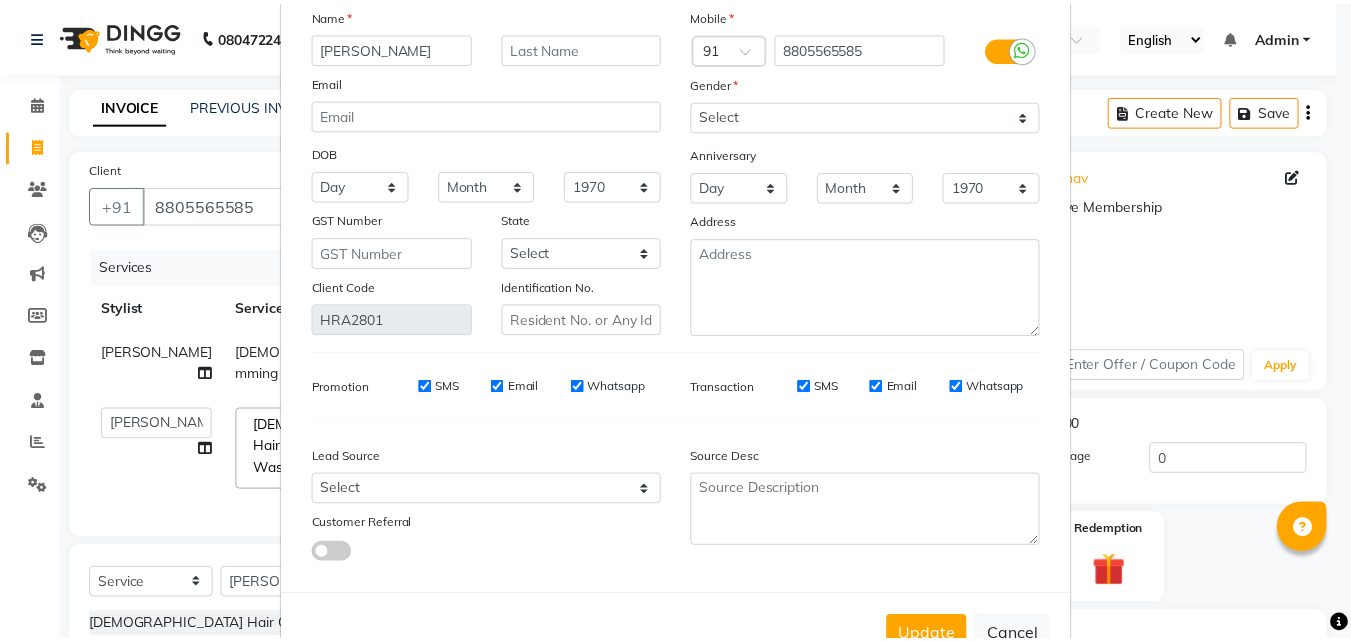 scroll, scrollTop: 172, scrollLeft: 0, axis: vertical 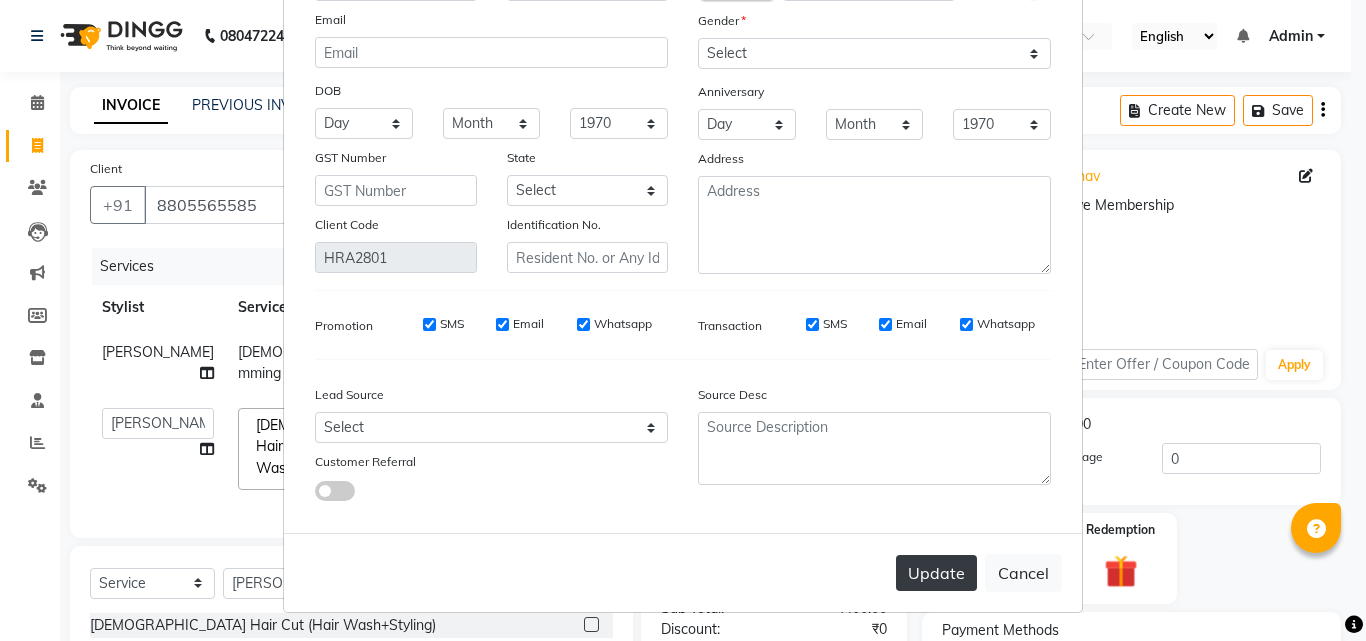 click on "Update" at bounding box center (936, 573) 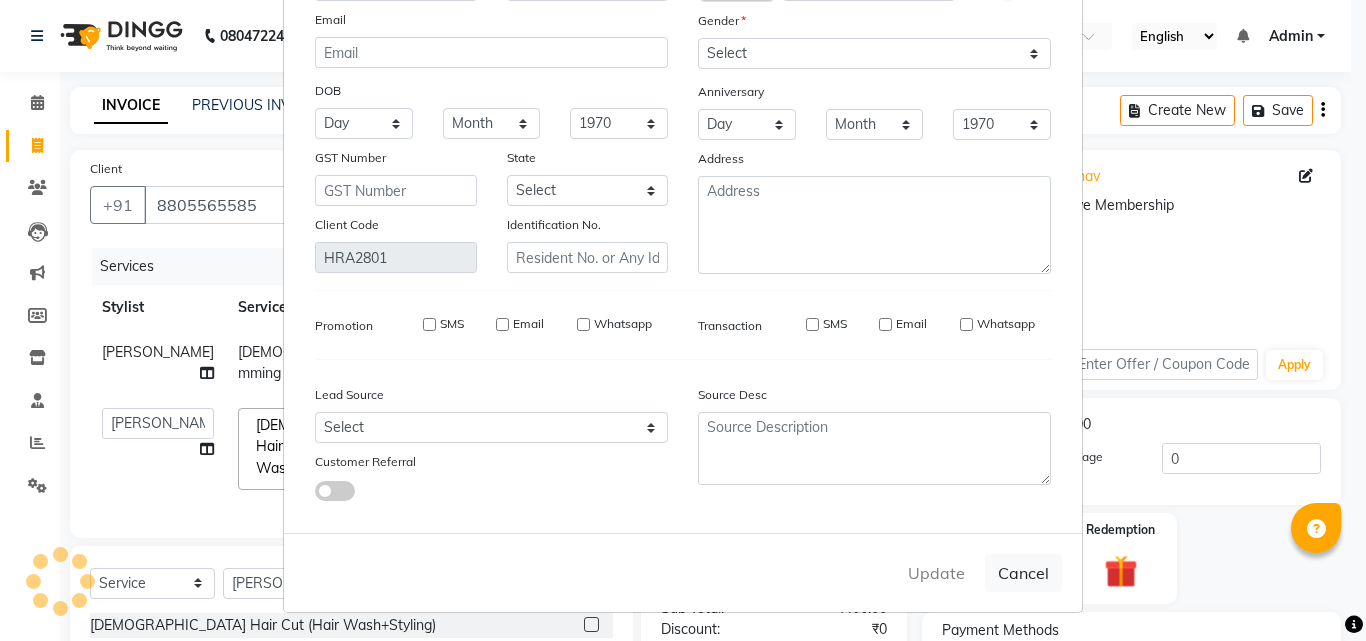 type 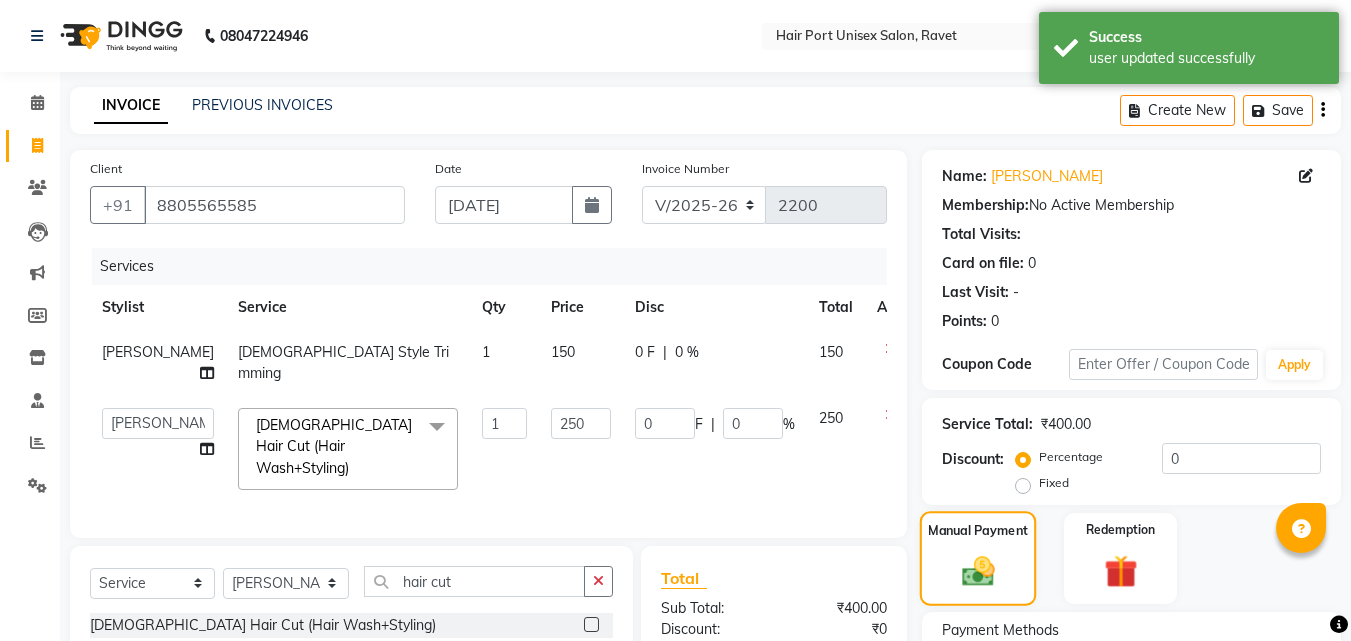 click 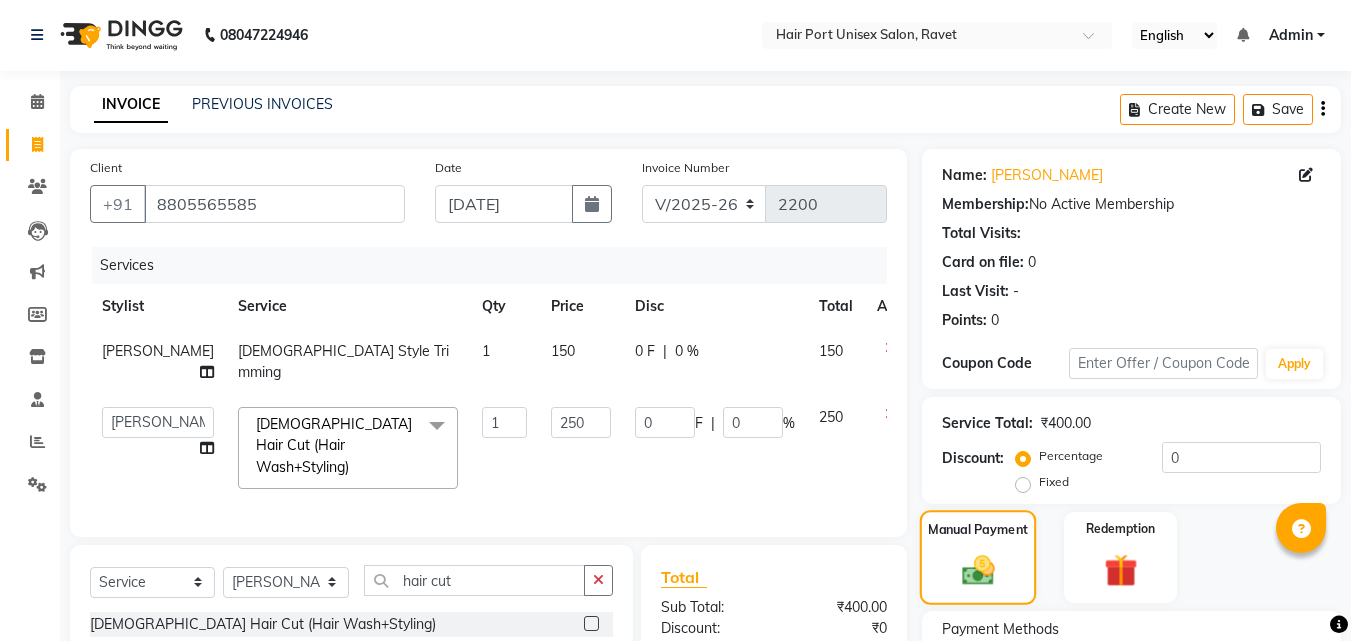 scroll, scrollTop: 0, scrollLeft: 0, axis: both 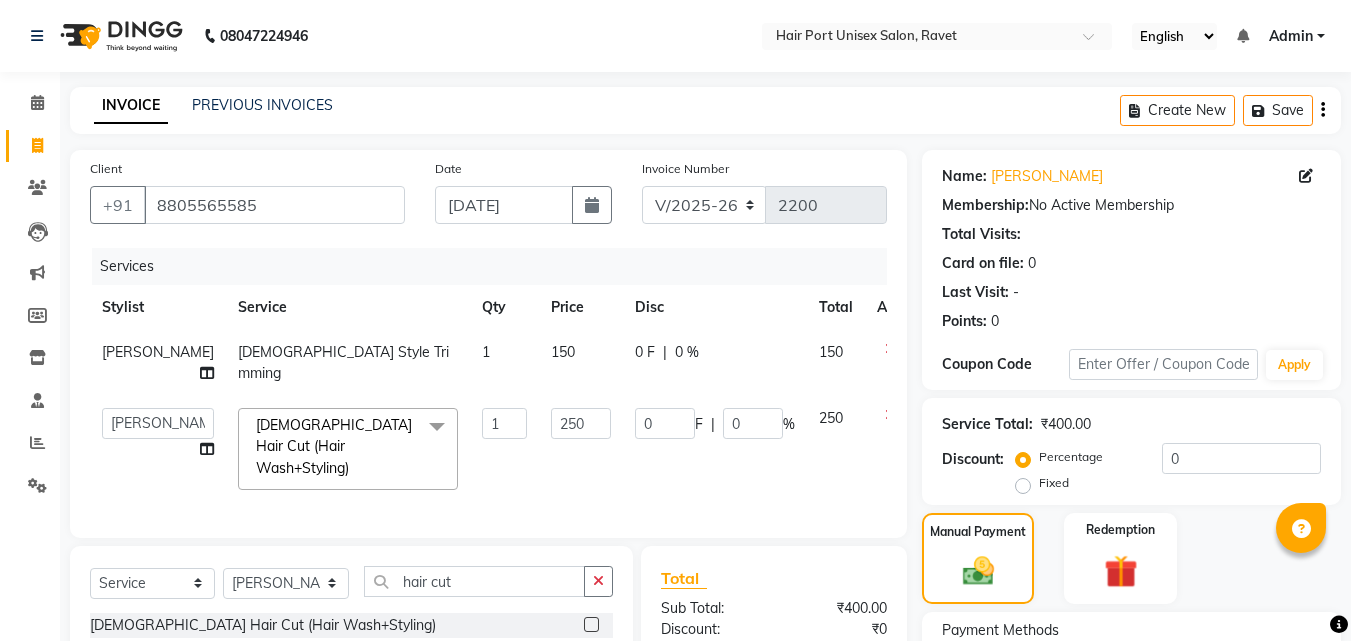 click on "Manual Payment Redemption" 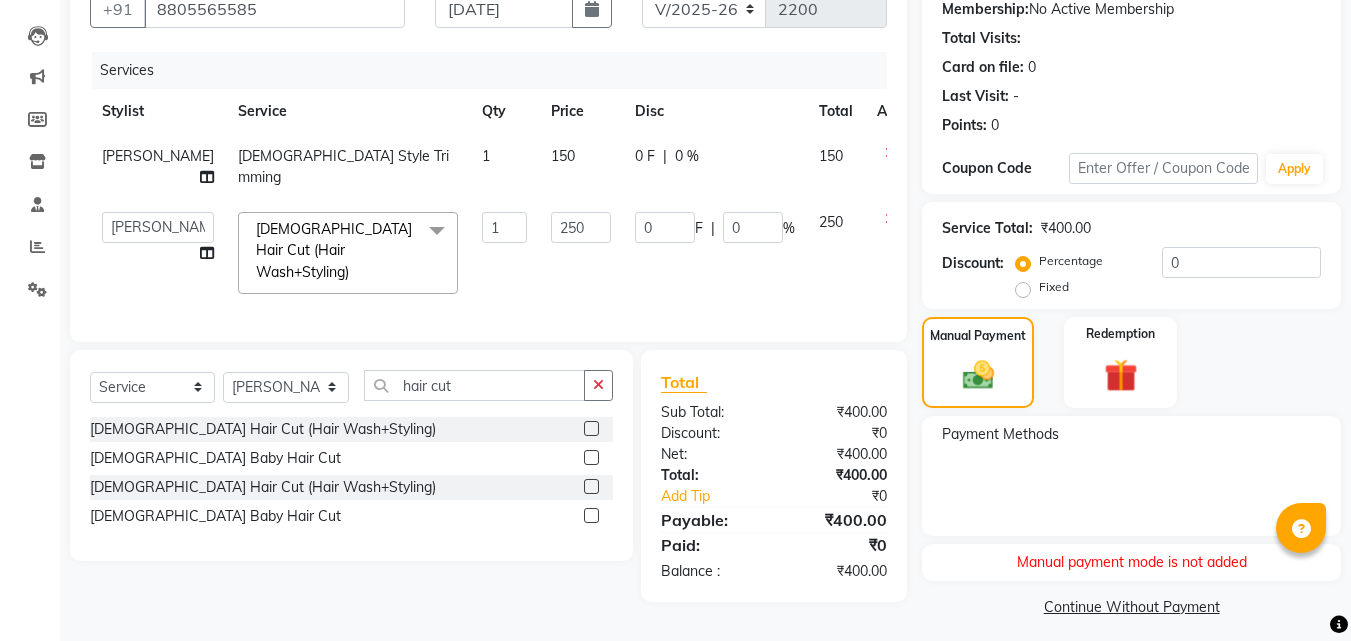 scroll, scrollTop: 207, scrollLeft: 0, axis: vertical 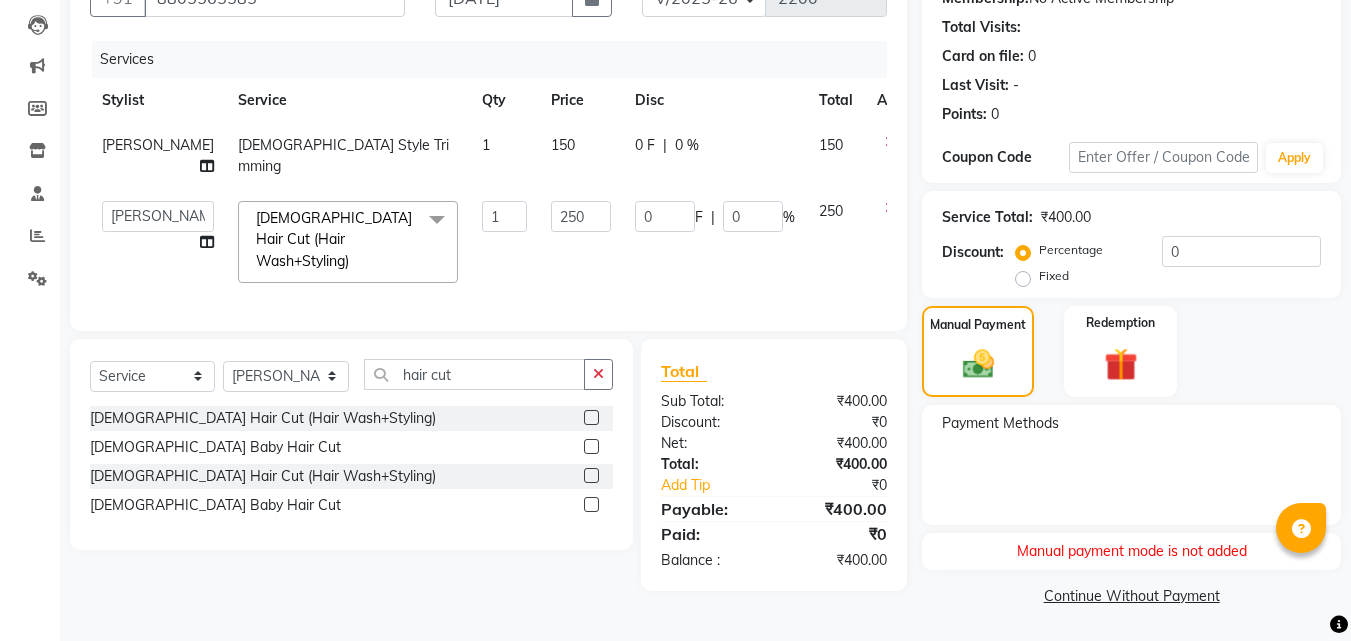 click 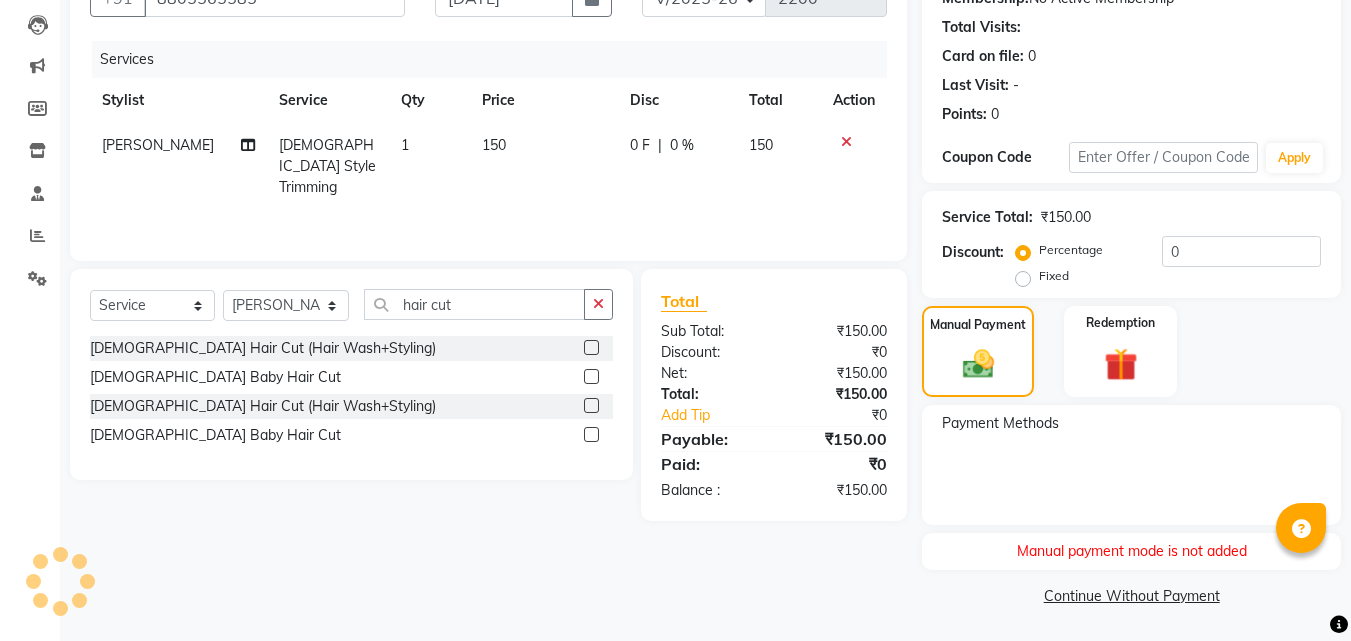 click 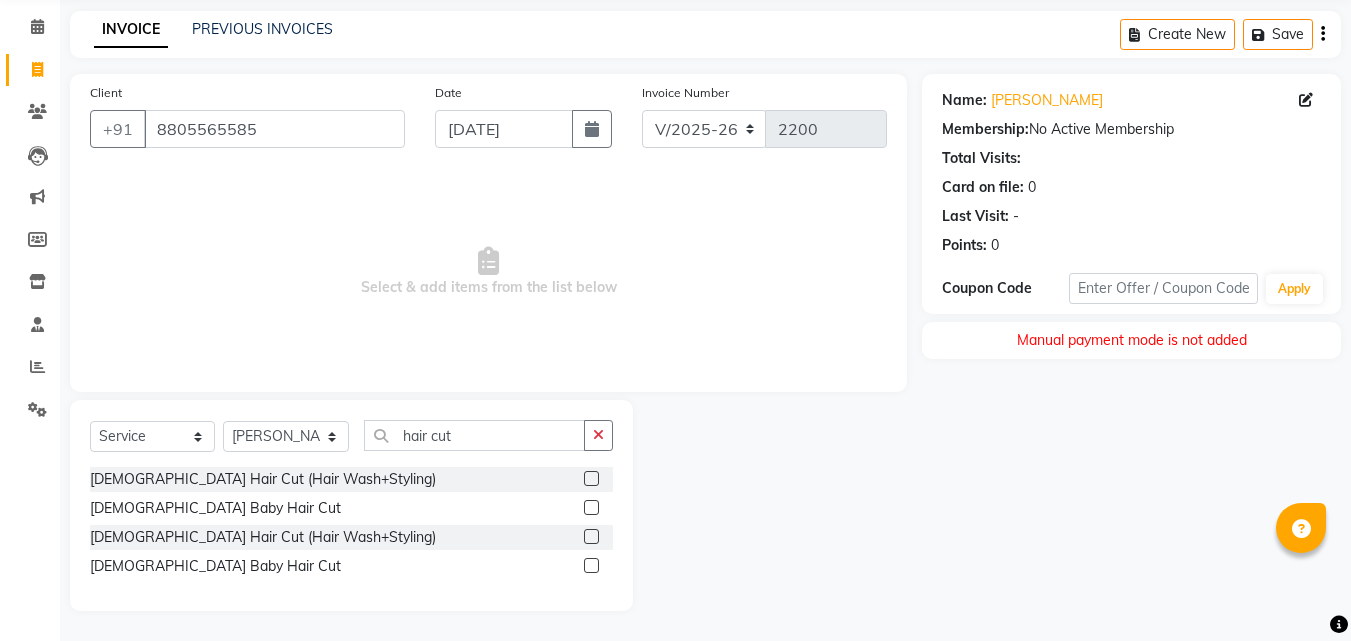 scroll, scrollTop: 76, scrollLeft: 0, axis: vertical 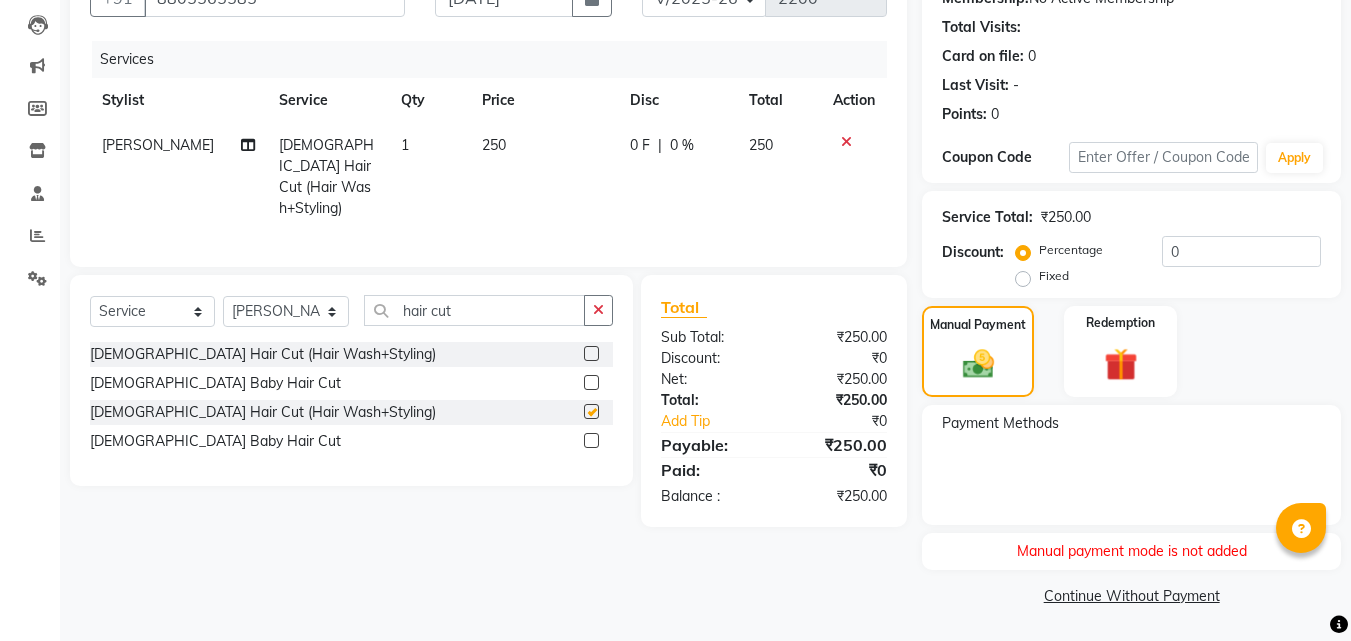 checkbox on "false" 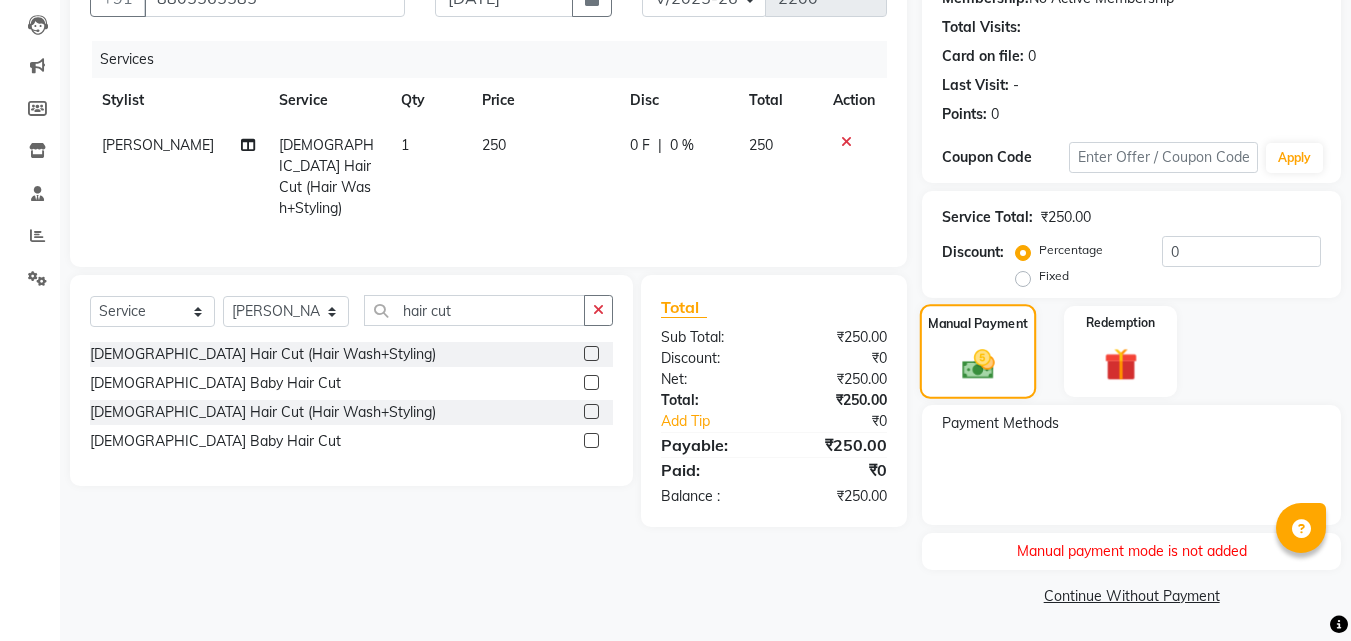 click on "Manual Payment" 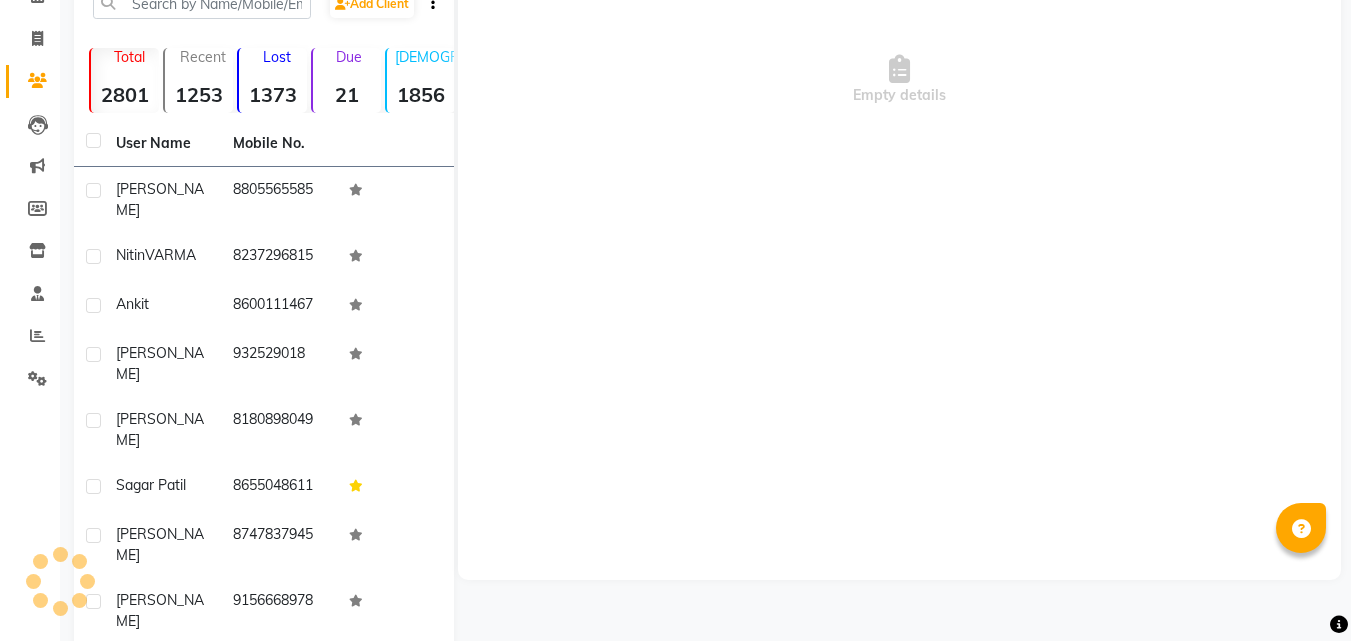 scroll, scrollTop: 207, scrollLeft: 0, axis: vertical 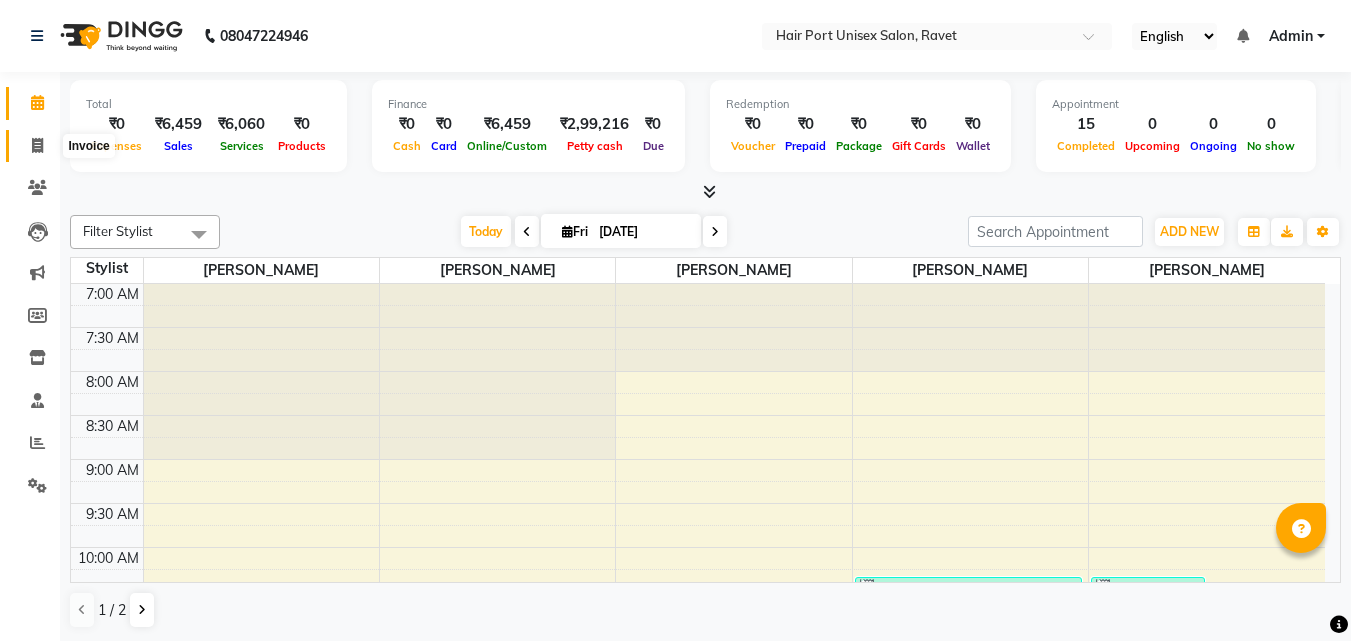 click 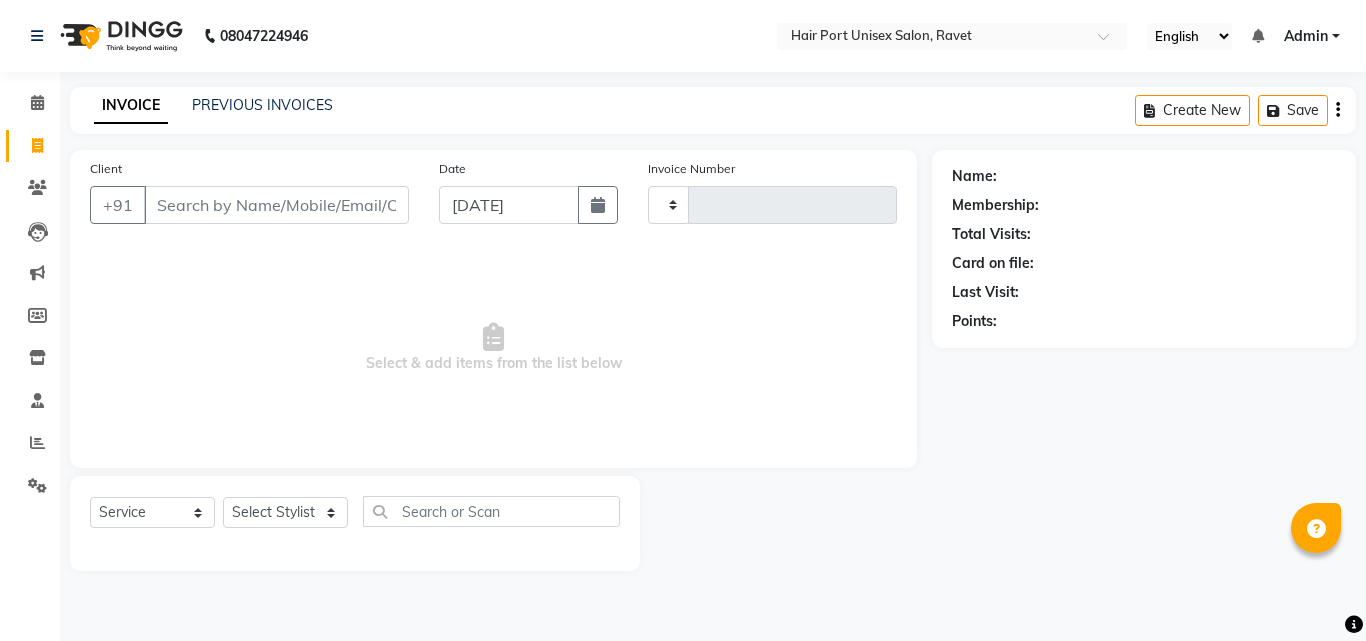 type on "2200" 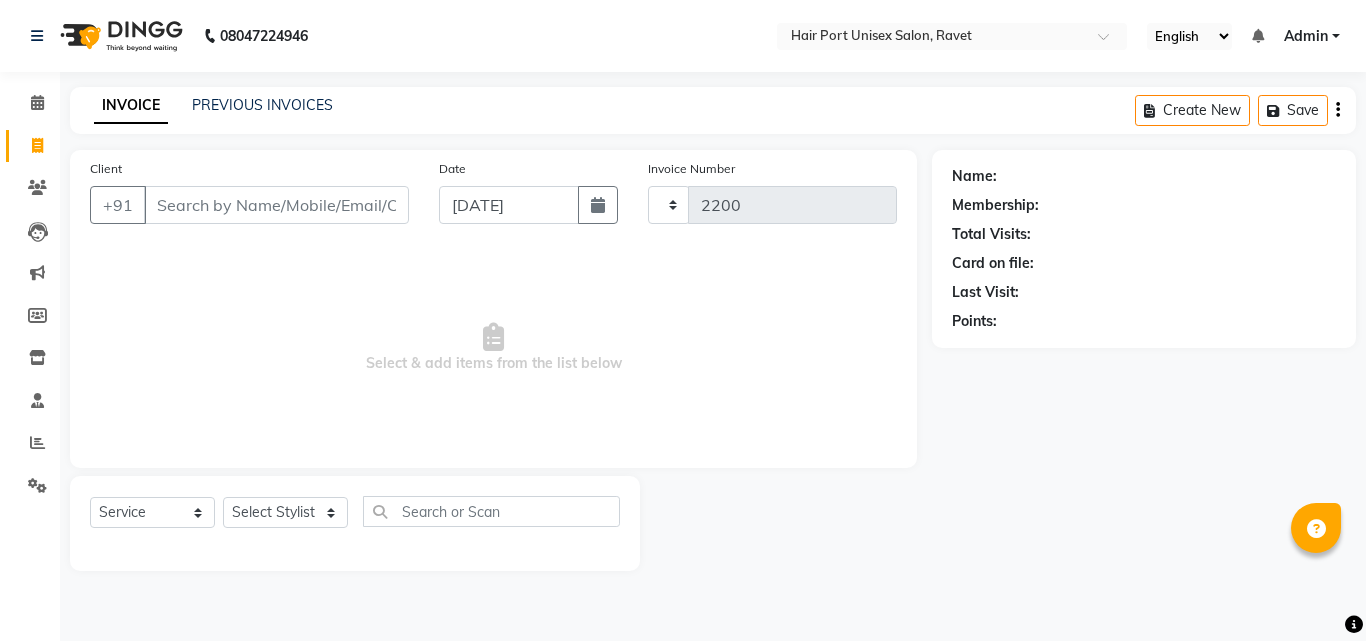 select on "7015" 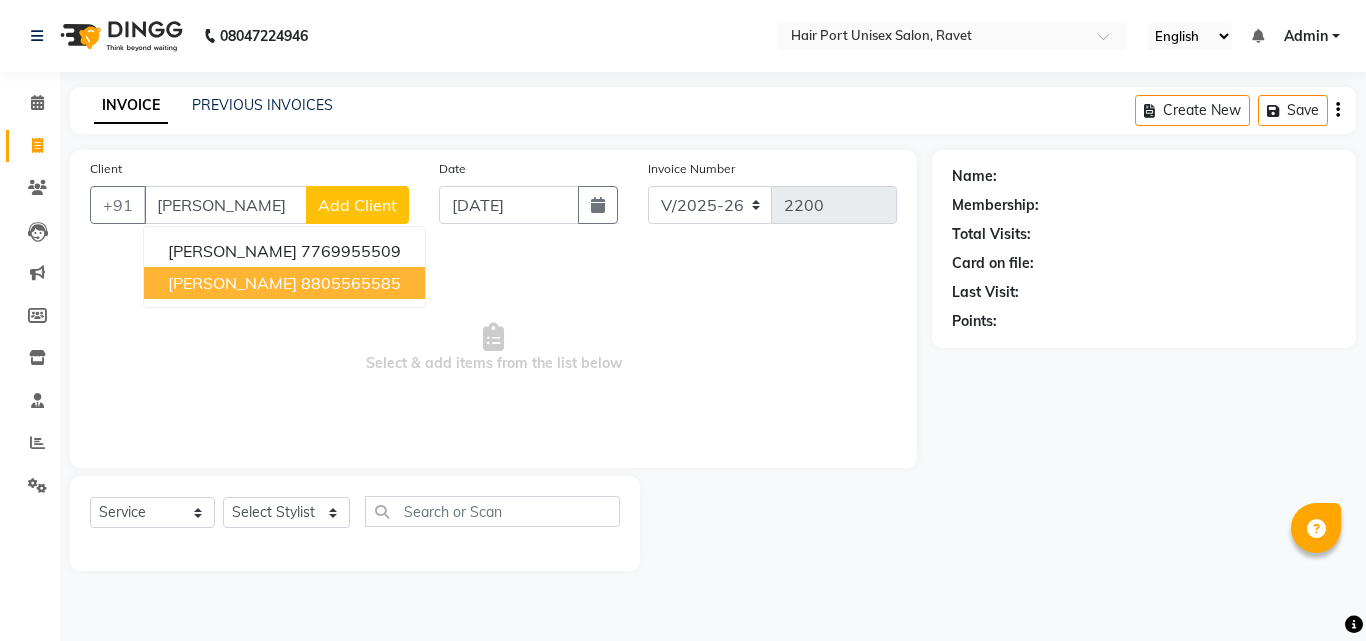 click on "[PERSON_NAME]  8805565585" at bounding box center [284, 283] 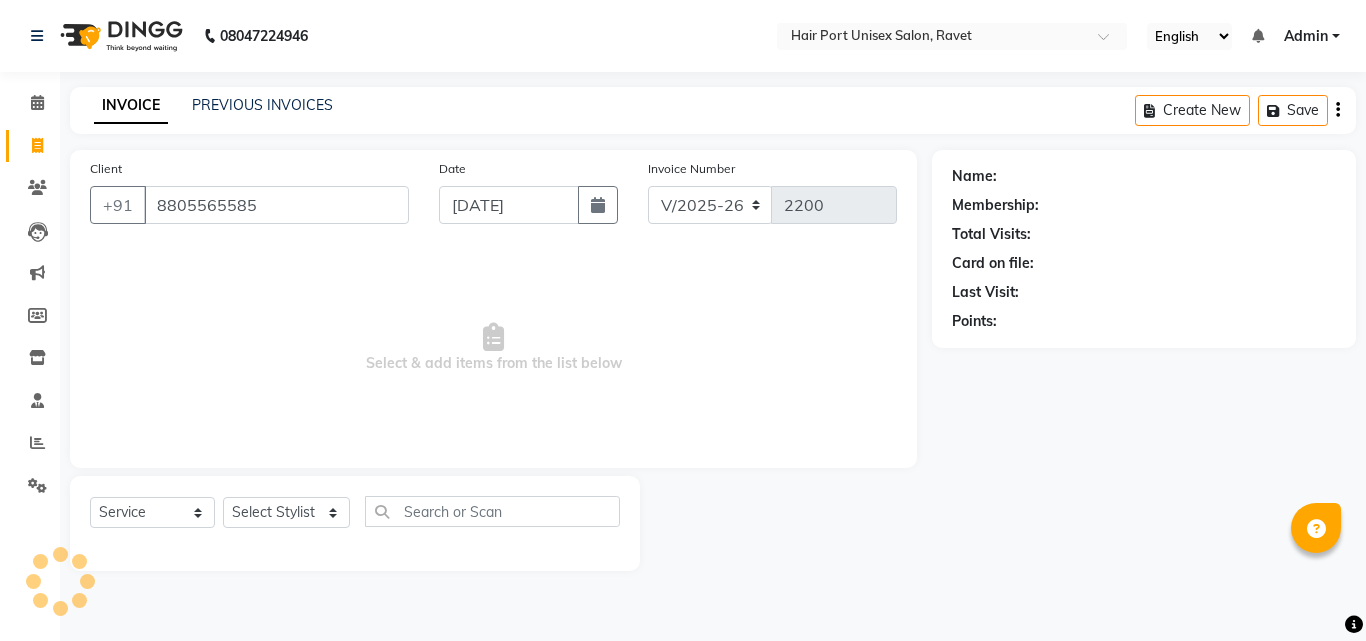 type on "8805565585" 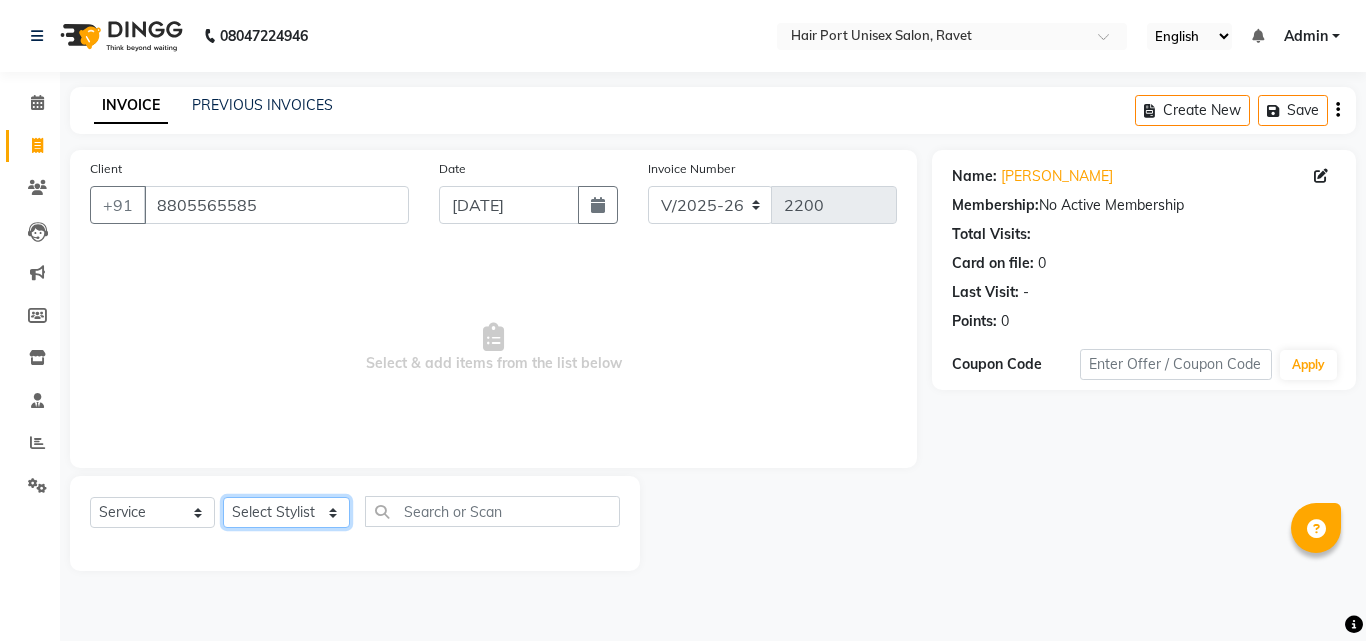 click on "Select Stylist [PERSON_NAME]  [PERSON_NAME] [PERSON_NAME] [PERSON_NAME] [PERSON_NAME]  [PERSON_NAME] [PERSON_NAME] Mane" 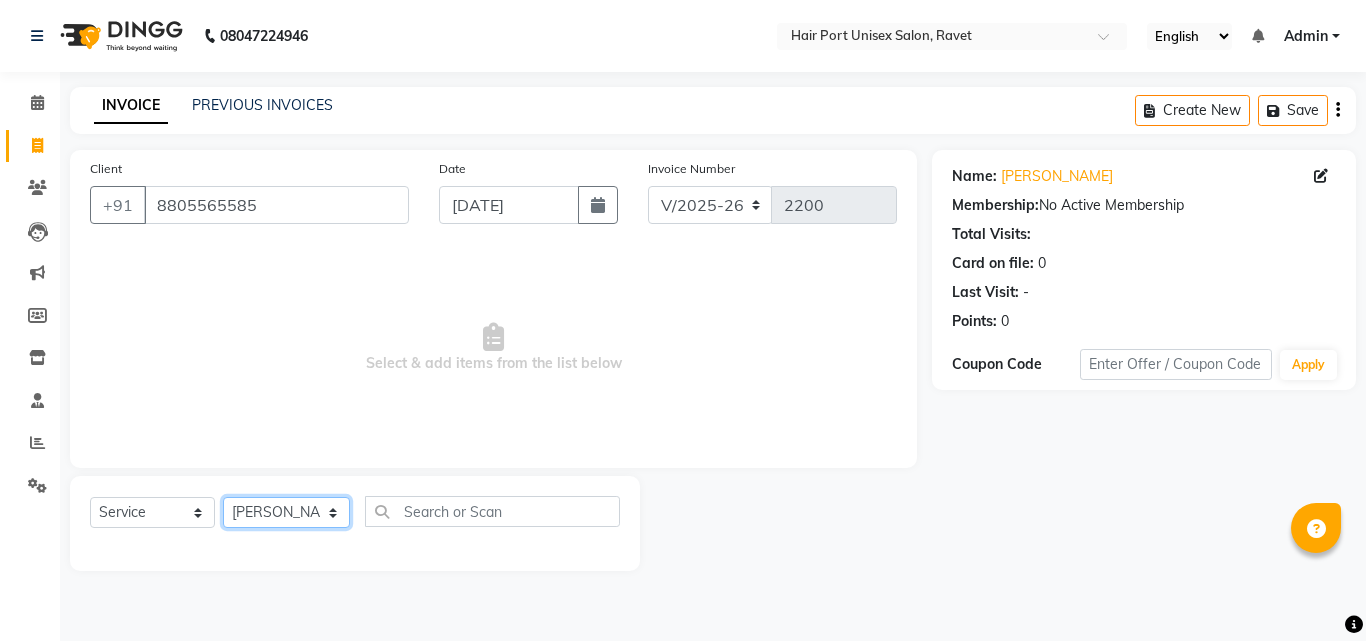 click on "Select Stylist [PERSON_NAME]  [PERSON_NAME] [PERSON_NAME] [PERSON_NAME] [PERSON_NAME]  [PERSON_NAME] [PERSON_NAME] Mane" 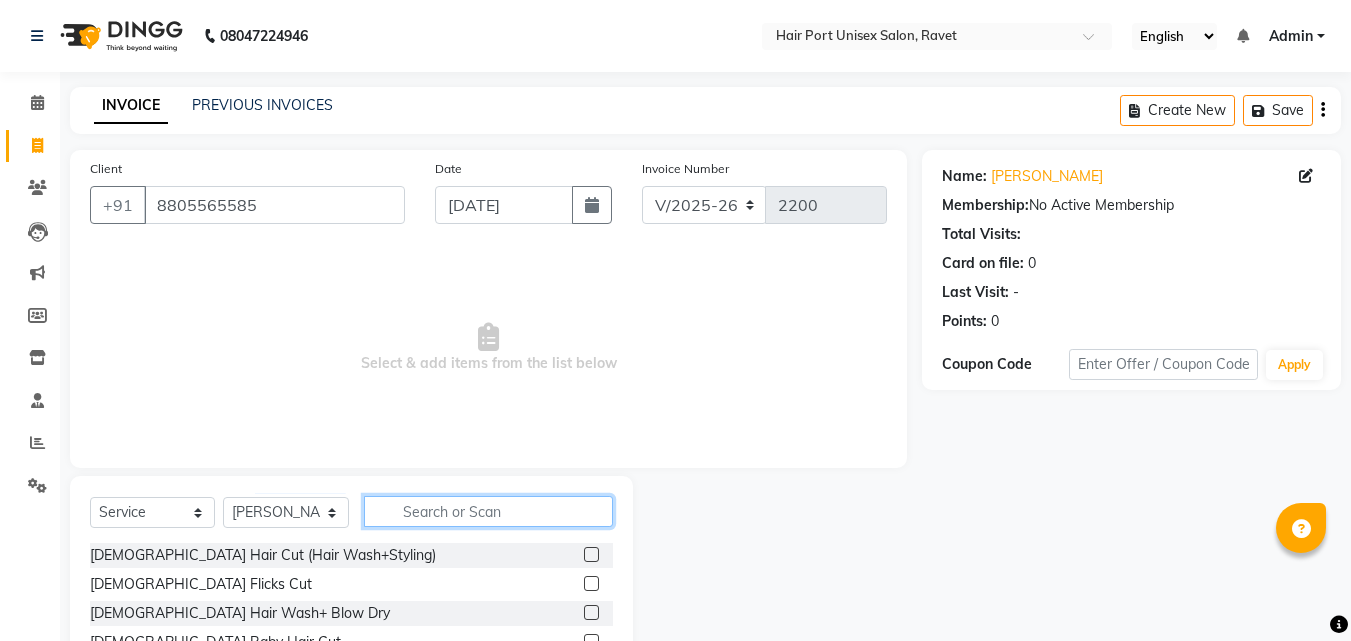 click 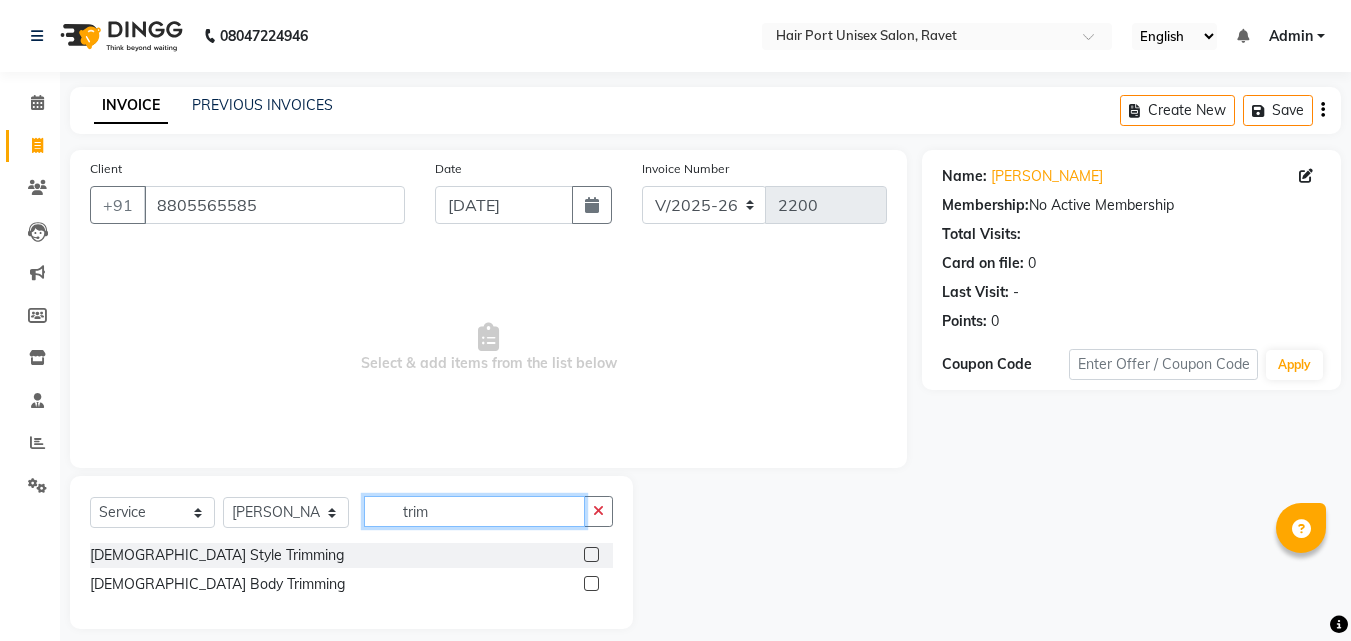 type on "trim" 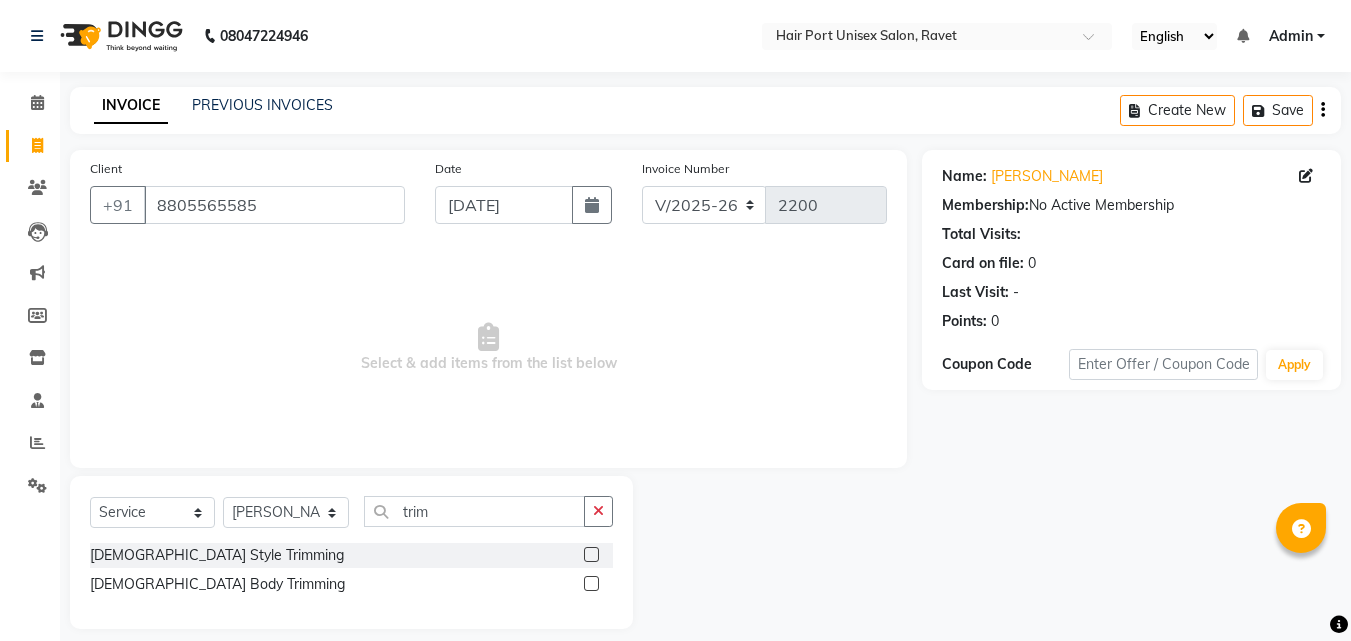 click 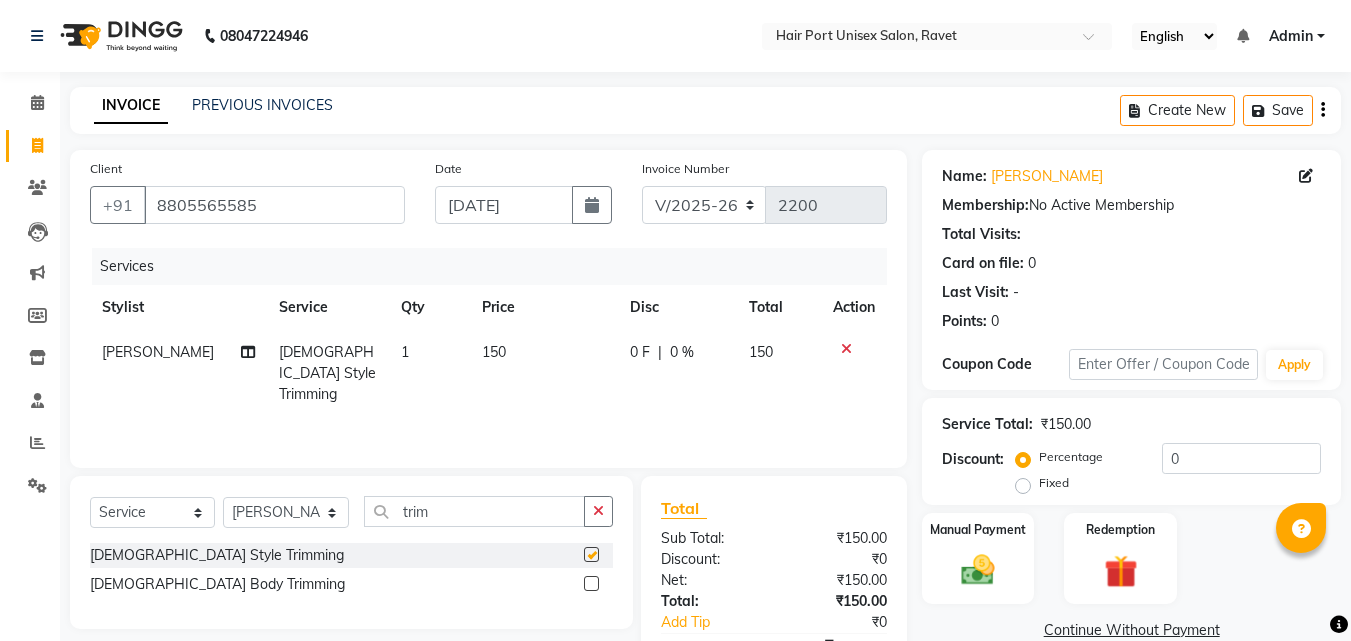 checkbox on "false" 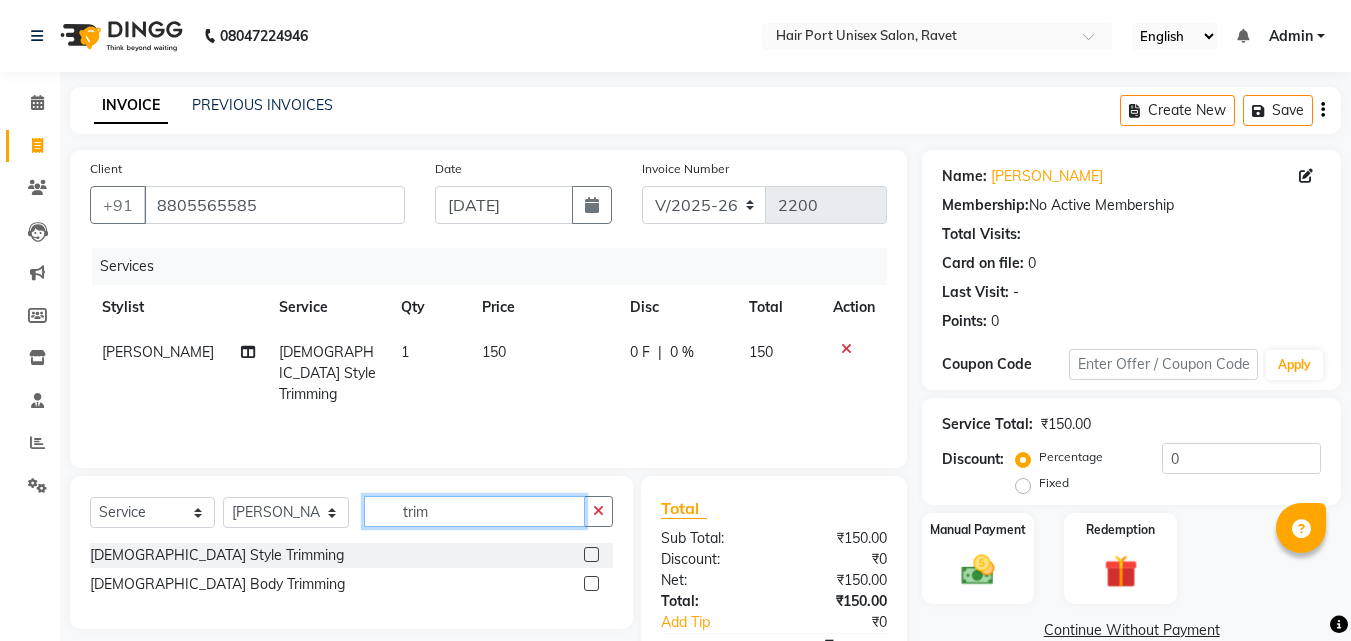 click on "trim" 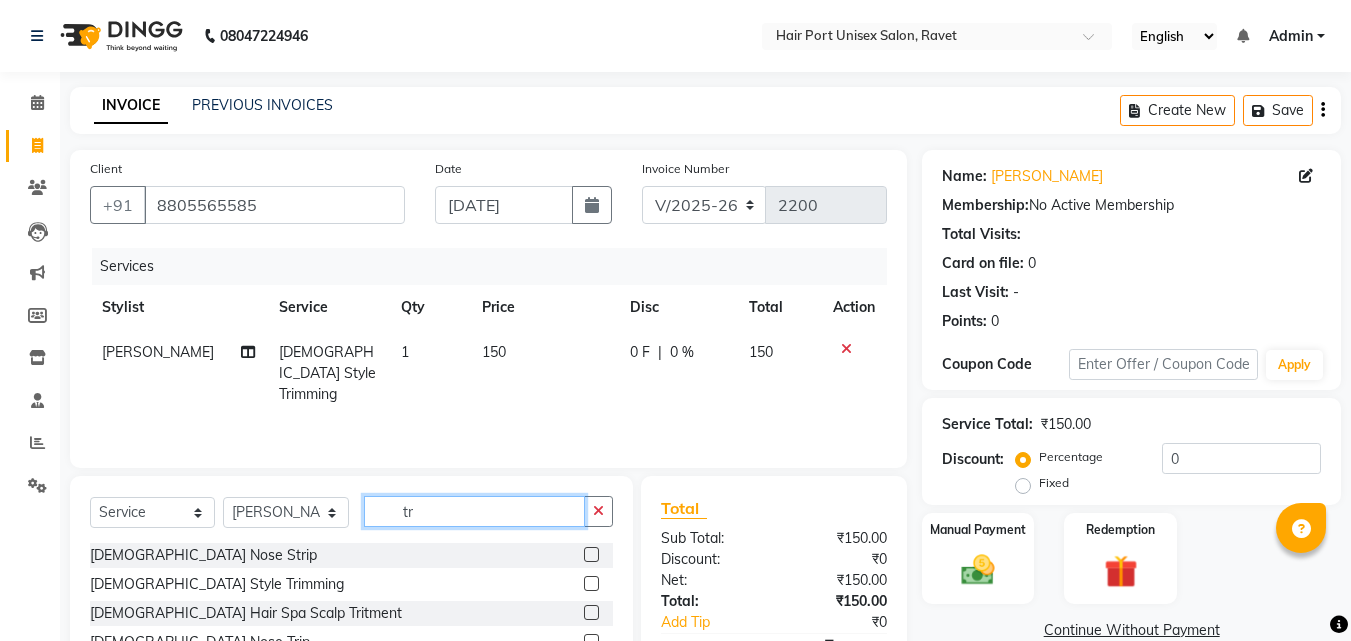 type on "t" 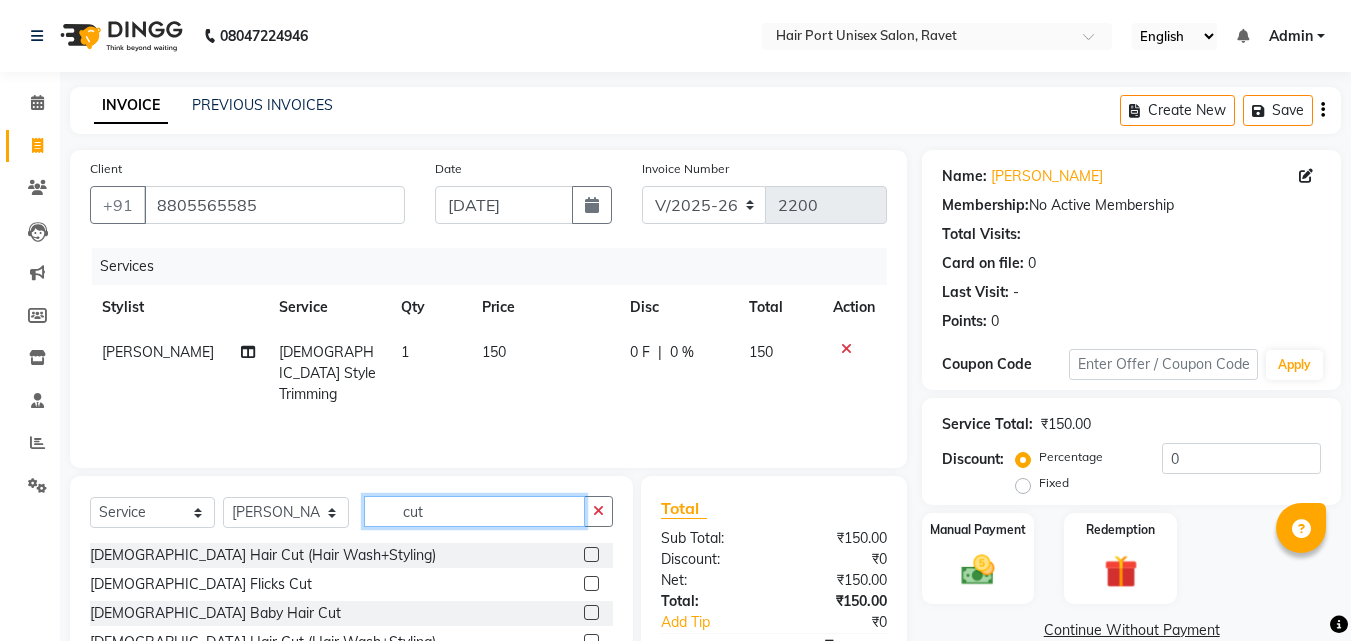 type on "cut" 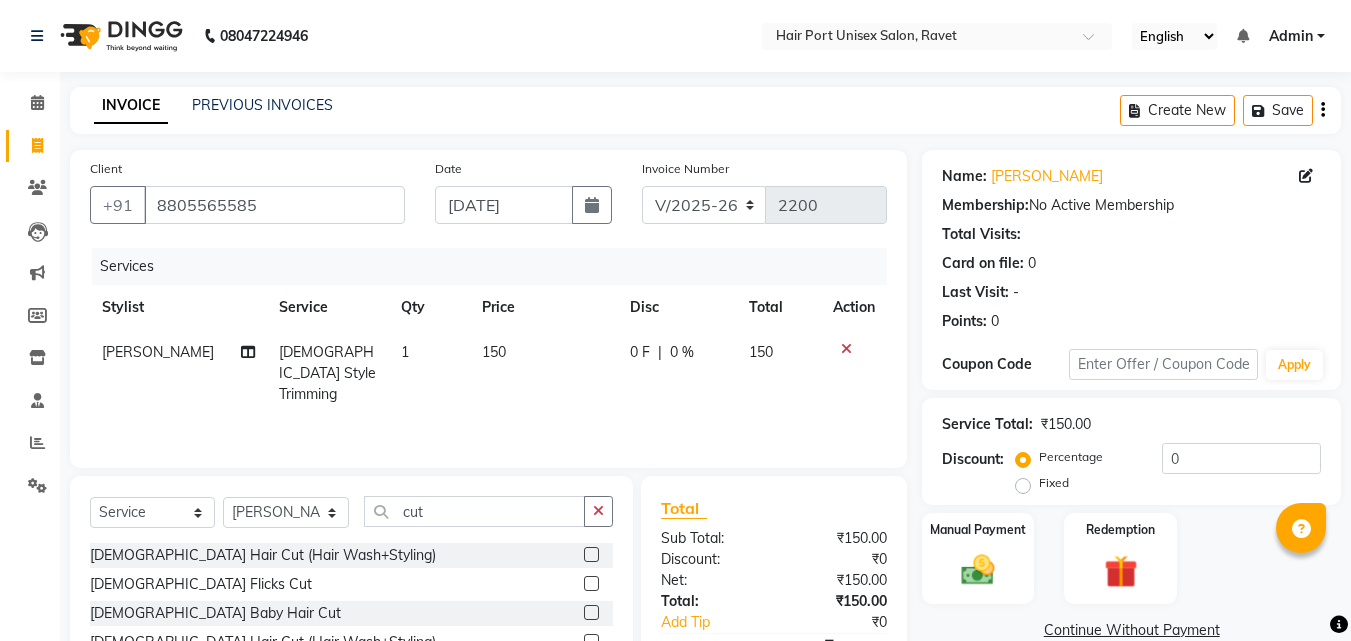 click on "[DEMOGRAPHIC_DATA] Hair Cut (Hair Wash+Styling)  [DEMOGRAPHIC_DATA] Flicks Cut  [DEMOGRAPHIC_DATA] Baby Hair Cut  [DEMOGRAPHIC_DATA] Hair Cut (Hair Wash+Styling)  [DEMOGRAPHIC_DATA] Baby Hair Cut" 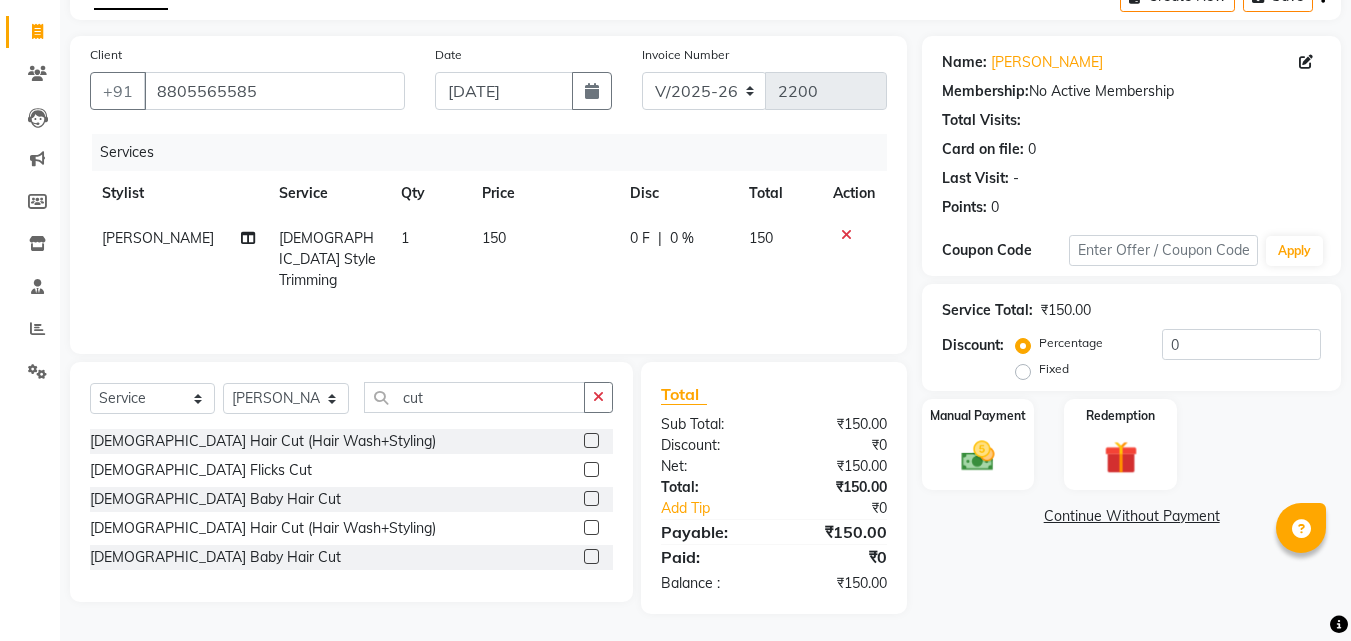 scroll, scrollTop: 117, scrollLeft: 0, axis: vertical 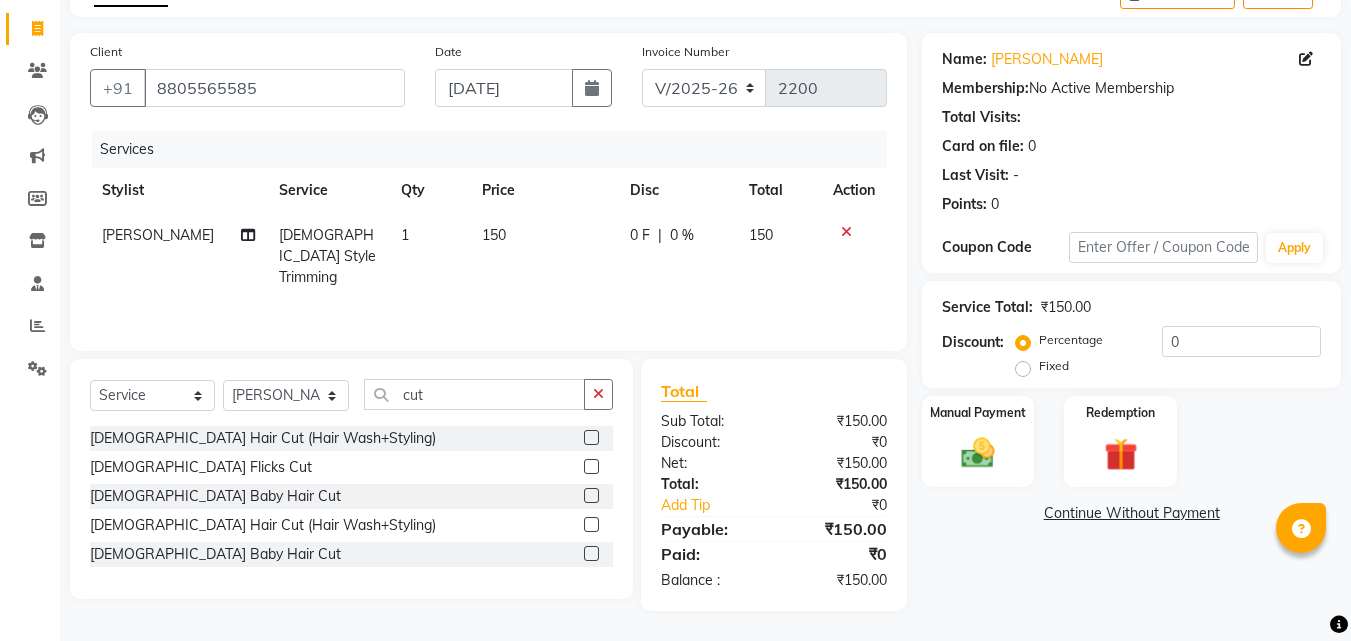 click 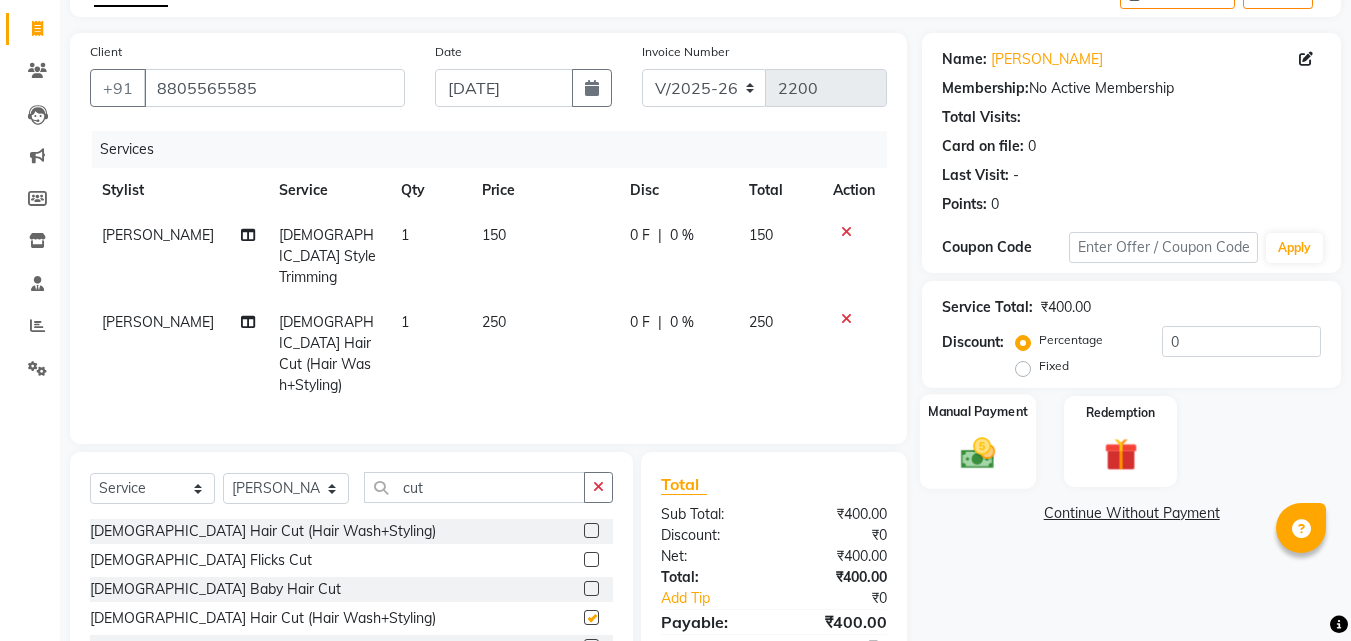 checkbox on "false" 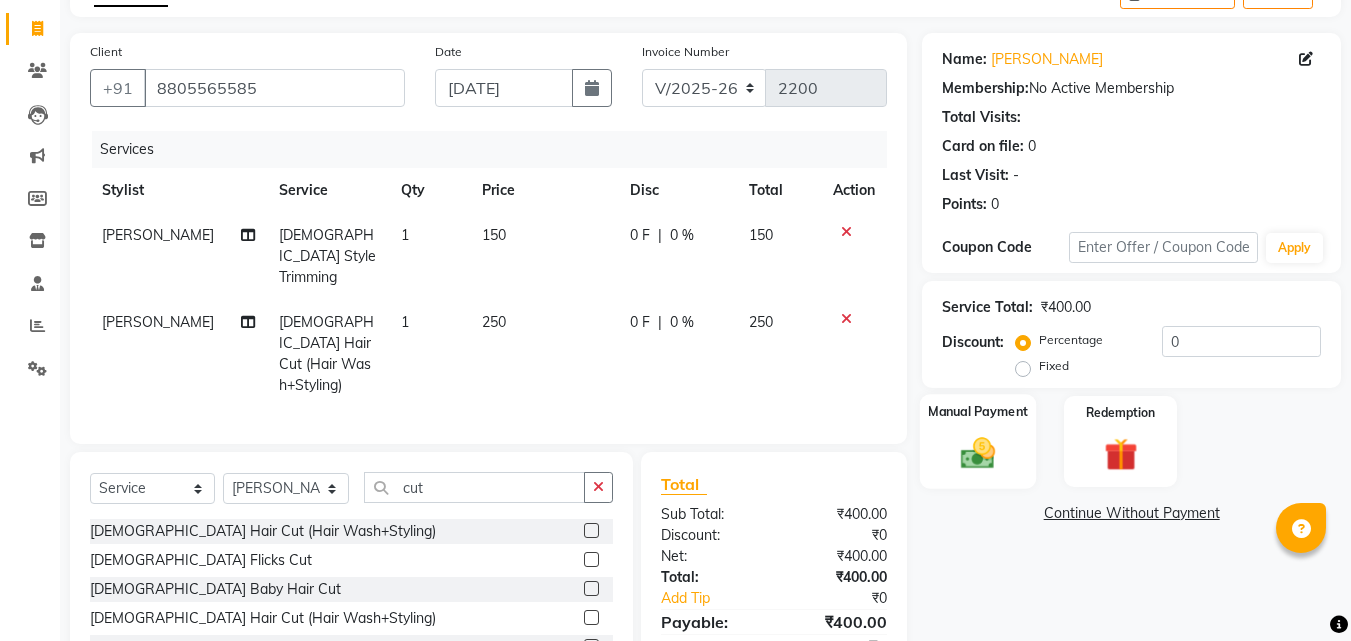 click on "Manual Payment" 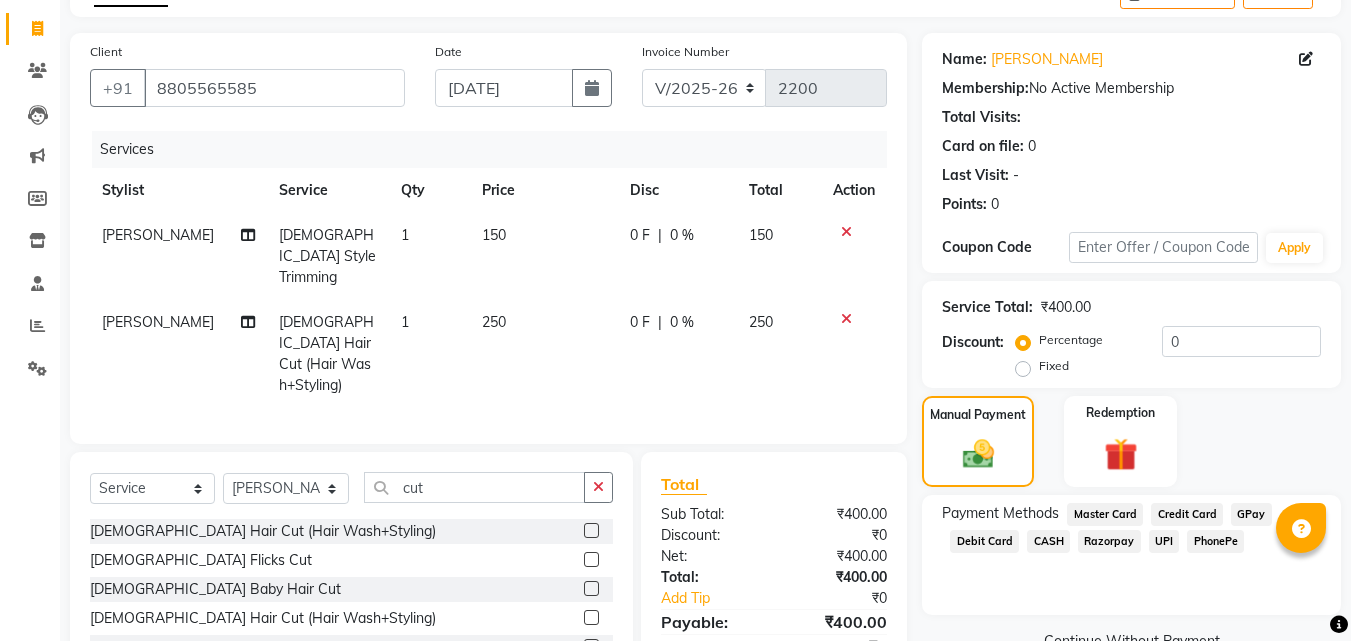click on "PhonePe" 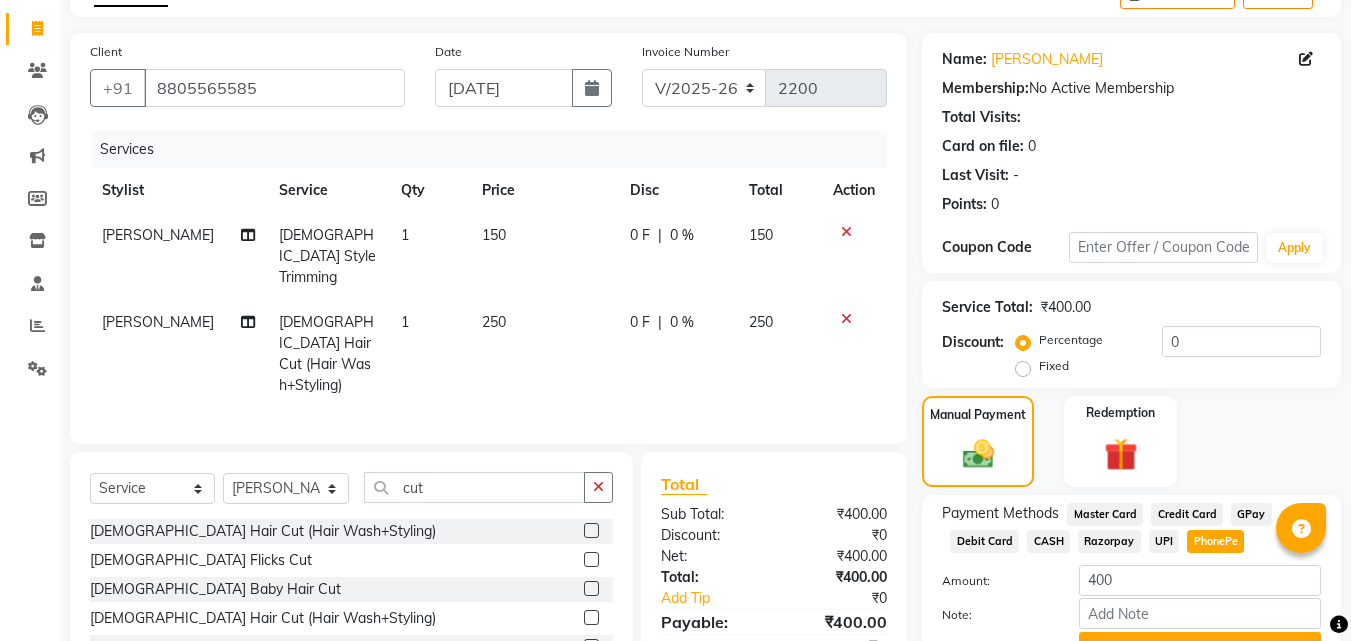 click on "Add Payment" 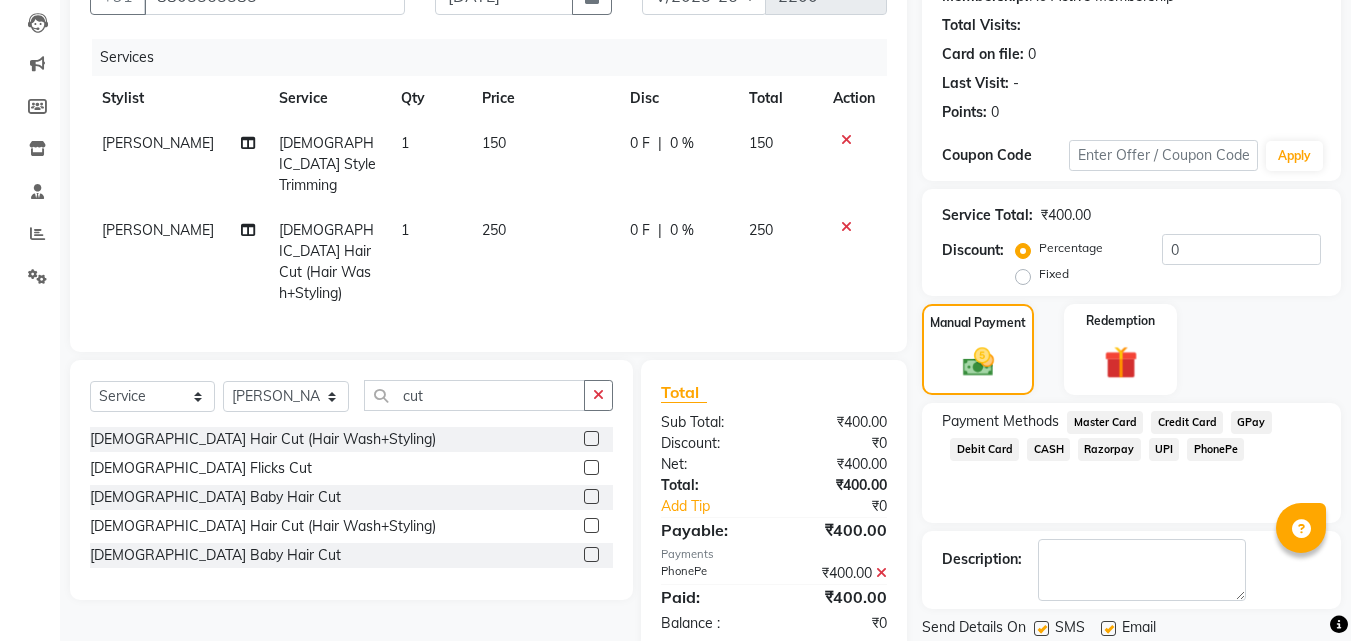 scroll, scrollTop: 275, scrollLeft: 0, axis: vertical 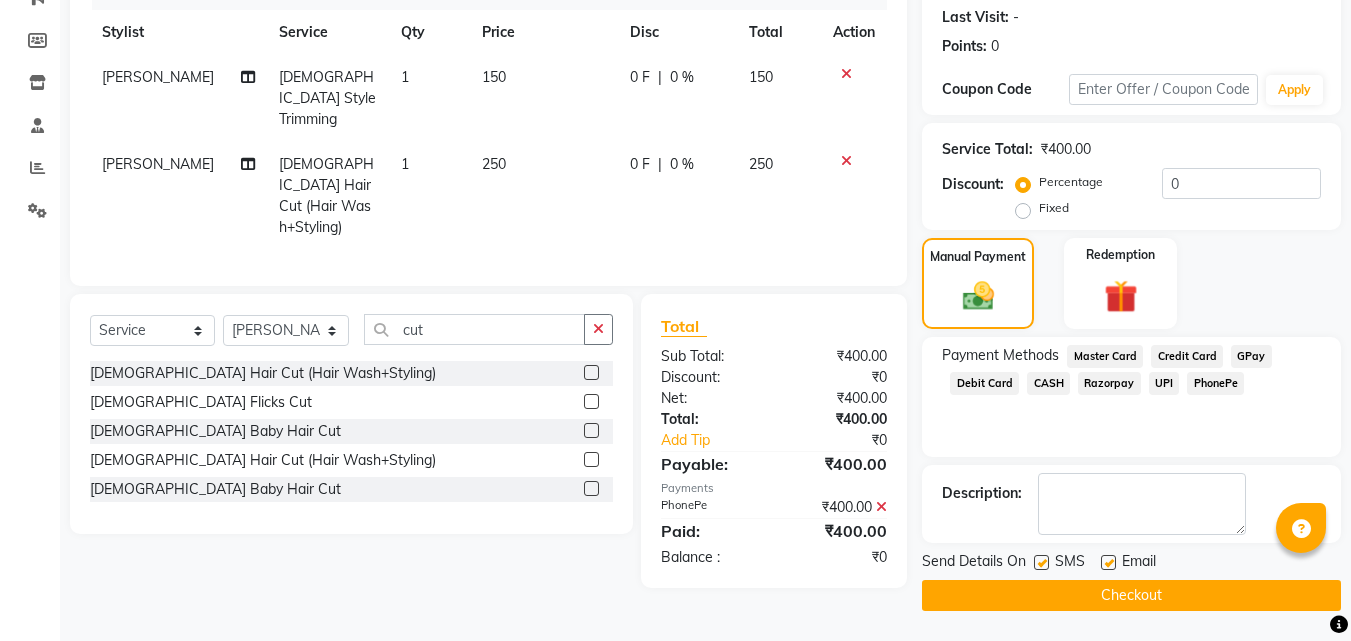 click on "Checkout" 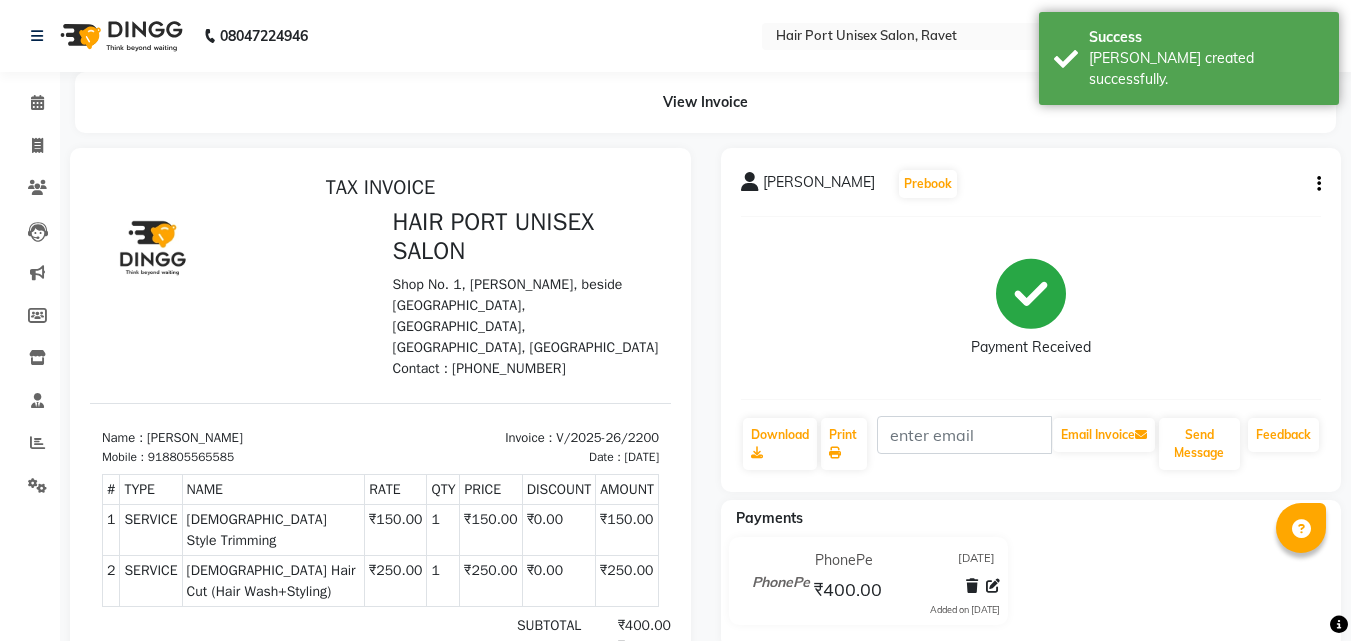 scroll, scrollTop: 0, scrollLeft: 0, axis: both 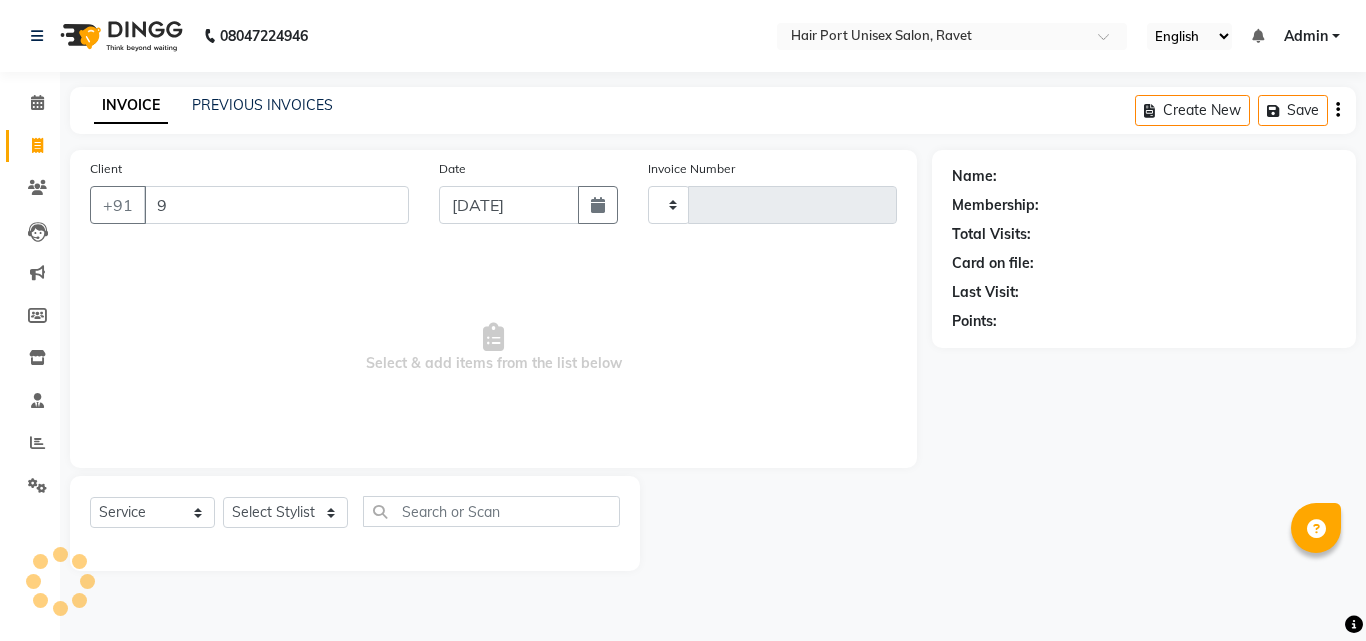 type on "98" 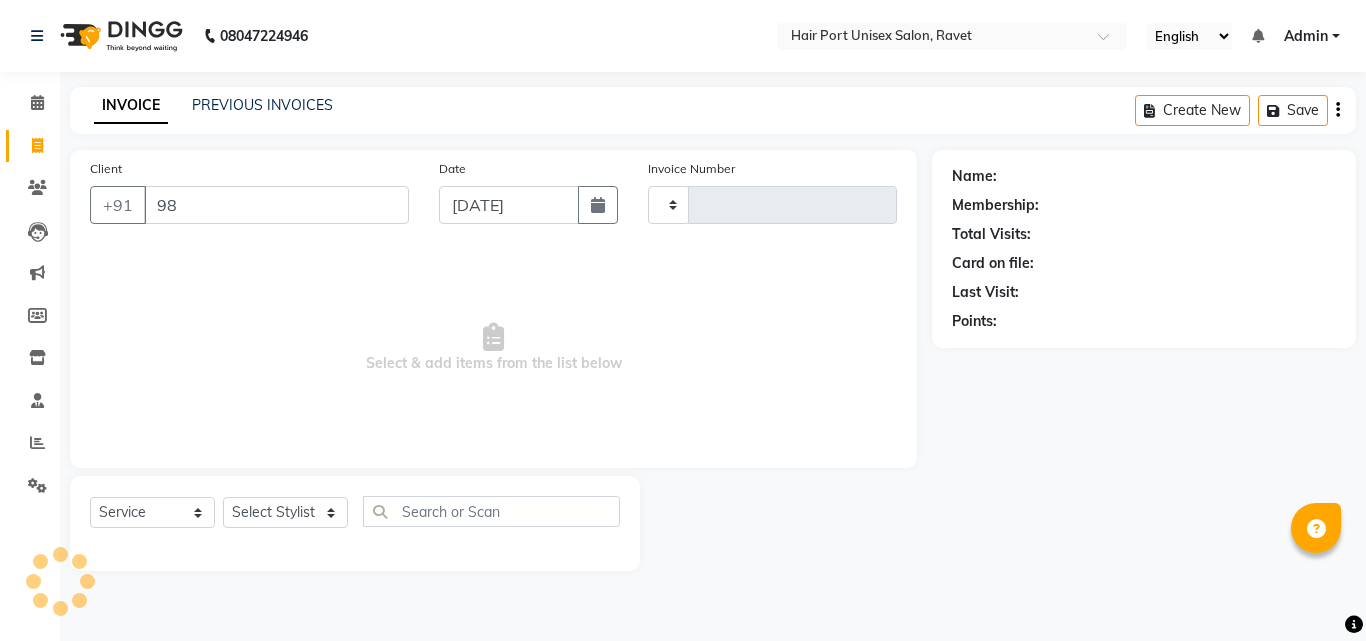 type on "2201" 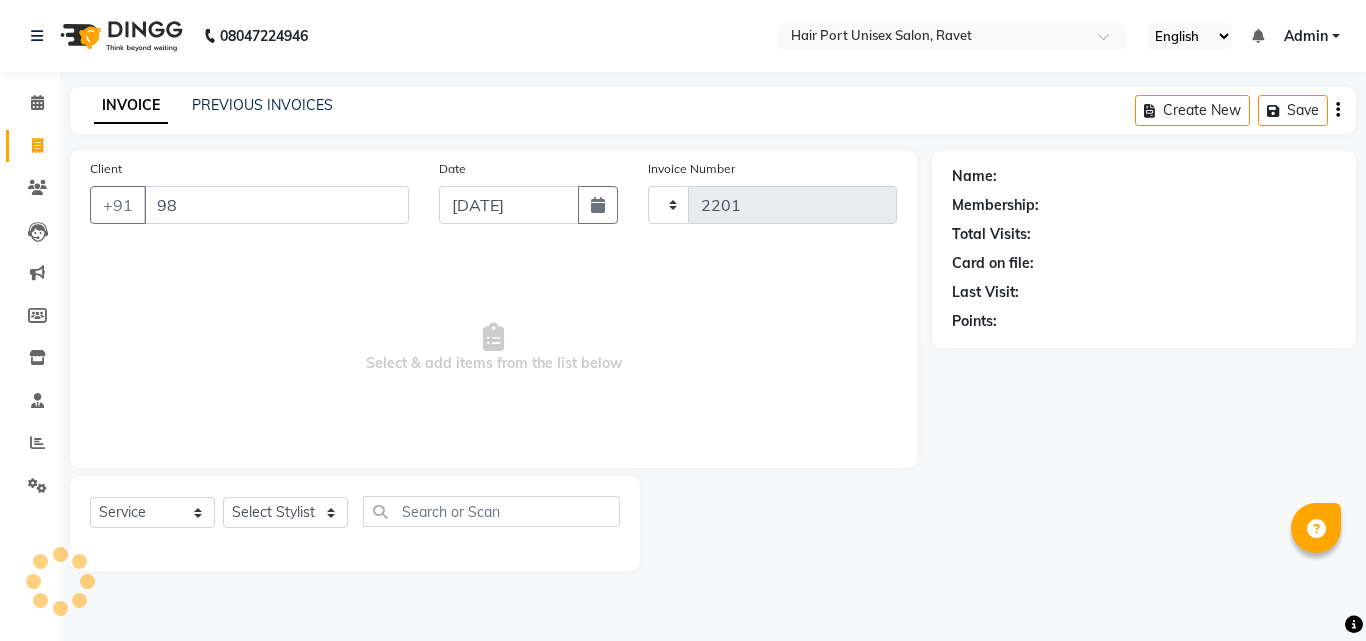 select on "7015" 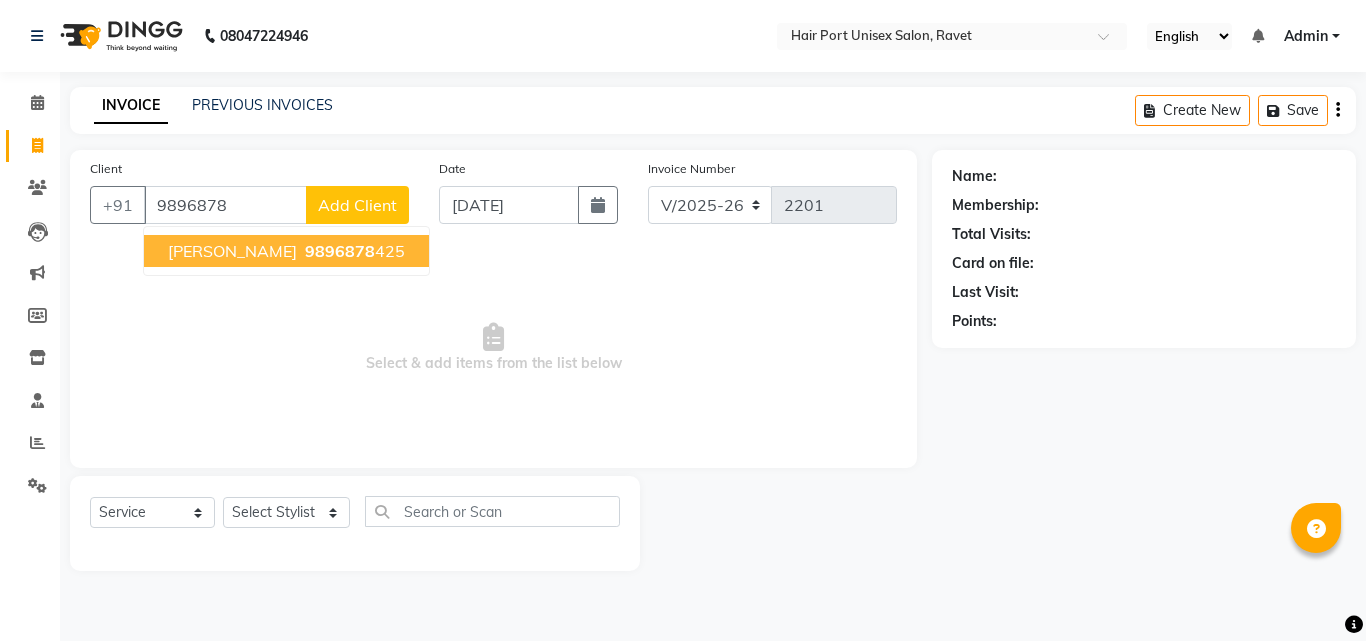 click on "9896878" at bounding box center [340, 251] 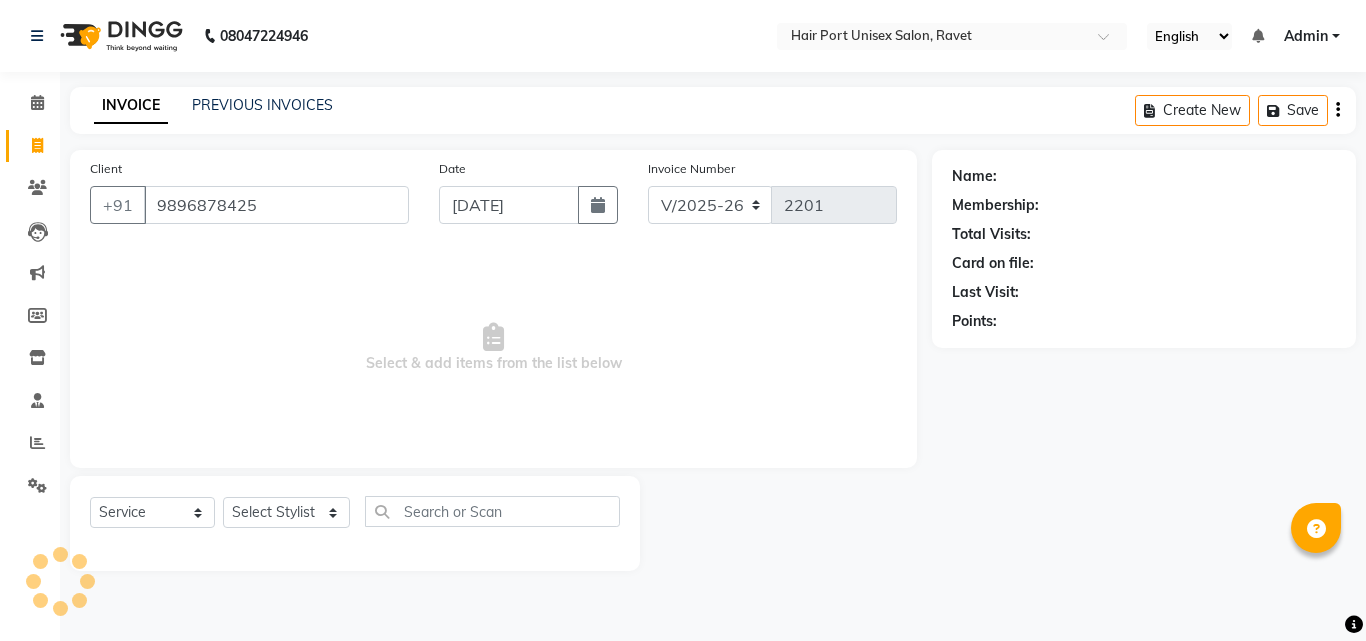 type on "9896878425" 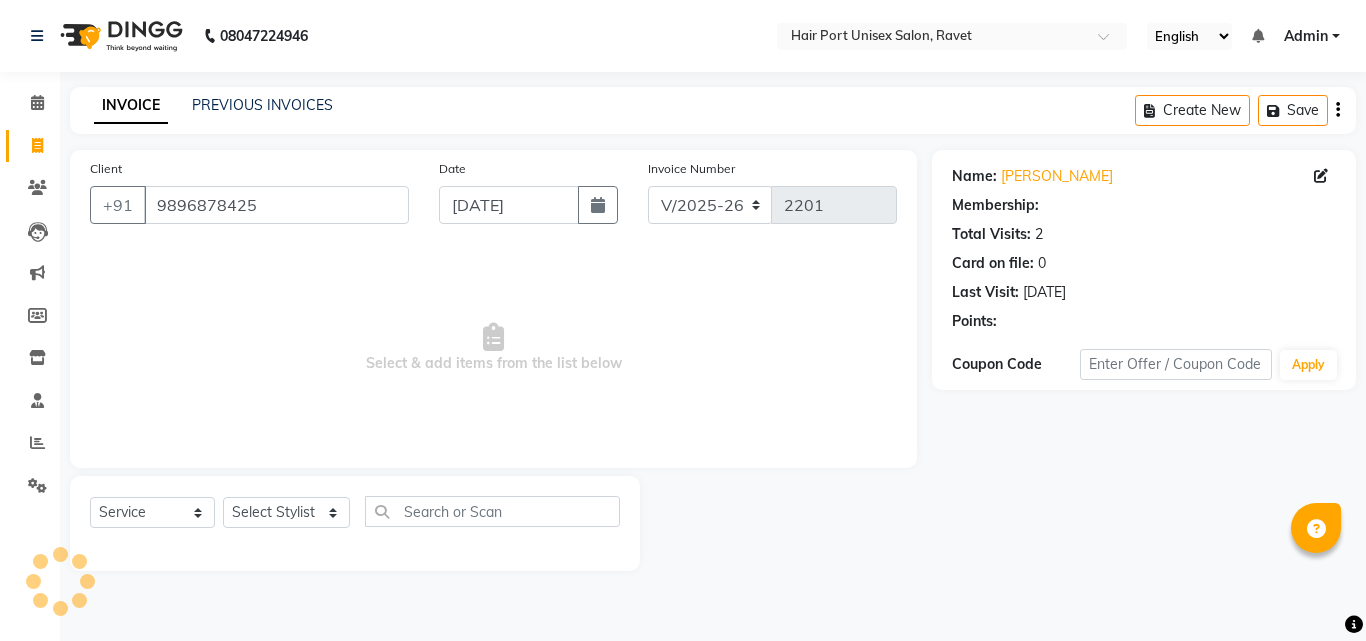 select on "1: Object" 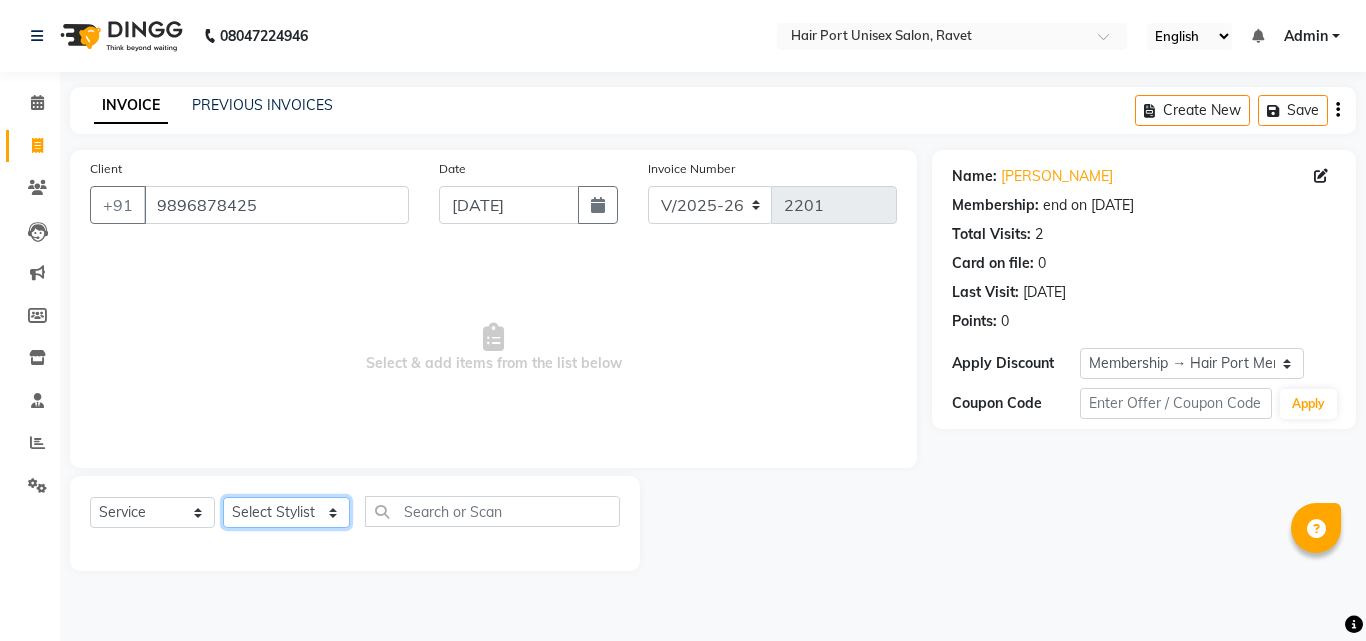 click on "Select Stylist [PERSON_NAME]  [PERSON_NAME] [PERSON_NAME] [PERSON_NAME] [PERSON_NAME]  [PERSON_NAME] [PERSON_NAME] Mane" 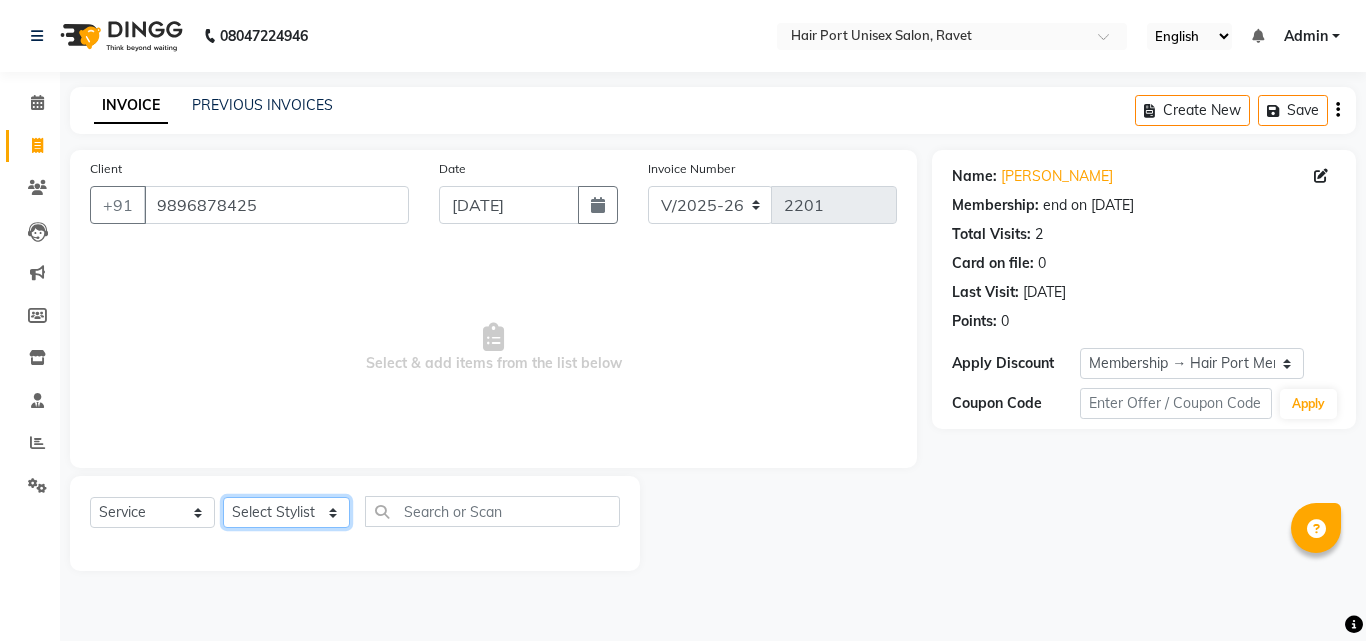 select on "65581" 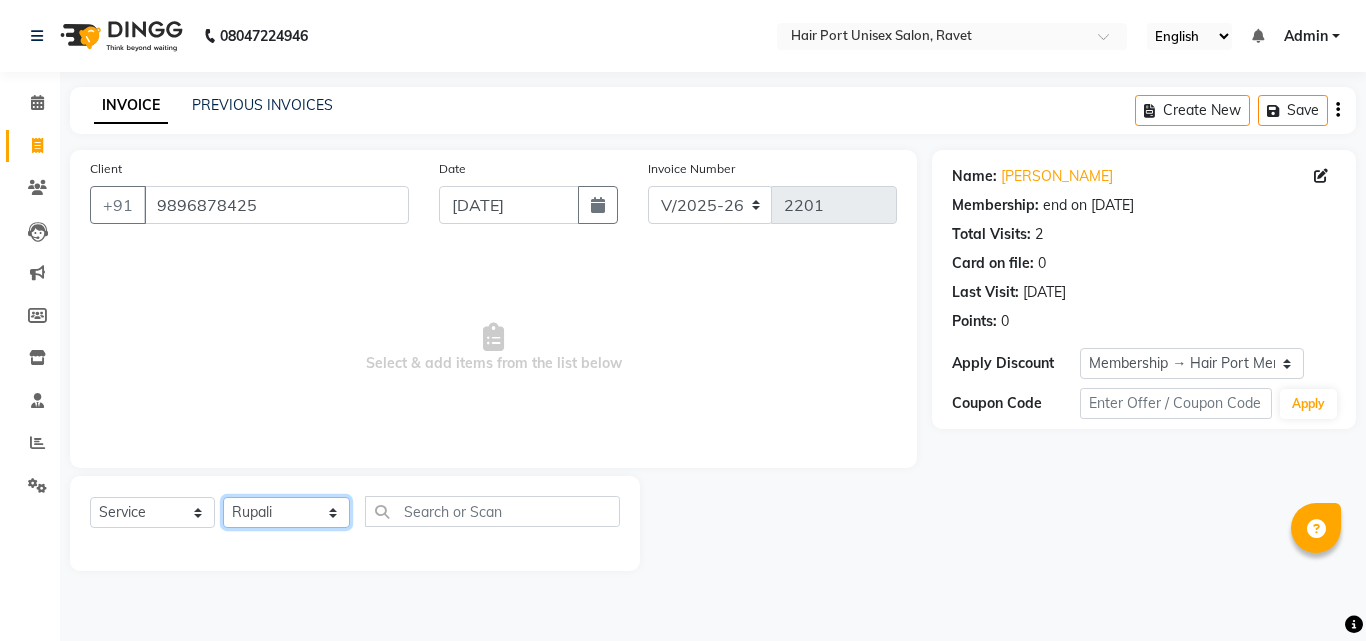 click on "Select Stylist [PERSON_NAME]  [PERSON_NAME] [PERSON_NAME] [PERSON_NAME] [PERSON_NAME]  [PERSON_NAME] [PERSON_NAME] Mane" 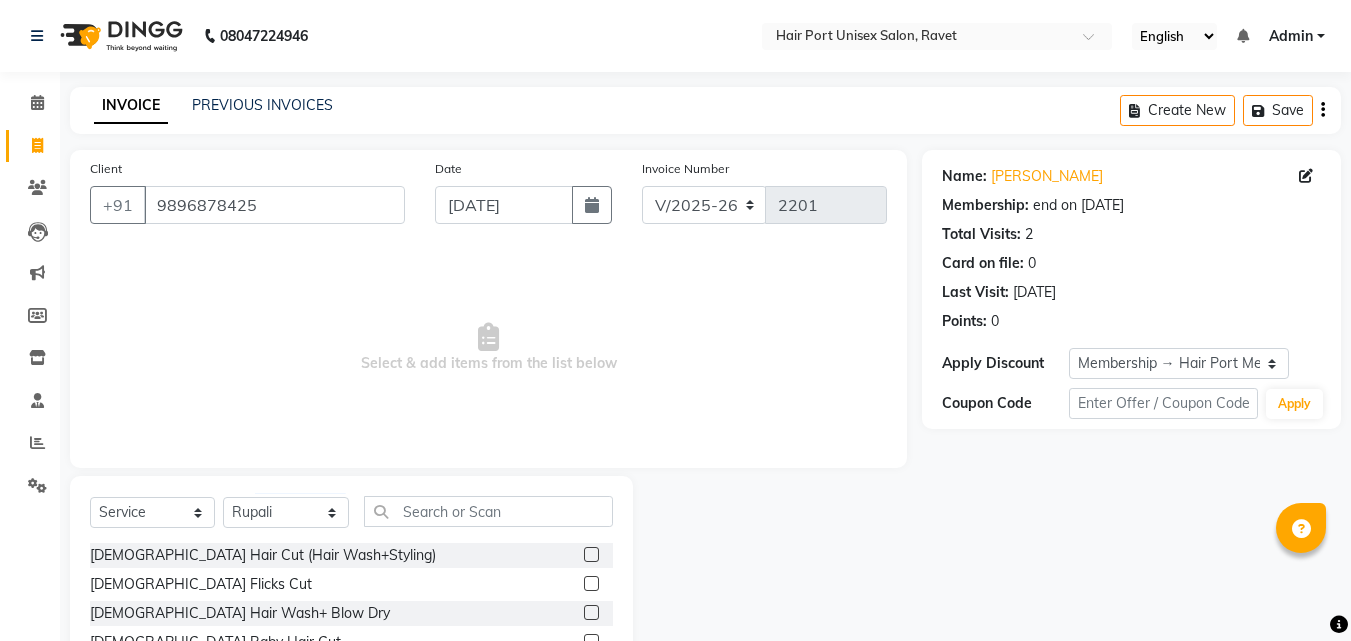 click 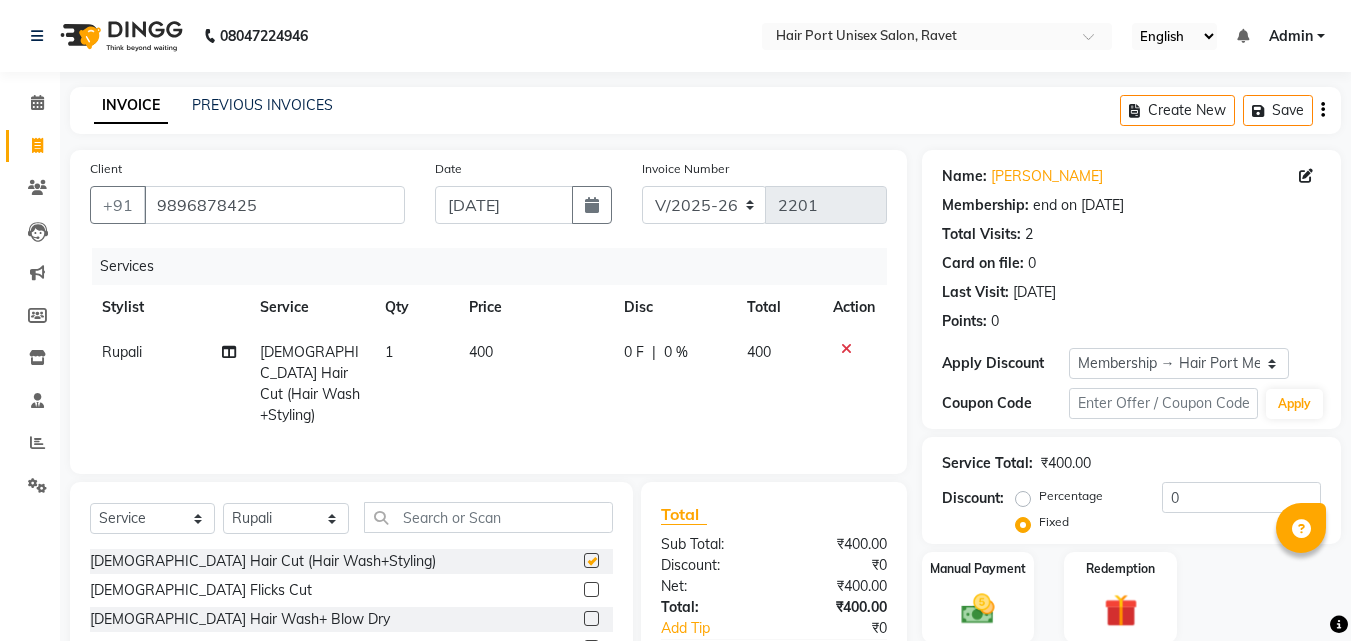 checkbox on "false" 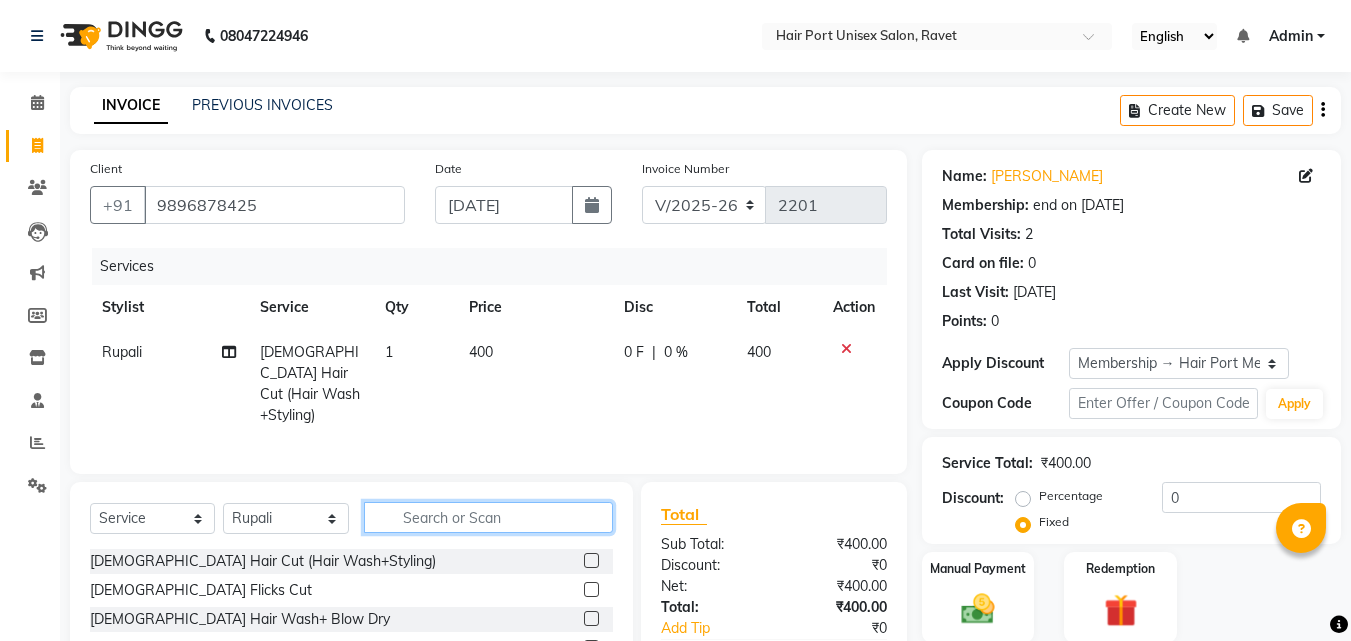 click 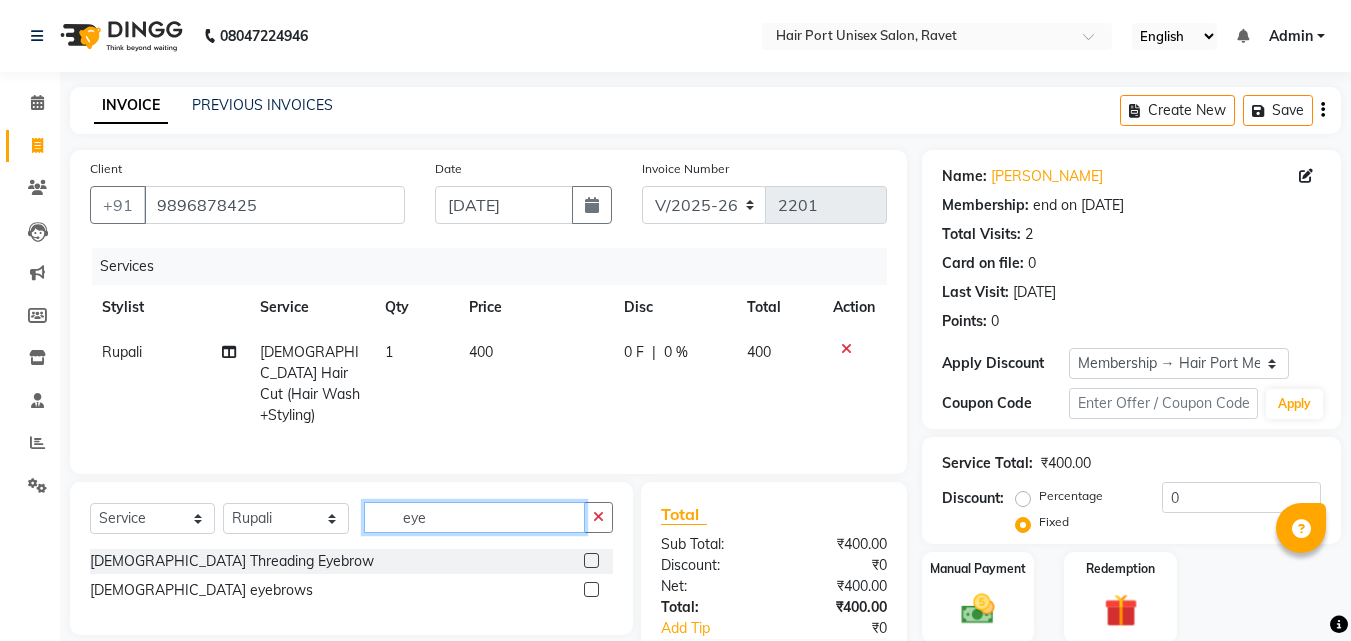 type on "eye" 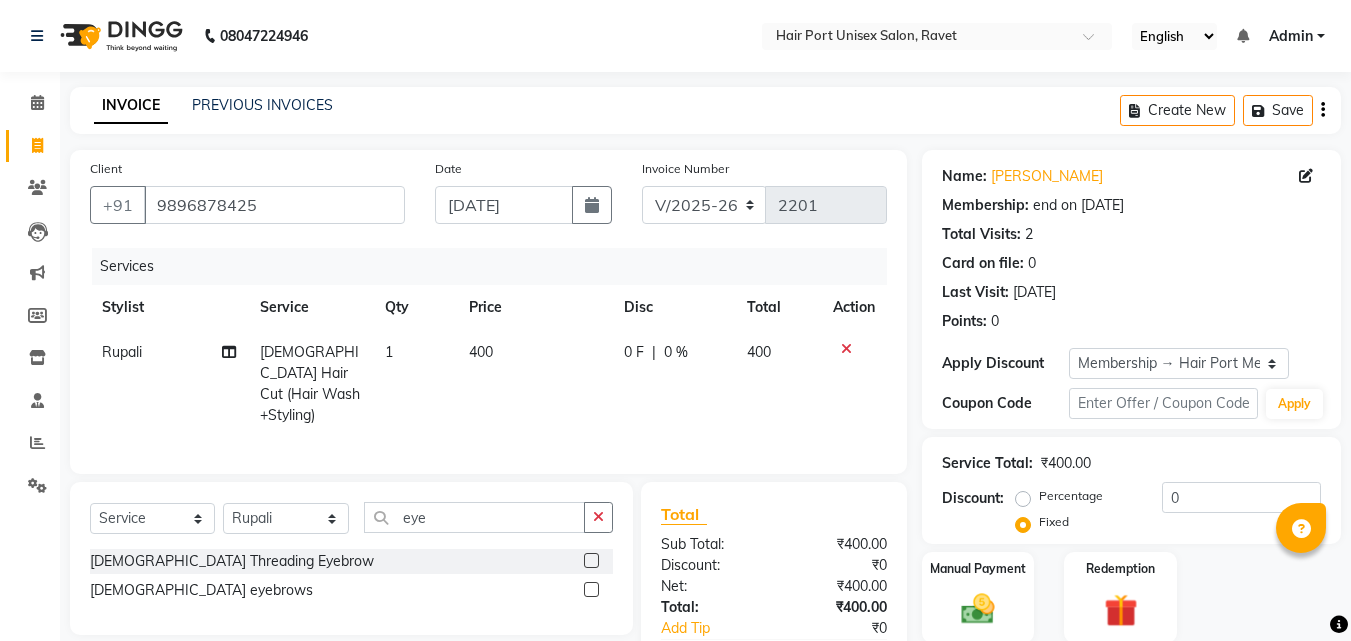 click 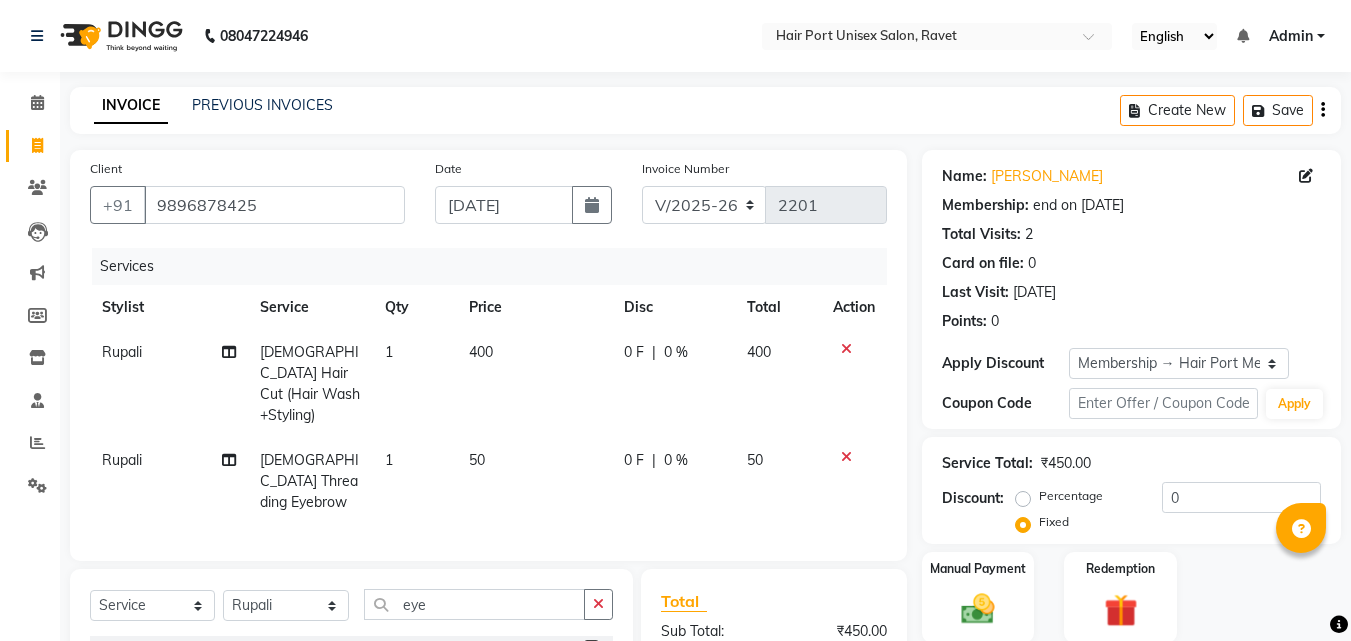 checkbox on "false" 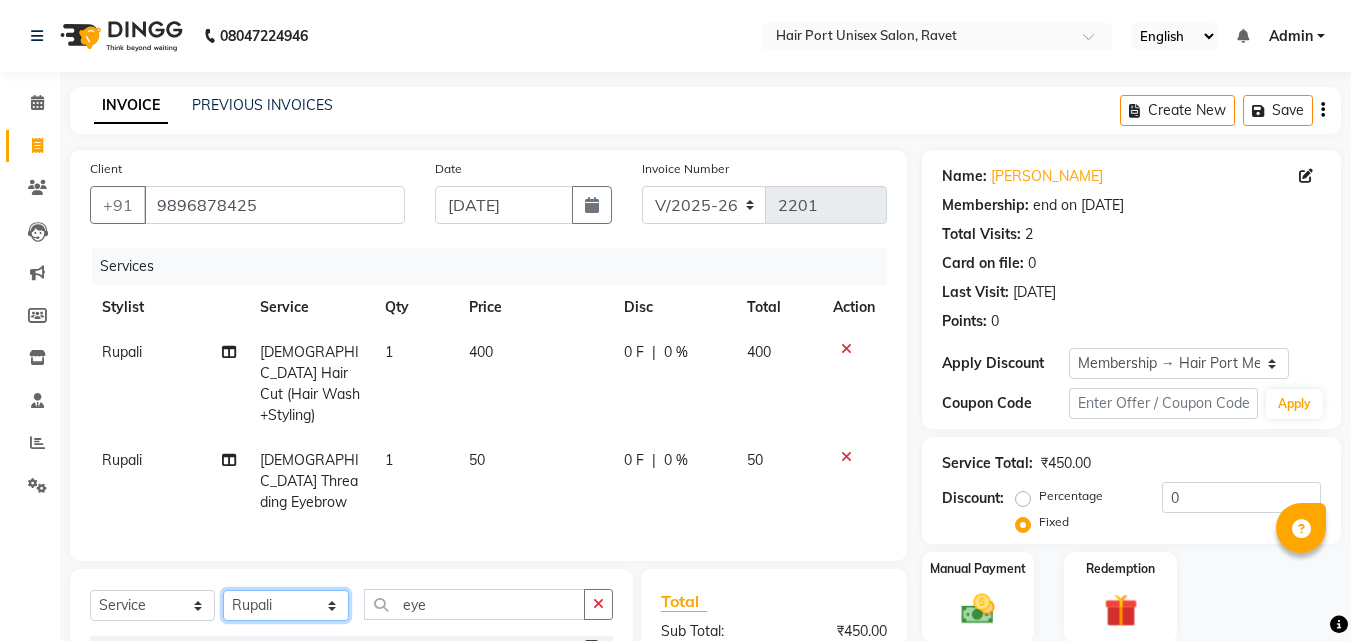 click on "Select Stylist [PERSON_NAME]  [PERSON_NAME] [PERSON_NAME] [PERSON_NAME] [PERSON_NAME]  [PERSON_NAME] [PERSON_NAME] Mane" 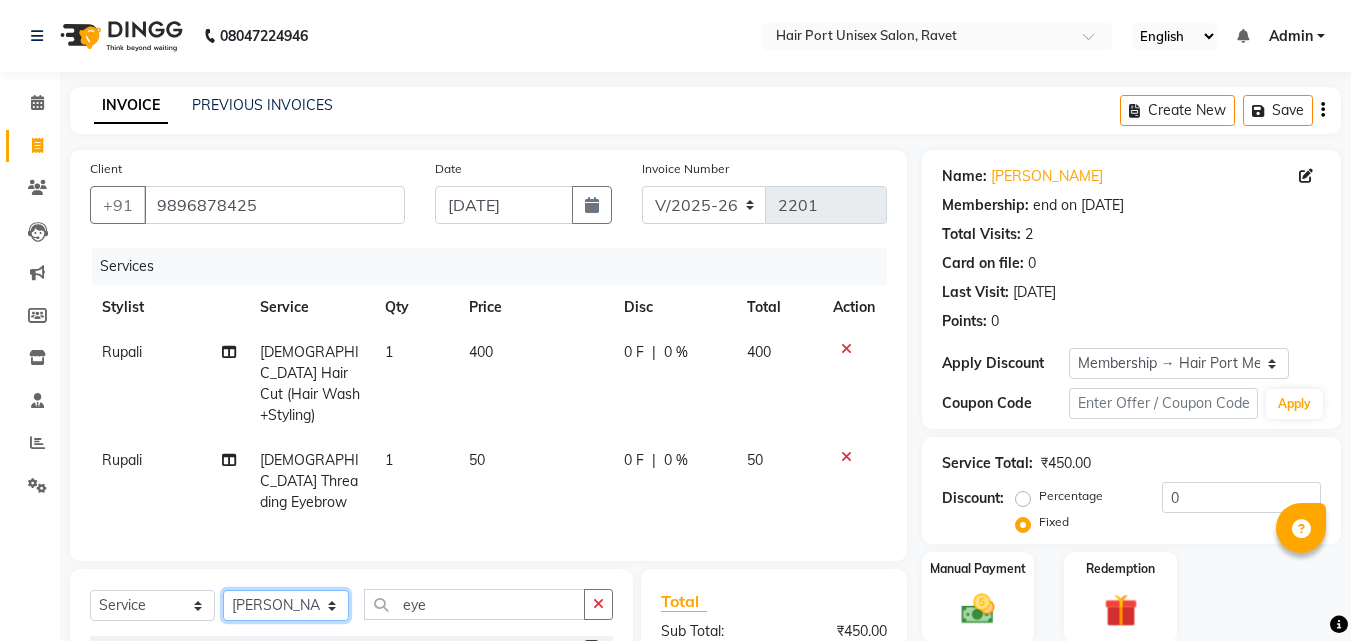 click on "Select Stylist [PERSON_NAME]  [PERSON_NAME] [PERSON_NAME] [PERSON_NAME] [PERSON_NAME]  [PERSON_NAME] [PERSON_NAME] Mane" 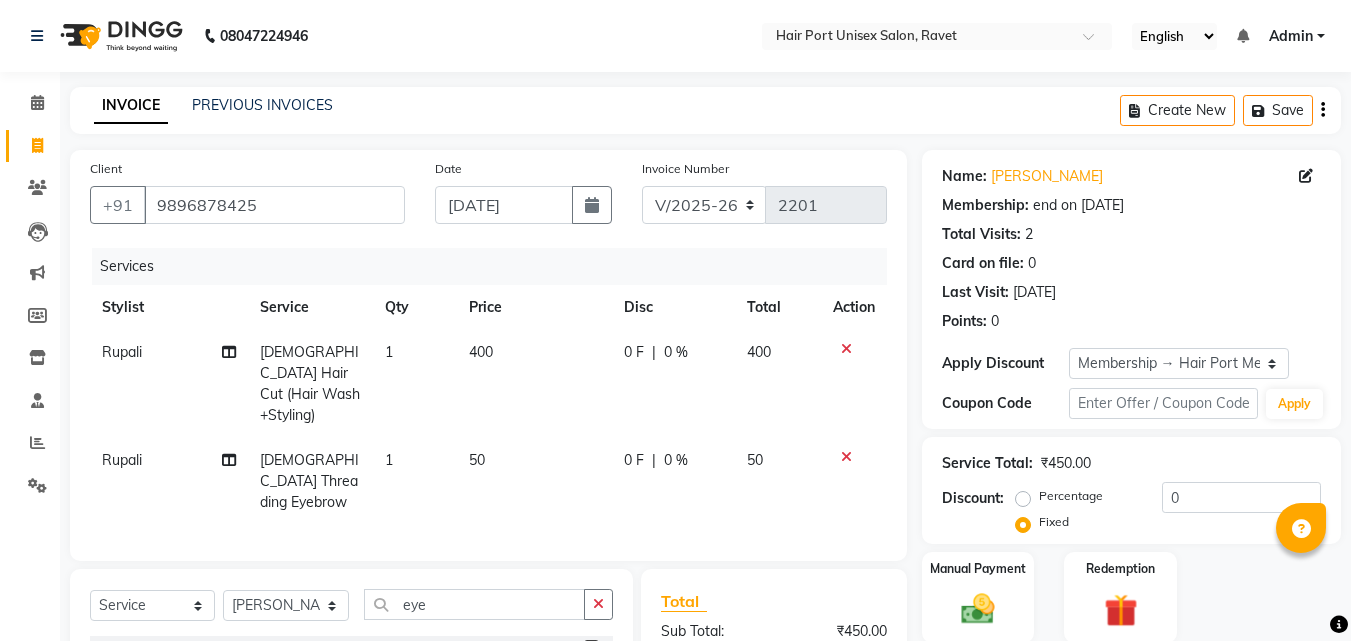 click on "Client [PHONE_NUMBER] Date [DATE] Invoice Number V/2025 V/[PHONE_NUMBER] Services Stylist Service Qty Price Disc Total Action [PERSON_NAME]  [DEMOGRAPHIC_DATA] Hair Cut (Hair Wash+Styling) 1 400 0 F | 0 % 400 [PERSON_NAME]  [DEMOGRAPHIC_DATA] Threading Eyebrow 1 50 0 F | 0 % 50" 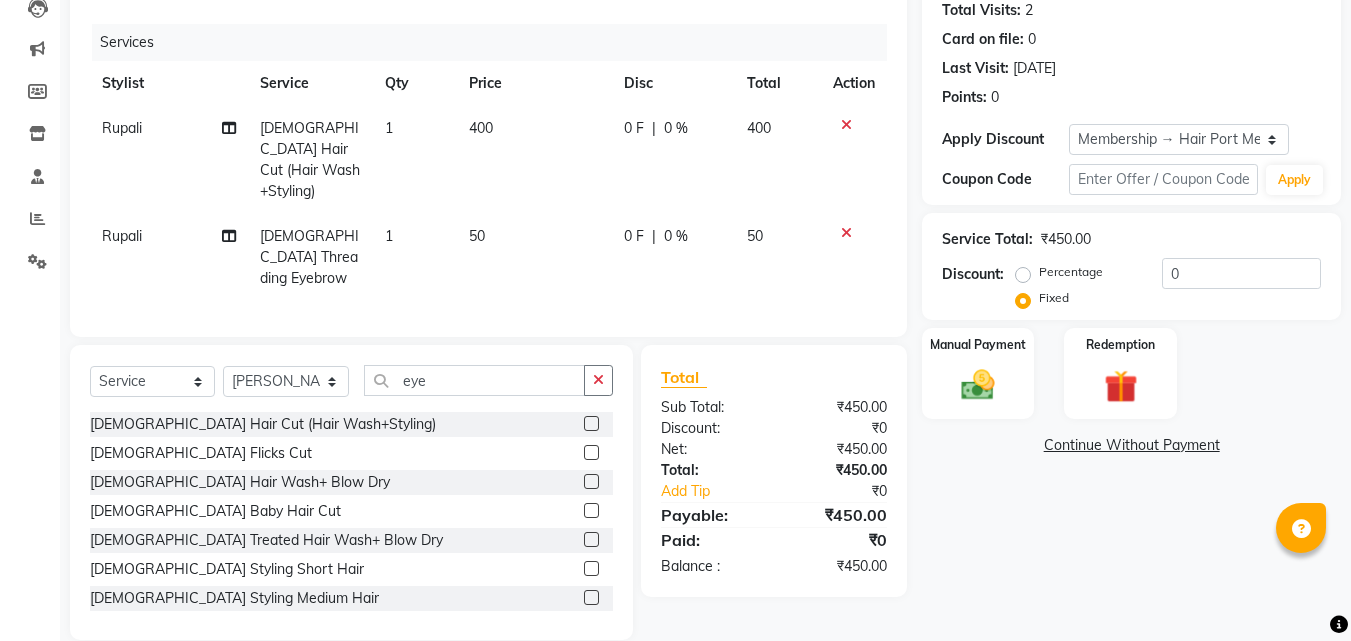 scroll, scrollTop: 226, scrollLeft: 0, axis: vertical 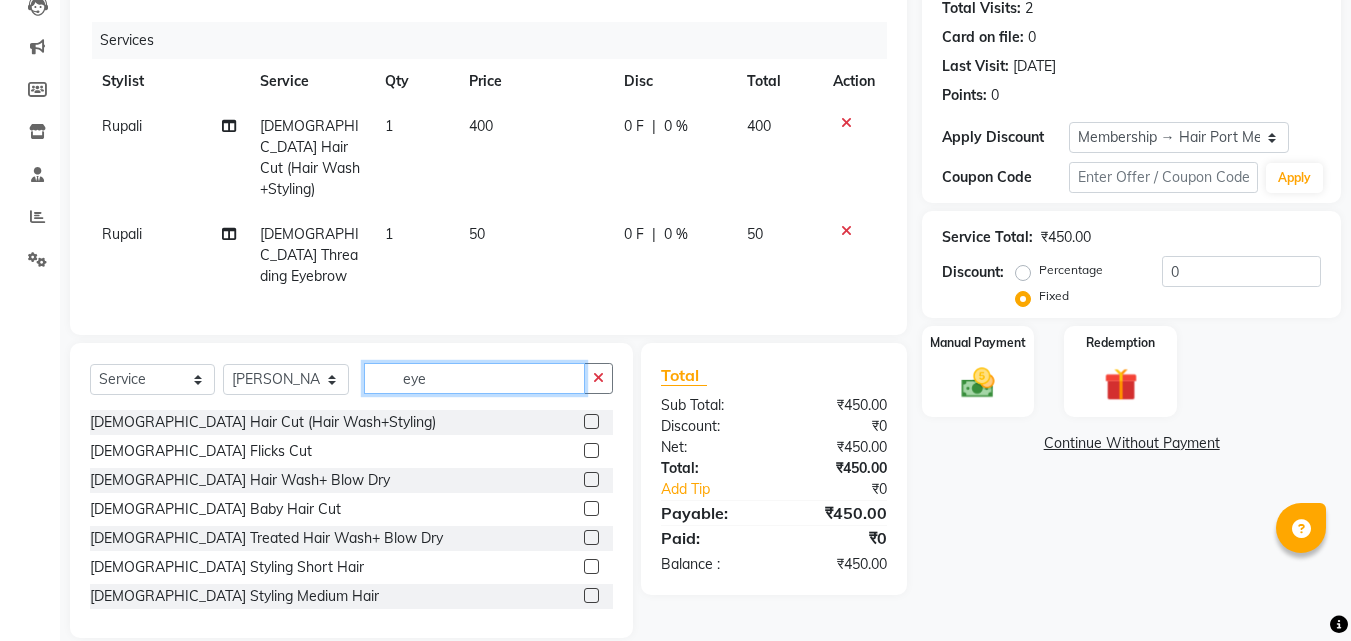 click on "eye" 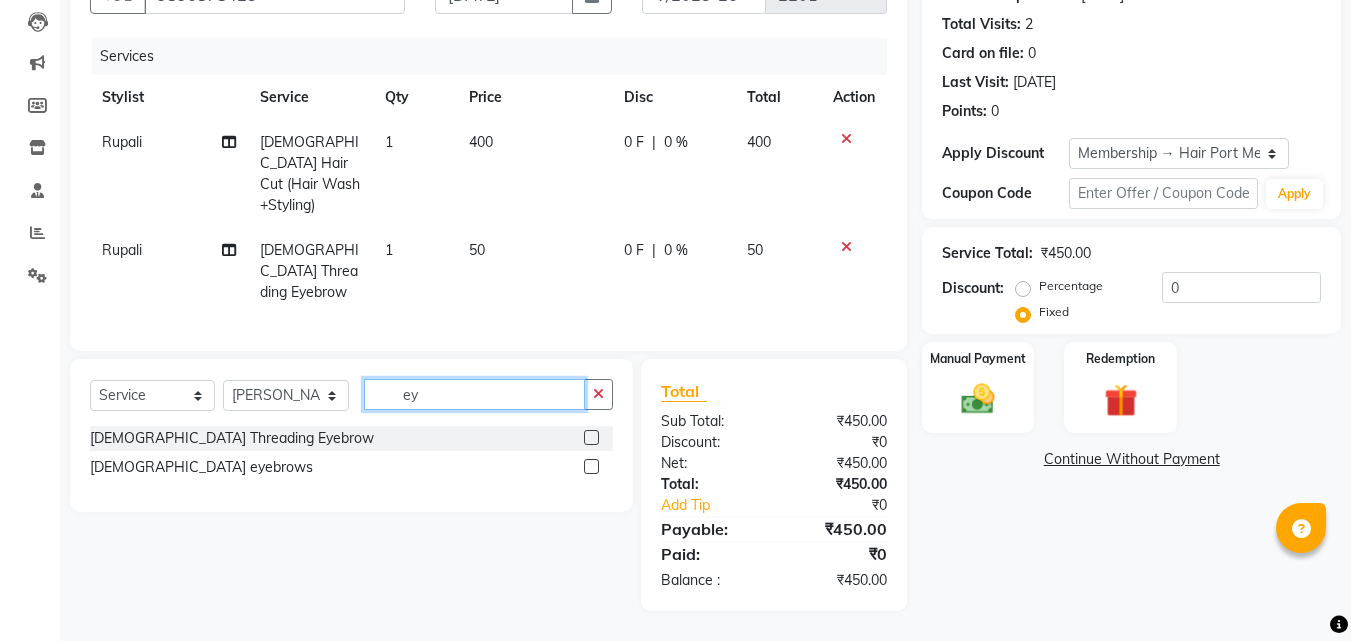 type on "e" 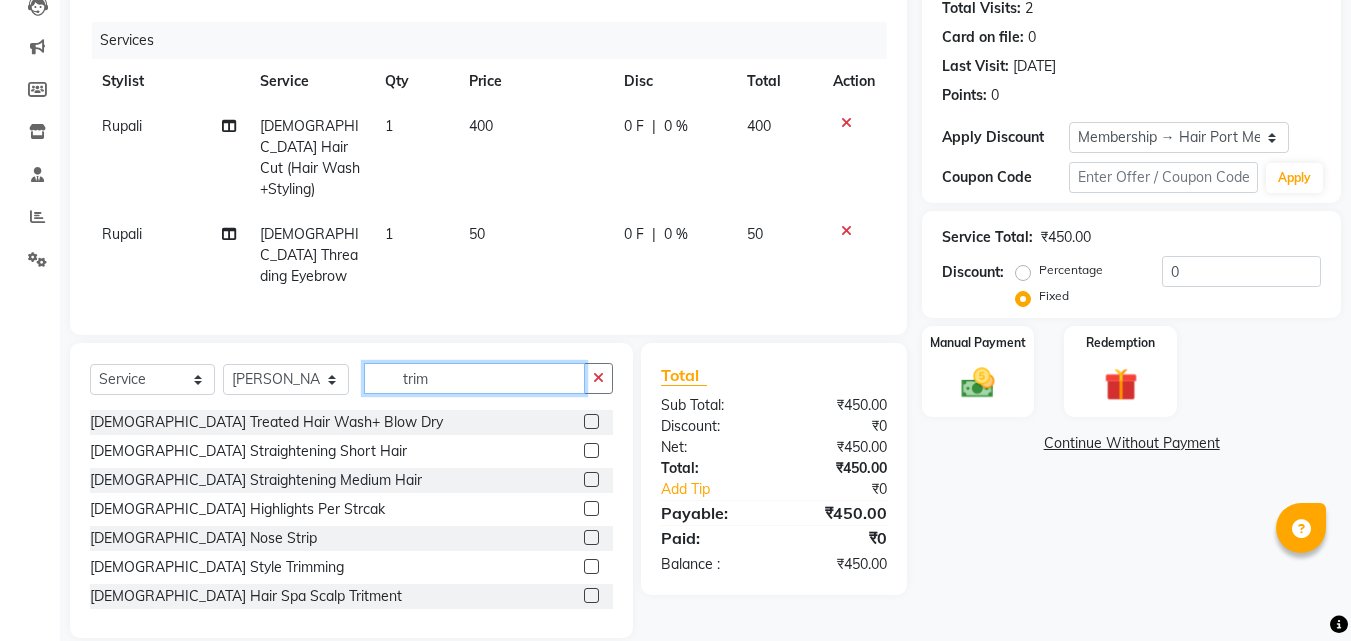 scroll, scrollTop: 183, scrollLeft: 0, axis: vertical 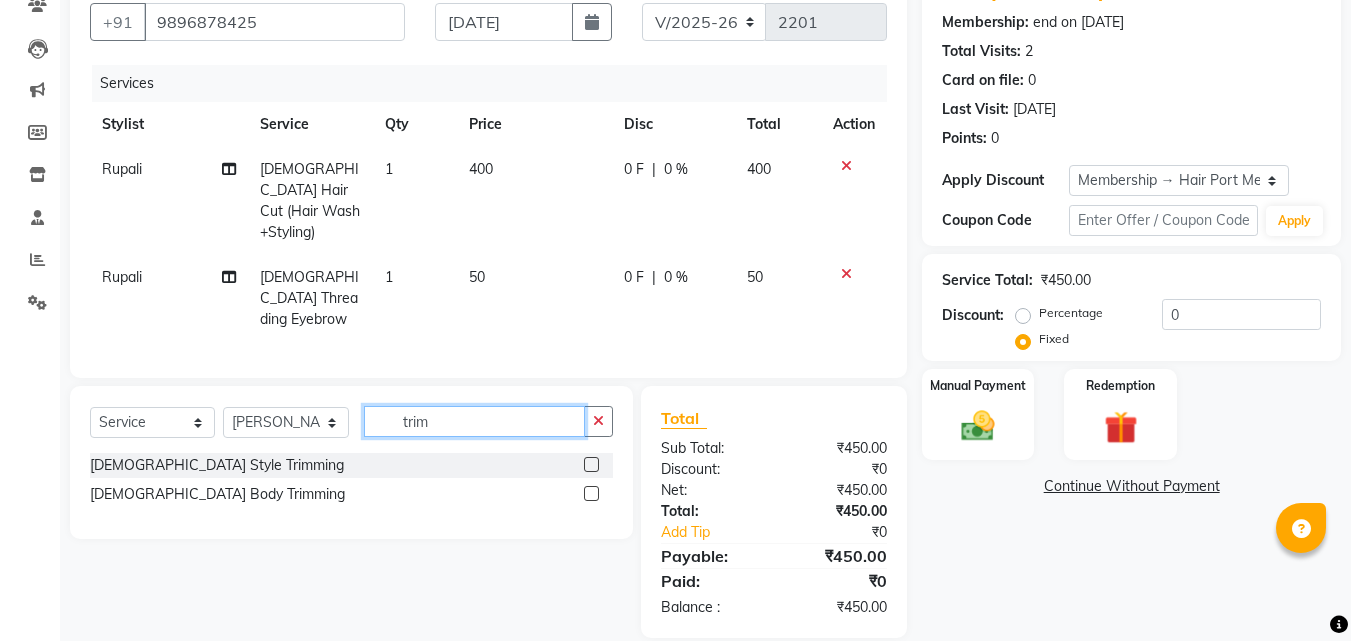 type on "trim" 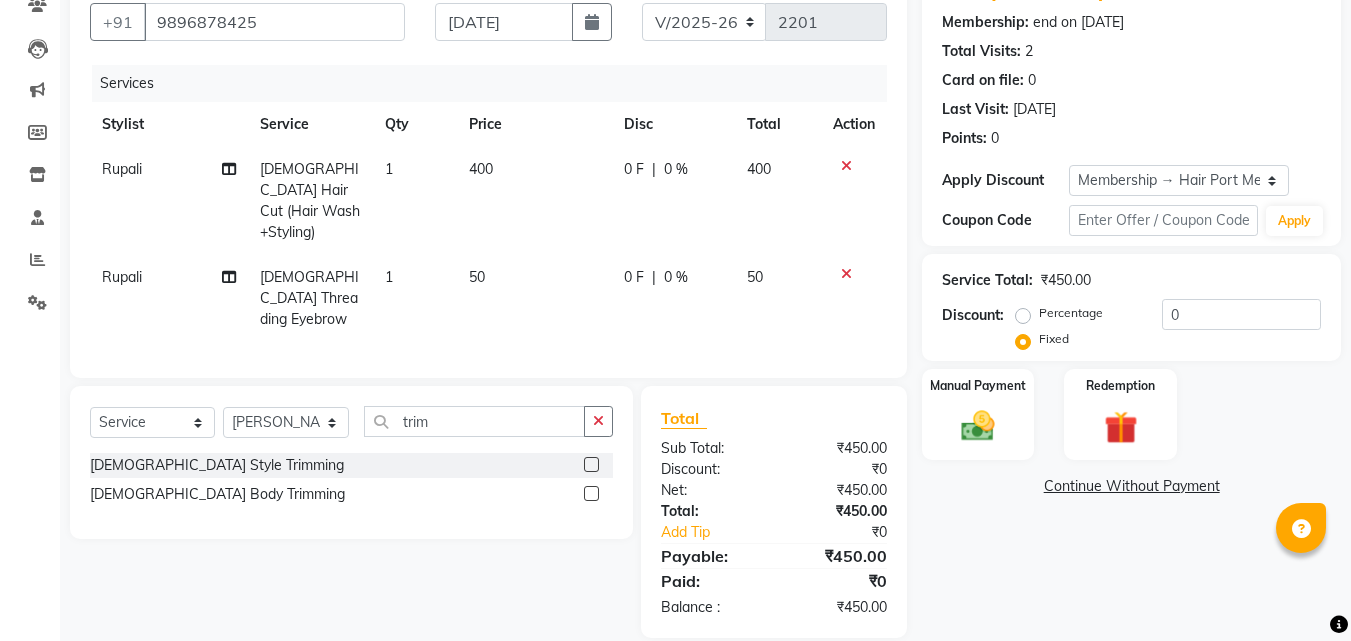click 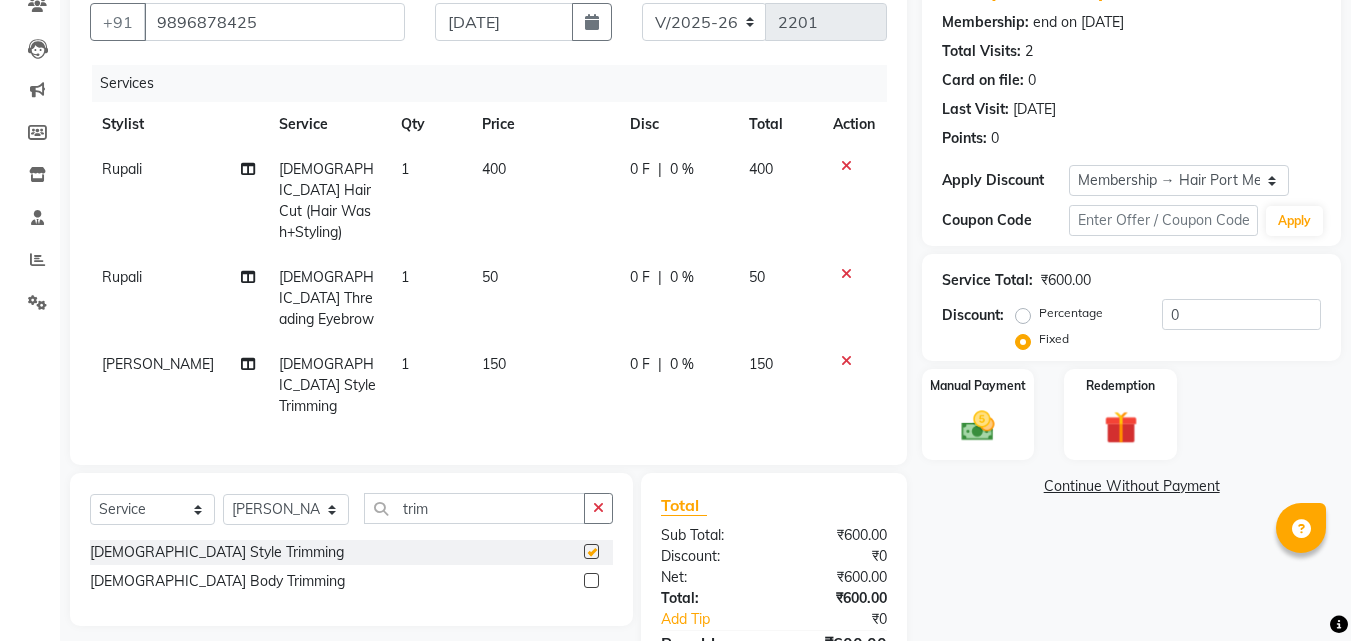 checkbox on "false" 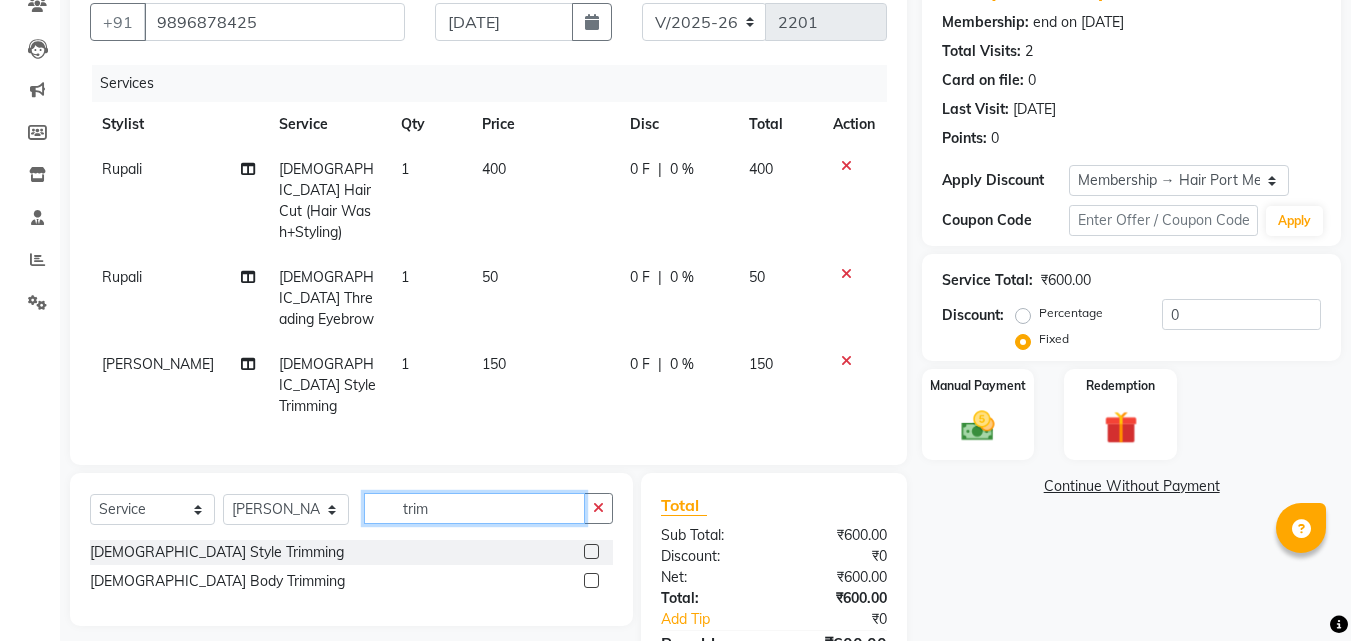 click on "trim" 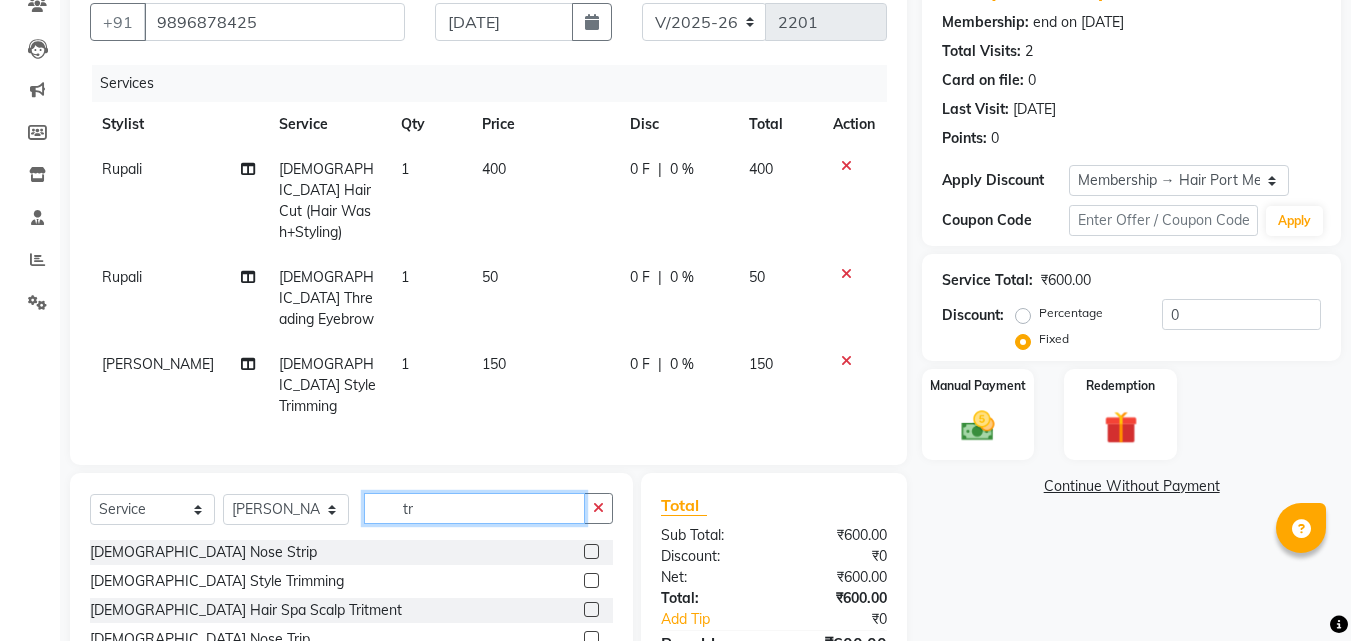 type on "t" 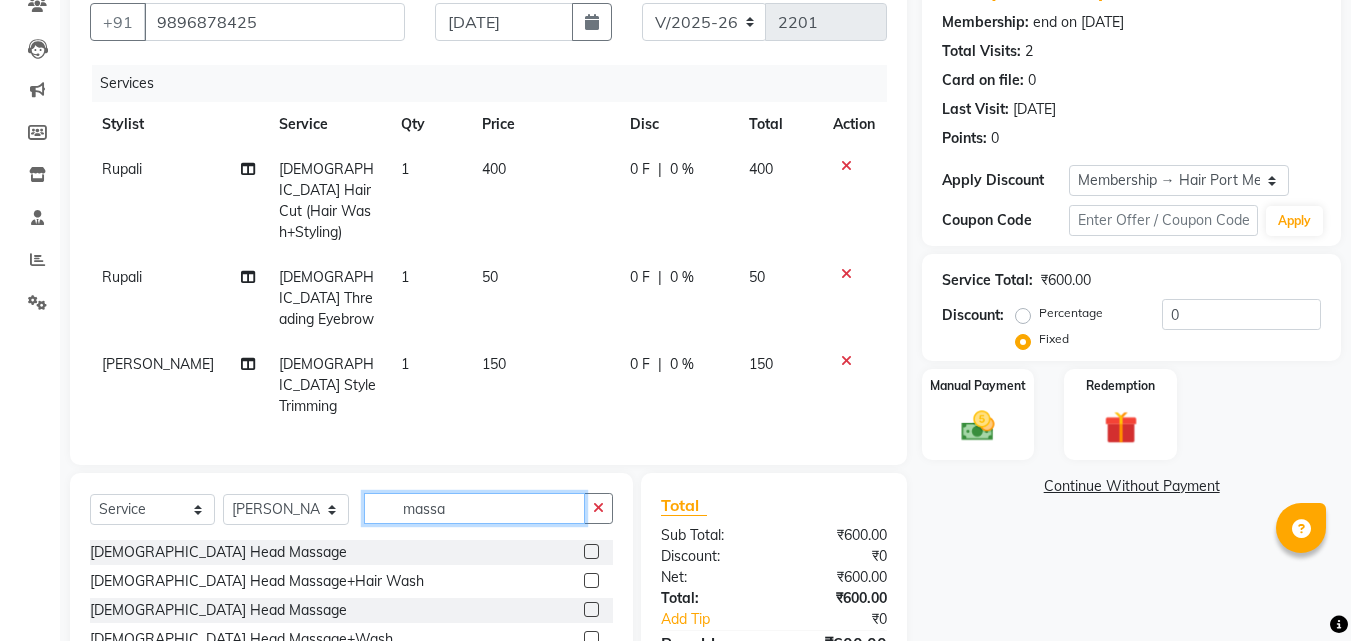 type on "massa" 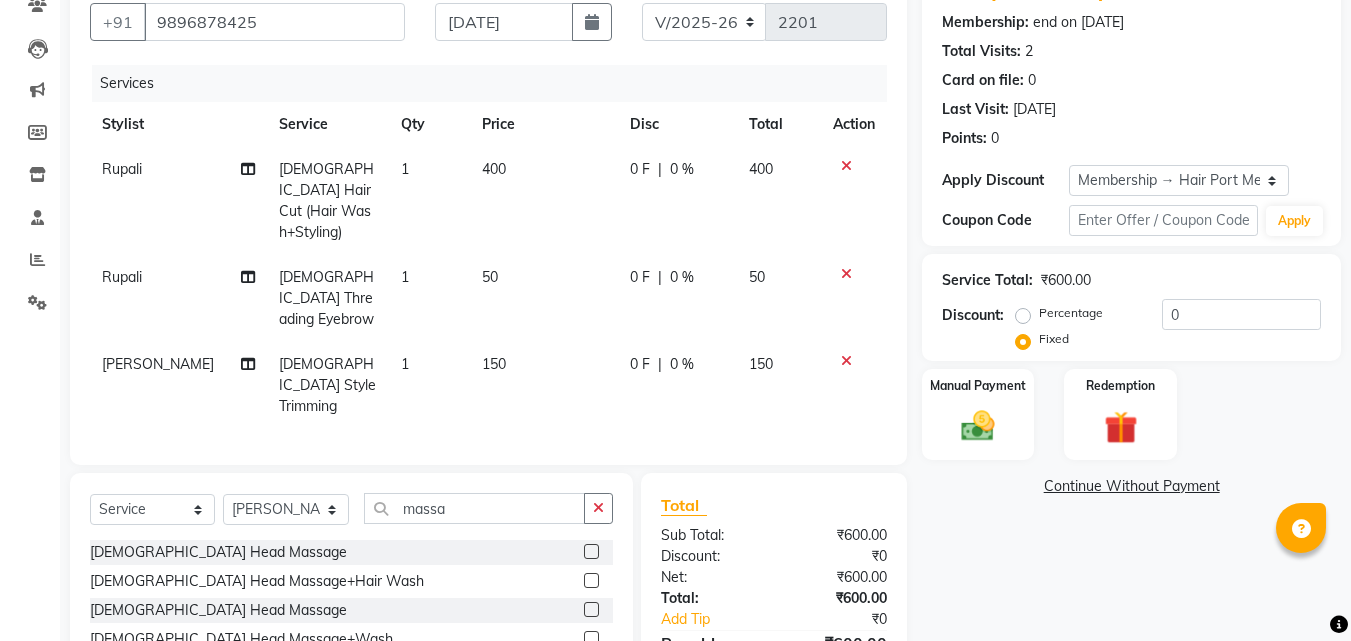 click 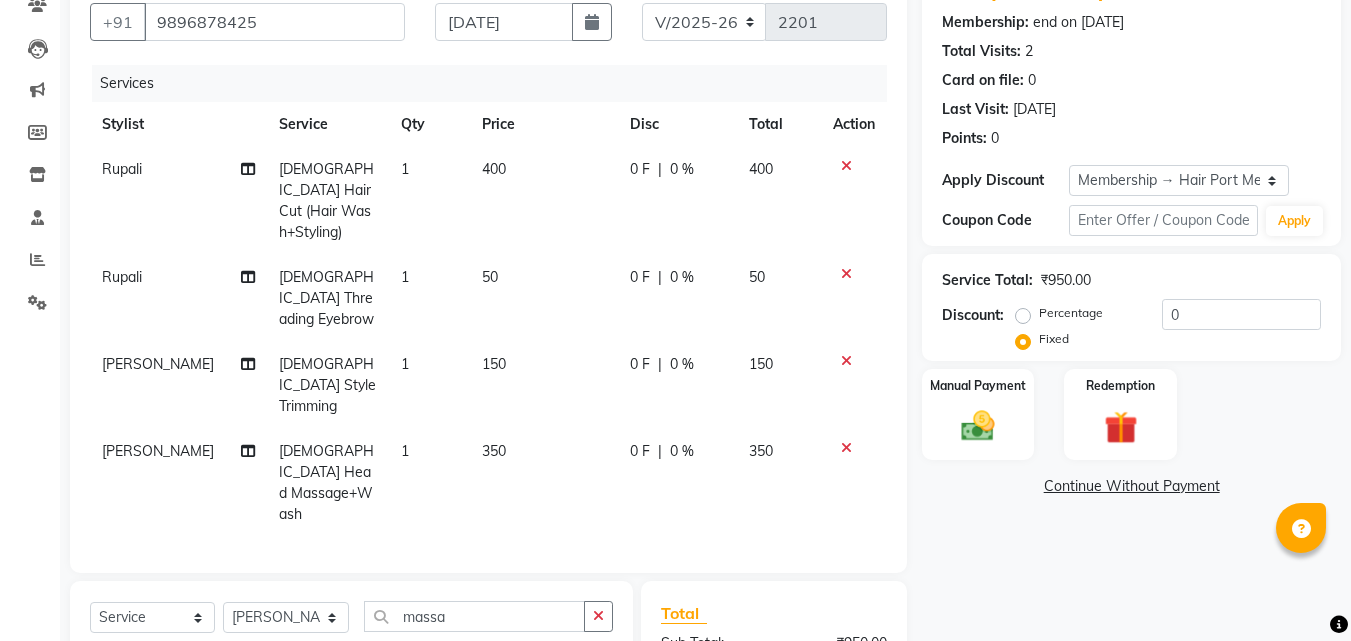 checkbox on "false" 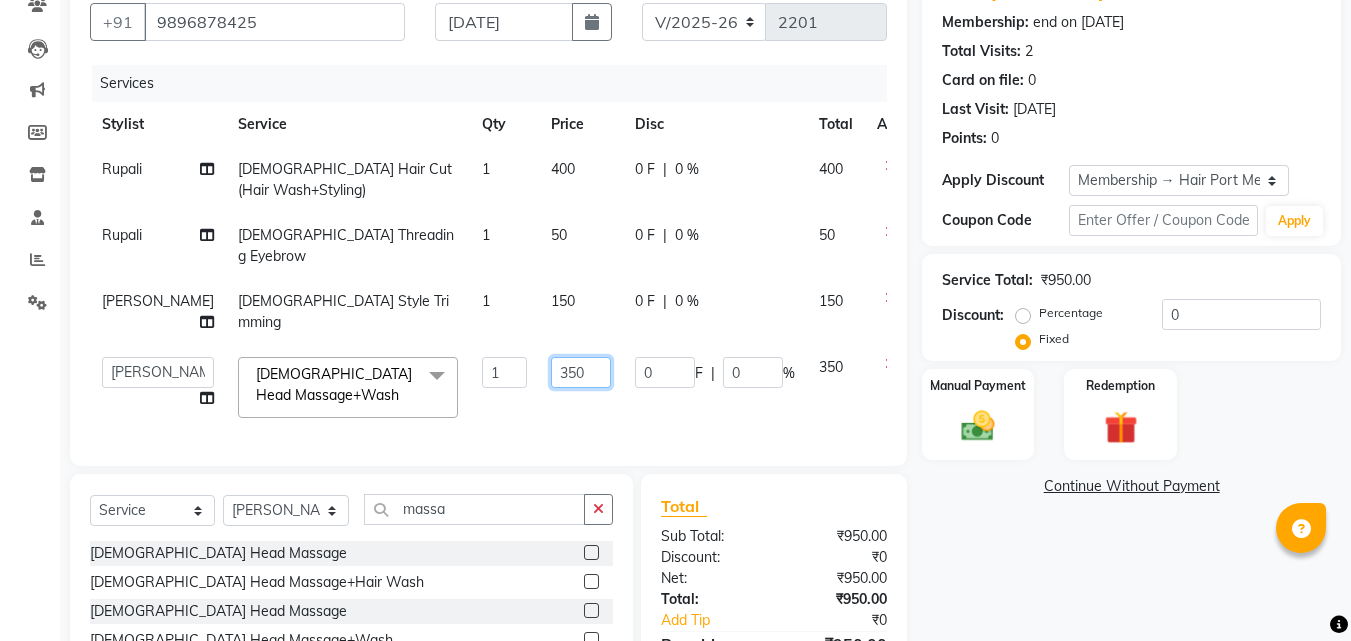 click on "350" 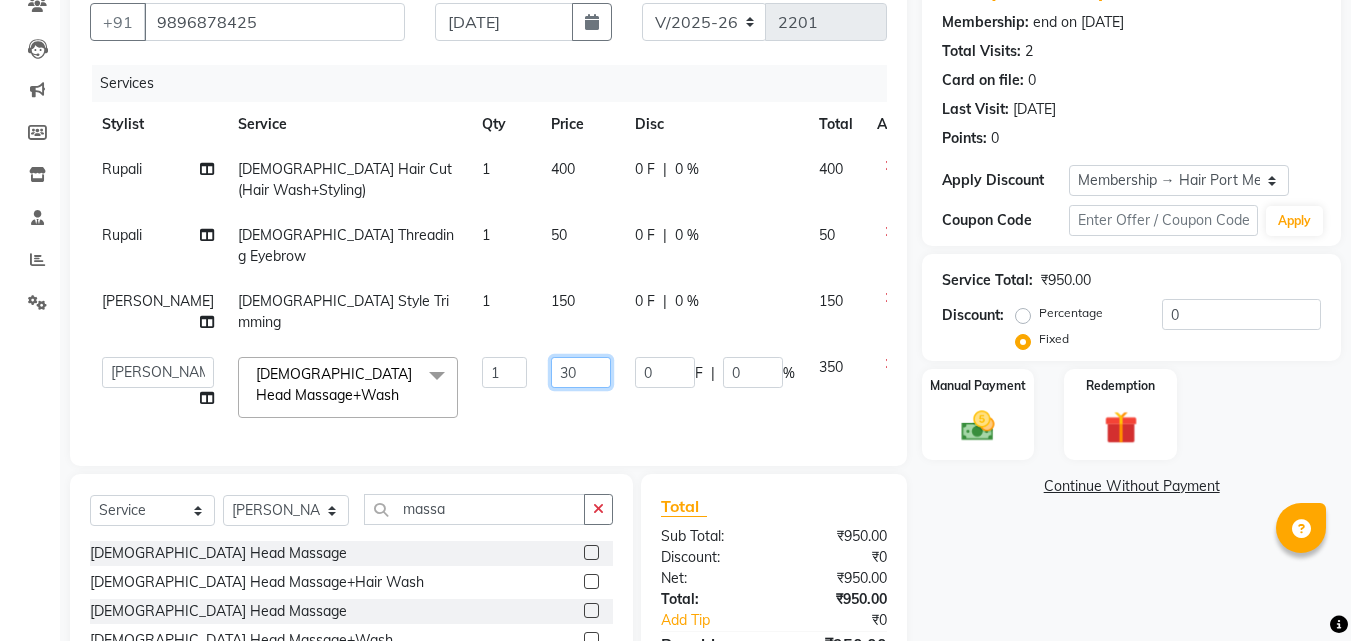 type on "300" 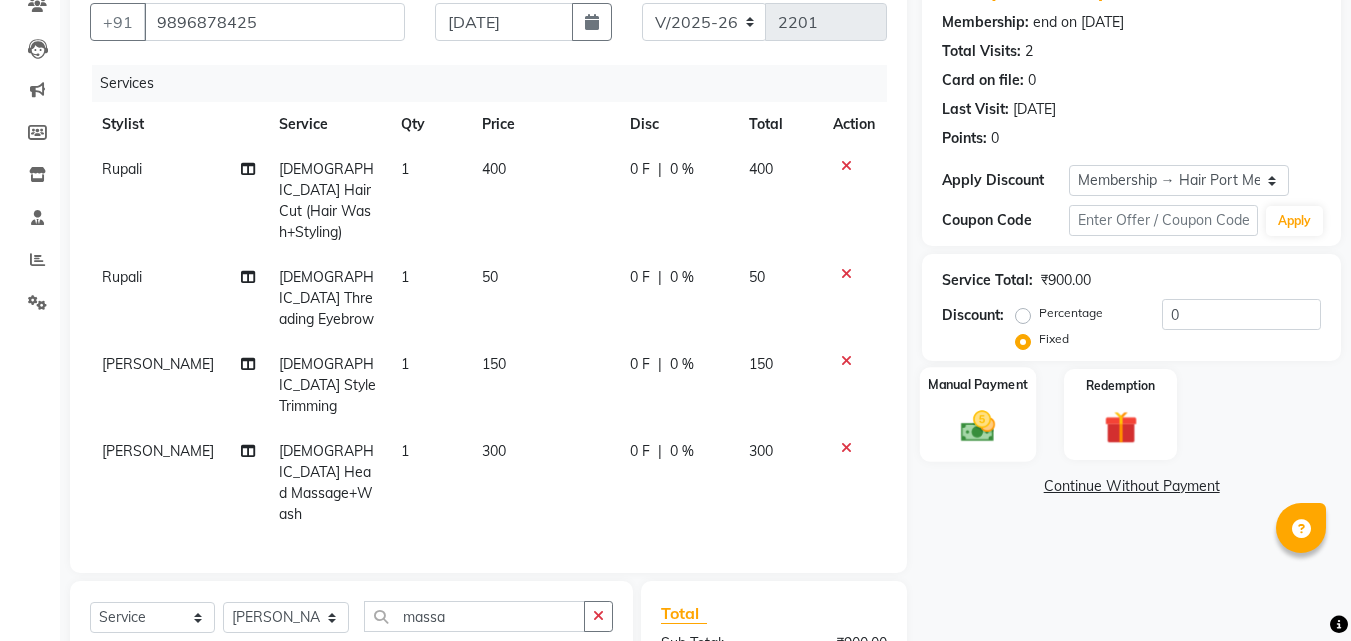 click on "Manual Payment" 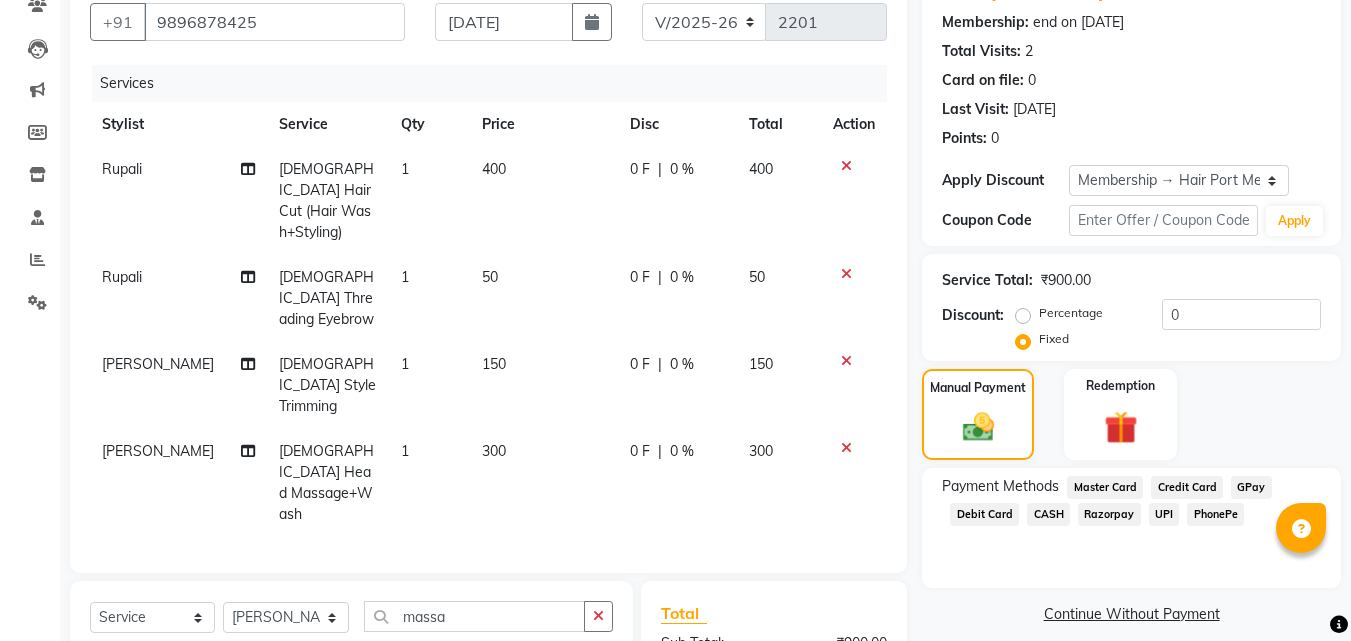 click on "PhonePe" 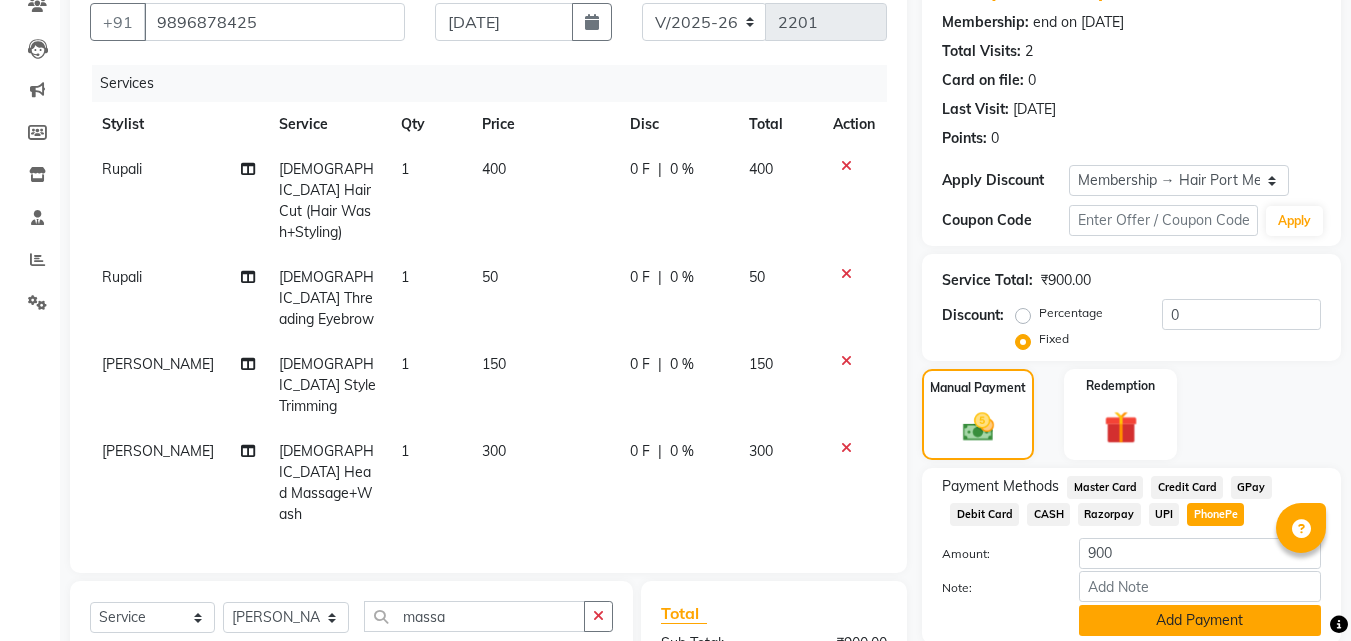 click on "Add Payment" 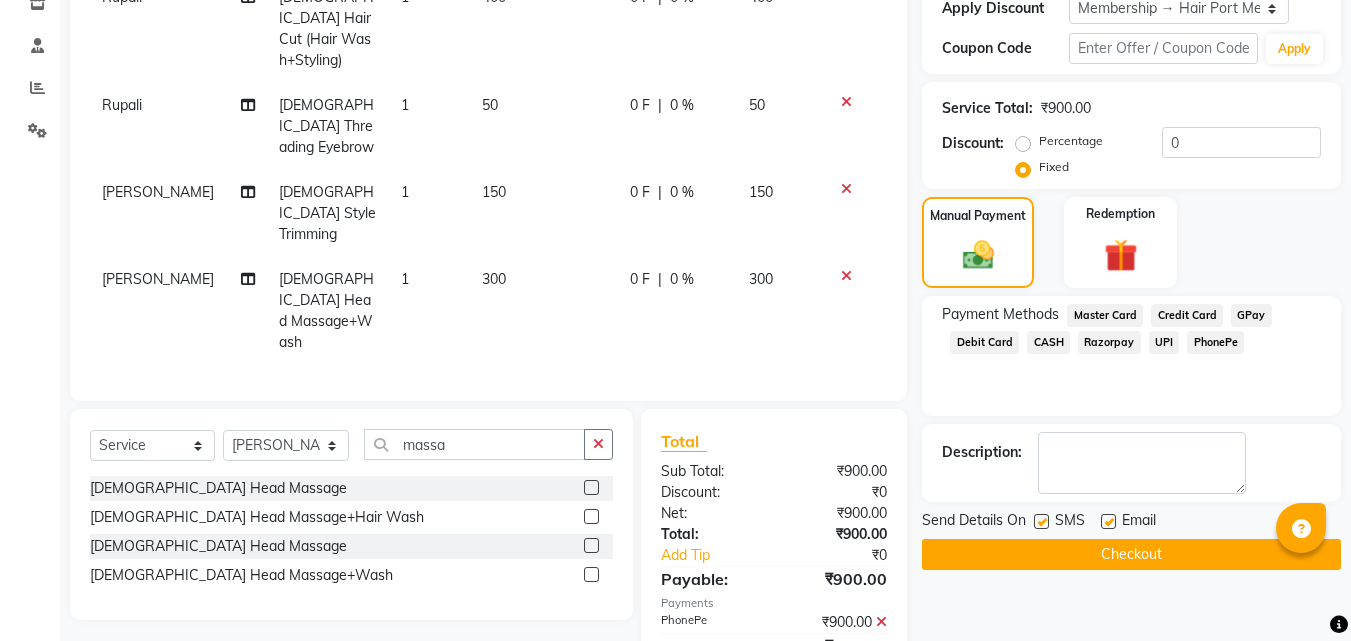 scroll, scrollTop: 357, scrollLeft: 0, axis: vertical 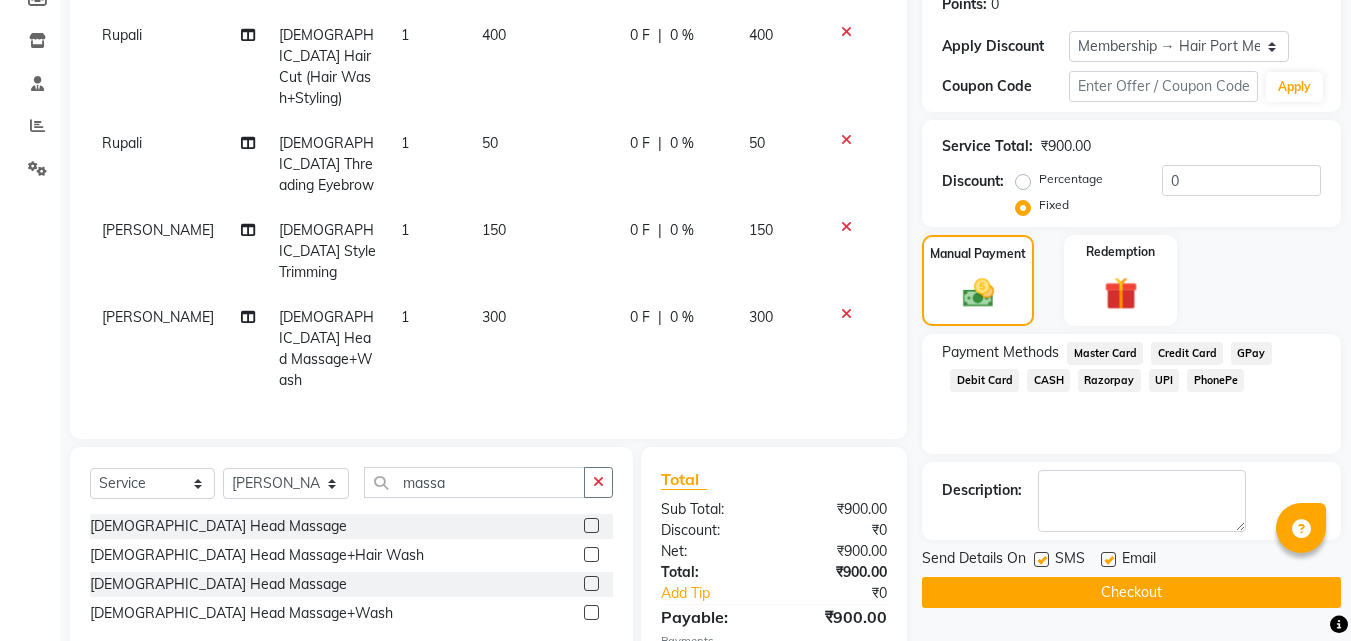 click on "Name: [PERSON_NAME]  Membership: end on [DATE] Total Visits:  2 Card on file:  0 Last Visit:   [DATE] Points:   0  Apply Discount Select Membership → Hair Port Membership Coupon Code Apply Service Total:  ₹900.00  Discount:  Percentage   Fixed  0 Manual Payment Redemption Payment Methods  Master Card   Credit Card   GPay   Debit Card   CASH   Razorpay   UPI   PhonePe  Description:                  Send Details On SMS Email  Checkout" 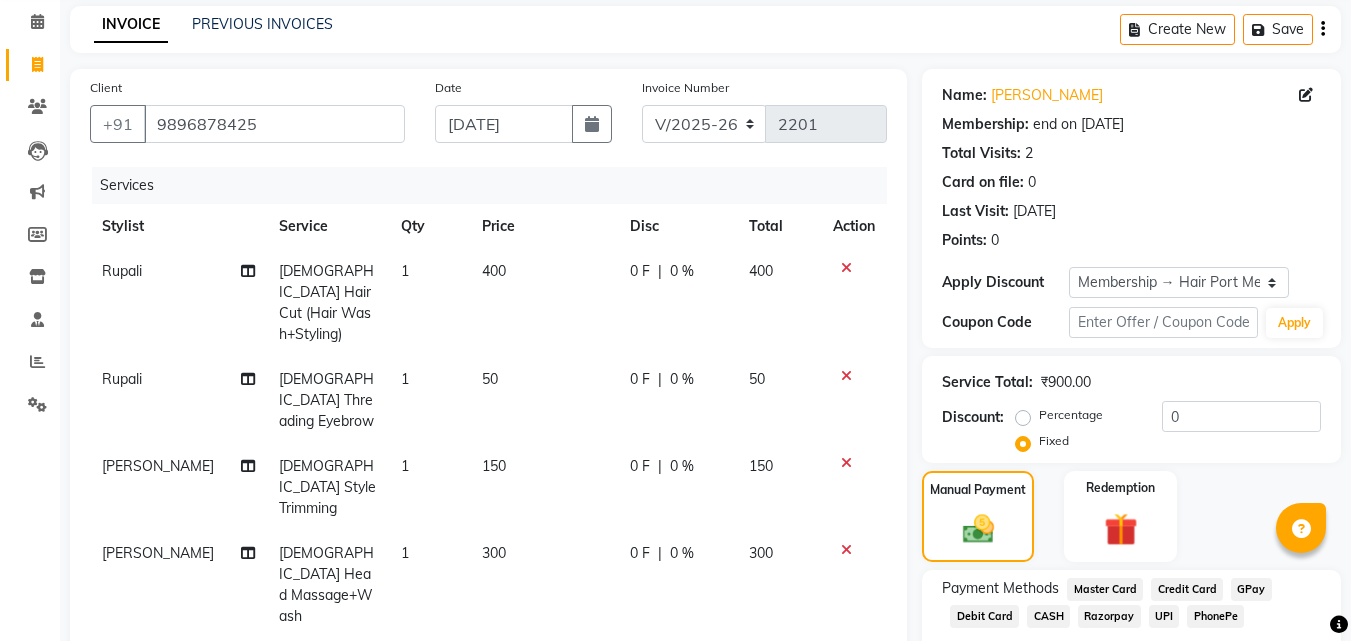 scroll, scrollTop: 0, scrollLeft: 0, axis: both 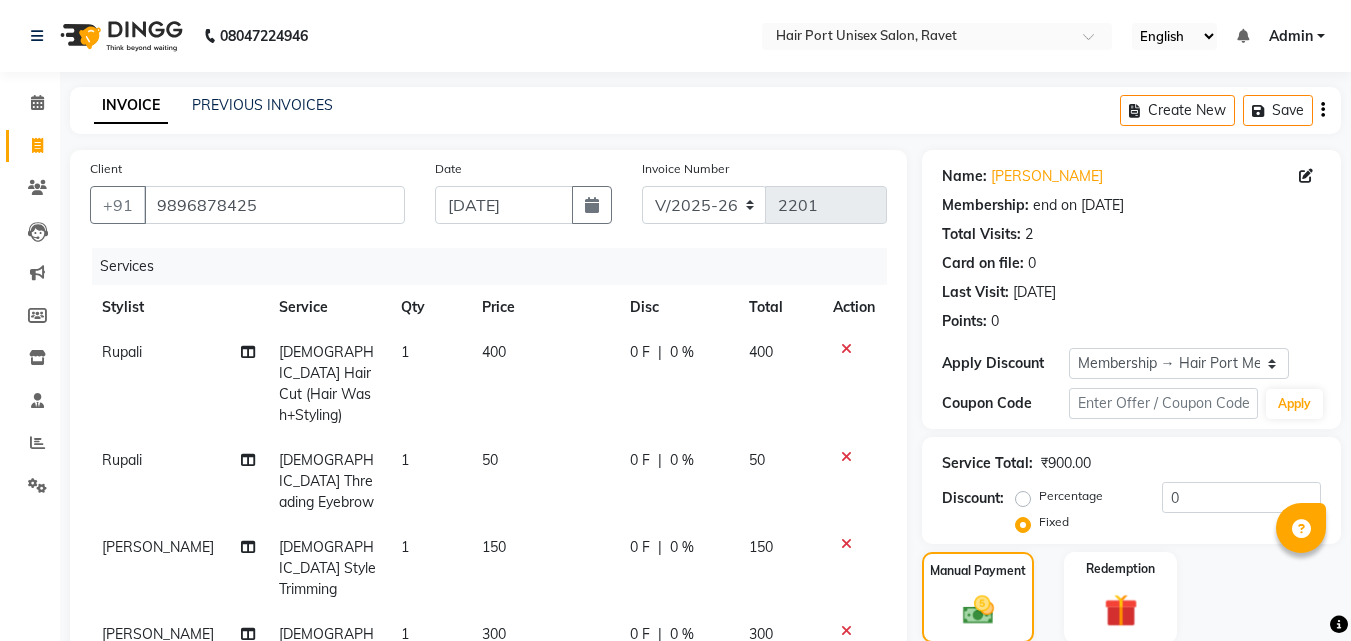 click on "0 F | 0 %" 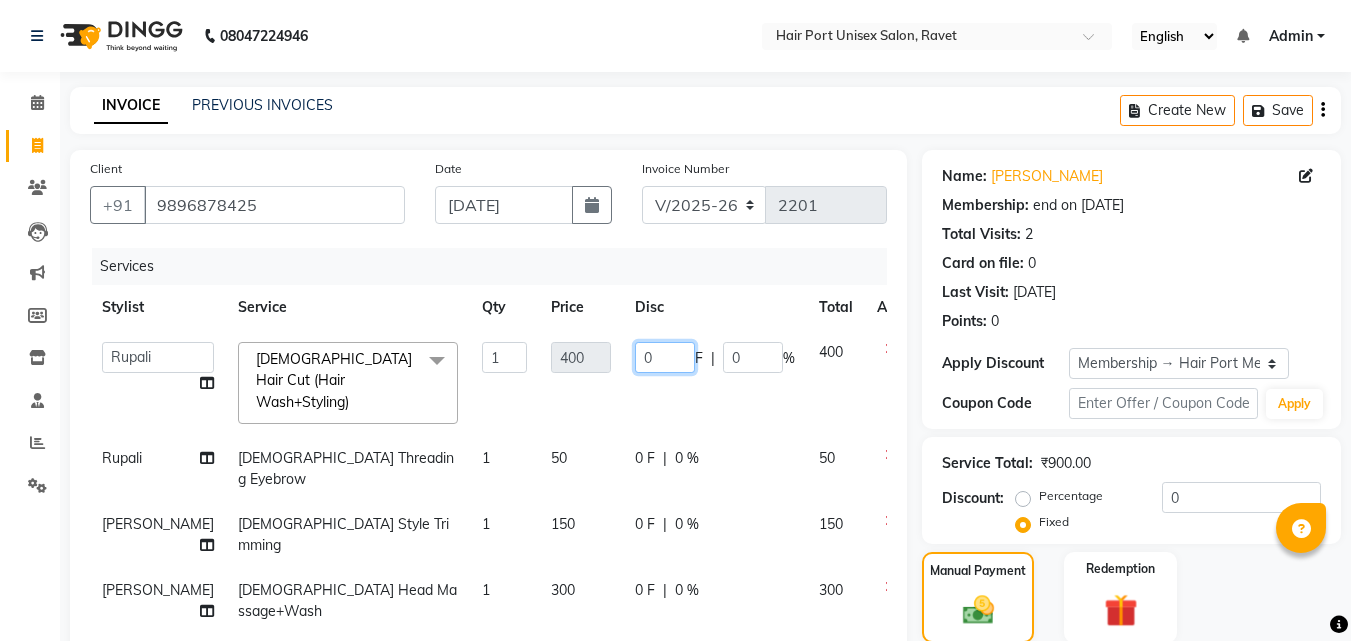 click on "0" 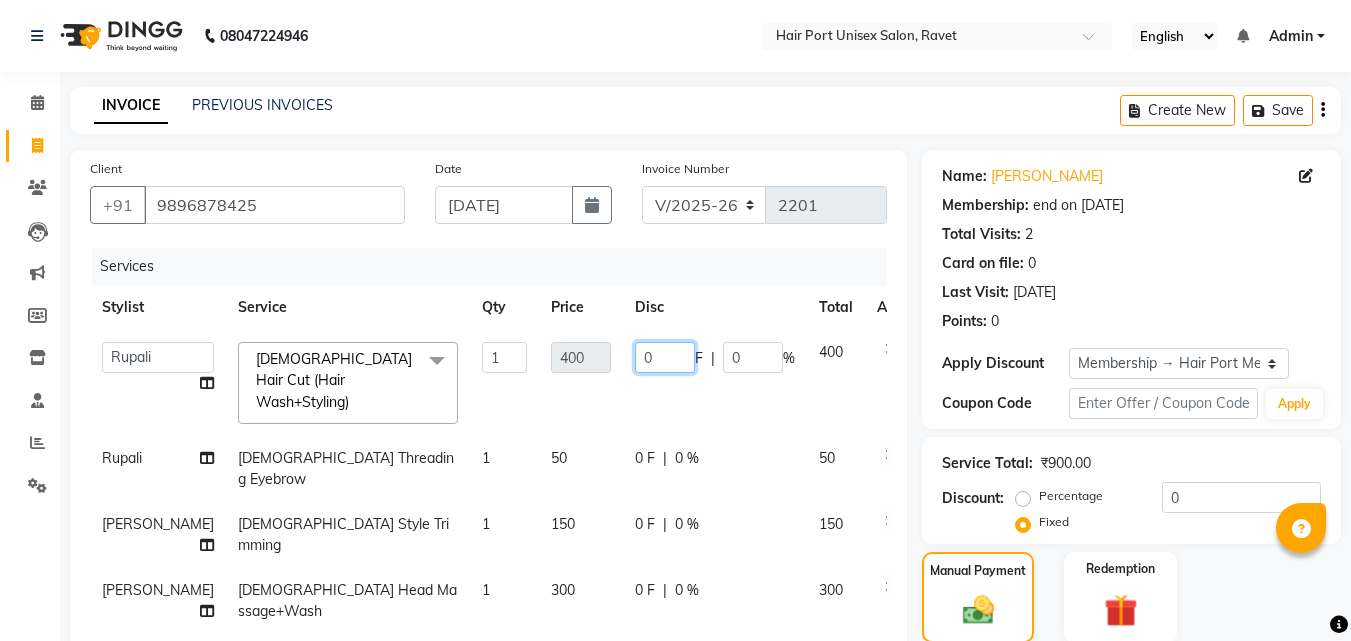 type on "20" 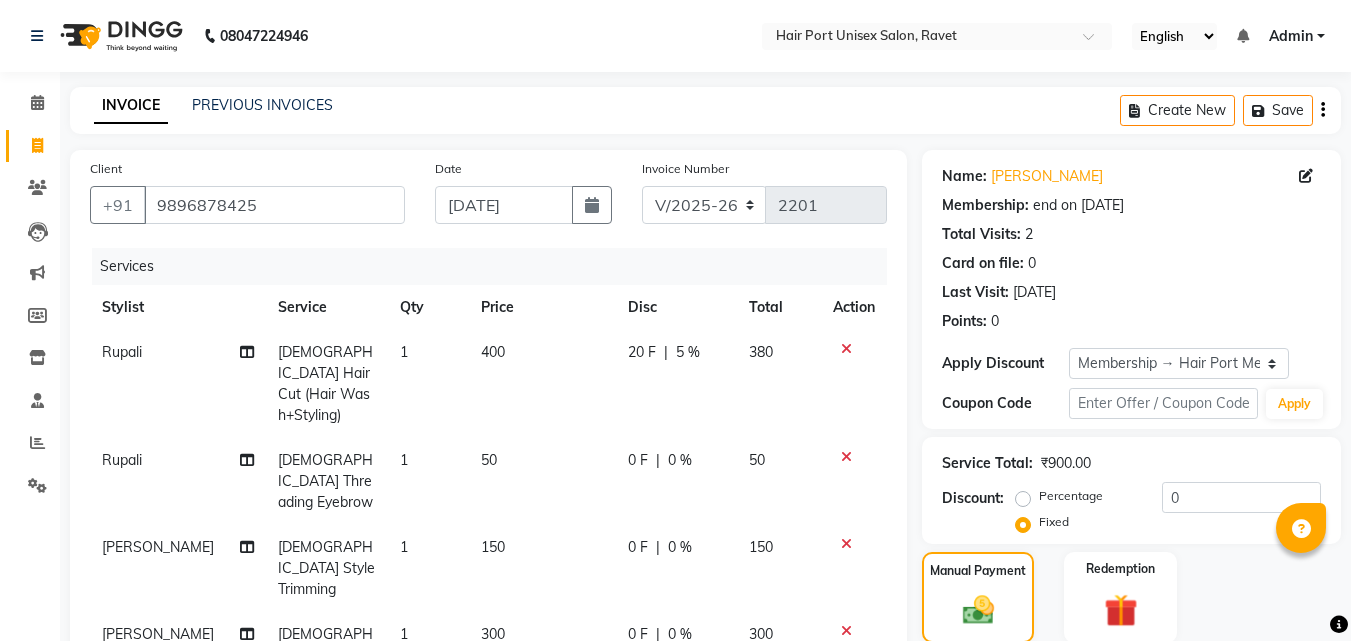 click on "[PERSON_NAME]  [DEMOGRAPHIC_DATA] Threading Eyebrow 1 50 0 F | 0 % 50" 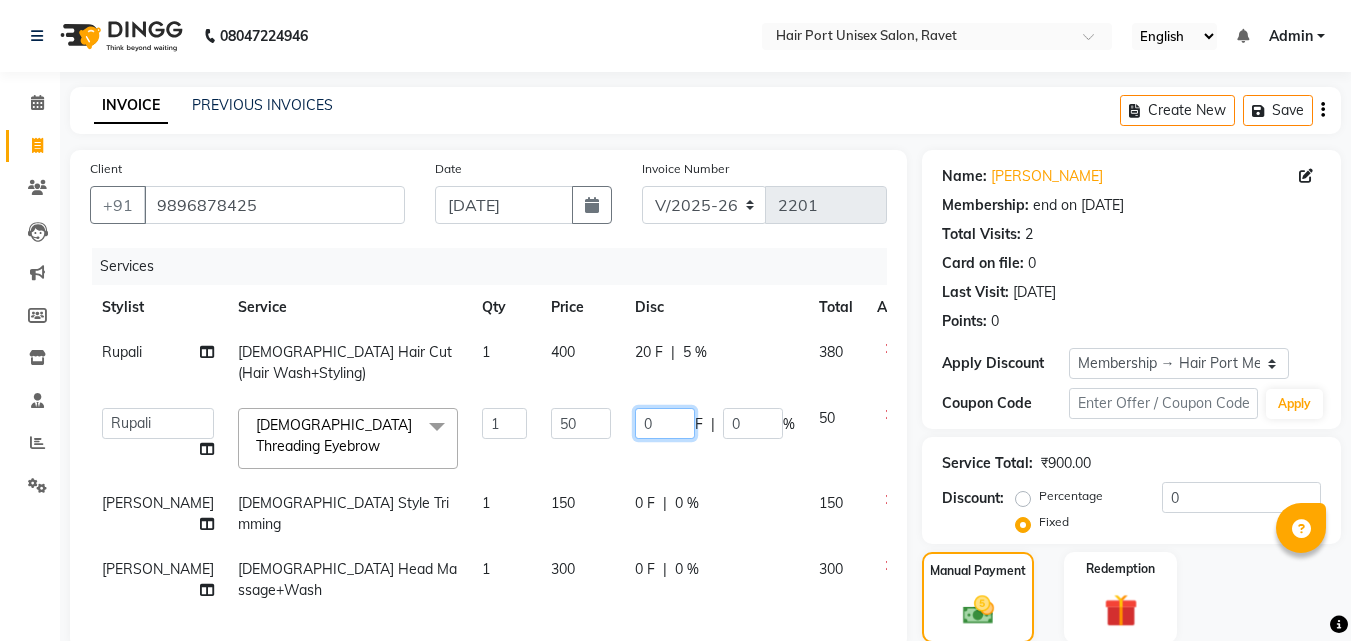 click on "0" 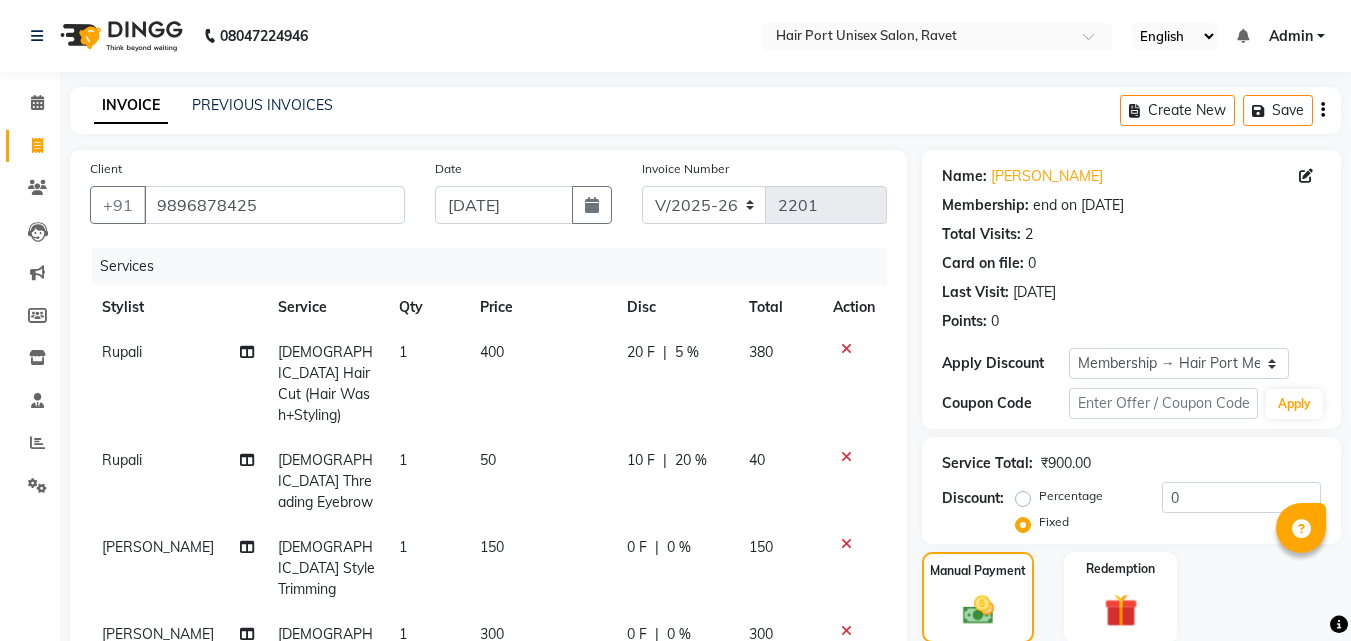 click on "[PERSON_NAME]  [DEMOGRAPHIC_DATA] Threading Eyebrow 1 50 10 F | 20 % 40" 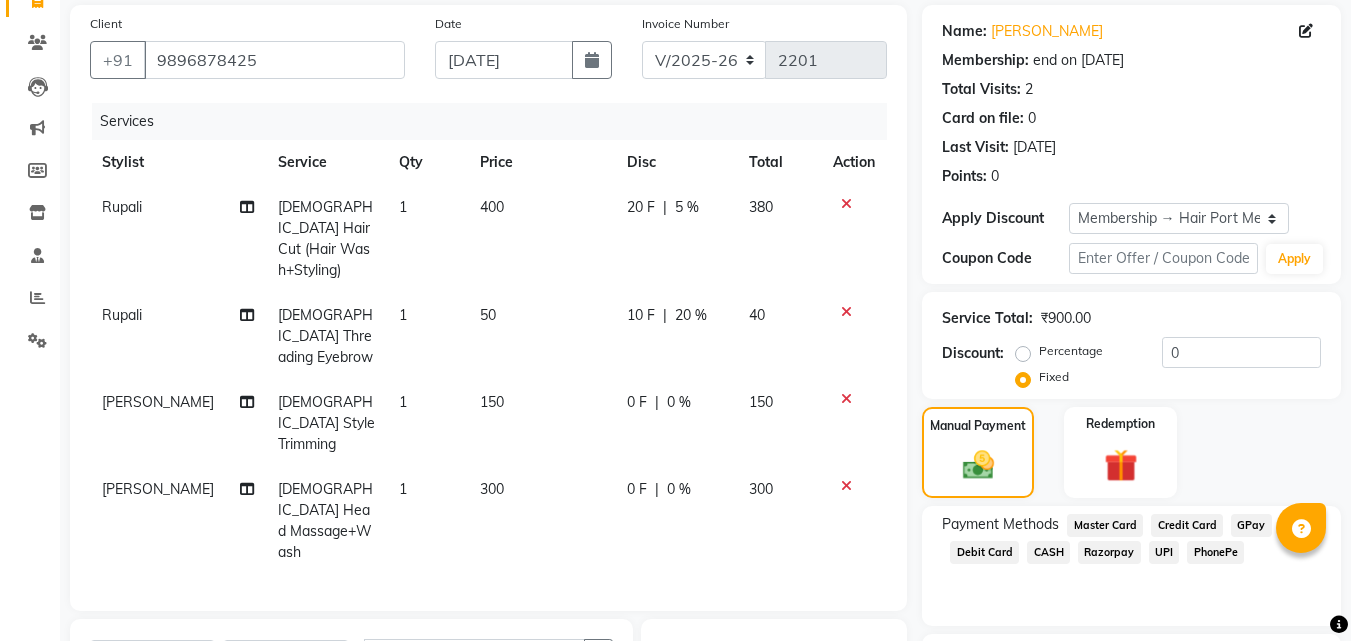 scroll, scrollTop: 94, scrollLeft: 0, axis: vertical 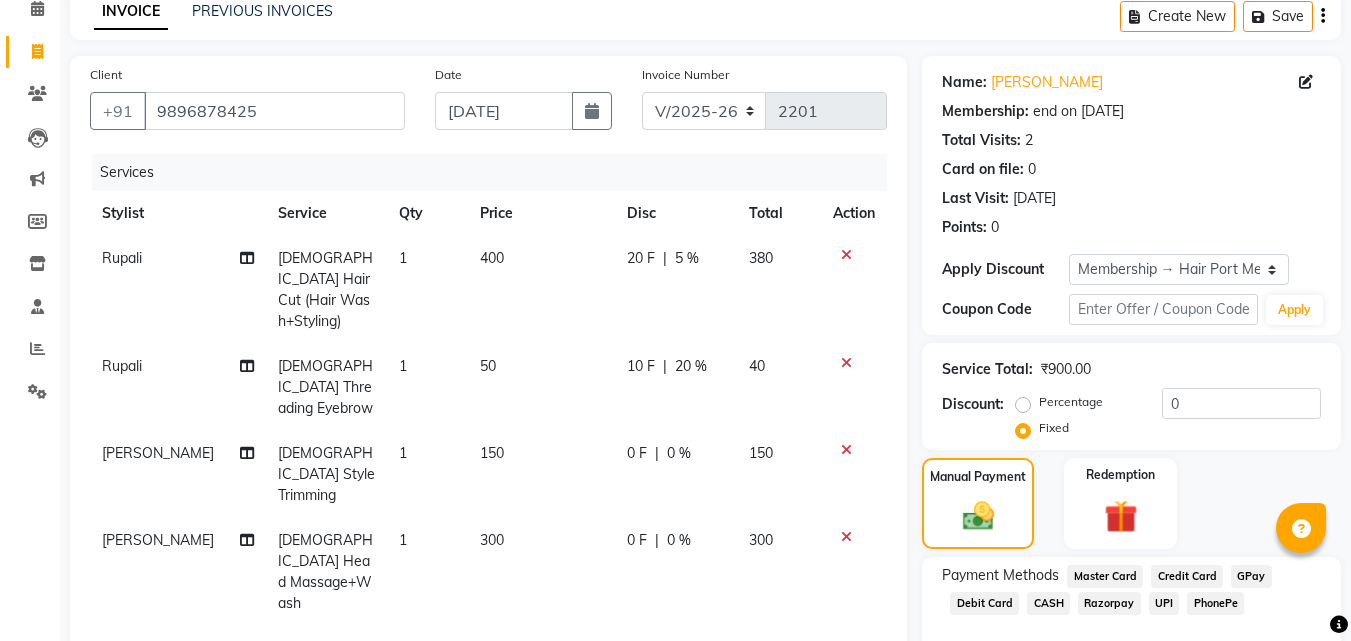 click on "Select Stylist [PERSON_NAME]  [PERSON_NAME] [PERSON_NAME] [PERSON_NAME] [PERSON_NAME]  [PERSON_NAME] [PERSON_NAME] Mane" 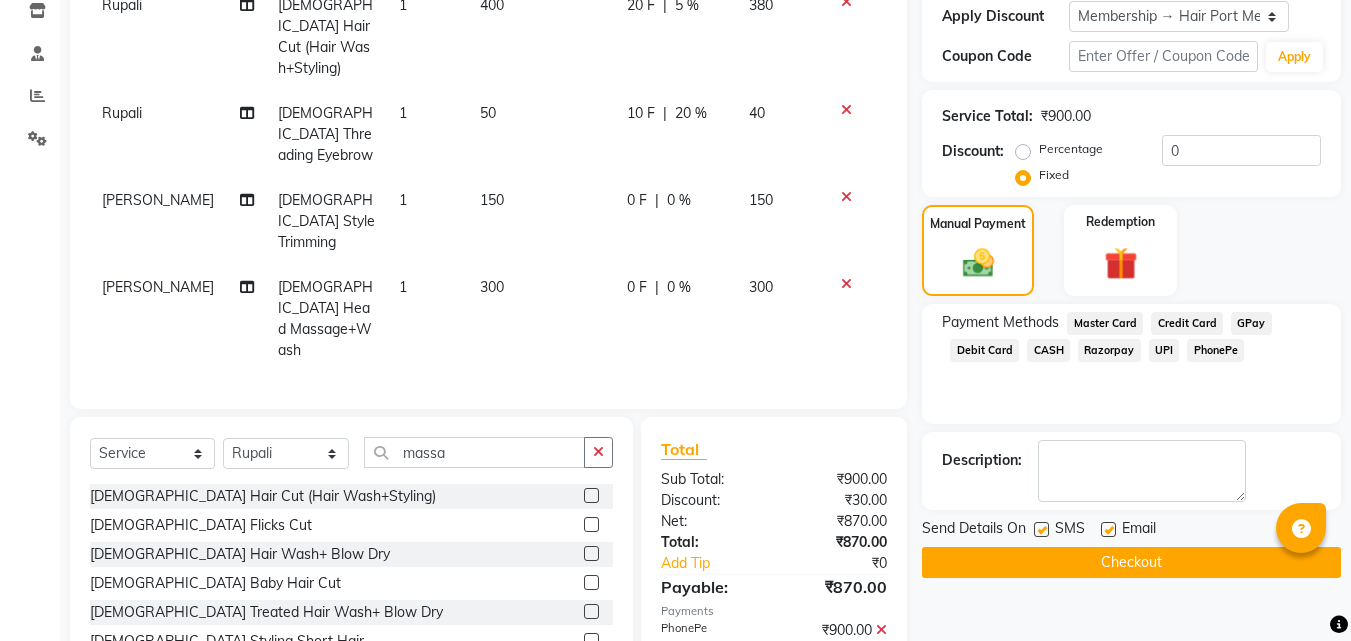 scroll, scrollTop: 374, scrollLeft: 0, axis: vertical 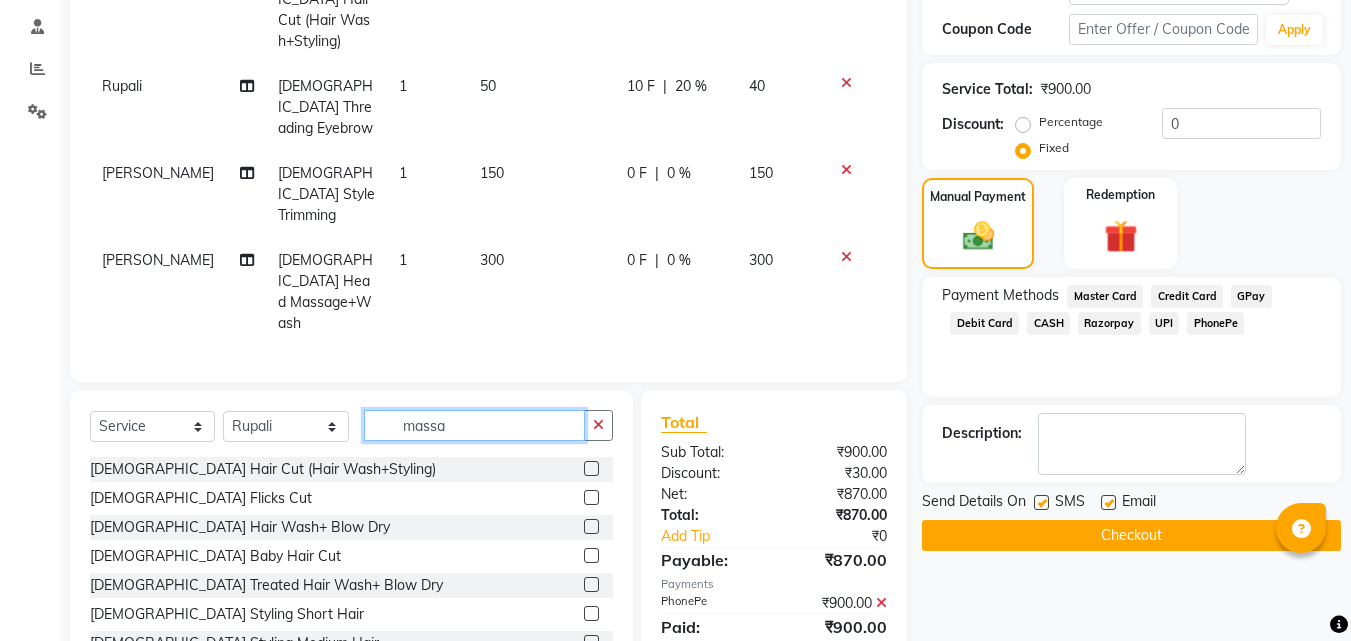 click on "massa" 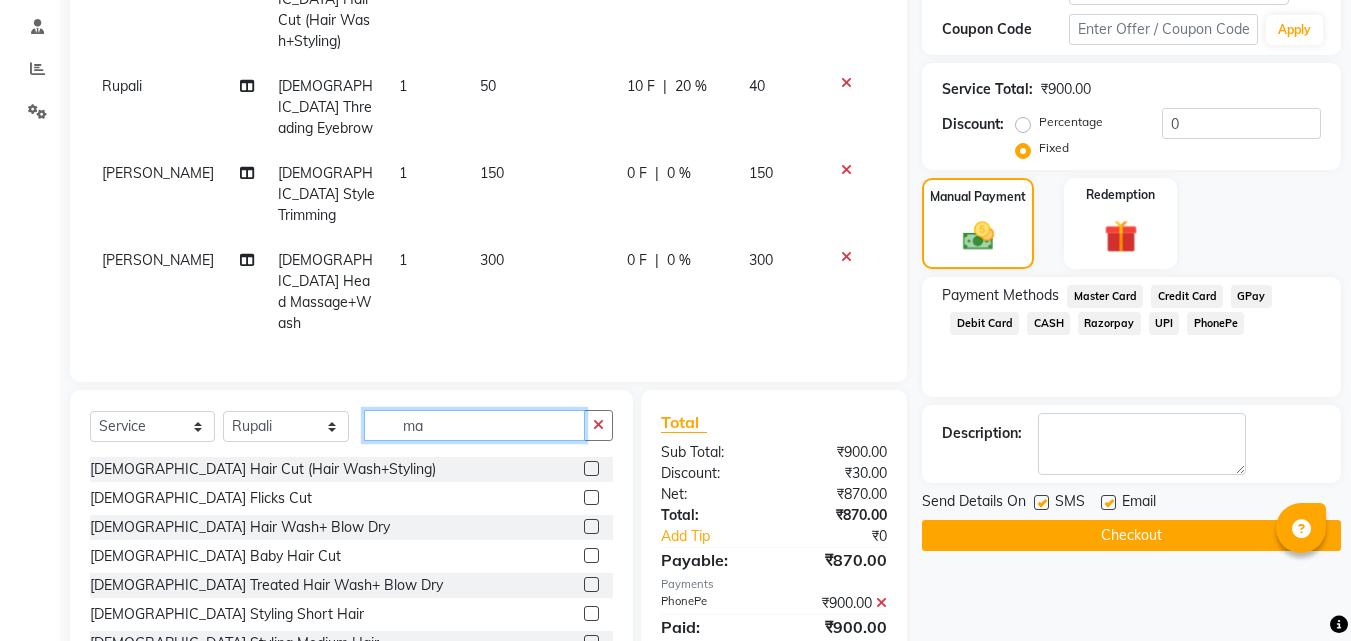 type on "m" 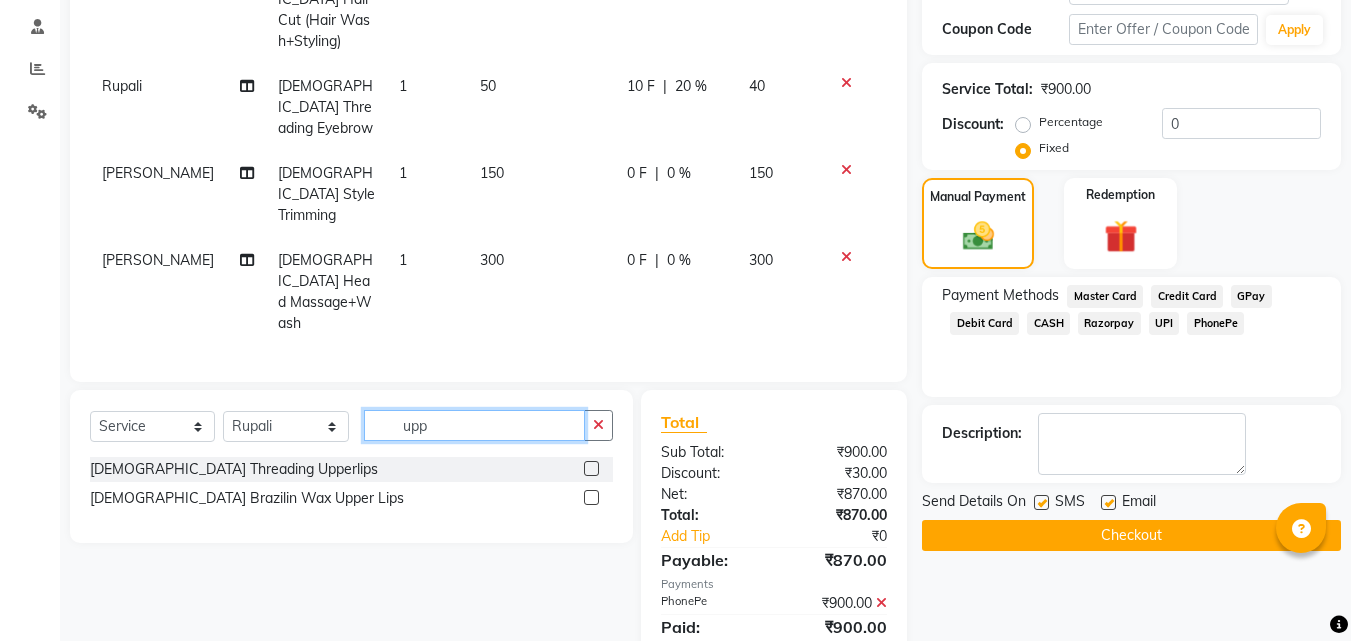 type on "upp" 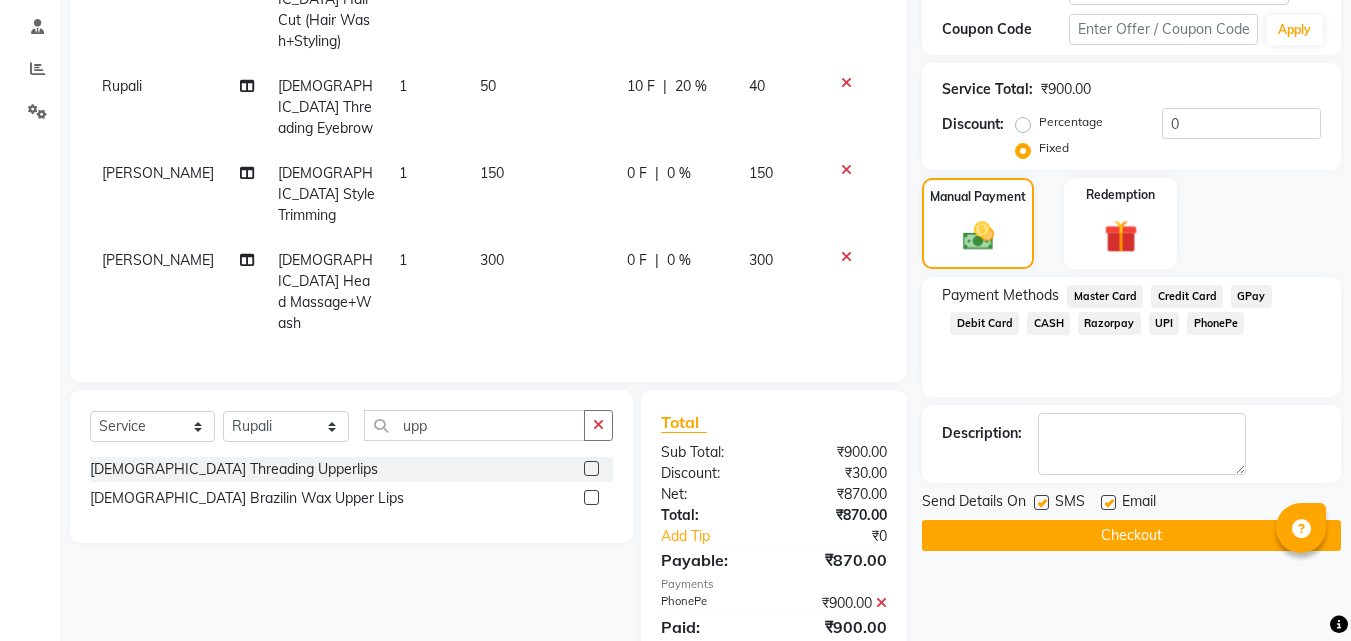 click 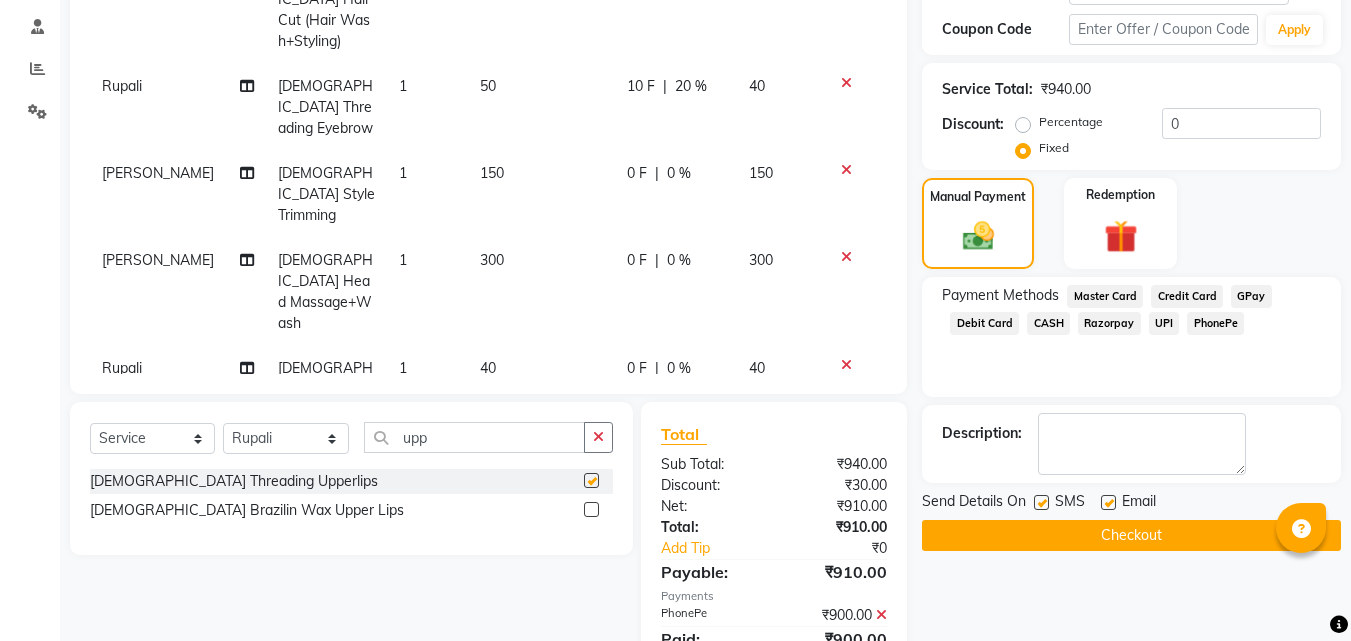 checkbox on "false" 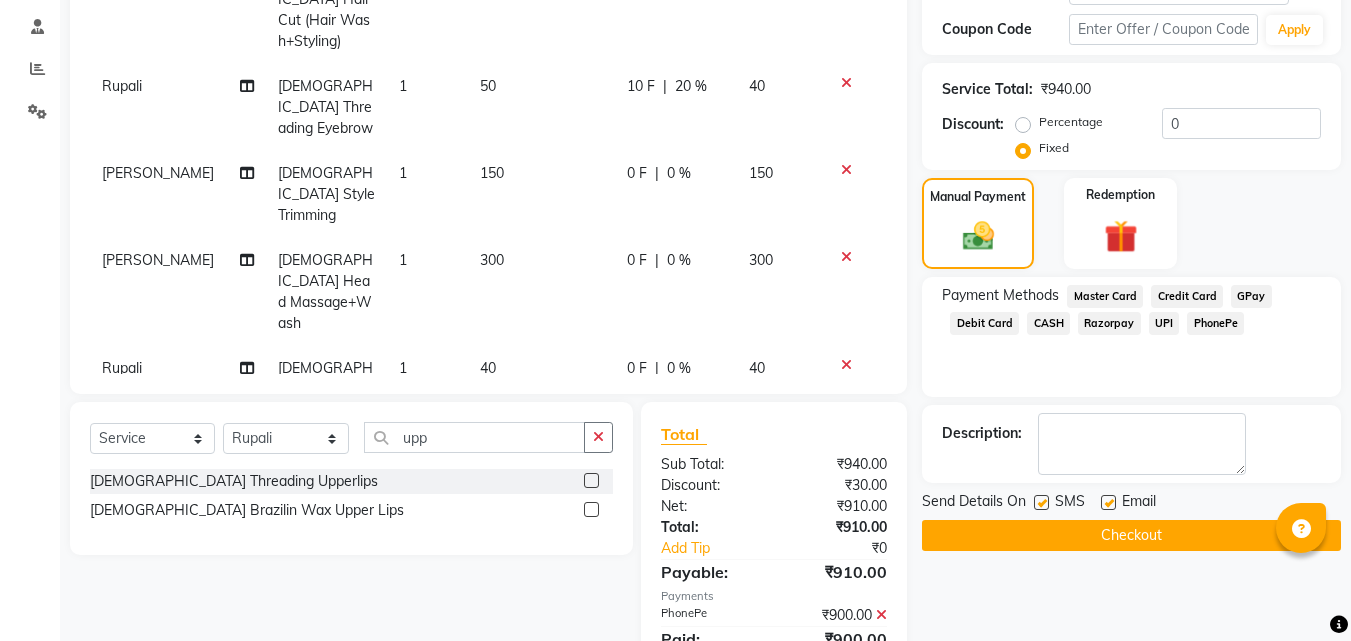click on "0 F | 0 %" 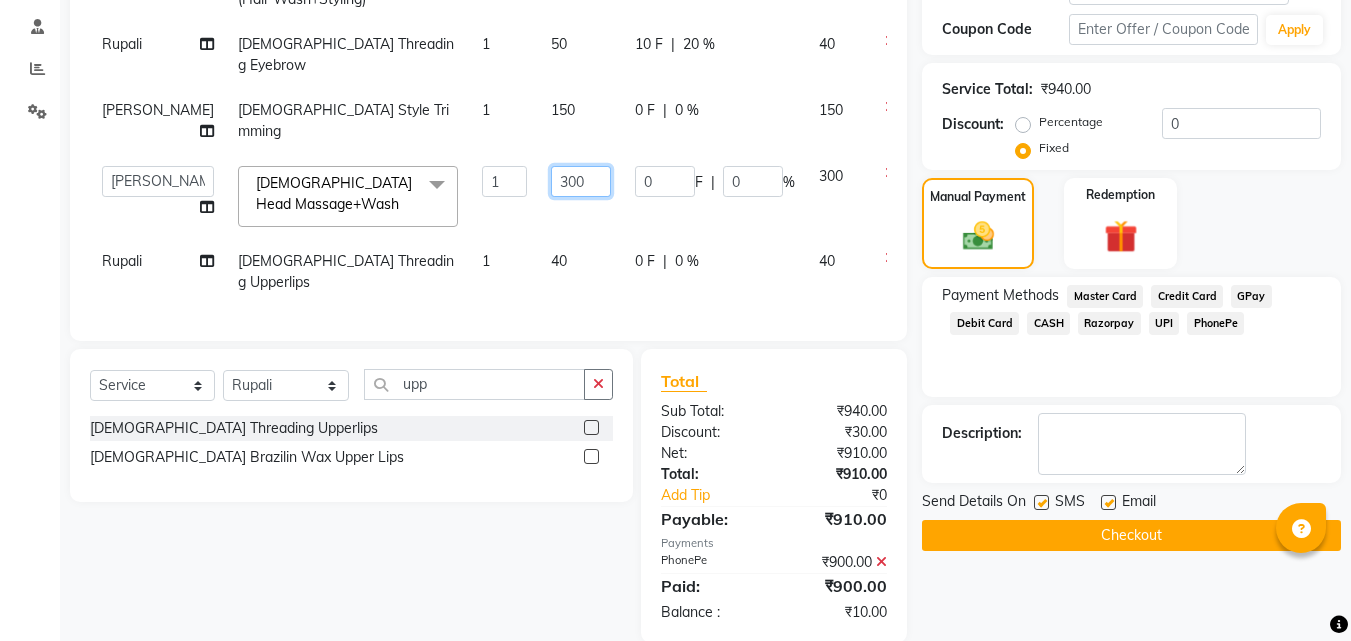 click on "300" 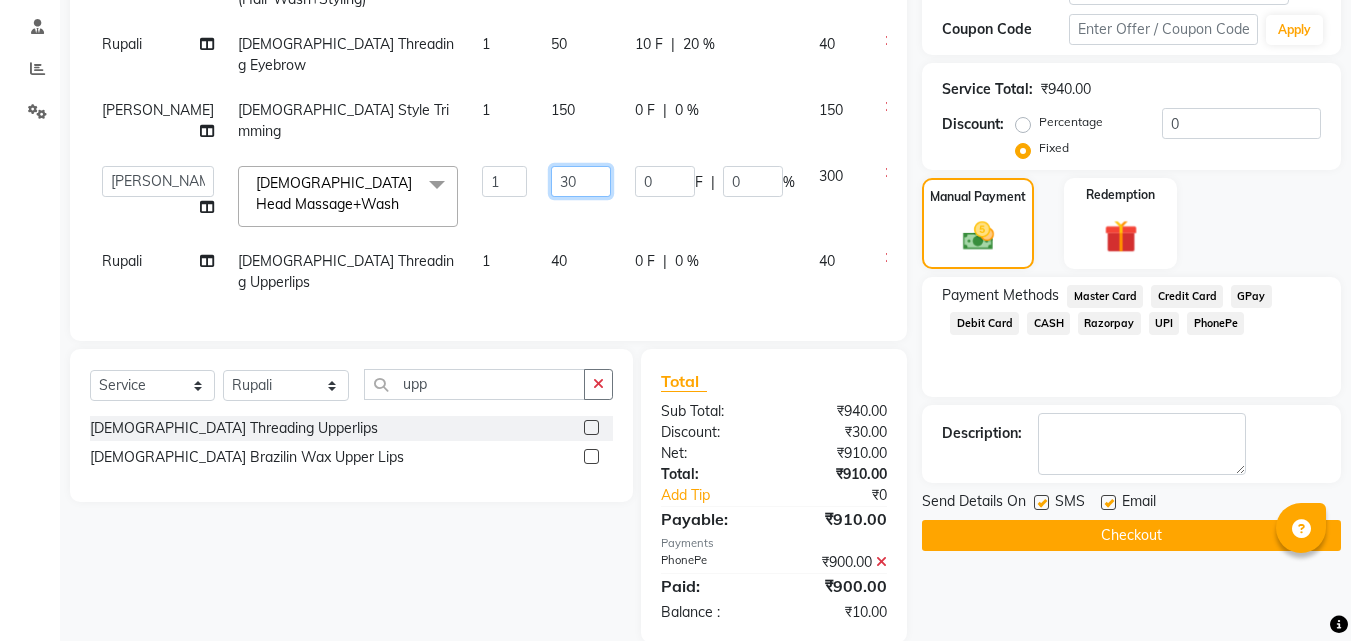 type on "350" 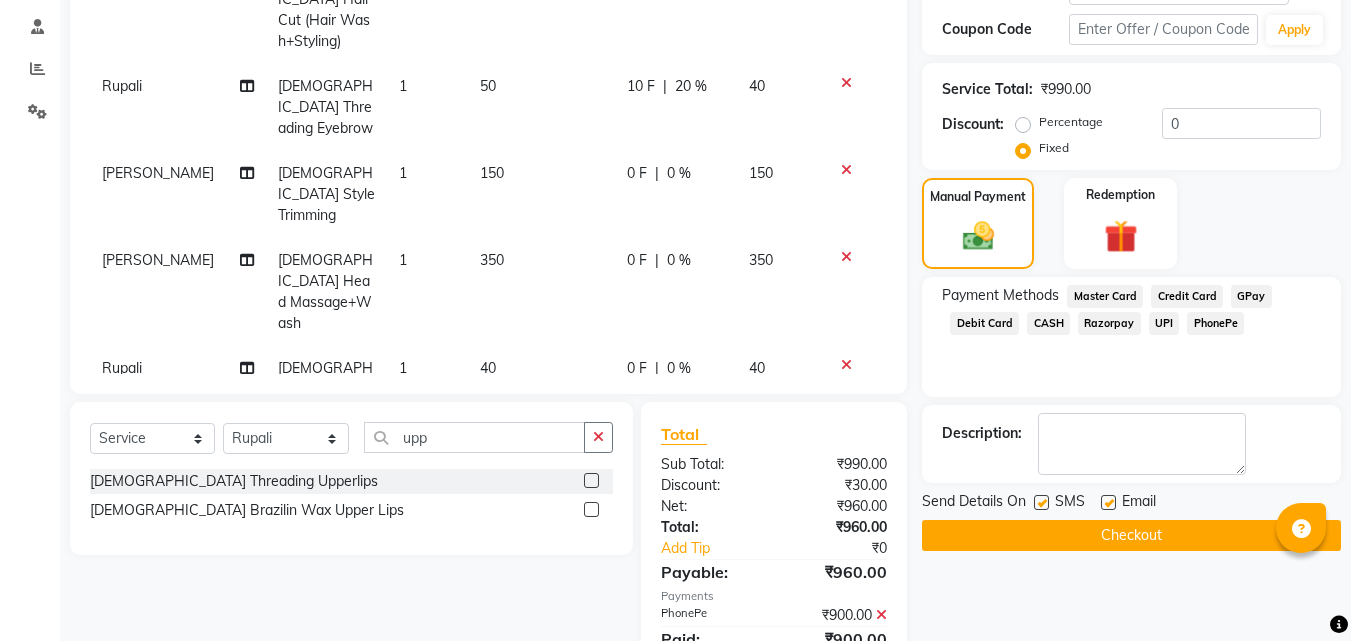 click on "350" 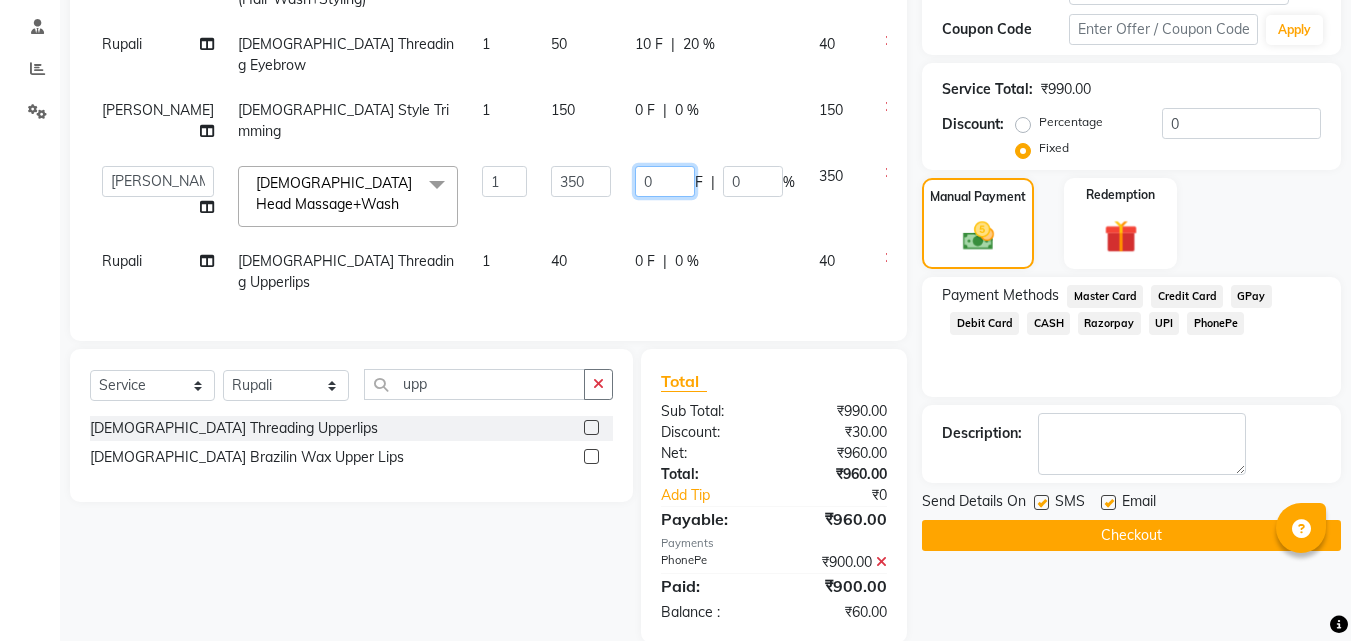 click on "0" 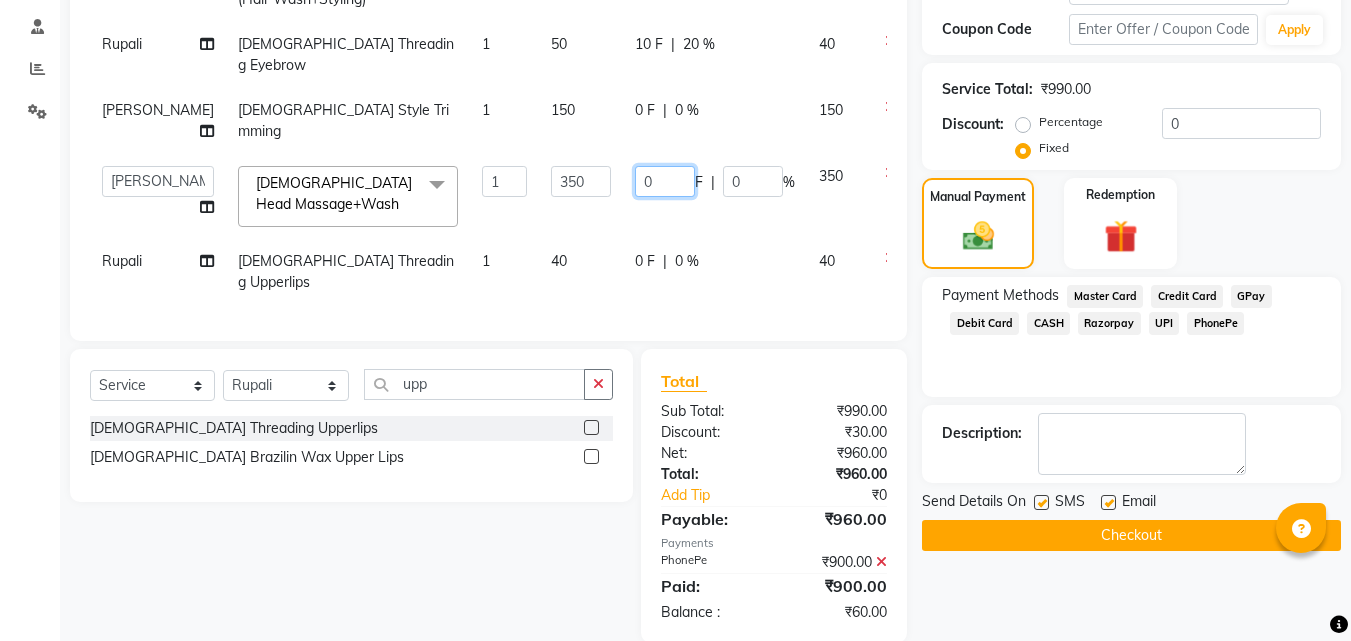 type on "40" 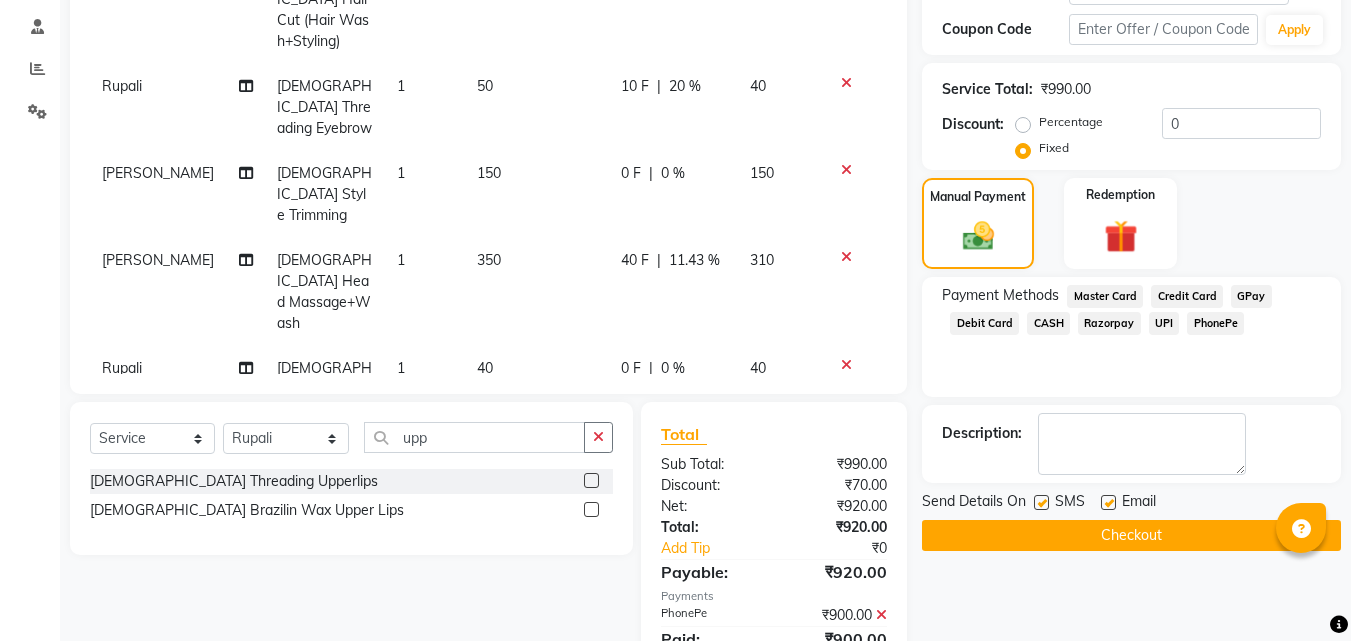 click on "40" 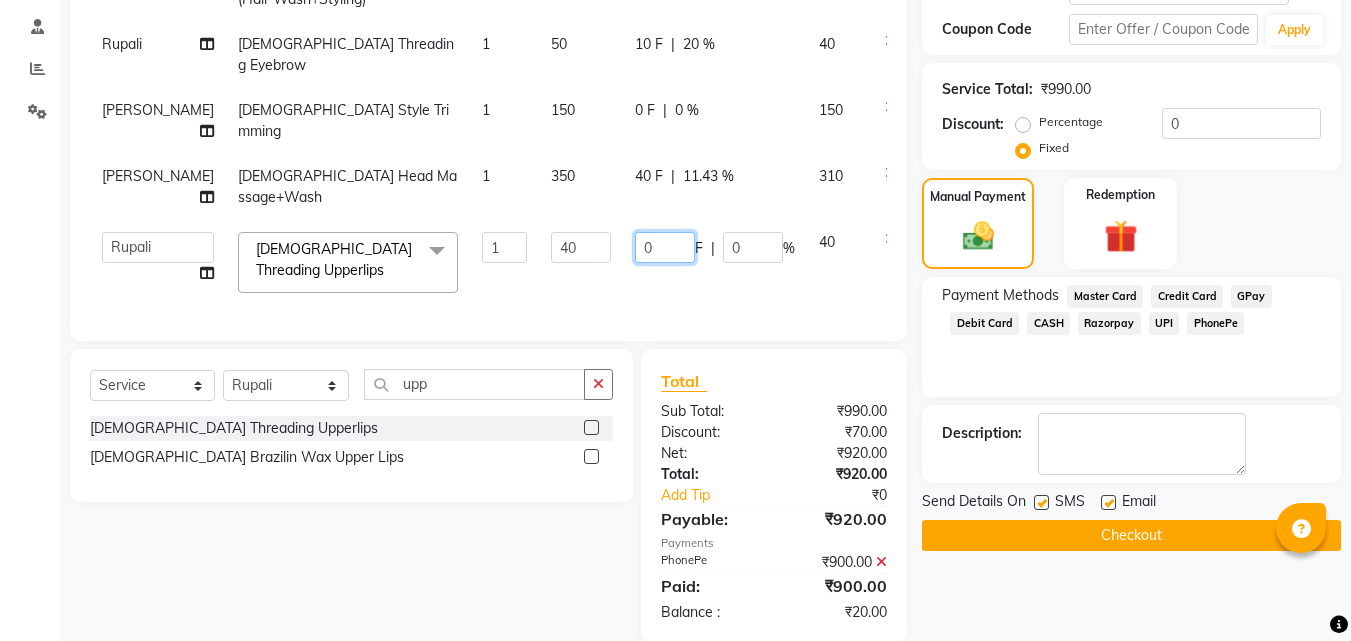 click on "0" 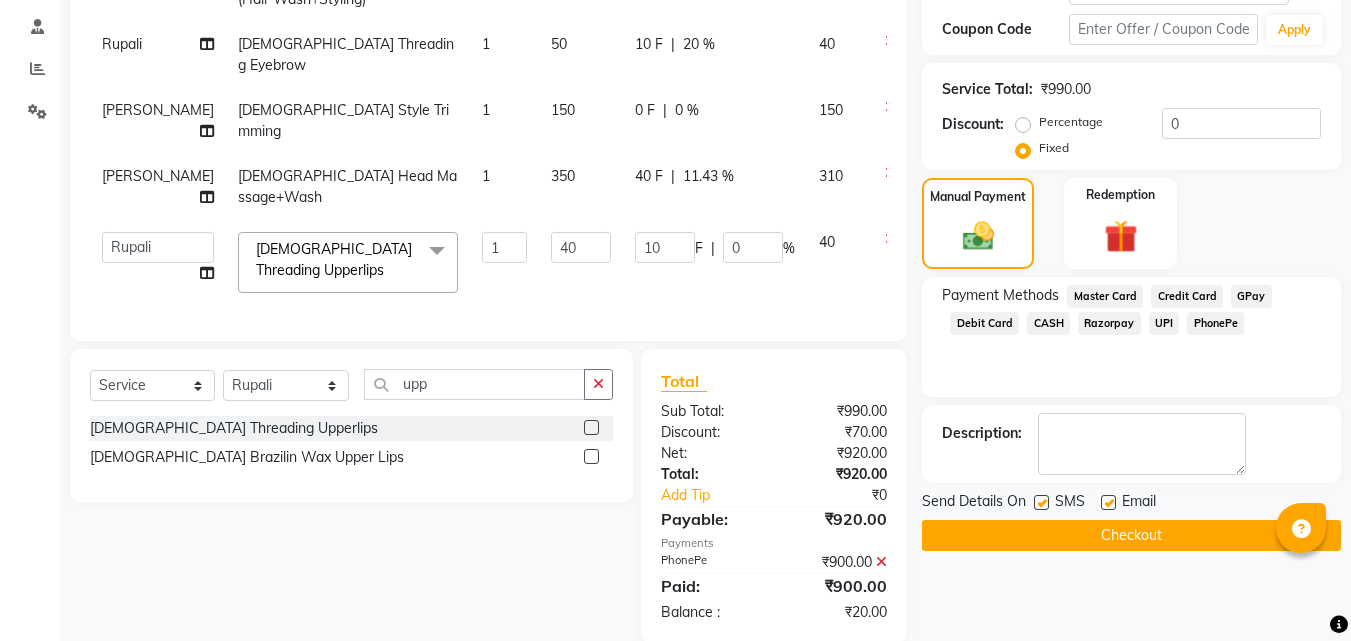 click on "[PERSON_NAME]    [PERSON_NAME]   [PERSON_NAME]   [PERSON_NAME] [PERSON_NAME]    [PERSON_NAME] [PERSON_NAME] Mane  [DEMOGRAPHIC_DATA] Threading Upperlips  x [DEMOGRAPHIC_DATA] Hair Cut (Hair Wash+Styling) [DEMOGRAPHIC_DATA] Flicks Cut [DEMOGRAPHIC_DATA] Hair Wash+ Blow Dry [DEMOGRAPHIC_DATA] Baby Hair Cut [DEMOGRAPHIC_DATA] Treated Hair Wash+ Blow Dry [DEMOGRAPHIC_DATA] Styling Short Hair [DEMOGRAPHIC_DATA] Styling Medium Hair [DEMOGRAPHIC_DATA] Styling Long Hair  [DEMOGRAPHIC_DATA] Styling Iron/Tong Short Hair [DEMOGRAPHIC_DATA] Styling Iron/Tong Medium Hair [DEMOGRAPHIC_DATA] Styling Iron/Tong Long Hair [DEMOGRAPHIC_DATA] Straightening Short Hair [DEMOGRAPHIC_DATA] Straightening Medium Hair [DEMOGRAPHIC_DATA] Staightening Long Hair [DEMOGRAPHIC_DATA] Smoothing Short Hair [DEMOGRAPHIC_DATA] Smoothing Medium Hair [DEMOGRAPHIC_DATA] Smoothing Long Hair [DEMOGRAPHIC_DATA] Nanoplastla Short Hair [DEMOGRAPHIC_DATA] Nanoplastla Medium Hair [DEMOGRAPHIC_DATA] Nanoplastla Long Hair  [DEMOGRAPHIC_DATA] Keratin Short Hair [DEMOGRAPHIC_DATA] Keratin Medium Hair  [DEMOGRAPHIC_DATA] Keratin Long Hair [DEMOGRAPHIC_DATA] Bluetox Short Hair [DEMOGRAPHIC_DATA] Bluetox Medium Hair  [DEMOGRAPHIC_DATA] Bluetox Tong Hair [DEMOGRAPHIC_DATA] Hair Spa Deep Nourishing [DEMOGRAPHIC_DATA] Hair Spa Anti Dandruff  [DEMOGRAPHIC_DATA] Head Massage [DEMOGRAPHIC_DATA] Facial O3+" 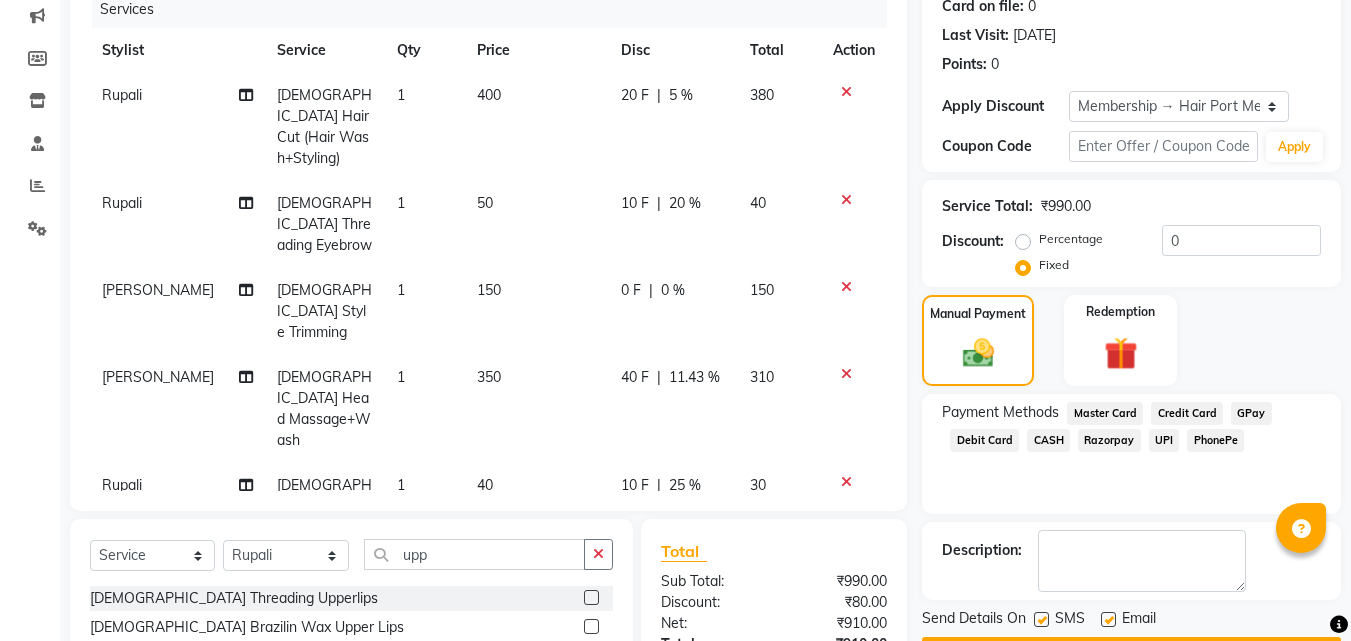 scroll, scrollTop: 254, scrollLeft: 0, axis: vertical 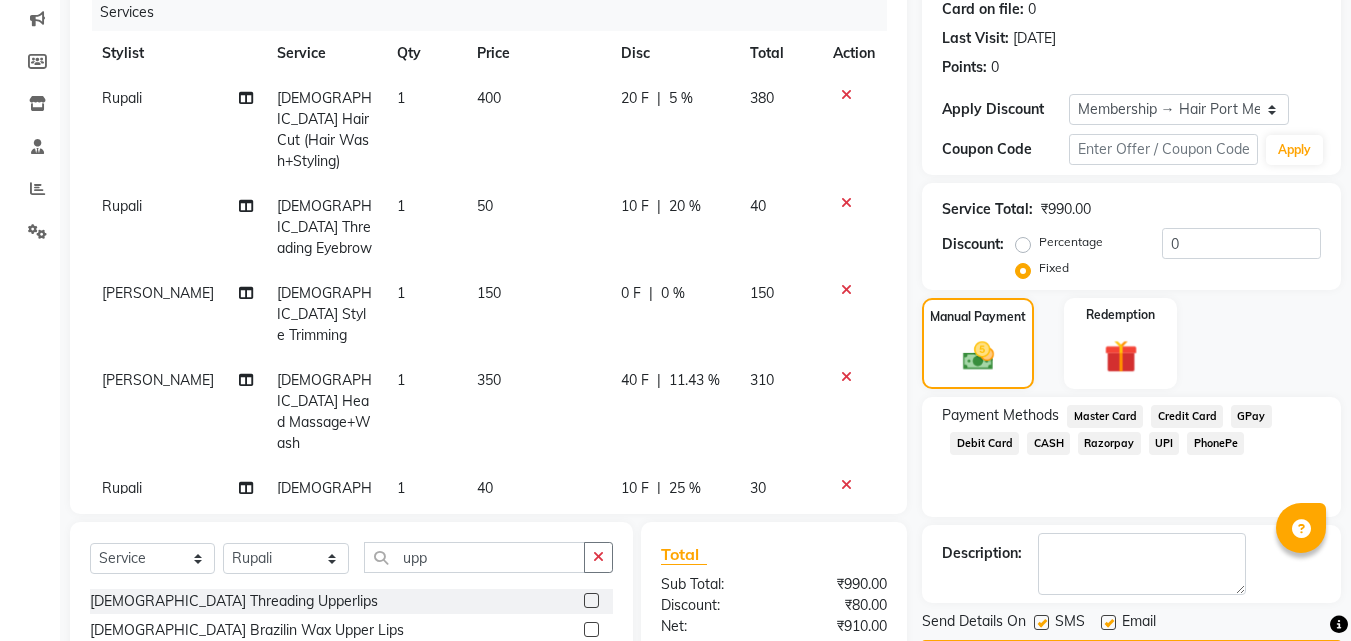 click on "0 F" 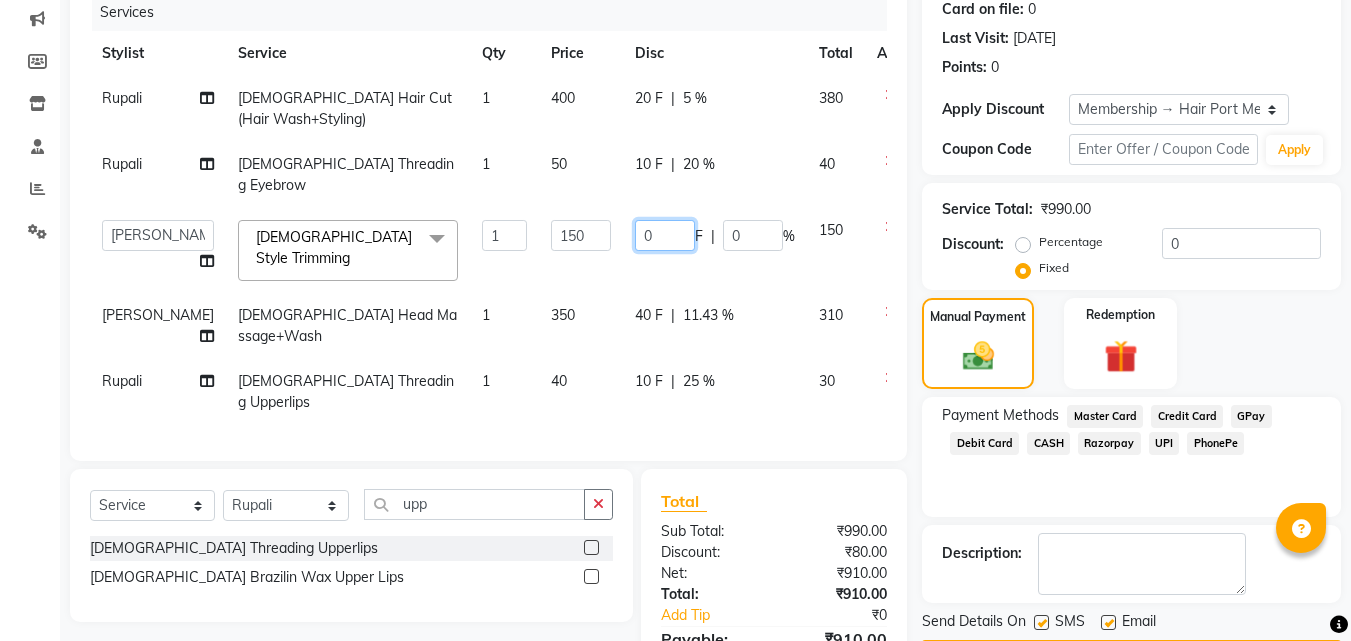 click on "0" 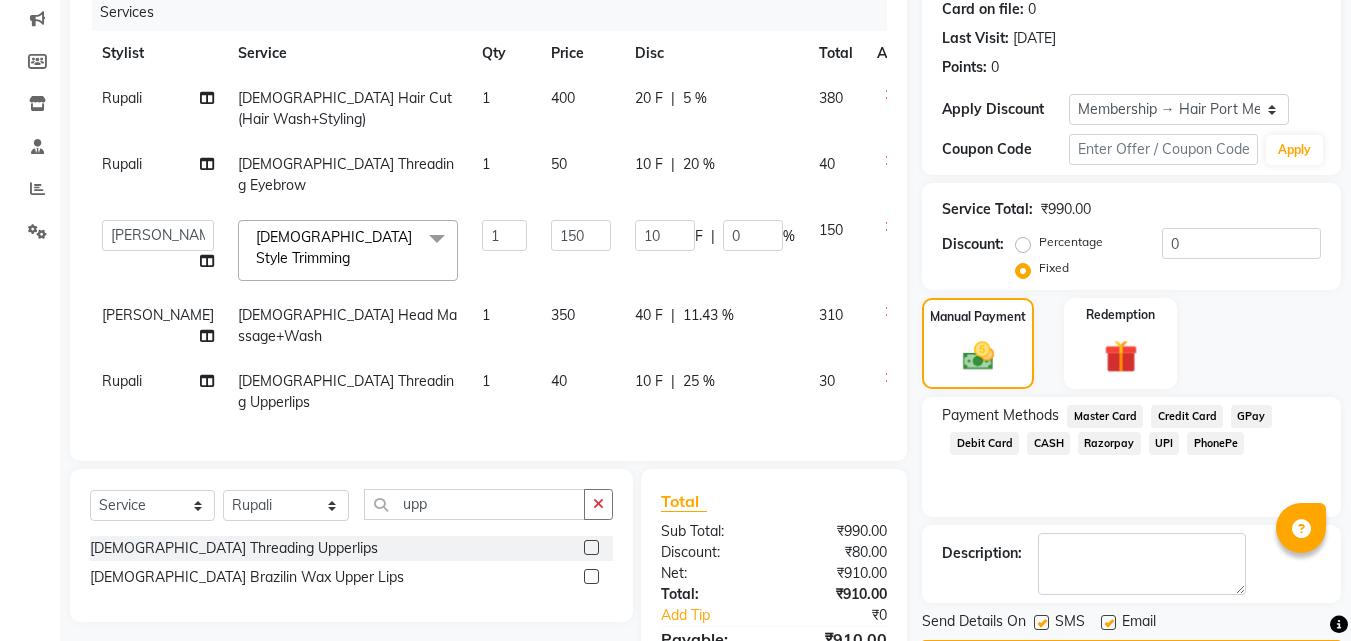 click on "10 F | 25 %" 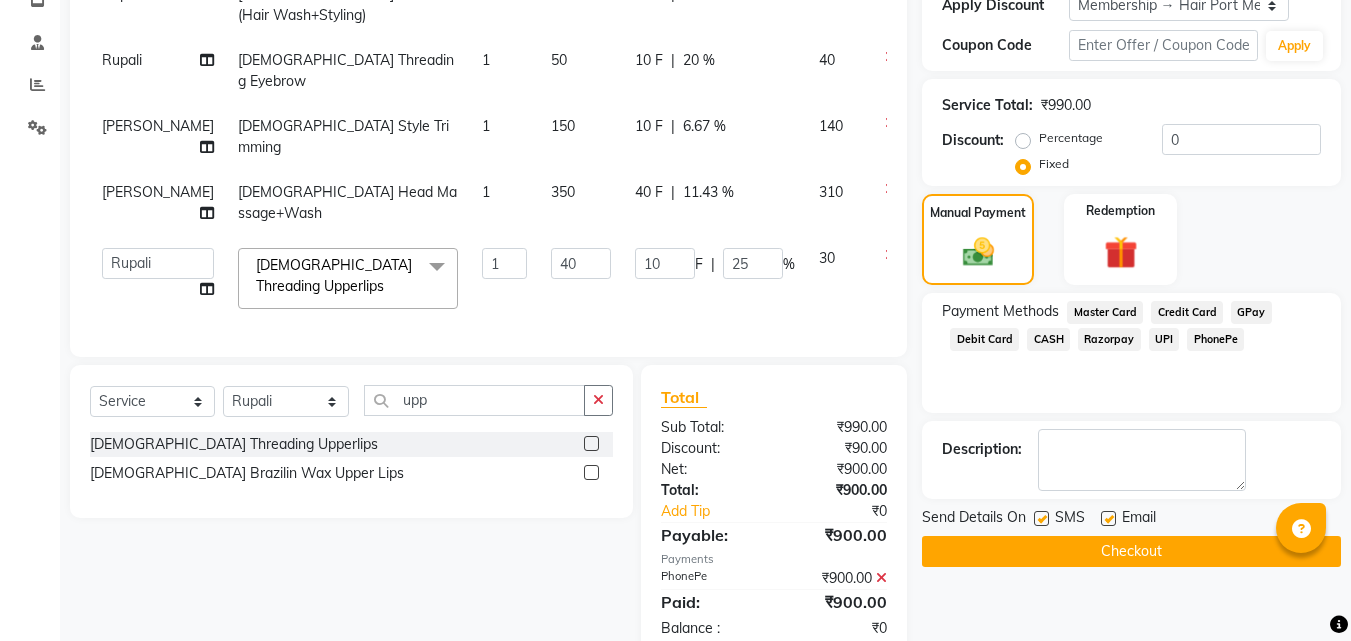 scroll, scrollTop: 421, scrollLeft: 0, axis: vertical 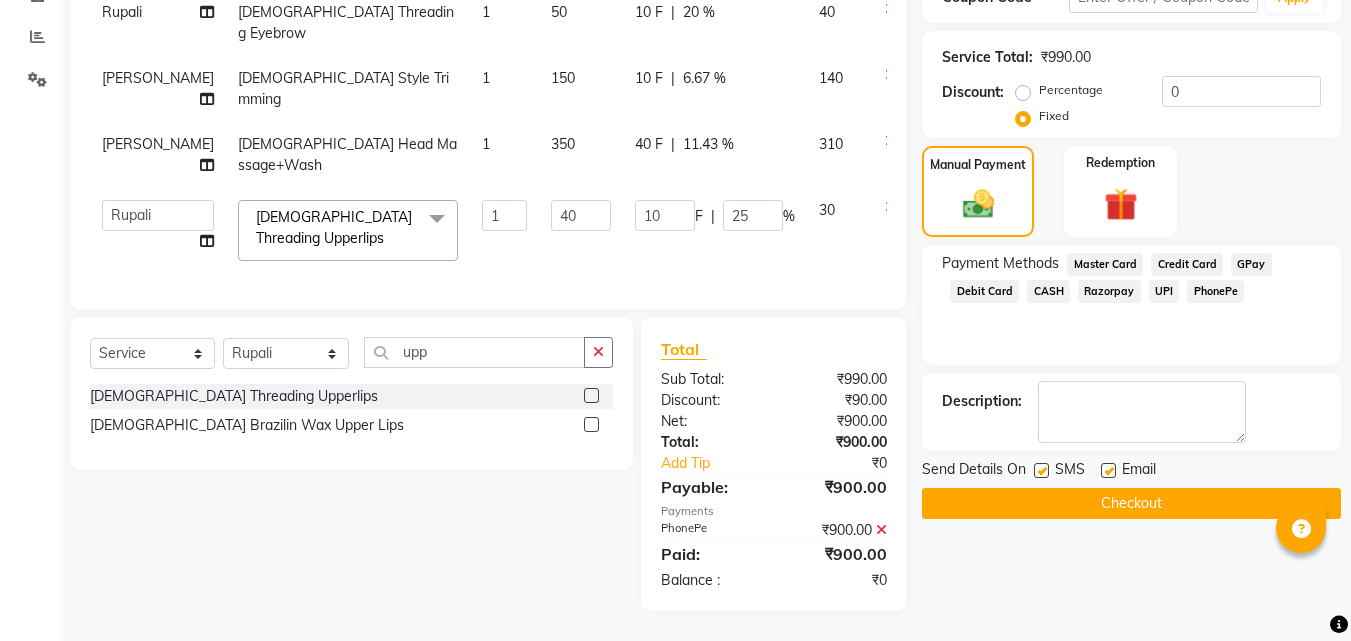 click on "Checkout" 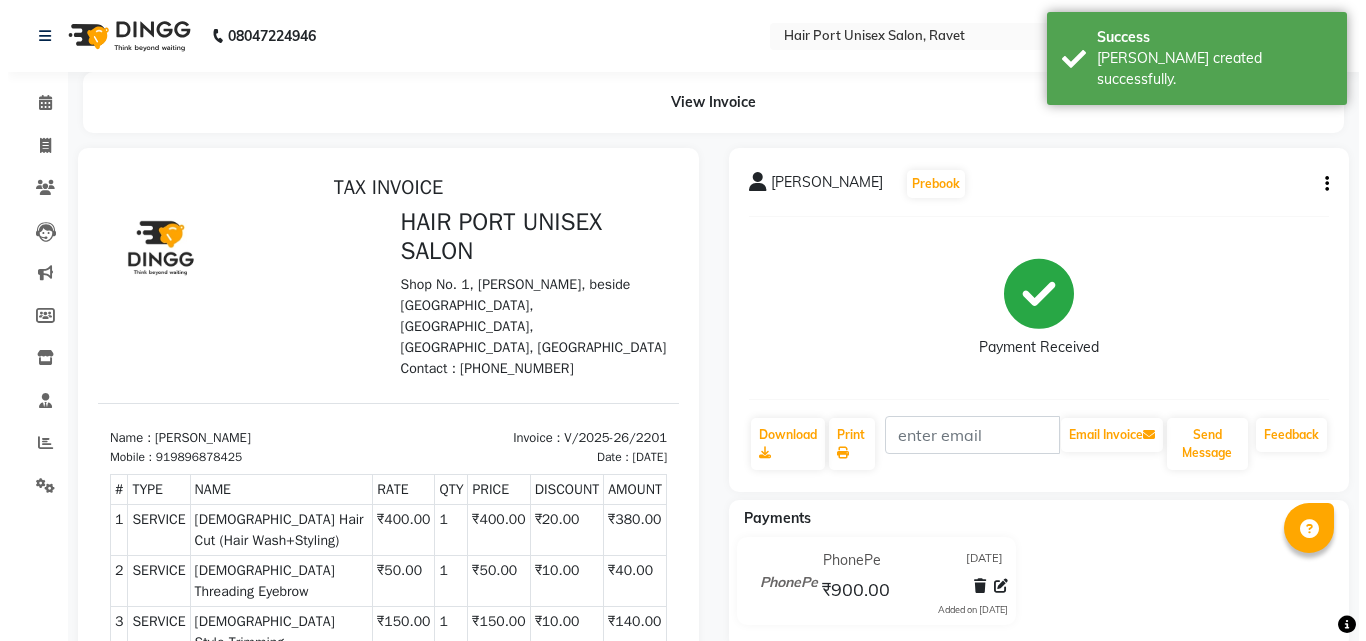 scroll, scrollTop: 0, scrollLeft: 0, axis: both 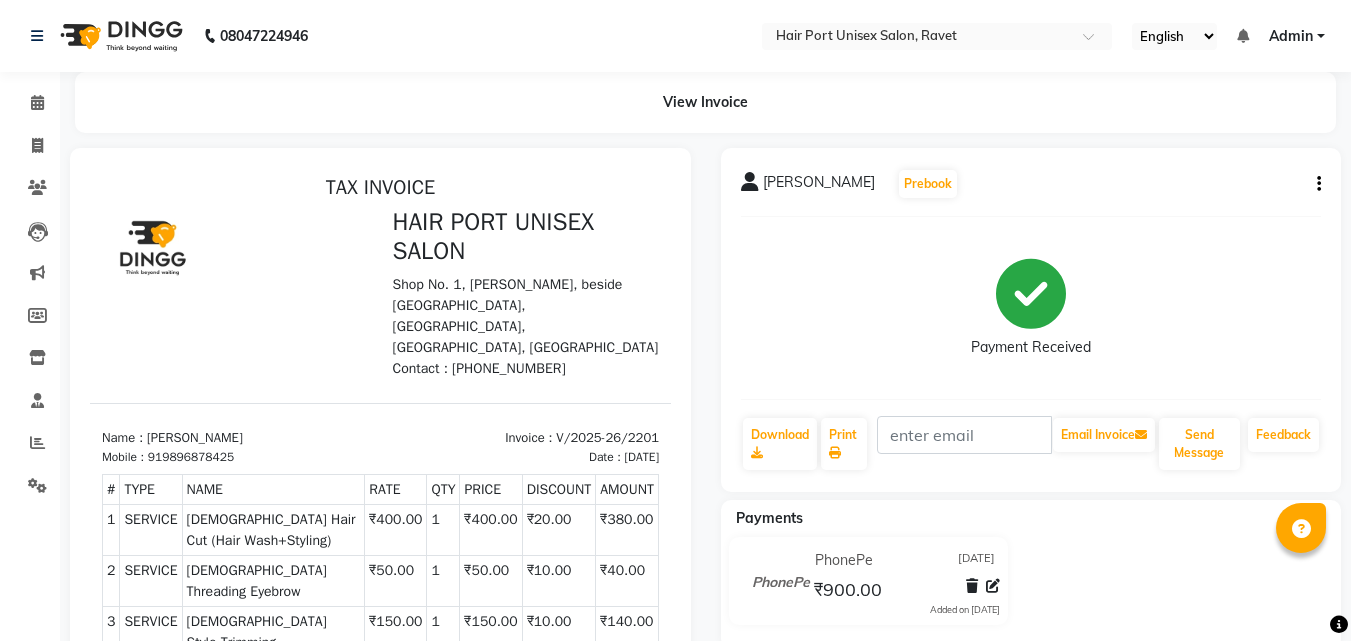 select on "service" 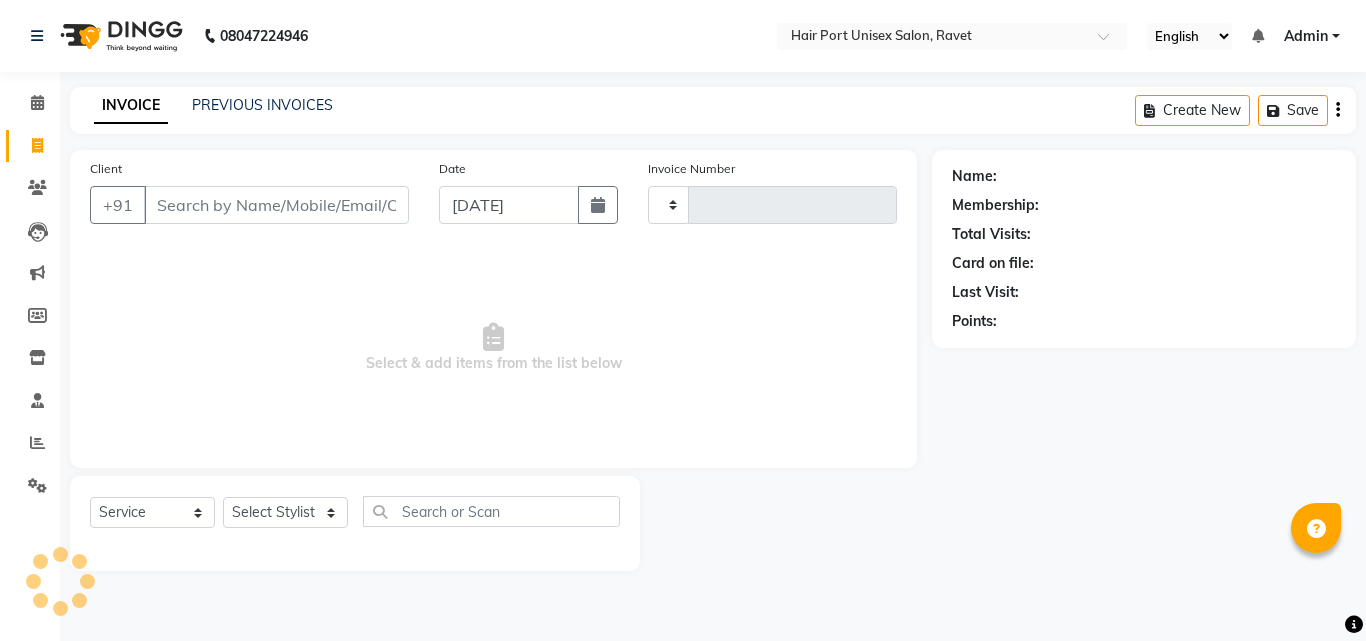 type on "2202" 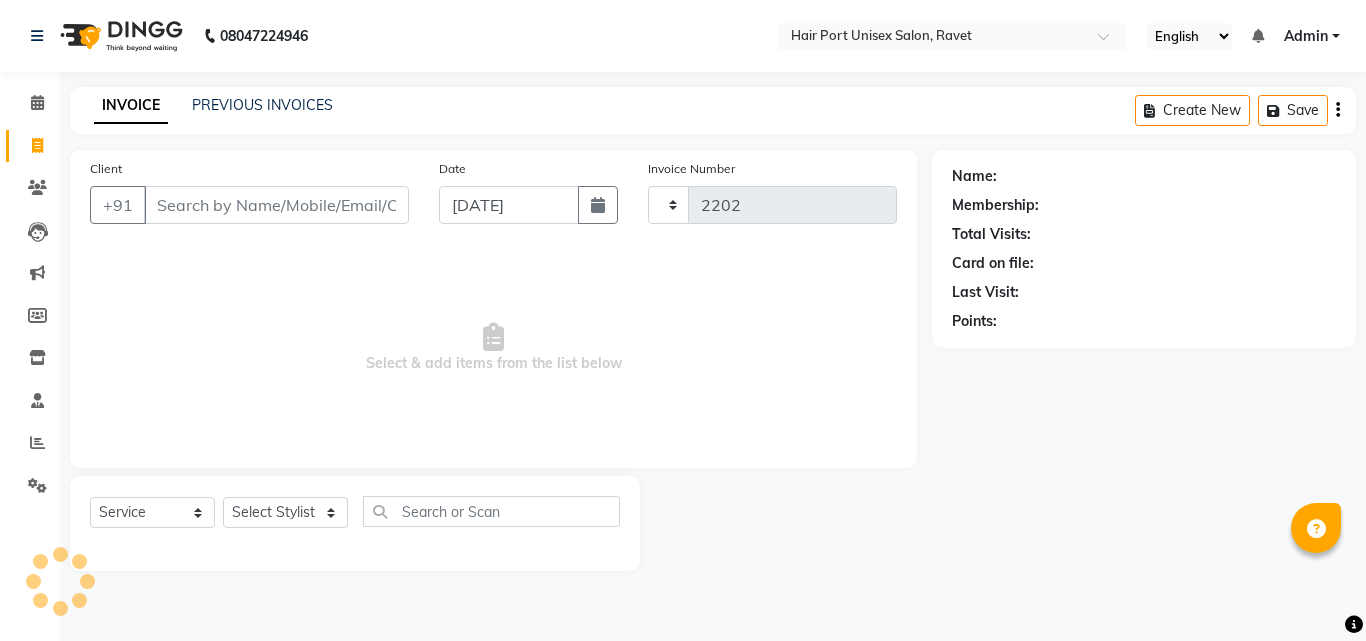 select on "7015" 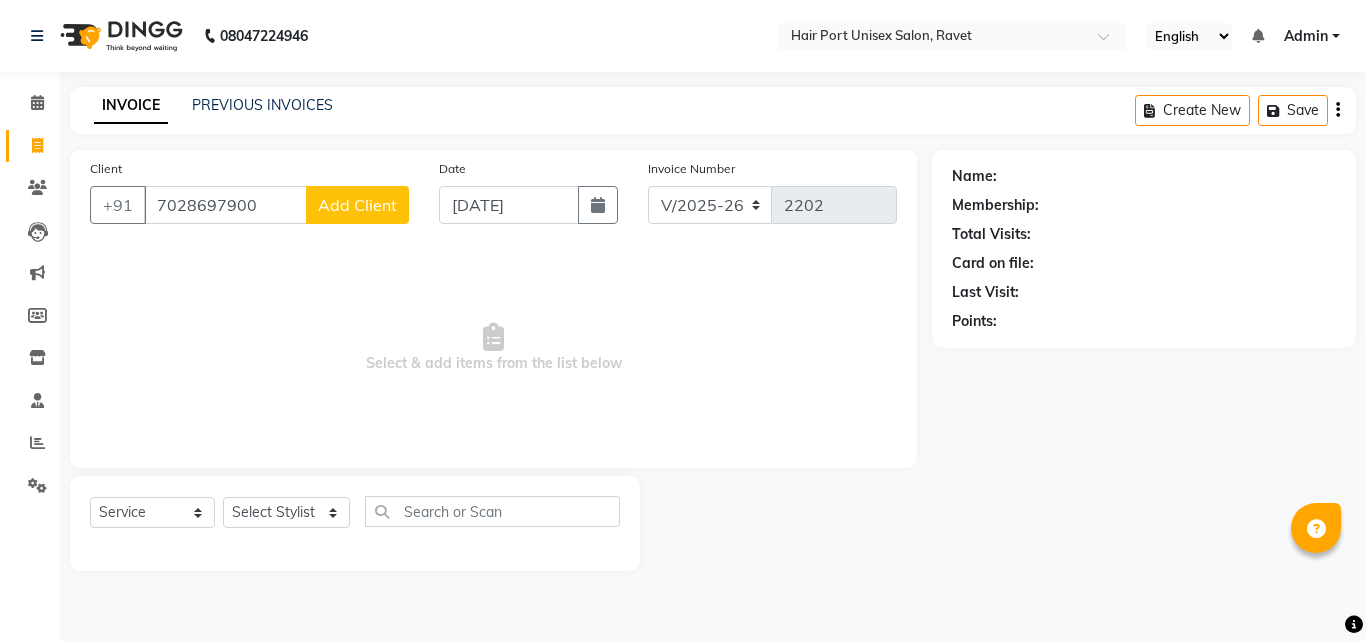 type on "7028697900" 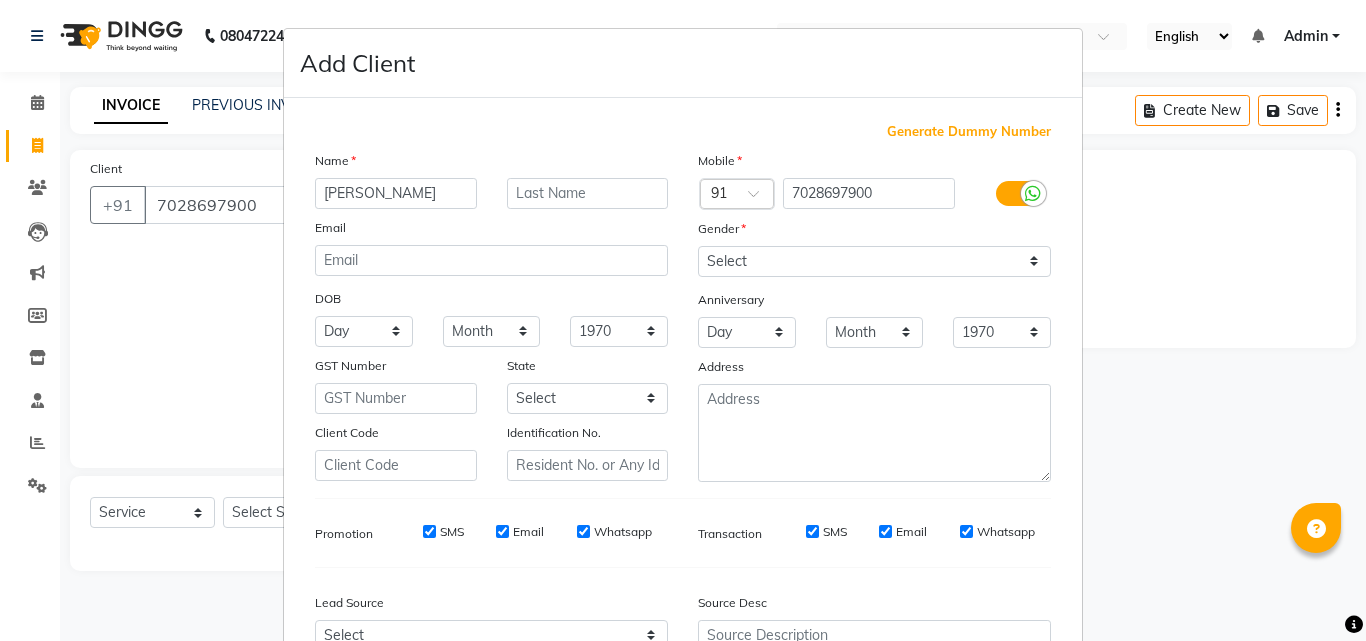 type on "[PERSON_NAME]" 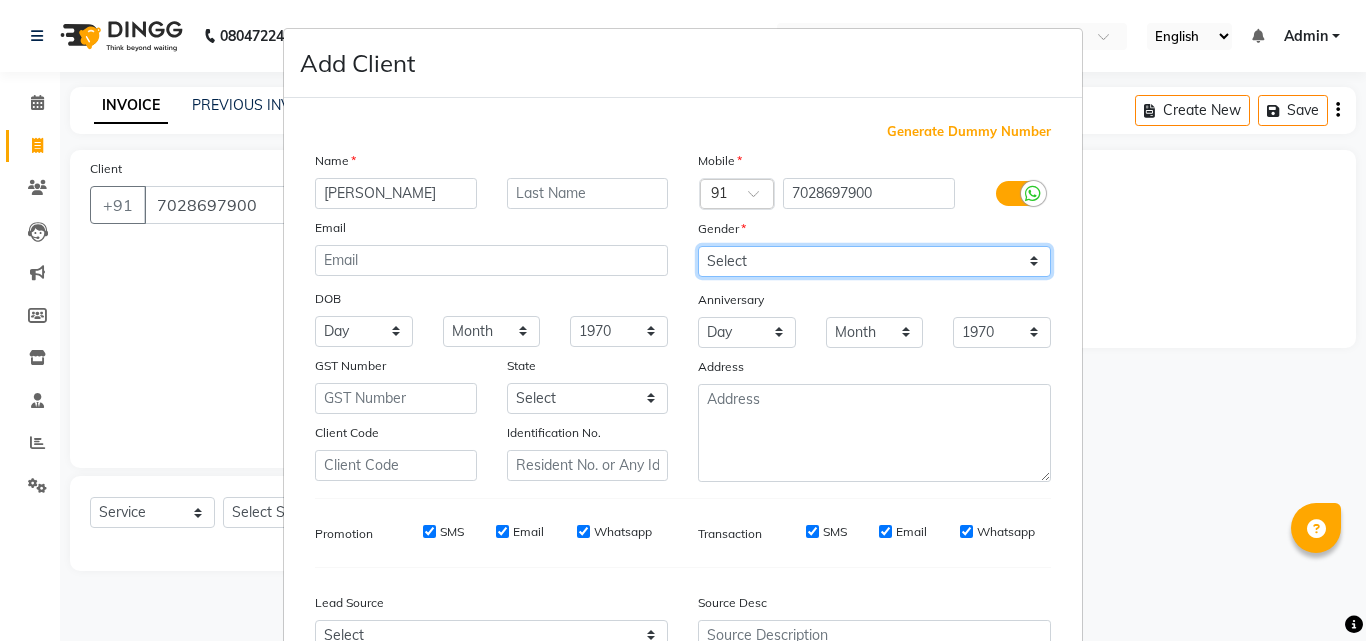click on "Select [DEMOGRAPHIC_DATA] [DEMOGRAPHIC_DATA] Other Prefer Not To Say" at bounding box center (874, 261) 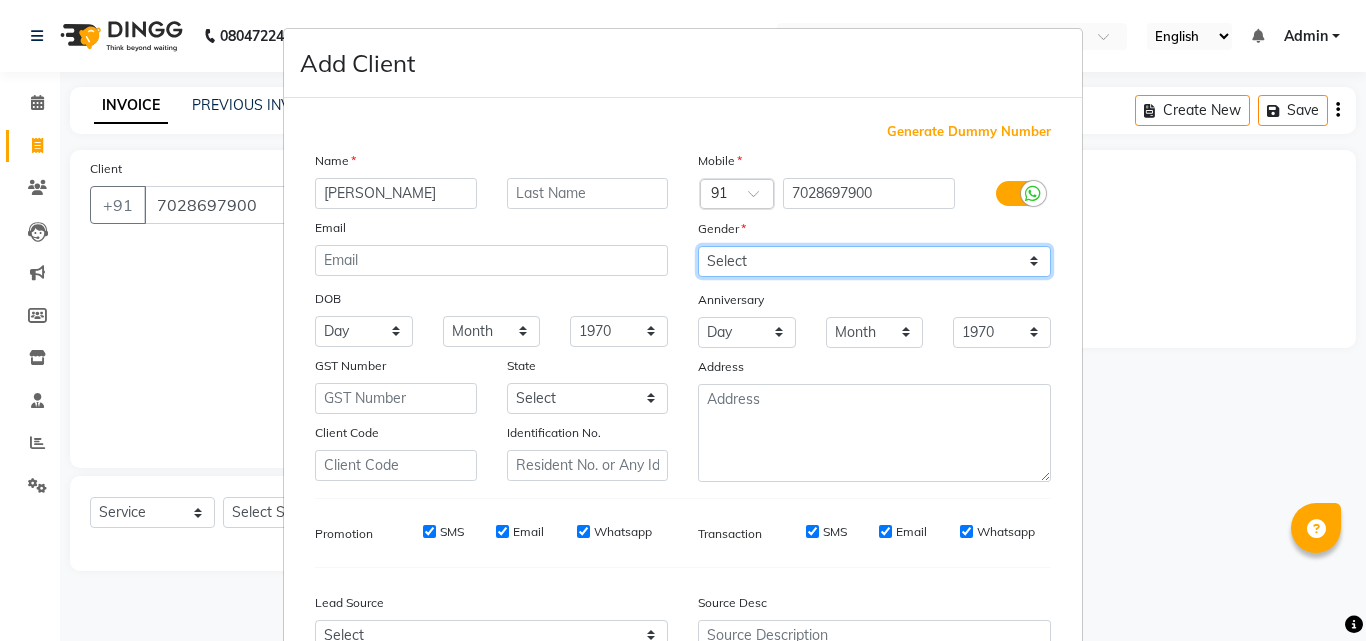 select on "[DEMOGRAPHIC_DATA]" 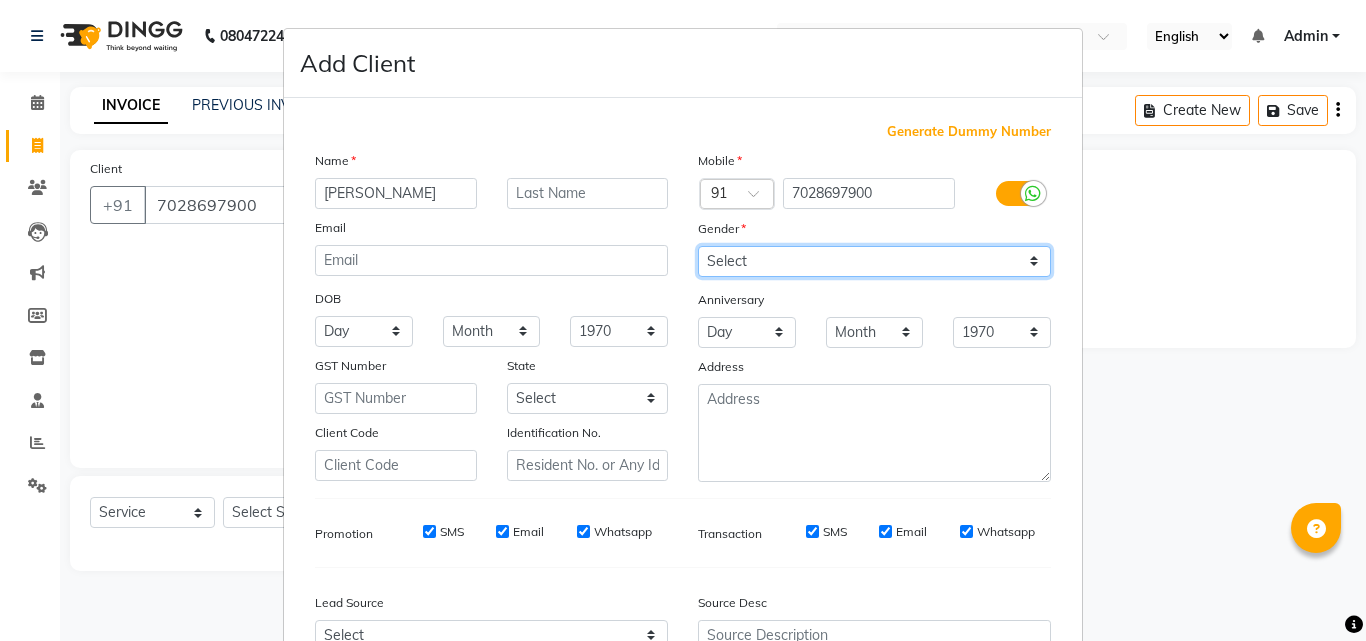 click on "Select [DEMOGRAPHIC_DATA] [DEMOGRAPHIC_DATA] Other Prefer Not To Say" at bounding box center [874, 261] 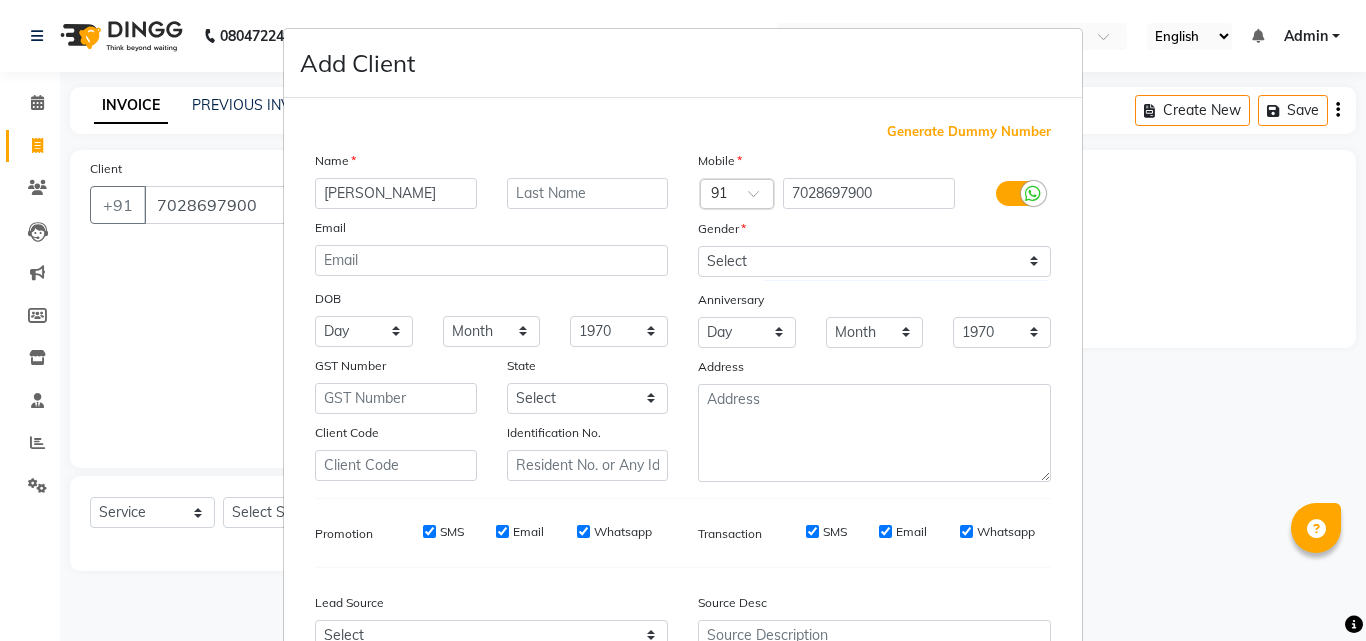 click on "Add Client Generate Dummy Number Name [PERSON_NAME] Email DOB Day 01 02 03 04 05 06 07 08 09 10 11 12 13 14 15 16 17 18 19 20 21 22 23 24 25 26 27 28 29 30 31 Month January February March April May June July August September October November [DATE] 1941 1942 1943 1944 1945 1946 1947 1948 1949 1950 1951 1952 1953 1954 1955 1956 1957 1958 1959 1960 1961 1962 1963 1964 1965 1966 1967 1968 1969 1970 1971 1972 1973 1974 1975 1976 1977 1978 1979 1980 1981 1982 1983 1984 1985 1986 1987 1988 1989 1990 1991 1992 1993 1994 1995 1996 1997 1998 1999 2000 2001 2002 2003 2004 2005 2006 2007 2008 2009 2010 2011 2012 2013 2014 2015 2016 2017 2018 2019 2020 2021 2022 2023 2024 GST Number State Select [GEOGRAPHIC_DATA] [GEOGRAPHIC_DATA] [GEOGRAPHIC_DATA] [GEOGRAPHIC_DATA] [GEOGRAPHIC_DATA] [GEOGRAPHIC_DATA] [GEOGRAPHIC_DATA] [GEOGRAPHIC_DATA] and [GEOGRAPHIC_DATA] [GEOGRAPHIC_DATA] [GEOGRAPHIC_DATA] [GEOGRAPHIC_DATA] [GEOGRAPHIC_DATA] [GEOGRAPHIC_DATA] [GEOGRAPHIC_DATA] [GEOGRAPHIC_DATA] [GEOGRAPHIC_DATA] [GEOGRAPHIC_DATA] [GEOGRAPHIC_DATA] [GEOGRAPHIC_DATA] [GEOGRAPHIC_DATA] [GEOGRAPHIC_DATA] [GEOGRAPHIC_DATA] [GEOGRAPHIC_DATA] [GEOGRAPHIC_DATA] [GEOGRAPHIC_DATA] [GEOGRAPHIC_DATA] [GEOGRAPHIC_DATA] [GEOGRAPHIC_DATA] [GEOGRAPHIC_DATA]" at bounding box center [683, 320] 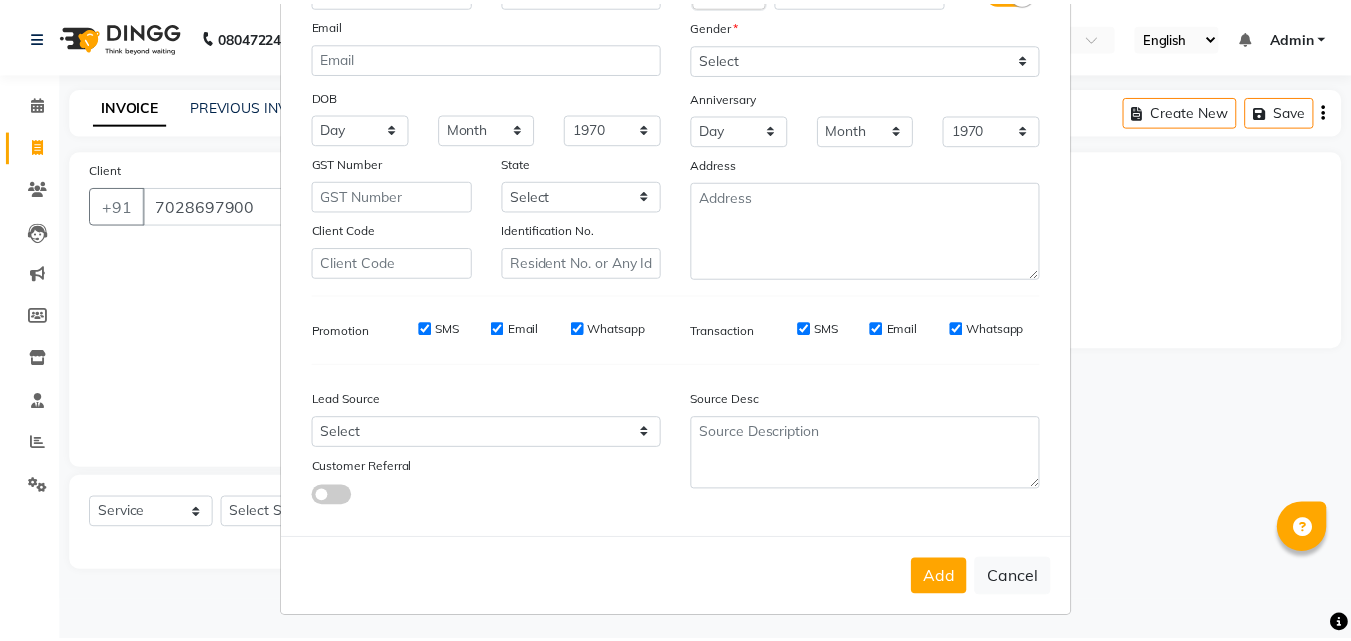 scroll, scrollTop: 208, scrollLeft: 0, axis: vertical 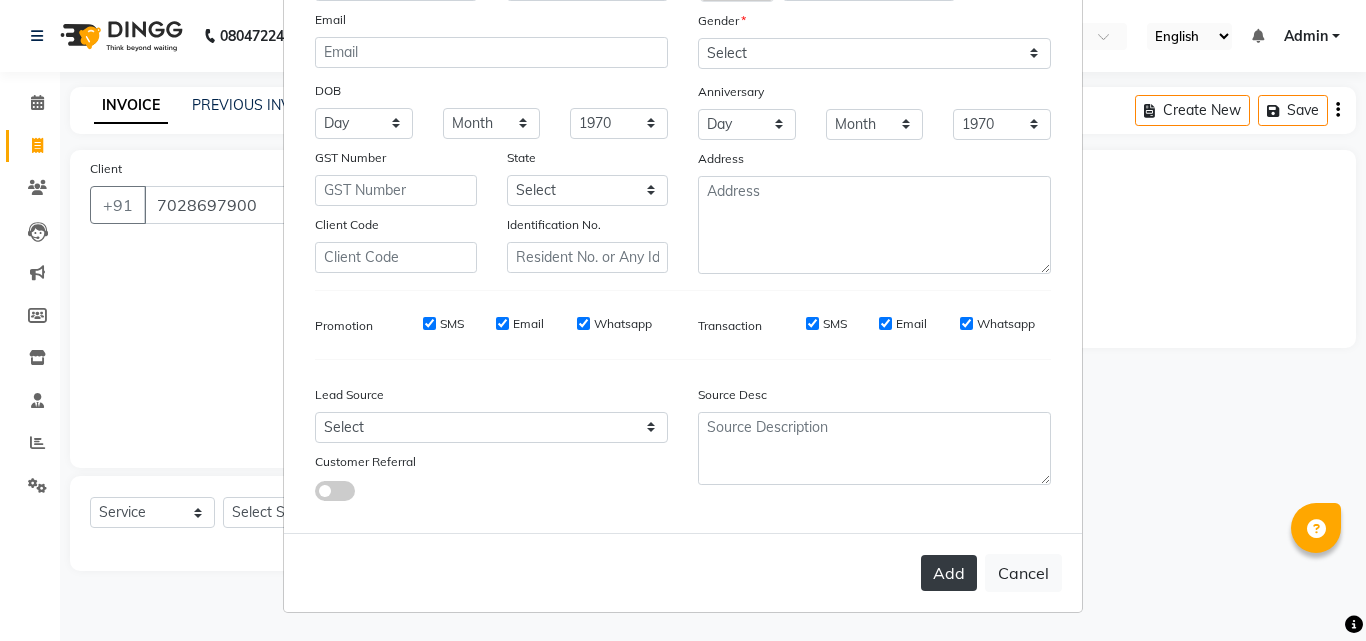 click on "Add" at bounding box center [949, 573] 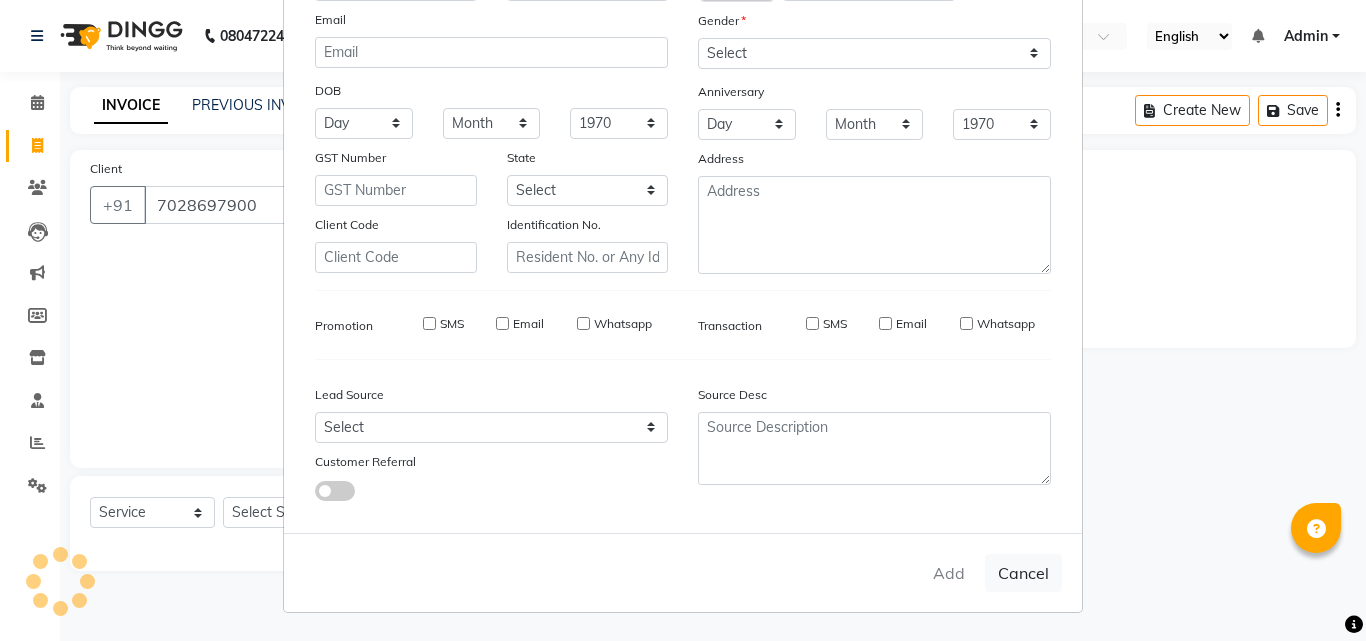 type 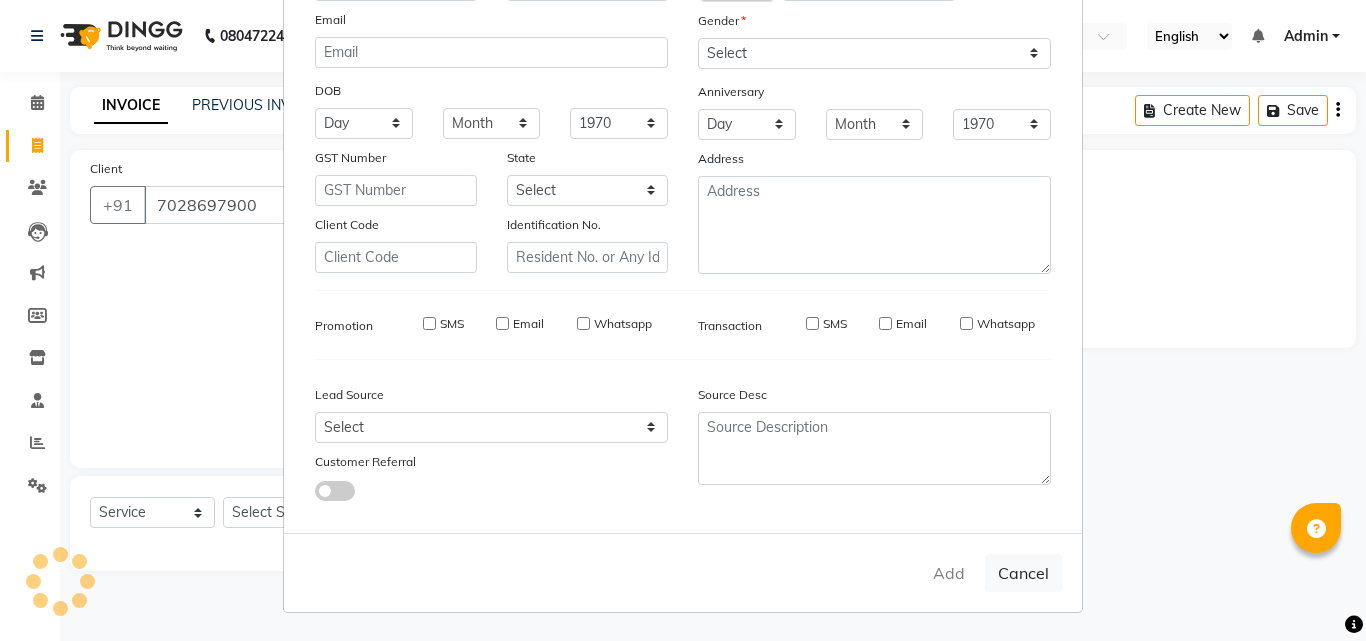 select 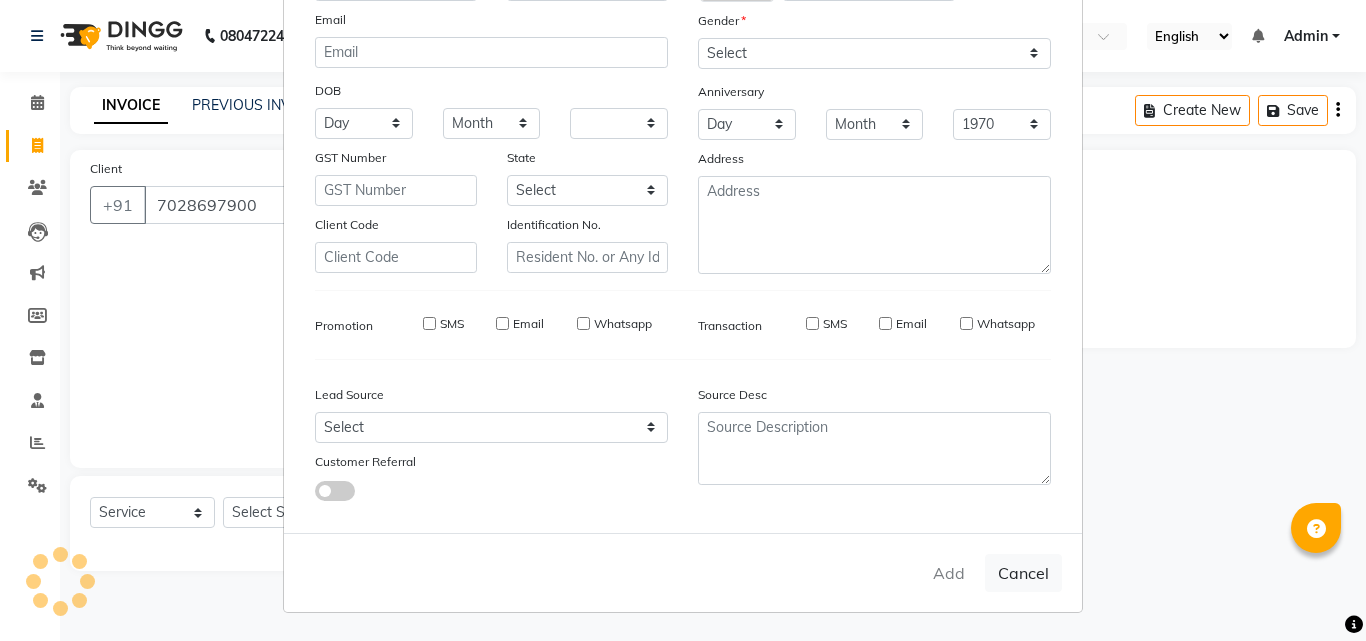 select 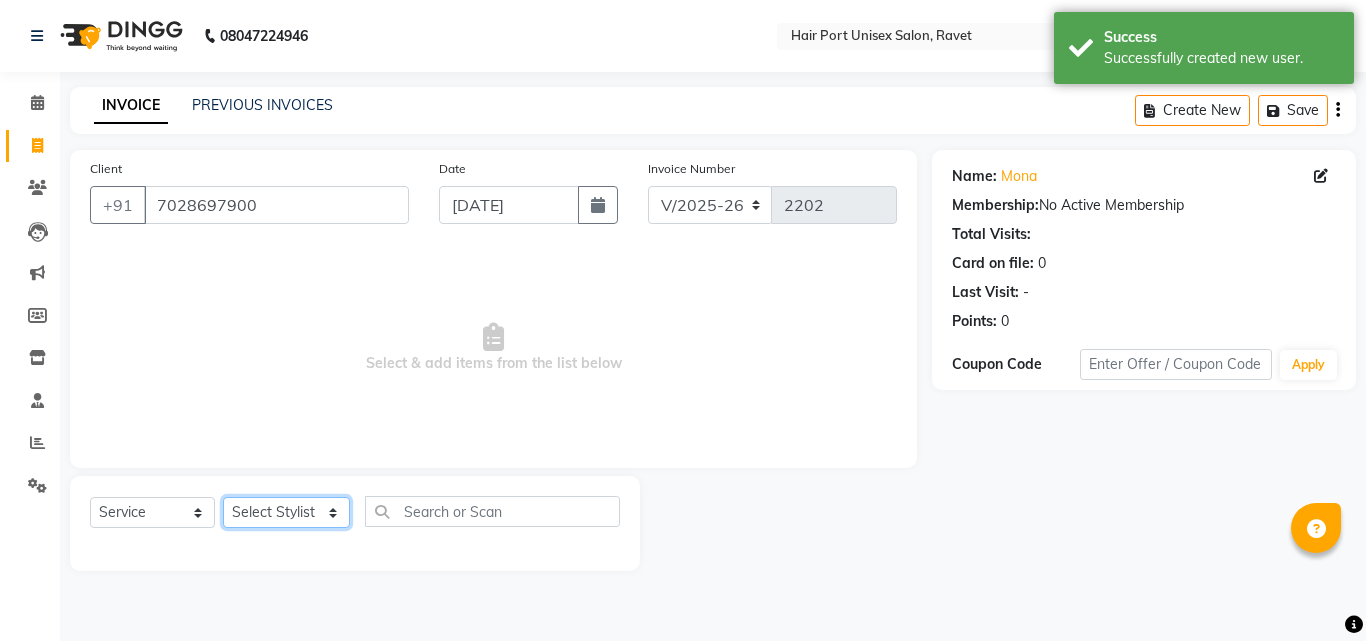 click on "Select Stylist [PERSON_NAME]  [PERSON_NAME] [PERSON_NAME] [PERSON_NAME] [PERSON_NAME]  [PERSON_NAME] [PERSON_NAME] Mane" 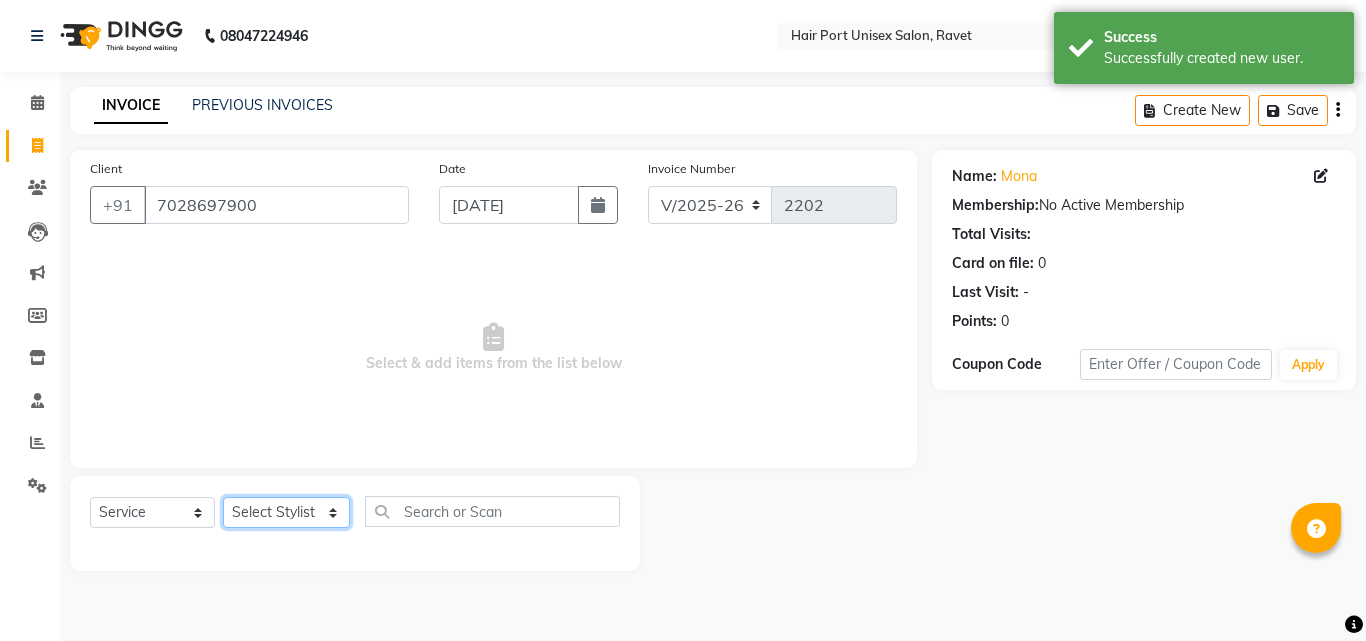 select on "65581" 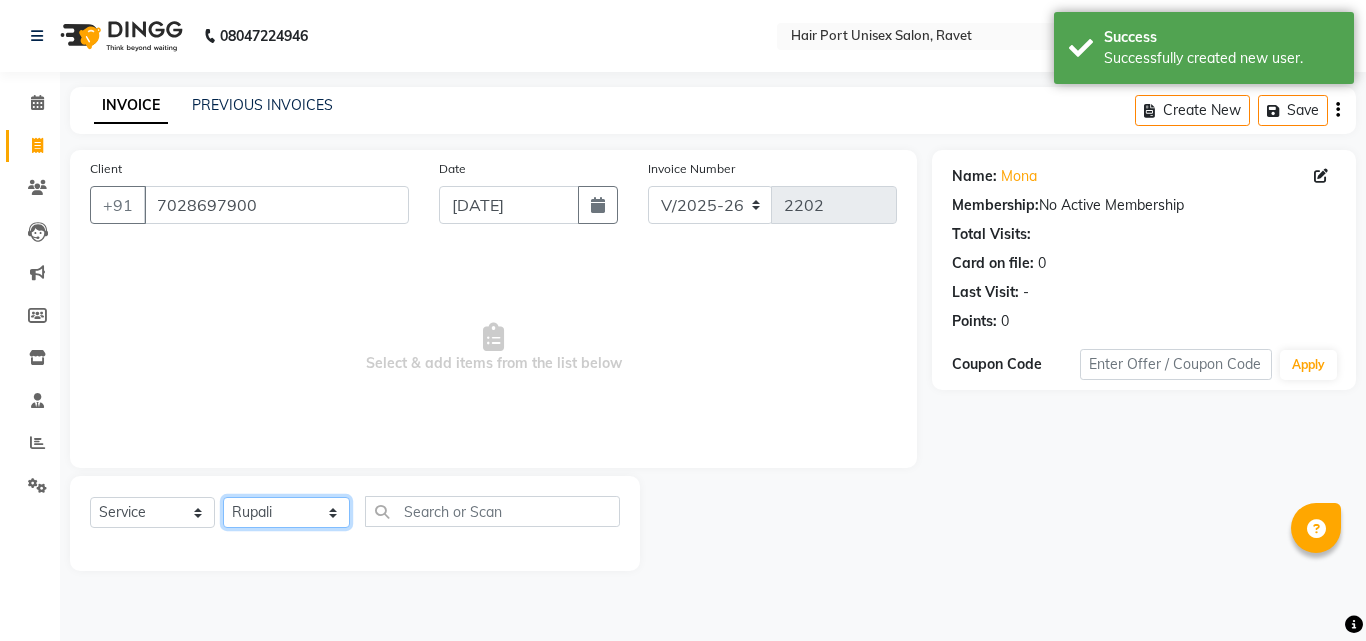 click on "Select Stylist [PERSON_NAME]  [PERSON_NAME] [PERSON_NAME] [PERSON_NAME] [PERSON_NAME]  [PERSON_NAME] [PERSON_NAME] Mane" 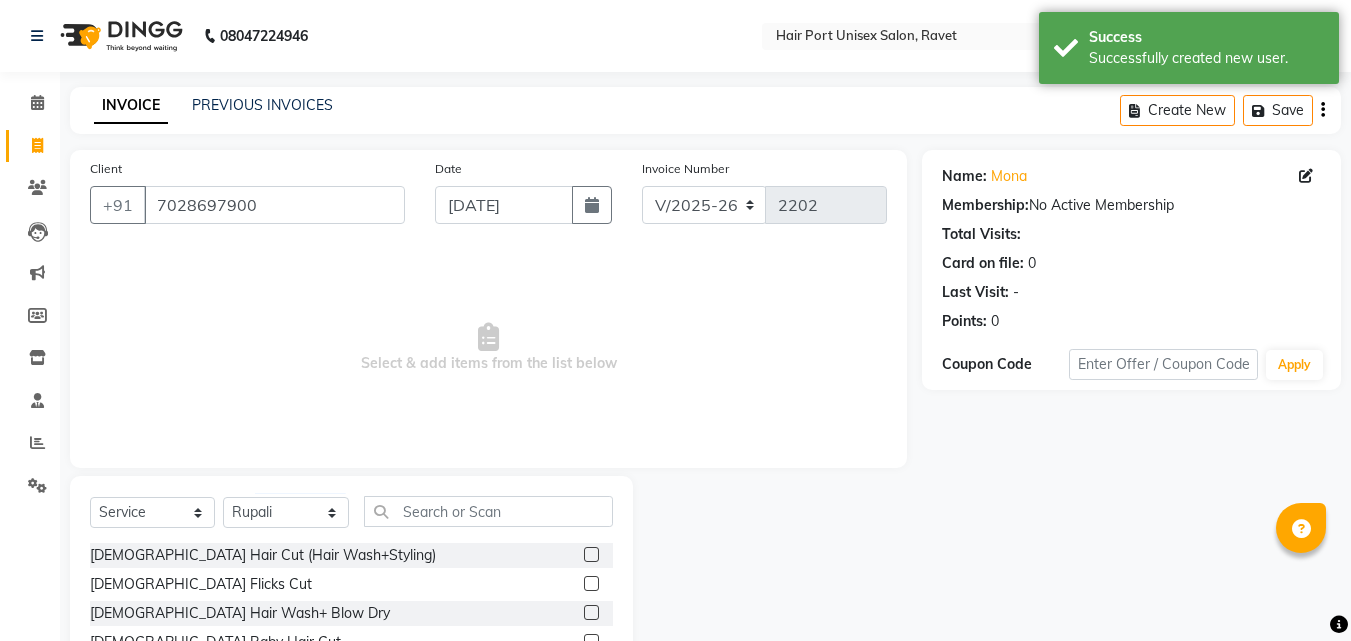 click 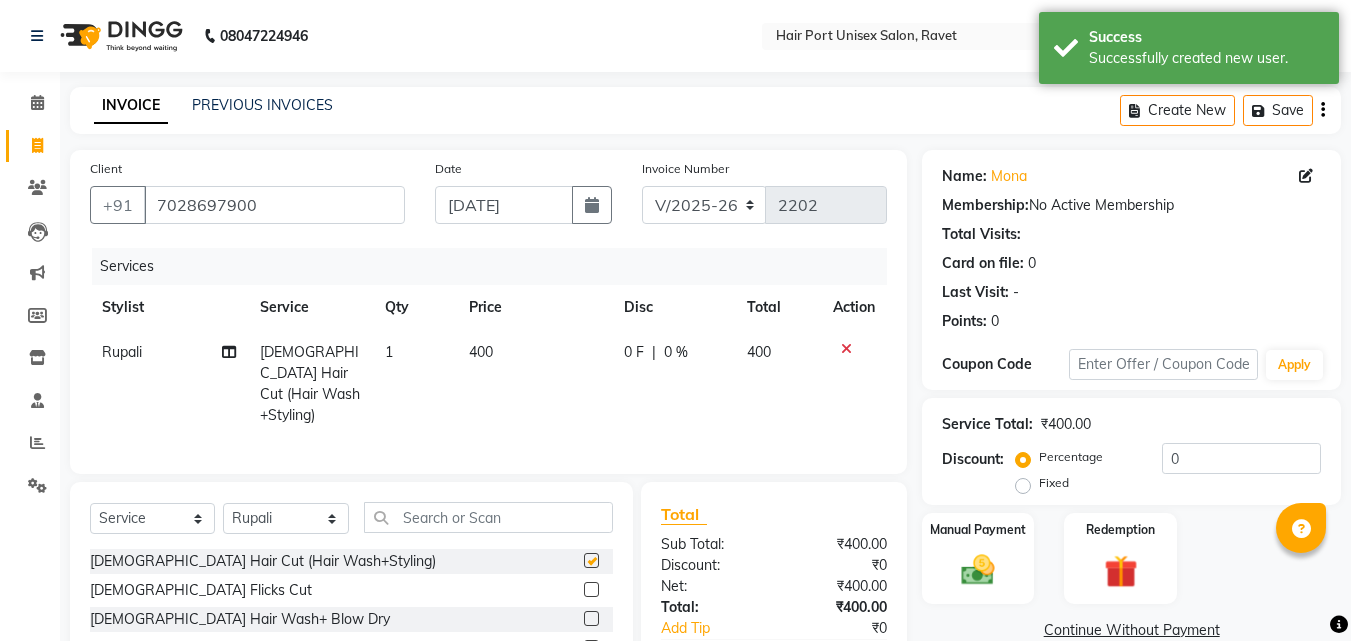 checkbox on "false" 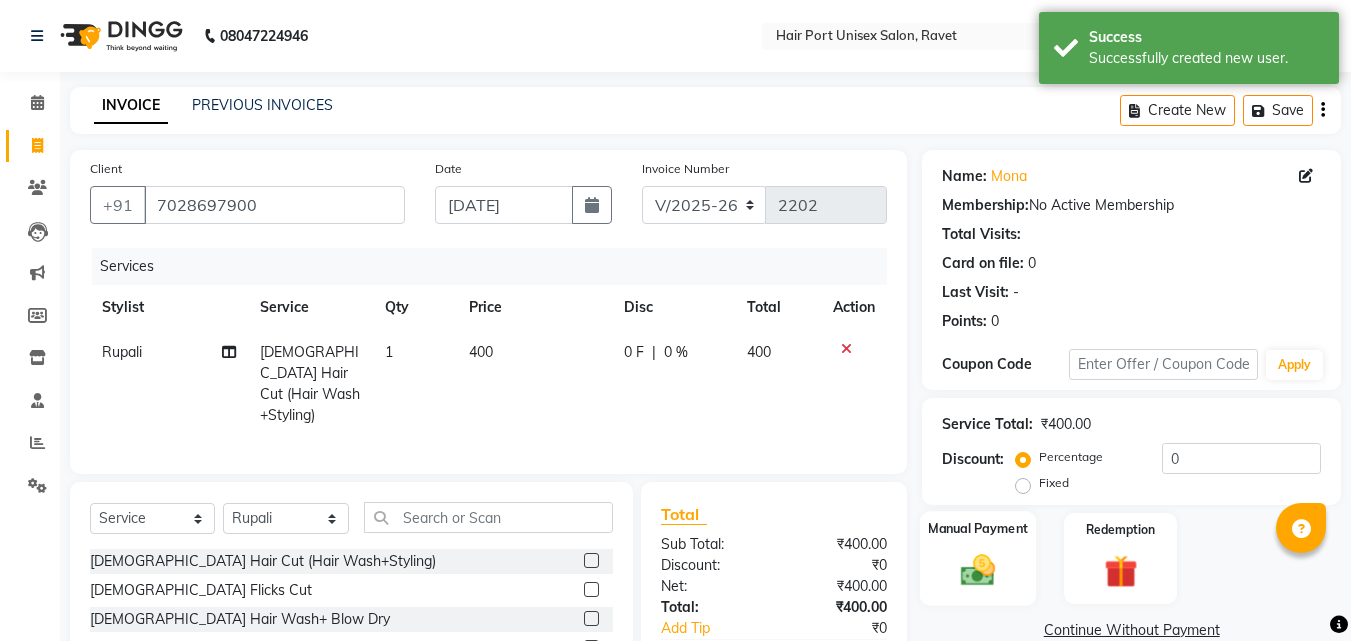click 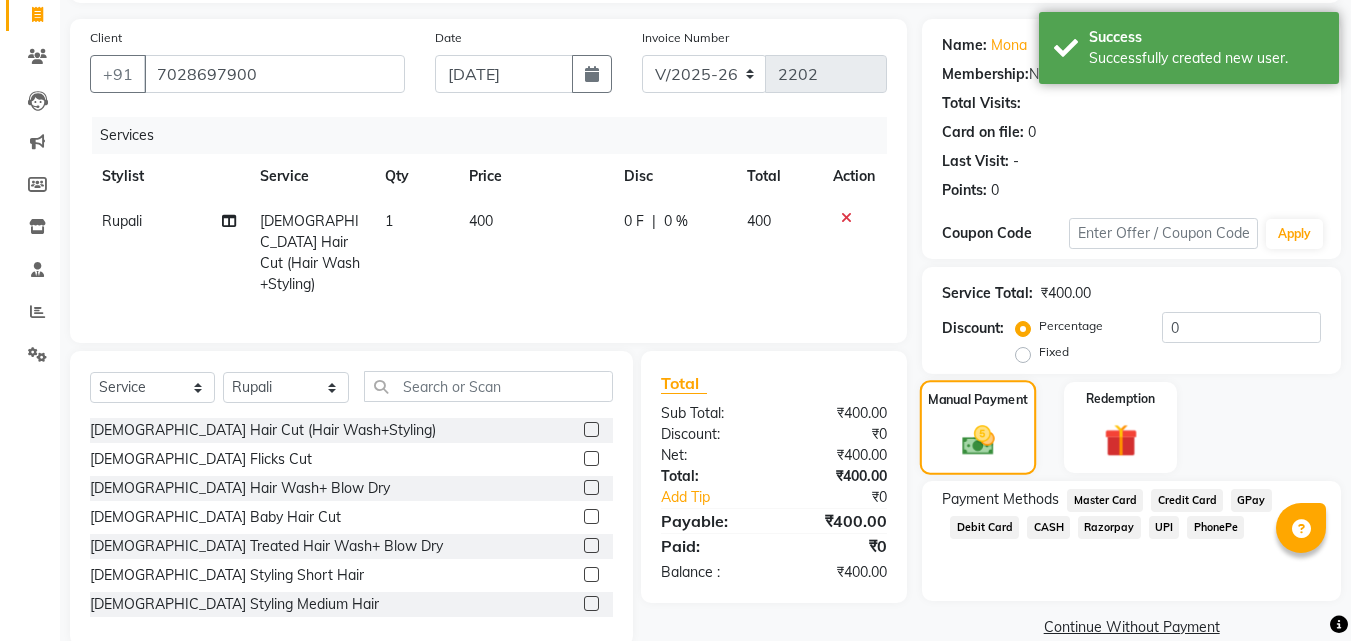 scroll, scrollTop: 162, scrollLeft: 0, axis: vertical 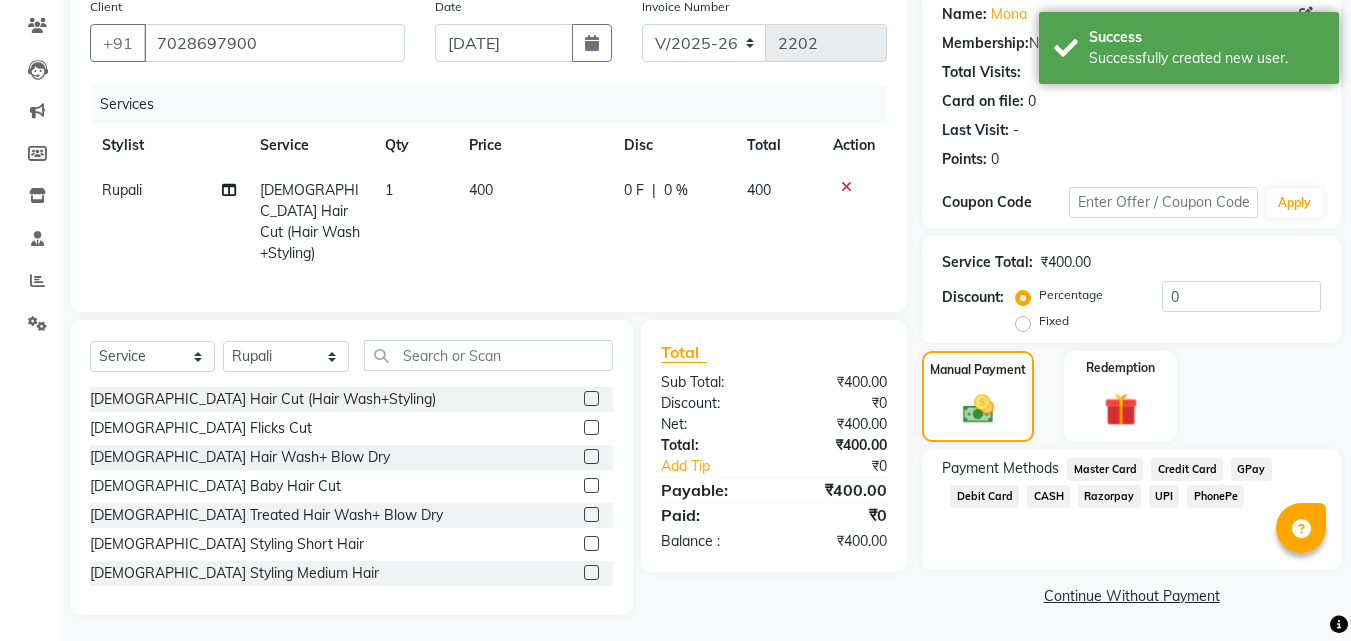 click on "PhonePe" 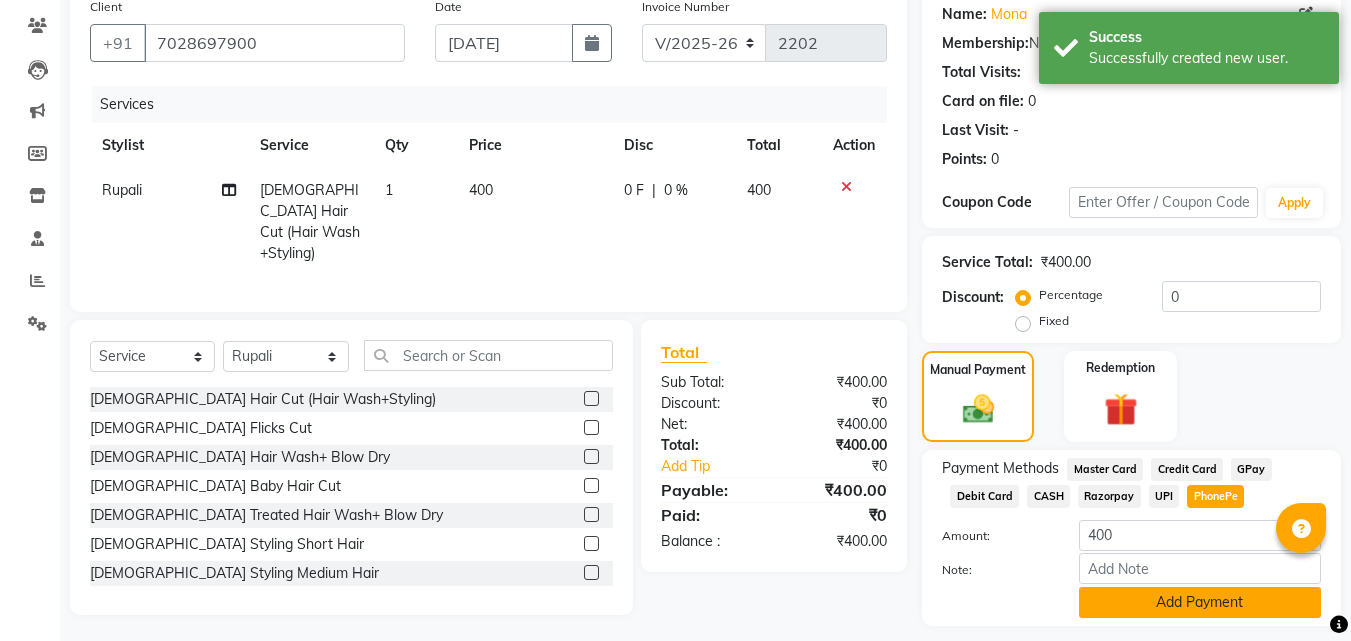 click on "Add Payment" 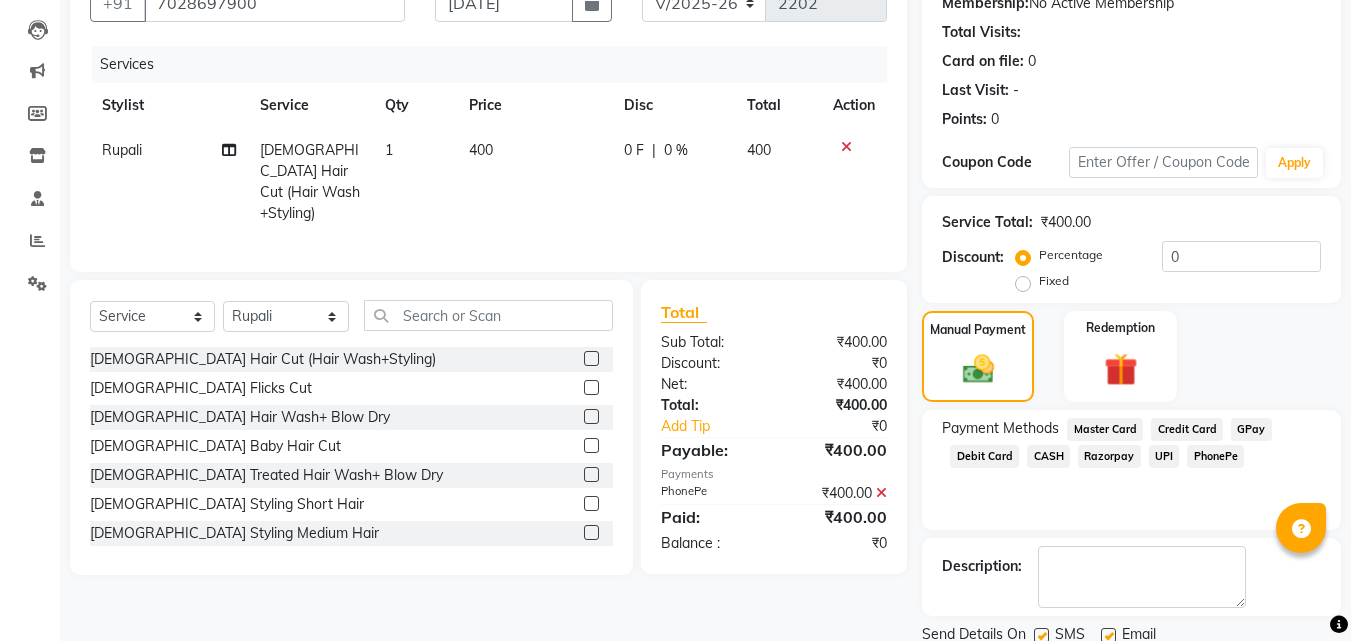 scroll, scrollTop: 275, scrollLeft: 0, axis: vertical 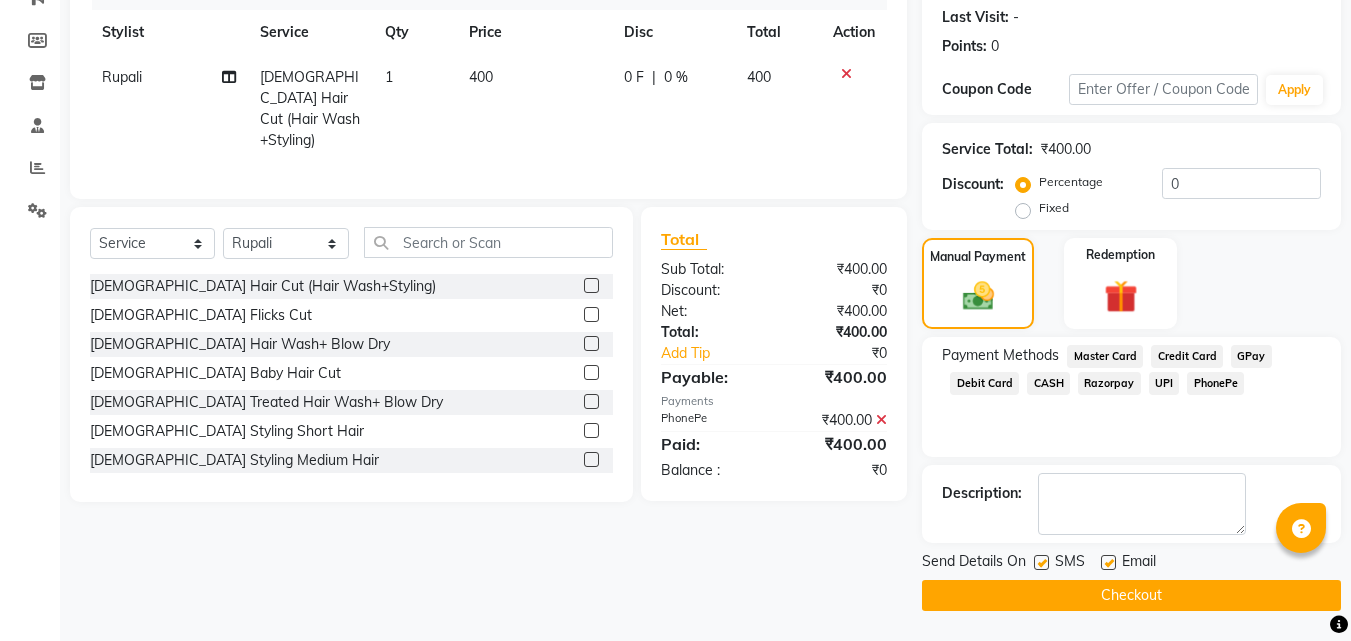 click on "Checkout" 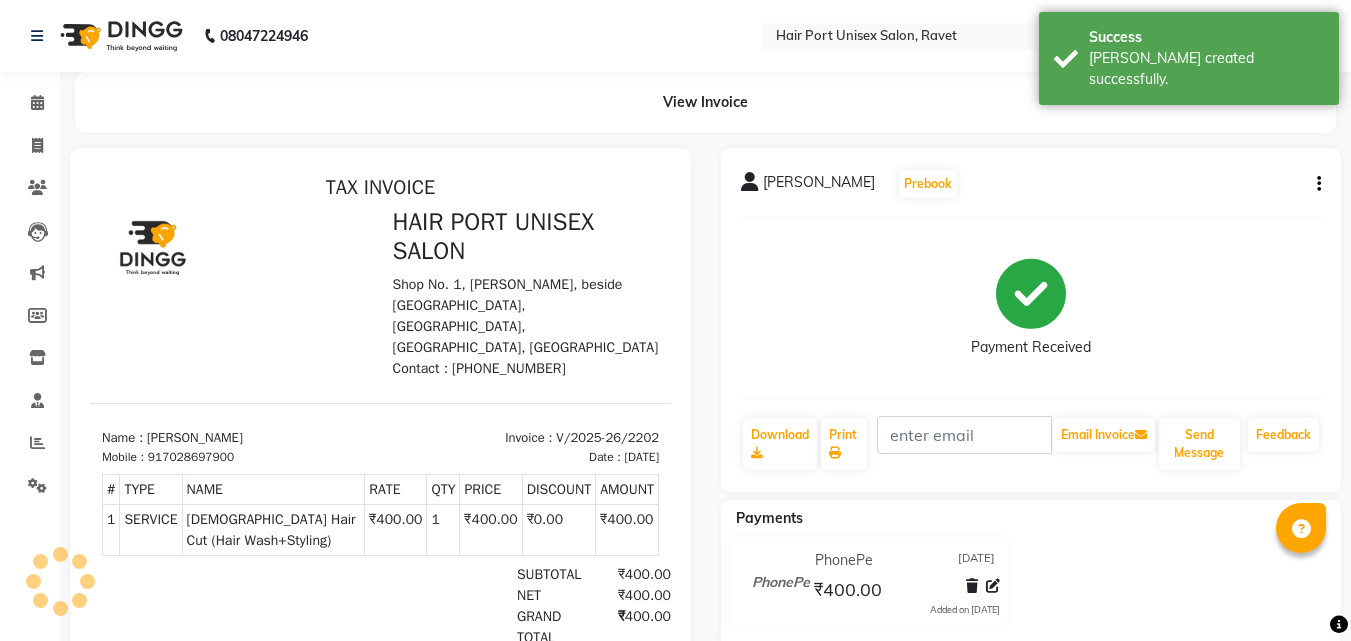 scroll, scrollTop: 0, scrollLeft: 0, axis: both 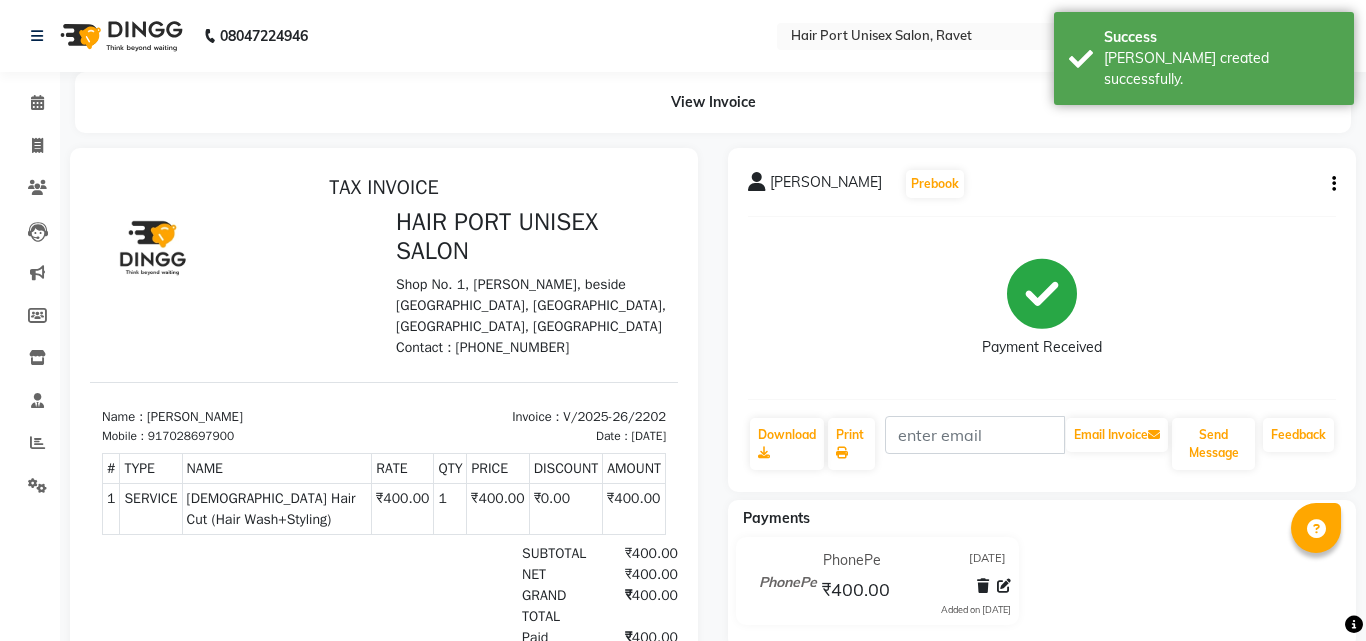 select on "service" 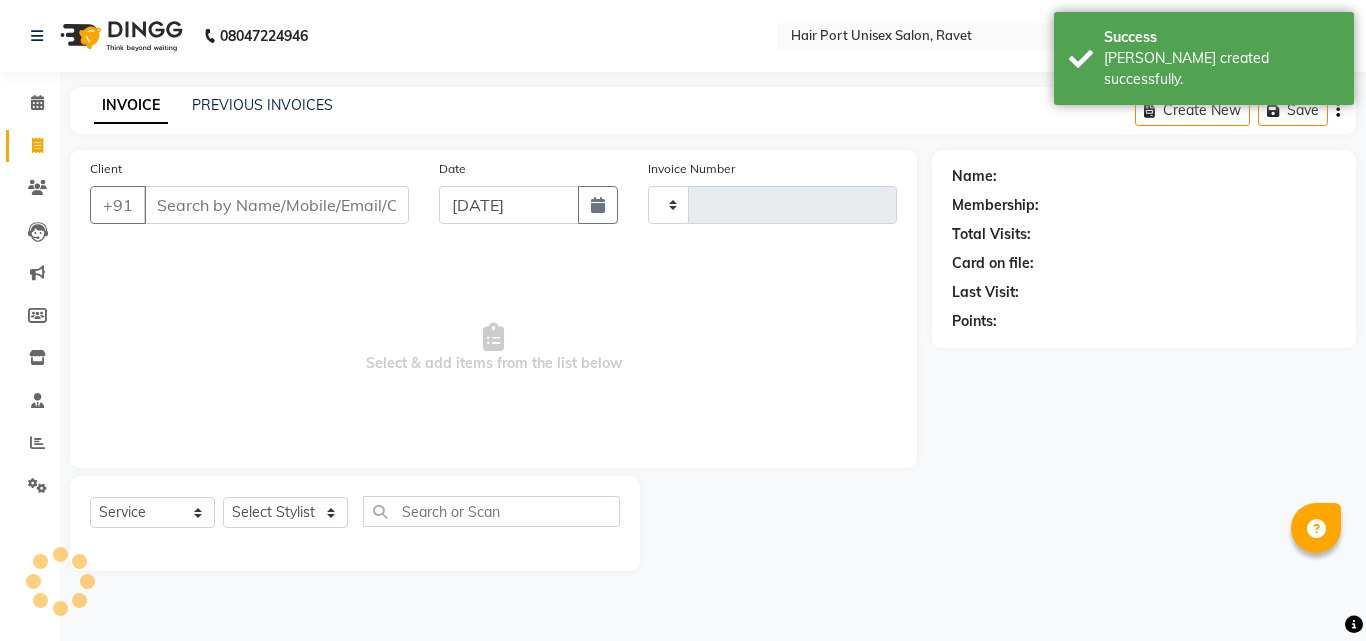 type on "s" 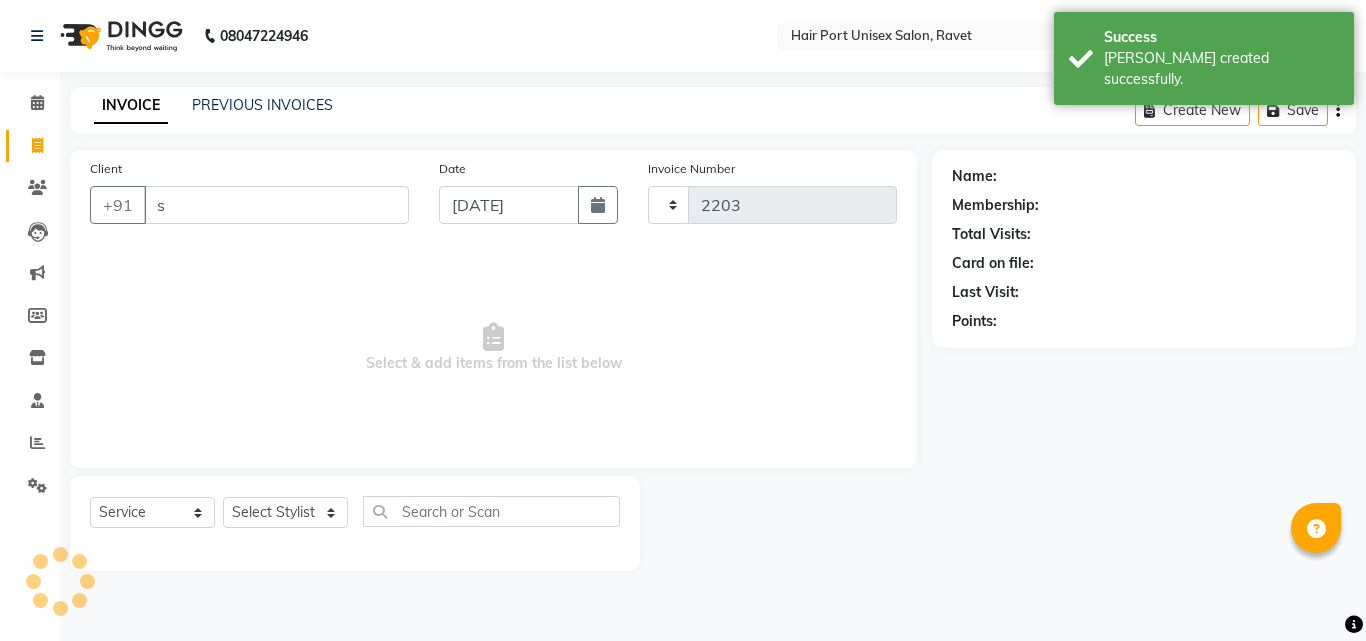 select on "7015" 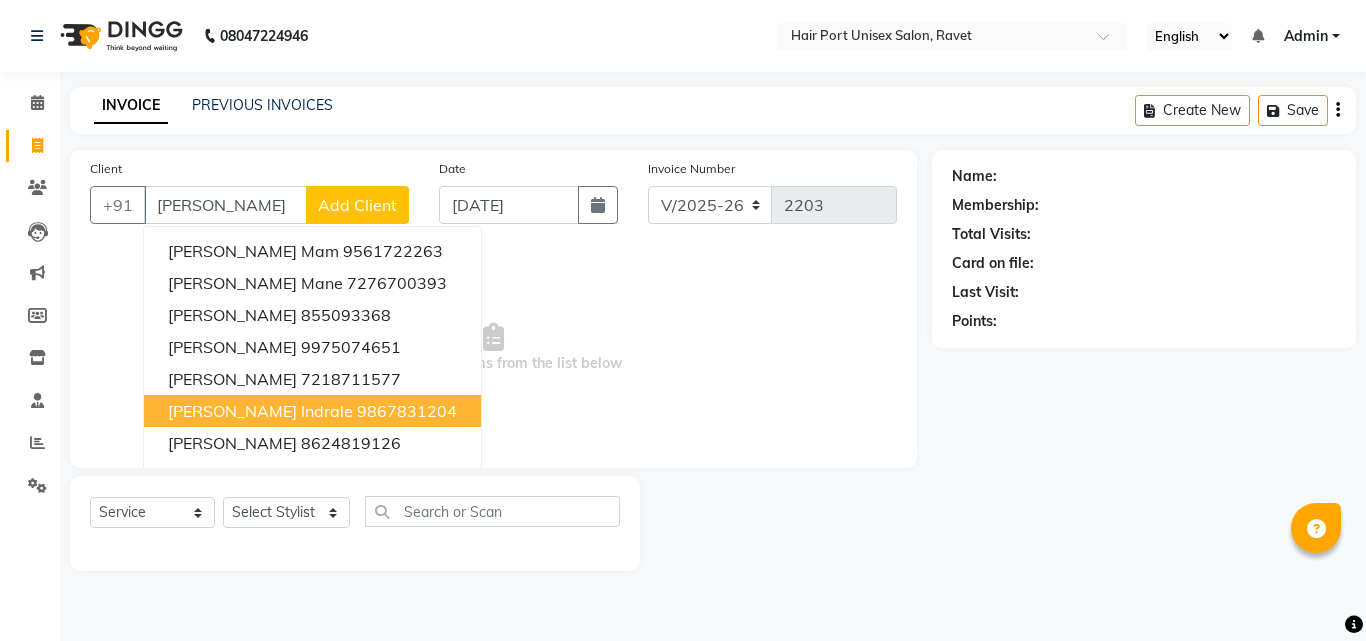 click on "9867831204" at bounding box center [407, 411] 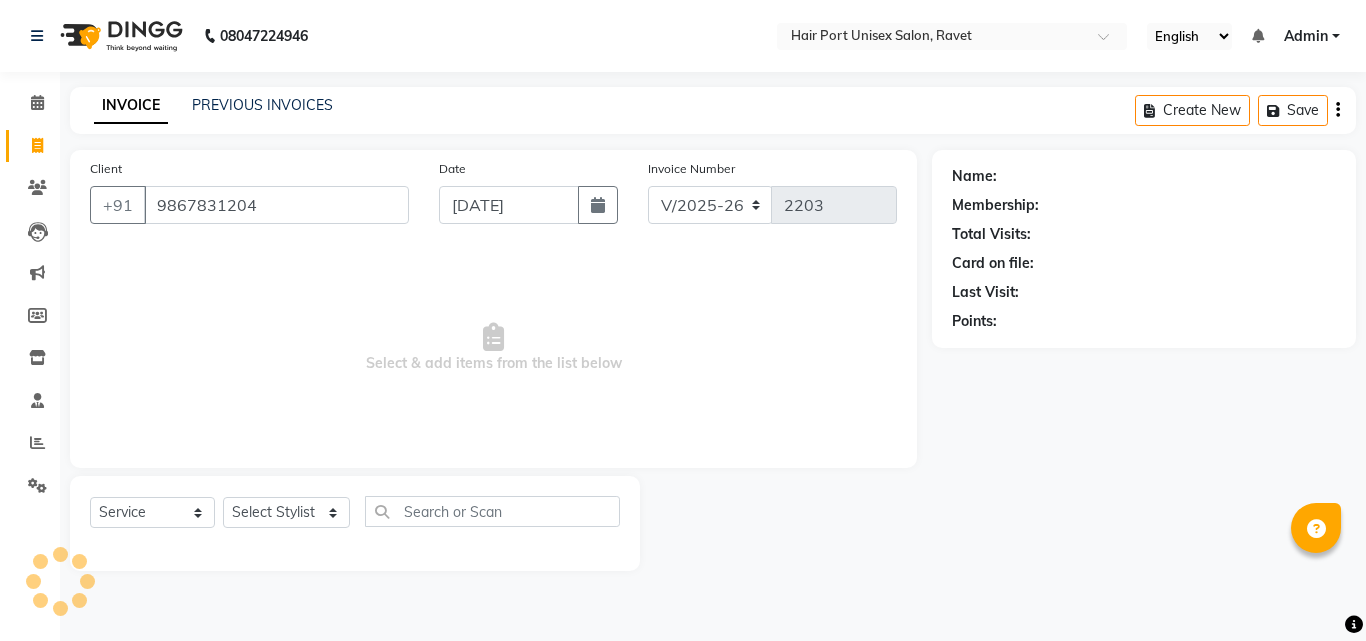 type on "9867831204" 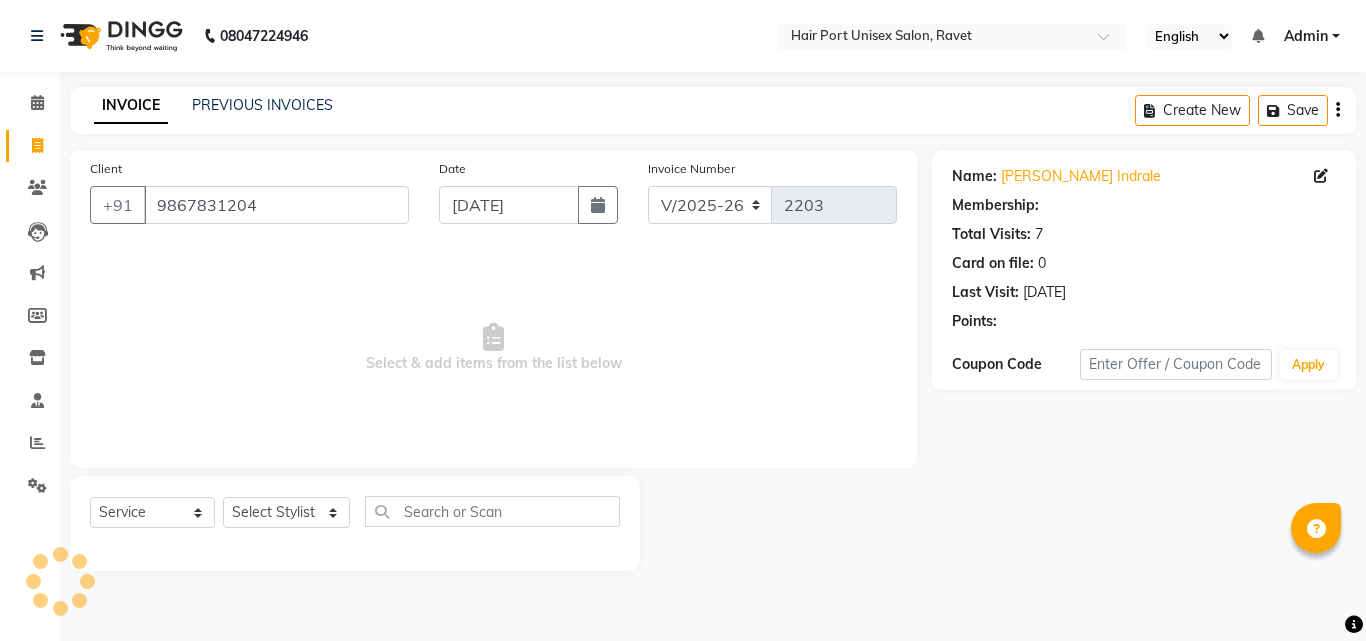 select on "1: Object" 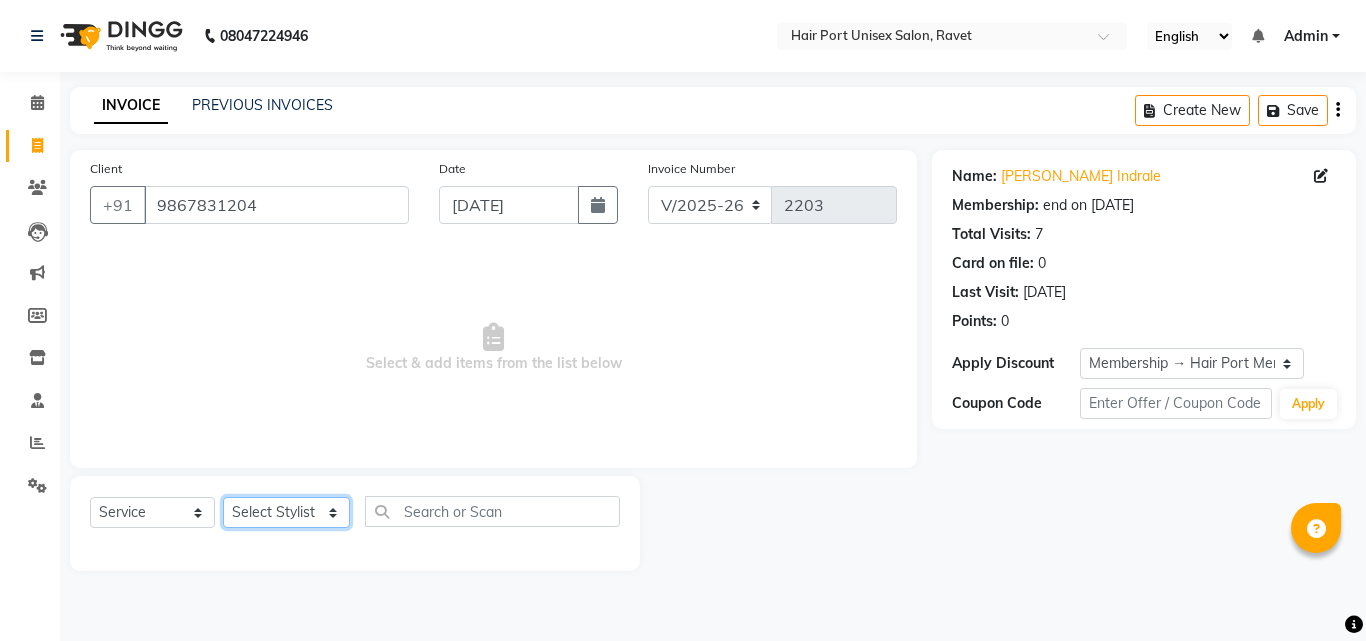 click on "Select Stylist [PERSON_NAME]  [PERSON_NAME] [PERSON_NAME] [PERSON_NAME] [PERSON_NAME]  [PERSON_NAME] [PERSON_NAME] Mane" 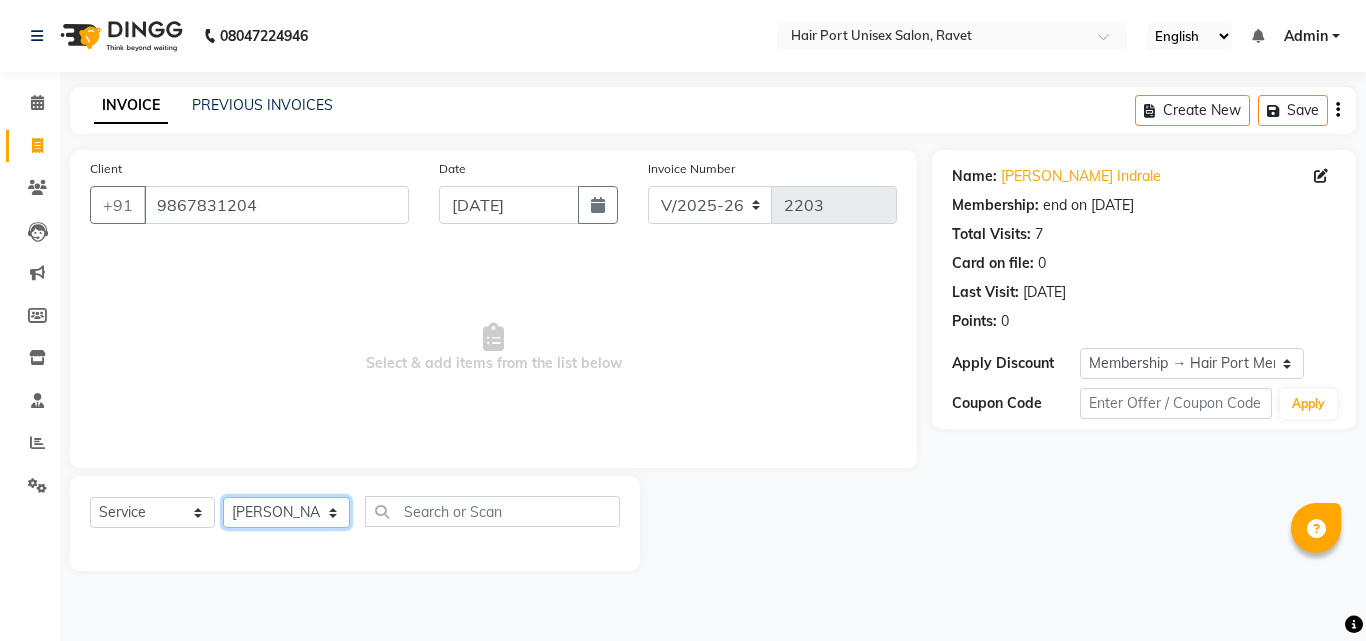 click on "Select Stylist [PERSON_NAME]  [PERSON_NAME] [PERSON_NAME] [PERSON_NAME] [PERSON_NAME]  [PERSON_NAME] [PERSON_NAME] Mane" 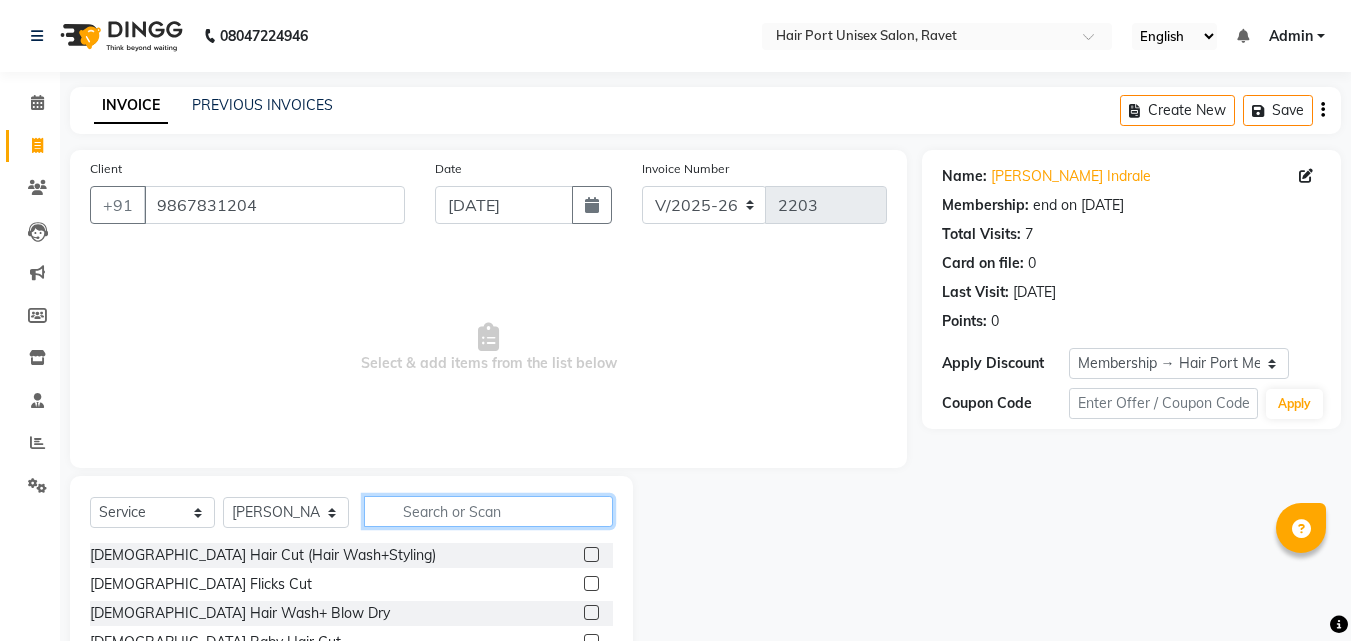 click 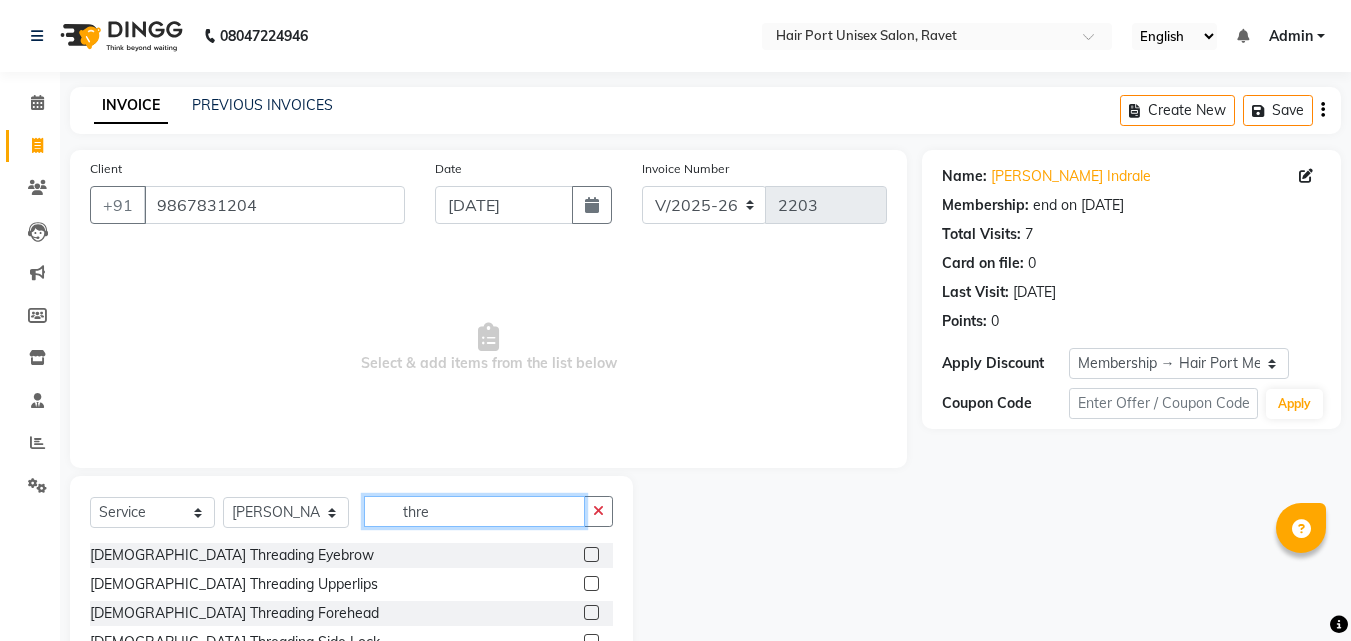 type on "thre" 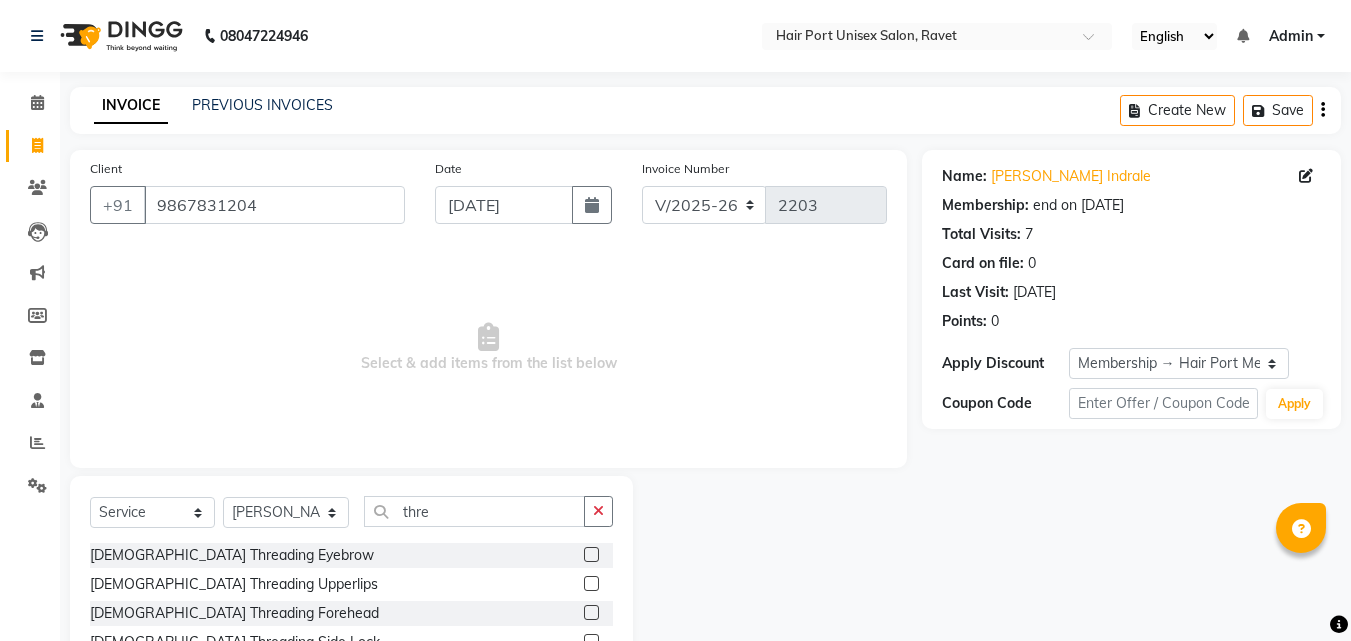 click 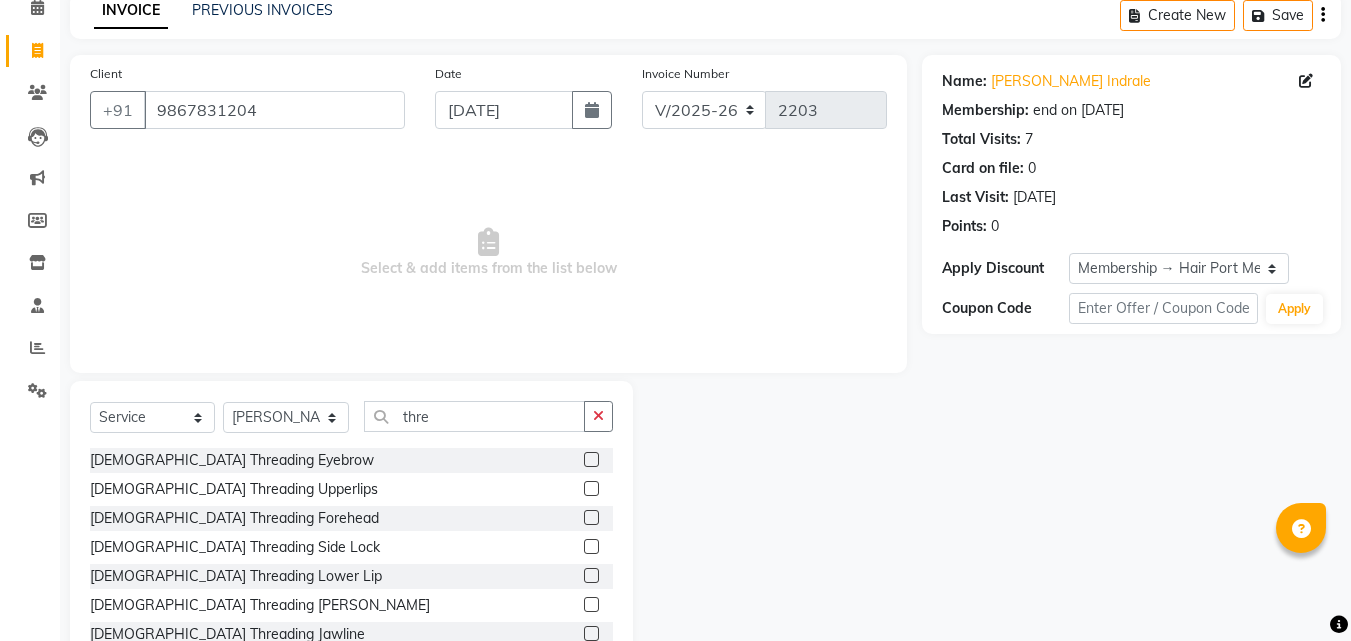scroll, scrollTop: 160, scrollLeft: 0, axis: vertical 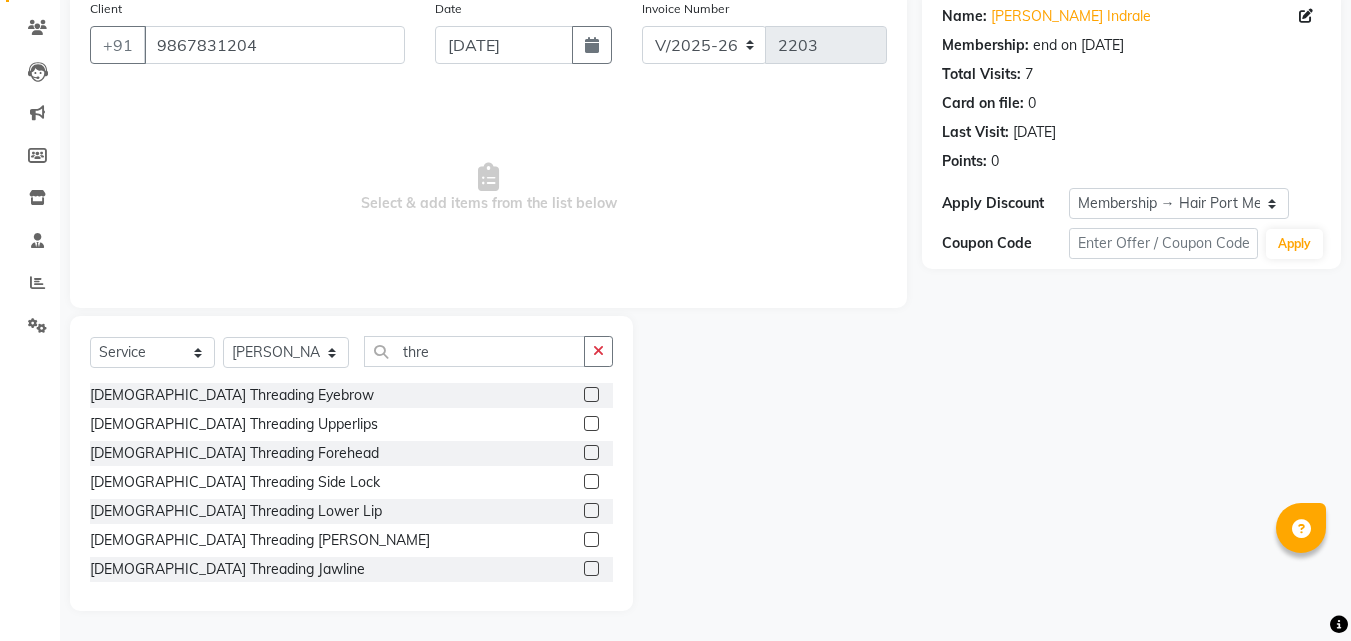 click 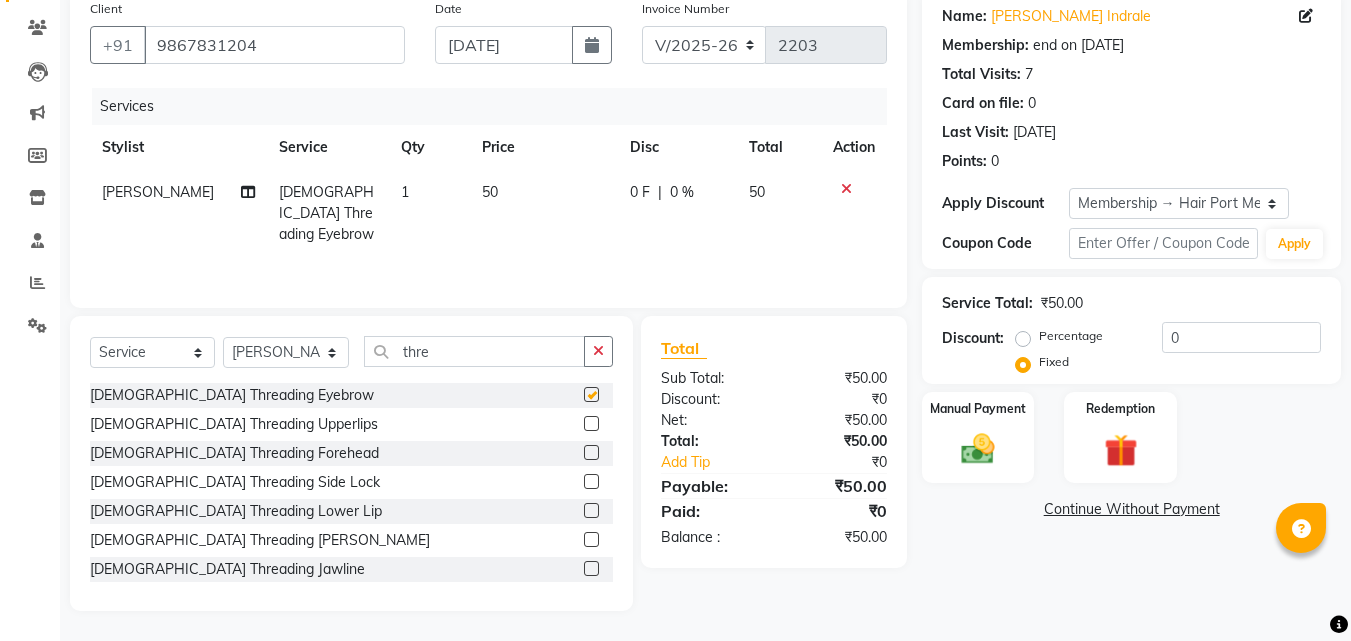 checkbox on "false" 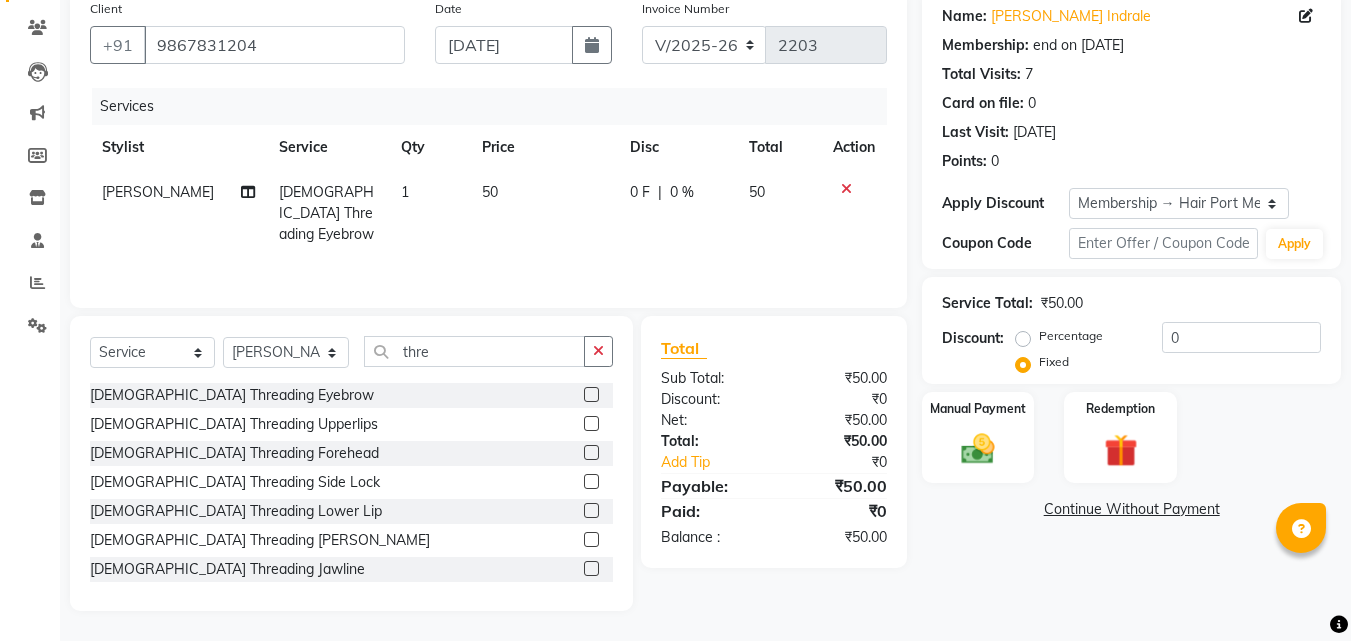 click 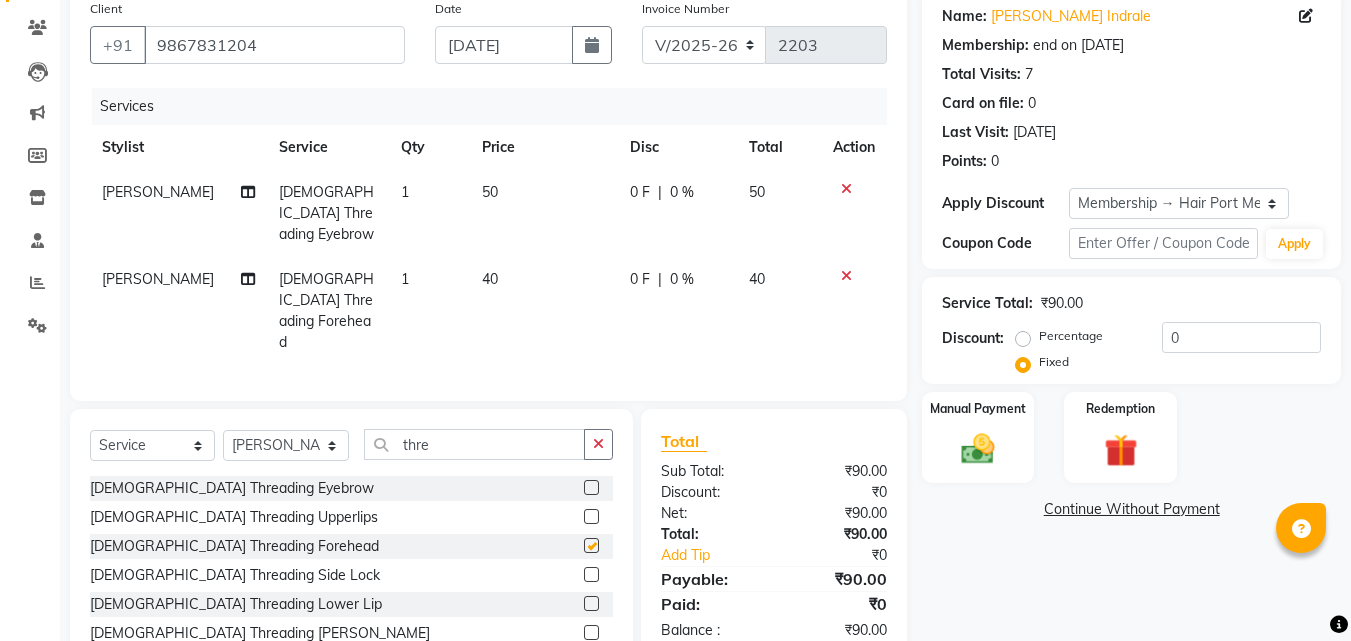 checkbox on "false" 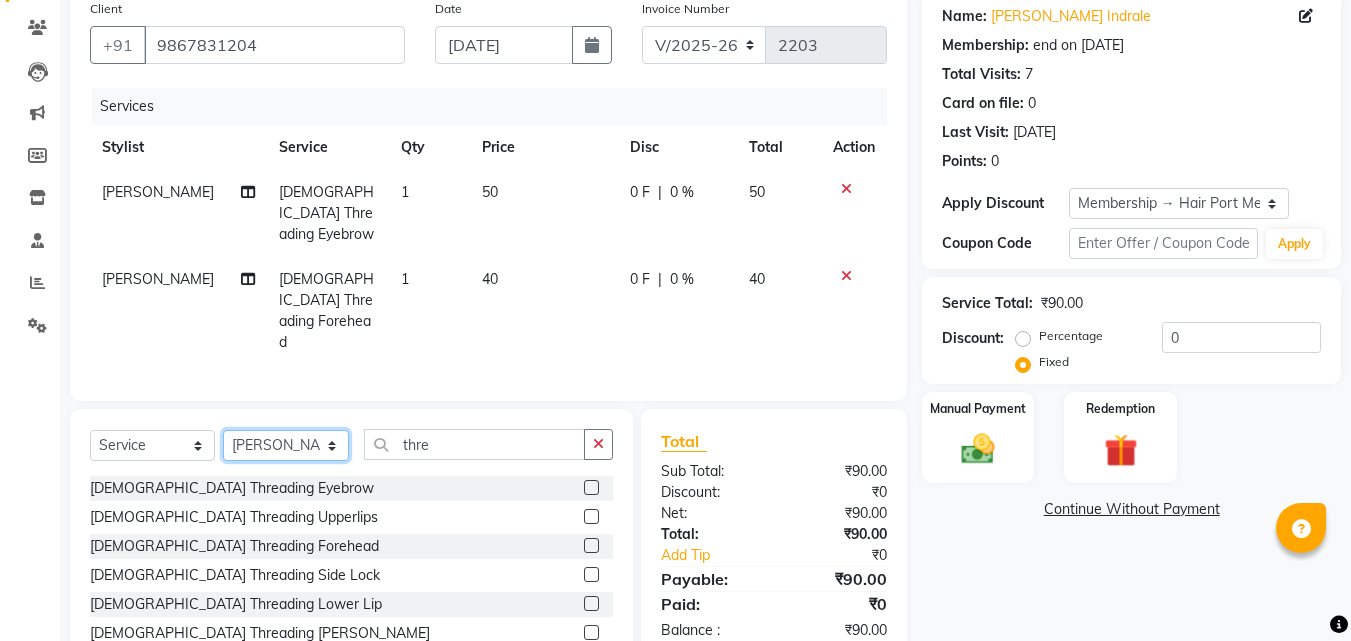 click on "Select Stylist [PERSON_NAME]  [PERSON_NAME] [PERSON_NAME] [PERSON_NAME] [PERSON_NAME]  [PERSON_NAME] [PERSON_NAME] Mane" 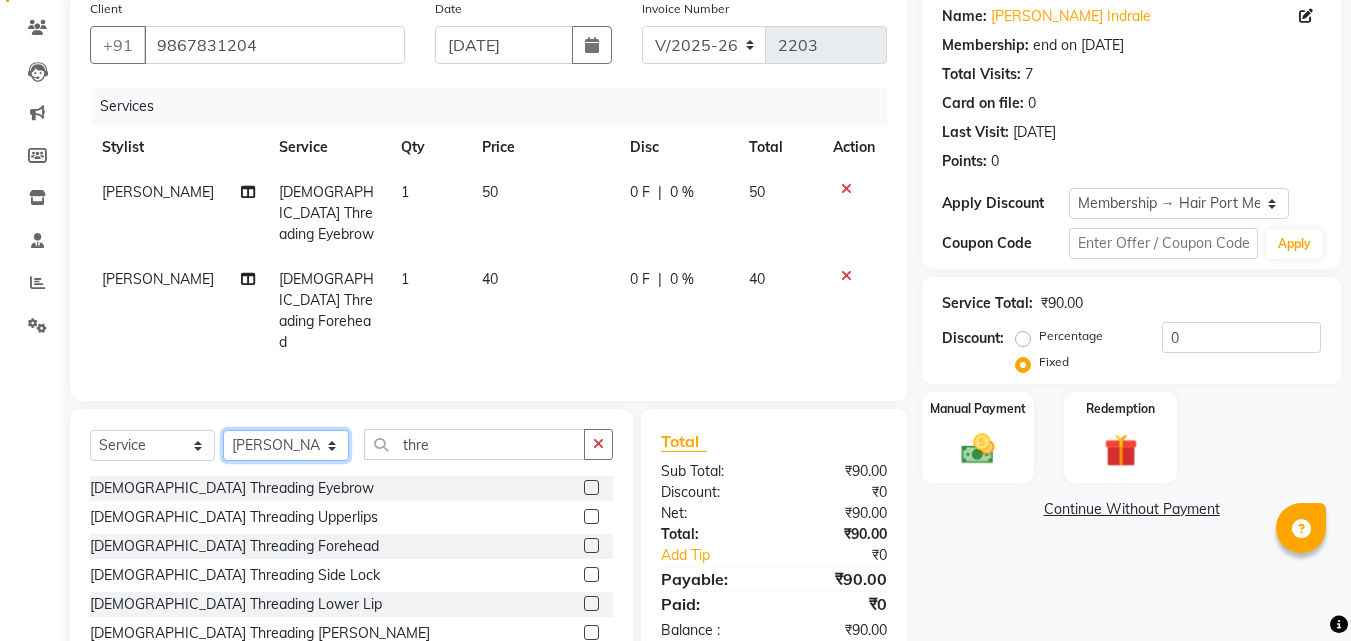 select on "65581" 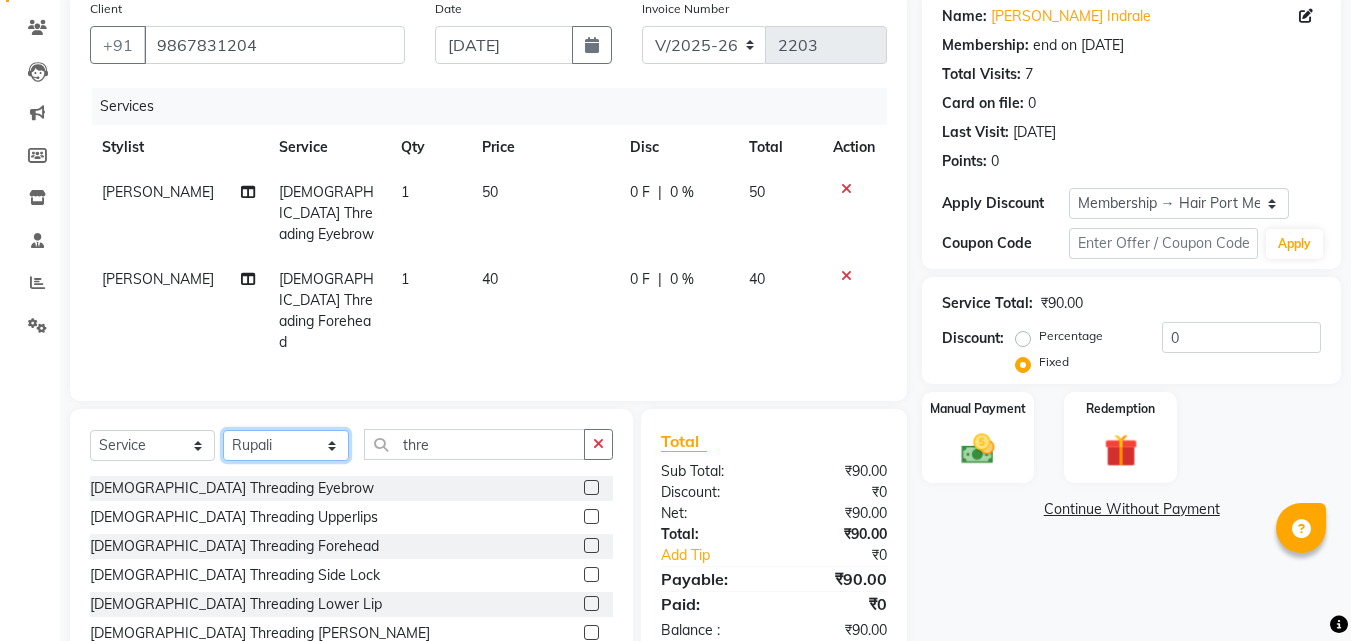 click on "Select Stylist [PERSON_NAME]  [PERSON_NAME] [PERSON_NAME] [PERSON_NAME] [PERSON_NAME]  [PERSON_NAME] [PERSON_NAME] Mane" 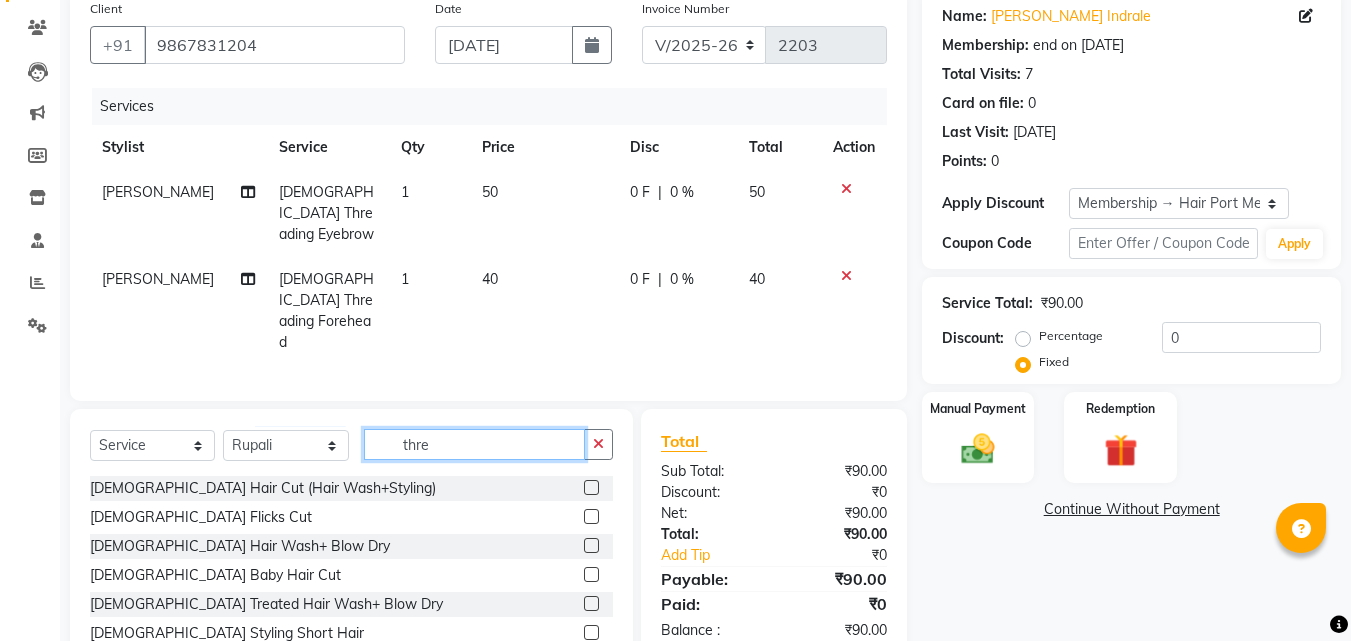 click on "thre" 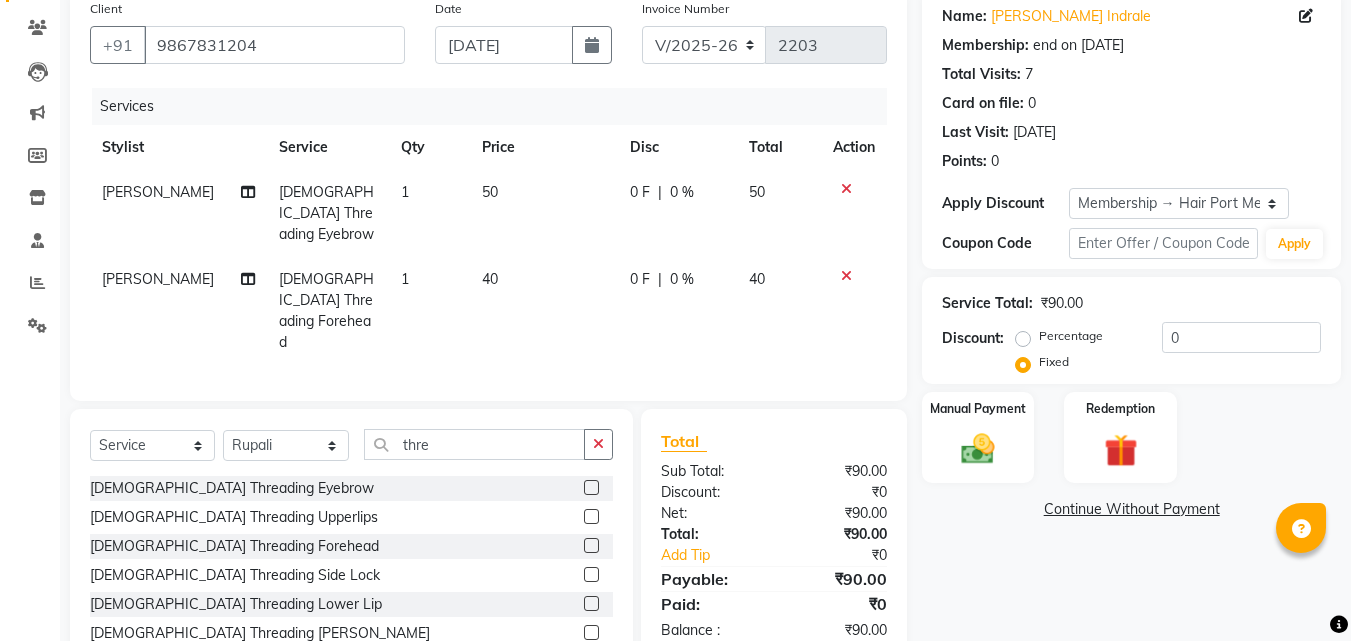 click 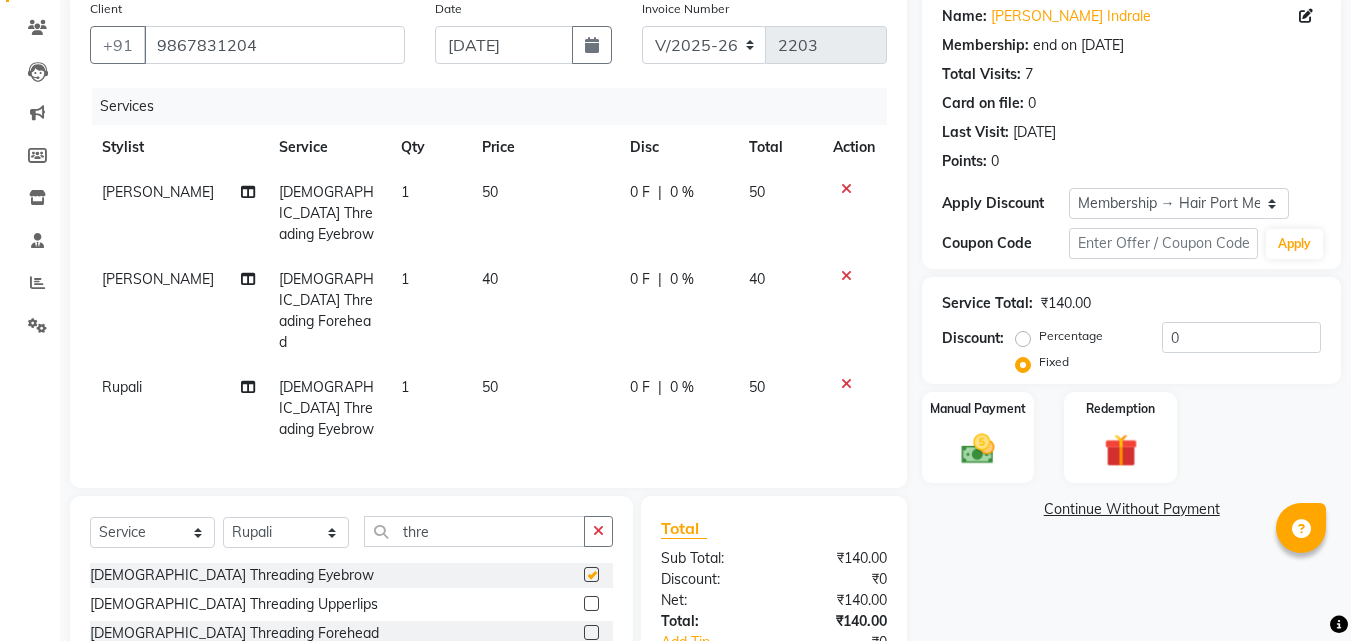 checkbox on "false" 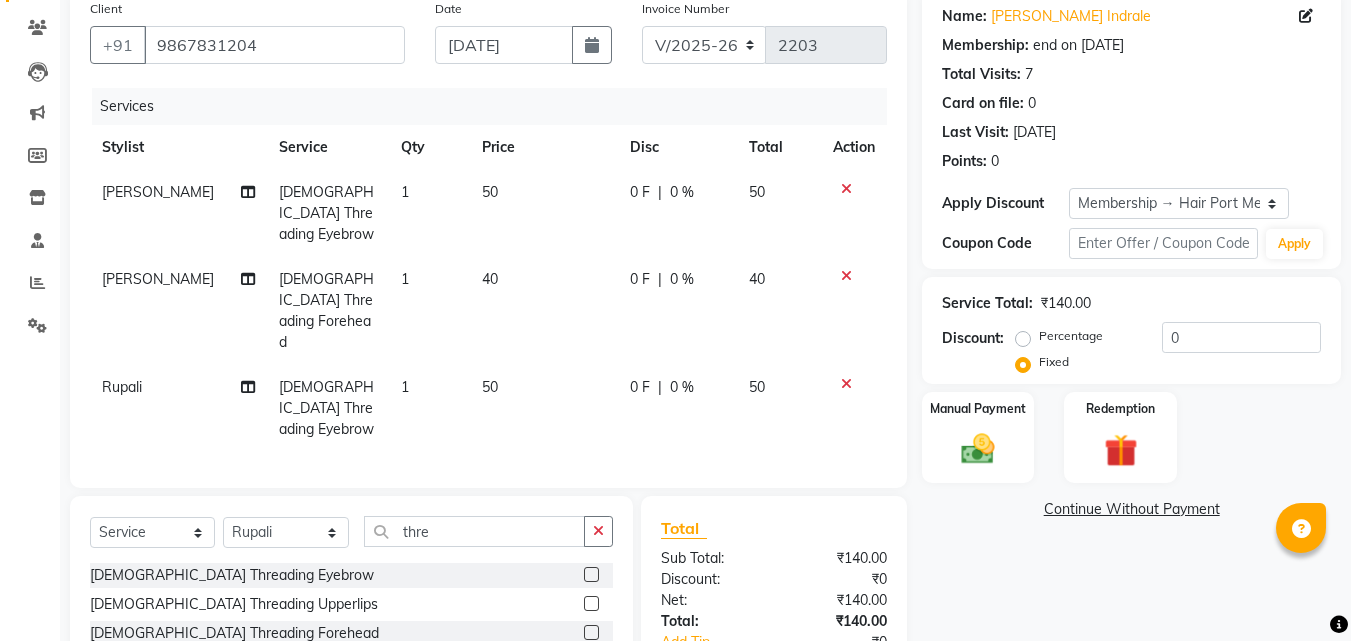 click 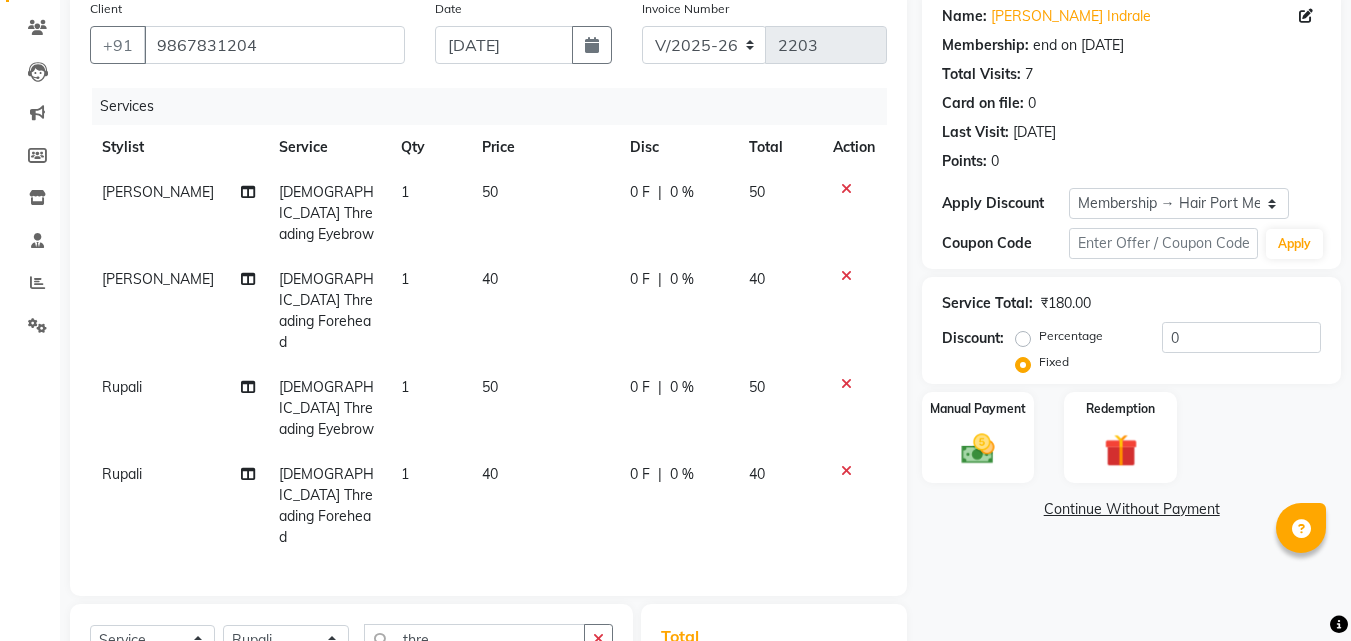 checkbox on "false" 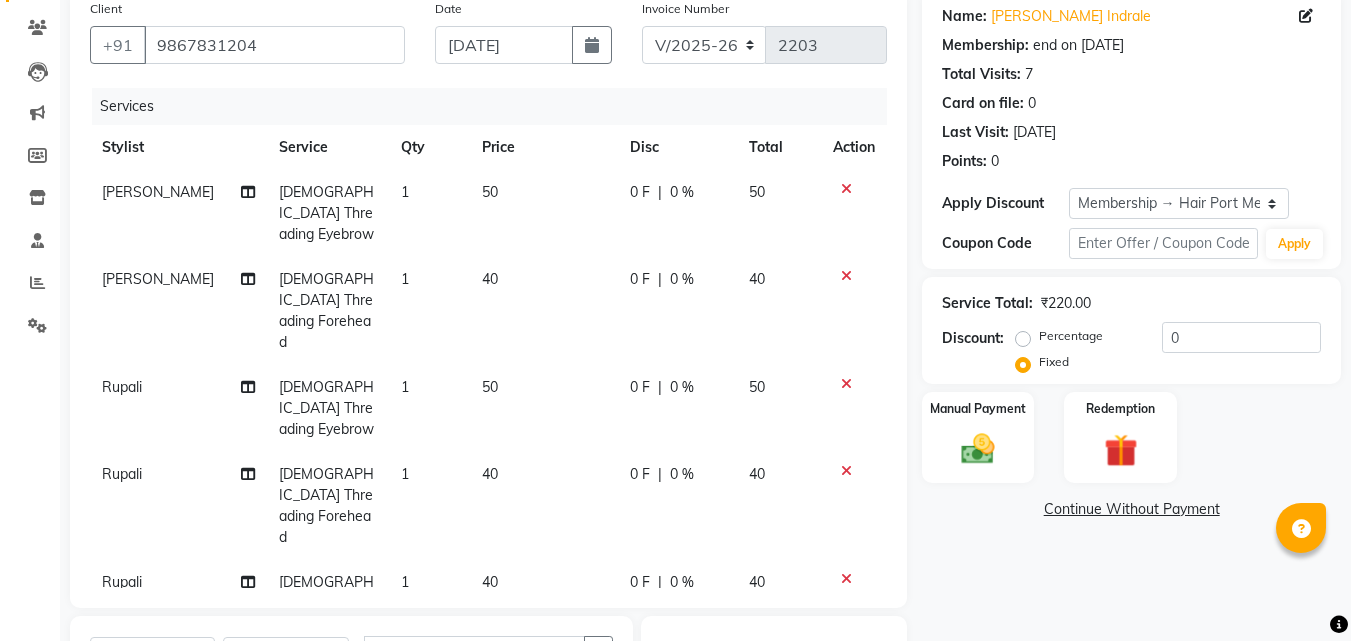 checkbox on "false" 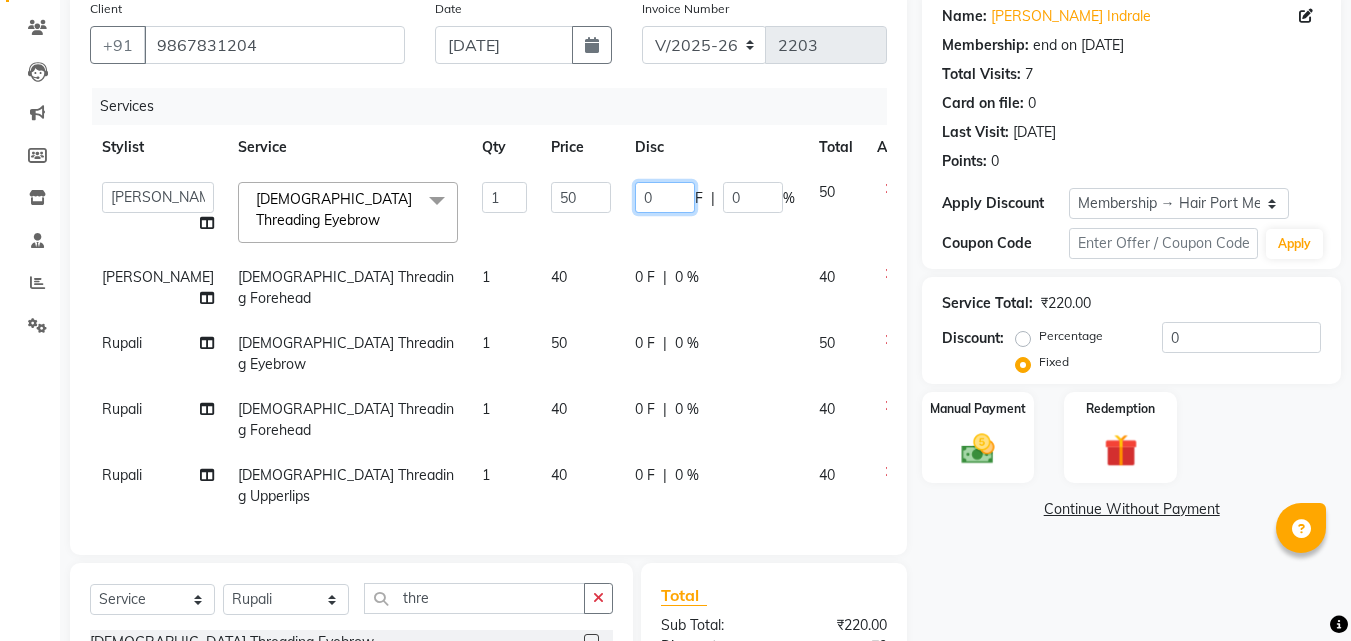 click on "0" 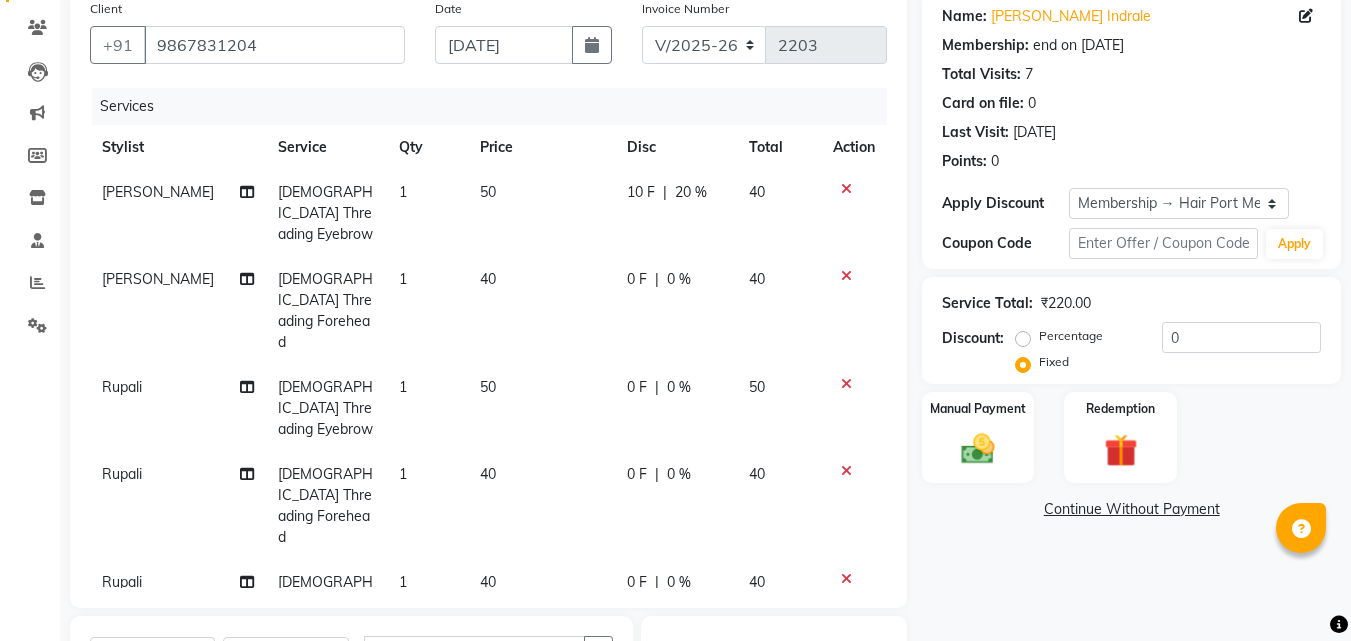 click on "[PERSON_NAME] [DEMOGRAPHIC_DATA] Threading Forehead 1 40 0 F | 0 % 40" 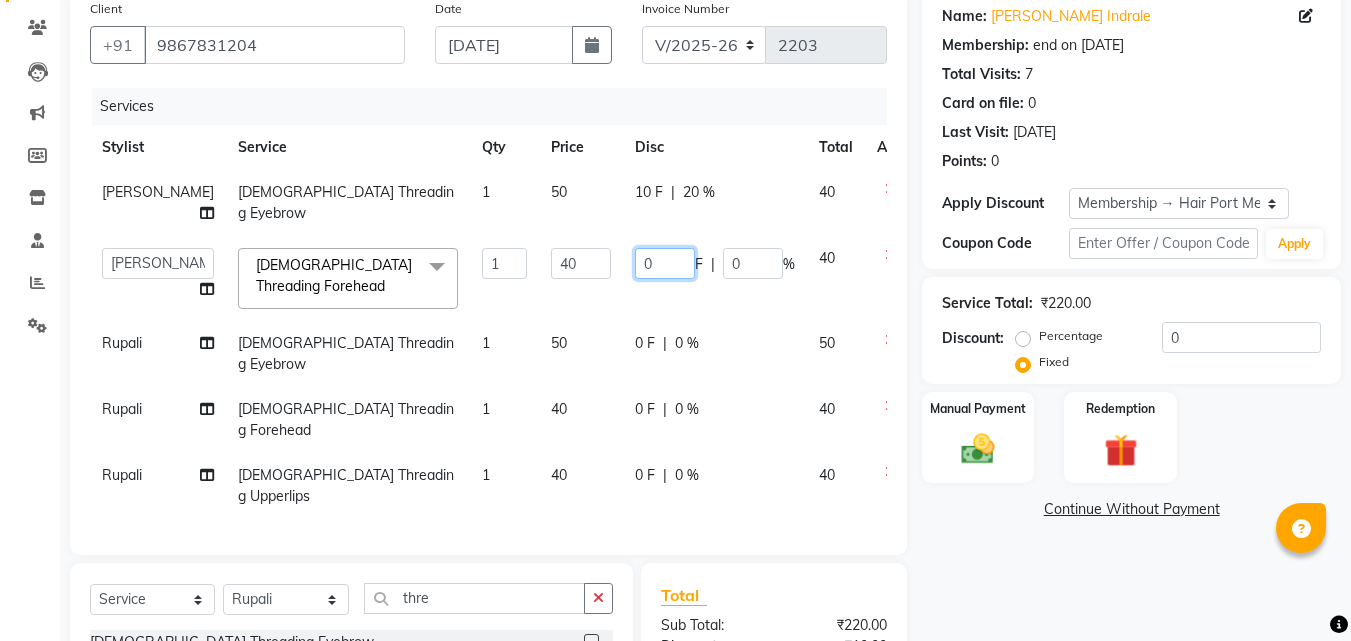 click on "0" 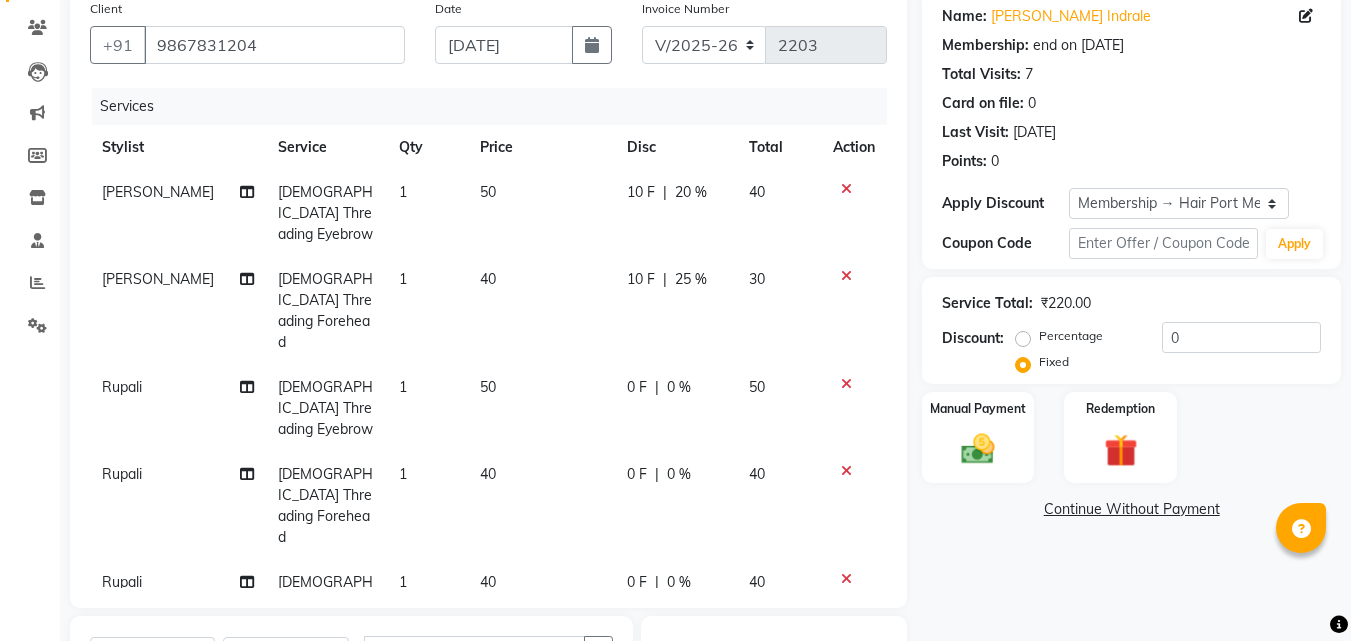 click on "[PERSON_NAME]  [DEMOGRAPHIC_DATA] Threading Eyebrow 1 50 0 F | 0 % 50" 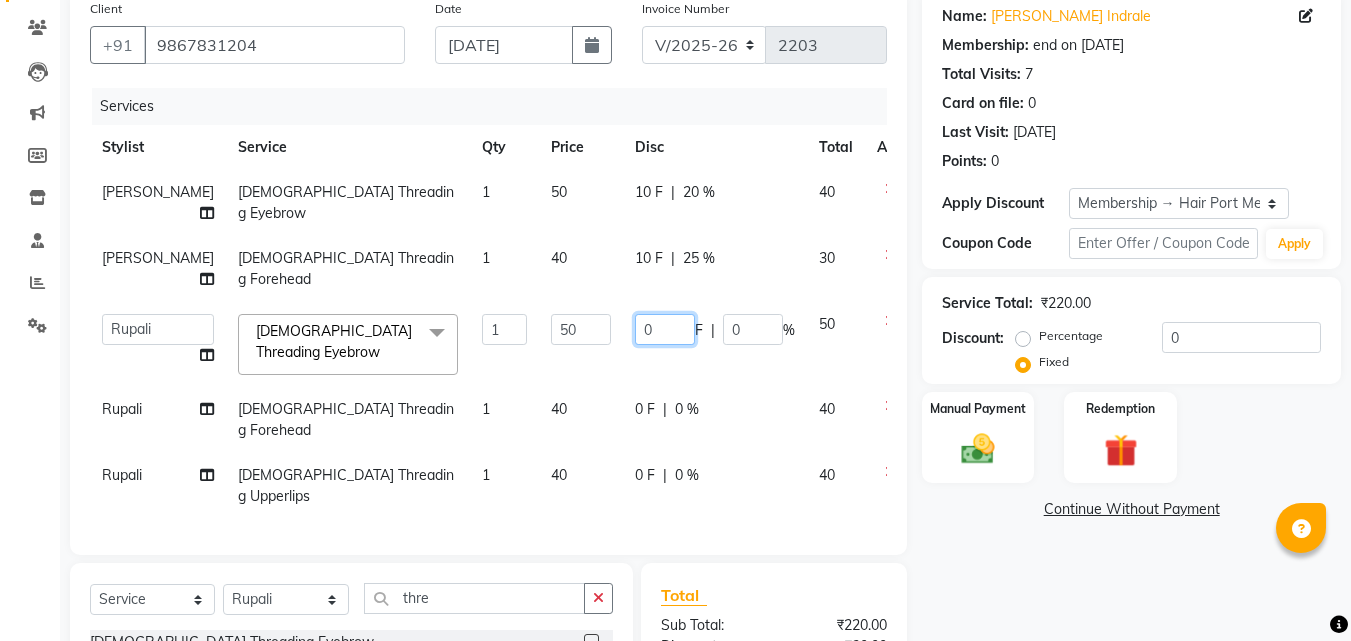 click on "0" 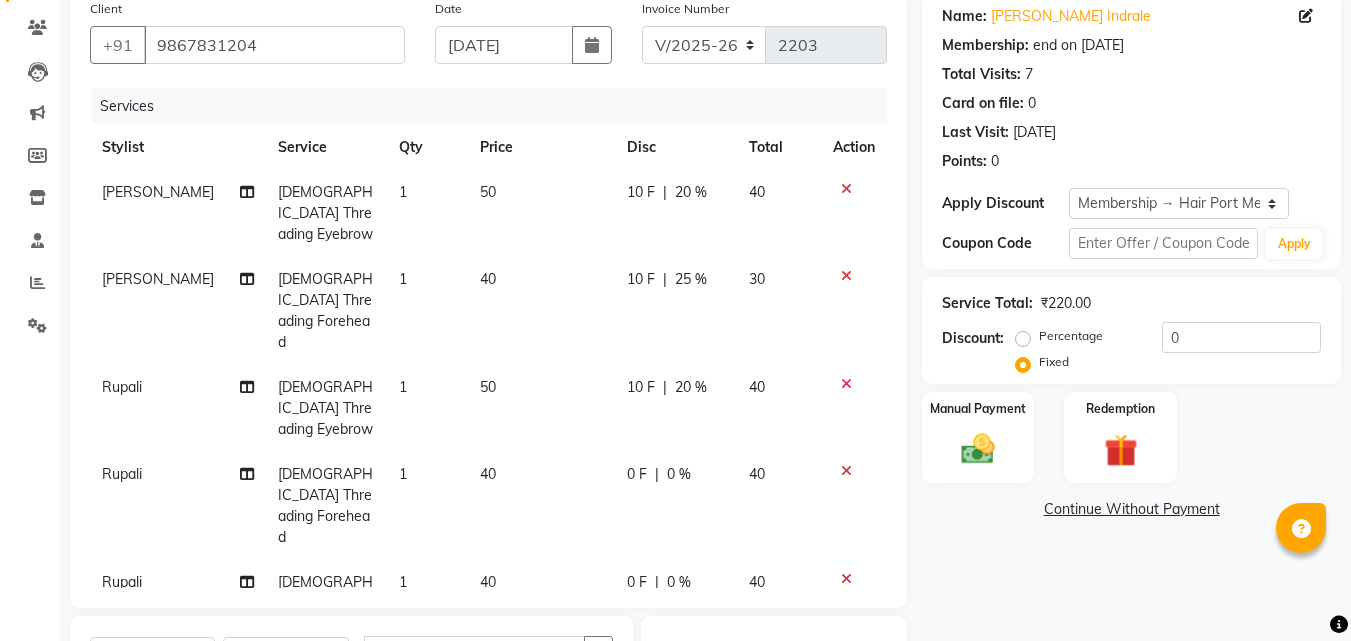 click on "[PERSON_NAME] [DEMOGRAPHIC_DATA] Threading Eyebrow 1 50 10 F | 20 % 40 [PERSON_NAME] [DEMOGRAPHIC_DATA] Threading Forehead 1 40 10 F | 25 % 30 [PERSON_NAME]  [DEMOGRAPHIC_DATA] Threading Eyebrow 1 50 10 F | 20 % 40 [PERSON_NAME]  [DEMOGRAPHIC_DATA] Threading Forehead 1 40 0 F | 0 % 40 [PERSON_NAME]  [DEMOGRAPHIC_DATA] Threading Upperlips 1 40 0 F | 0 % 40" 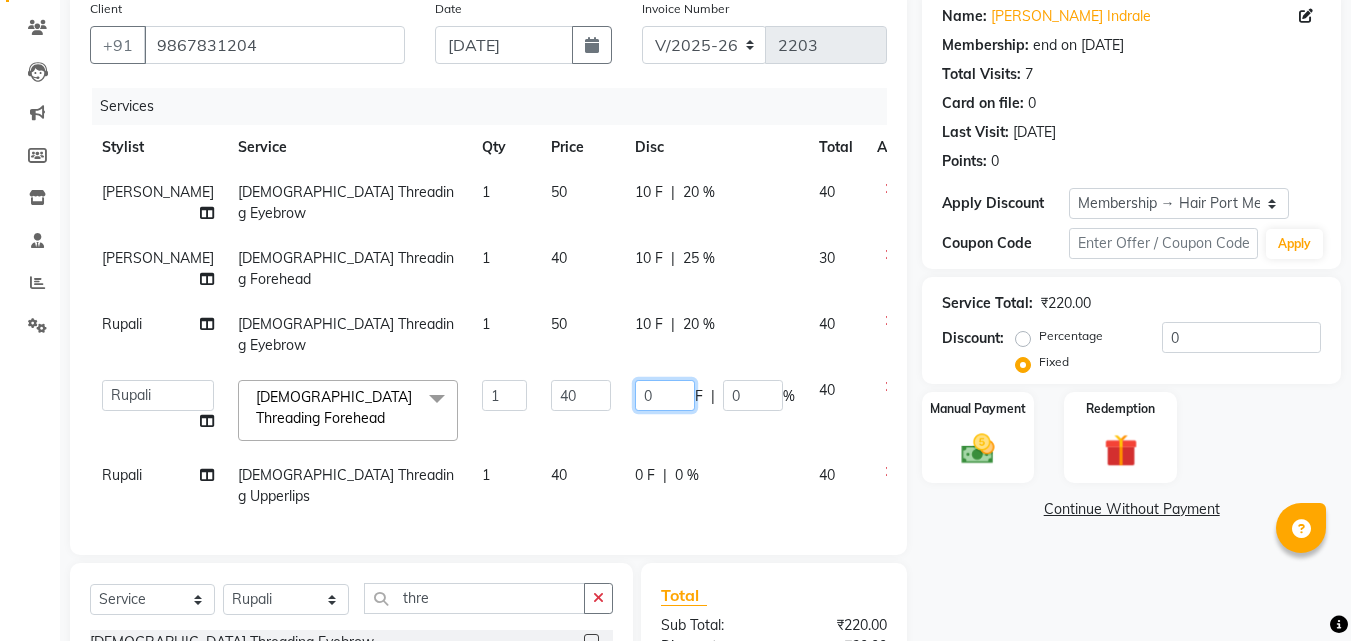 click on "0" 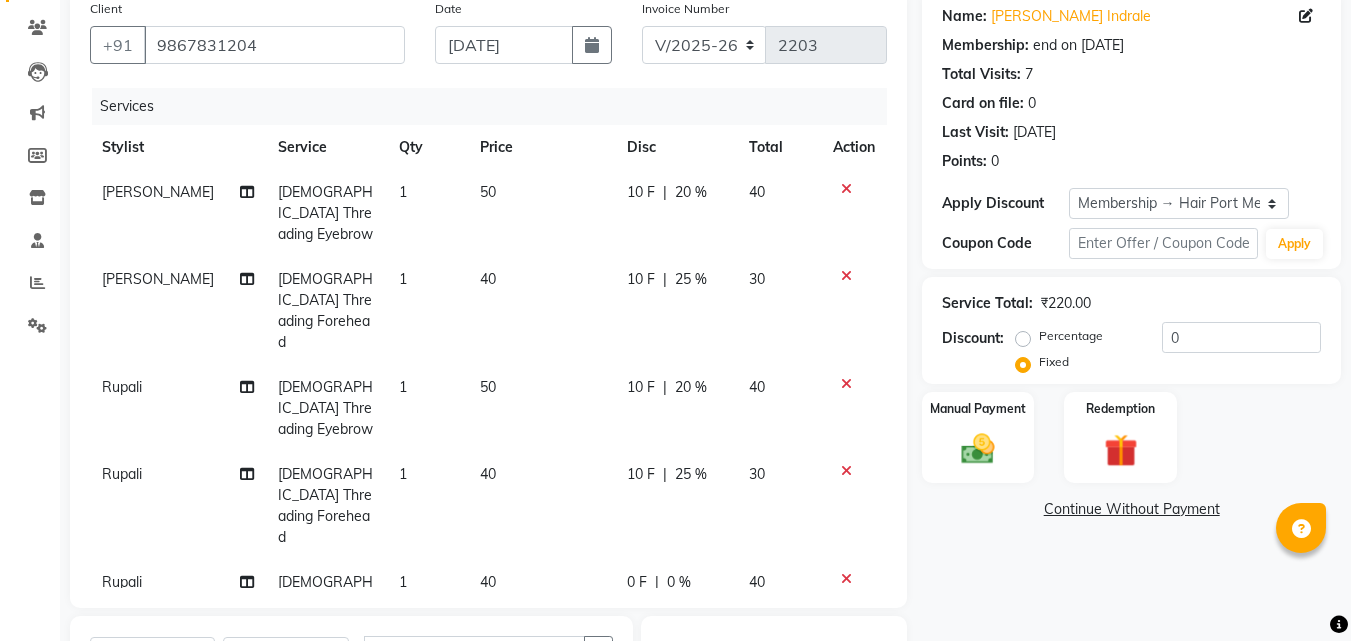 click on "Services Stylist Service Qty Price Disc Total Action [PERSON_NAME] [DEMOGRAPHIC_DATA] Threading Eyebrow 1 50 10 F | 20 % 40 [PERSON_NAME] [DEMOGRAPHIC_DATA] Threading Forehead 1 40 10 F | 25 % 30 [PERSON_NAME]  [DEMOGRAPHIC_DATA] Threading Eyebrow 1 50 10 F | 20 % 40 [PERSON_NAME]  [DEMOGRAPHIC_DATA] Threading Forehead 1 40 10 F | 25 % 30 [PERSON_NAME]  [DEMOGRAPHIC_DATA] Threading Upperlips 1 40 0 F | 0 % 40" 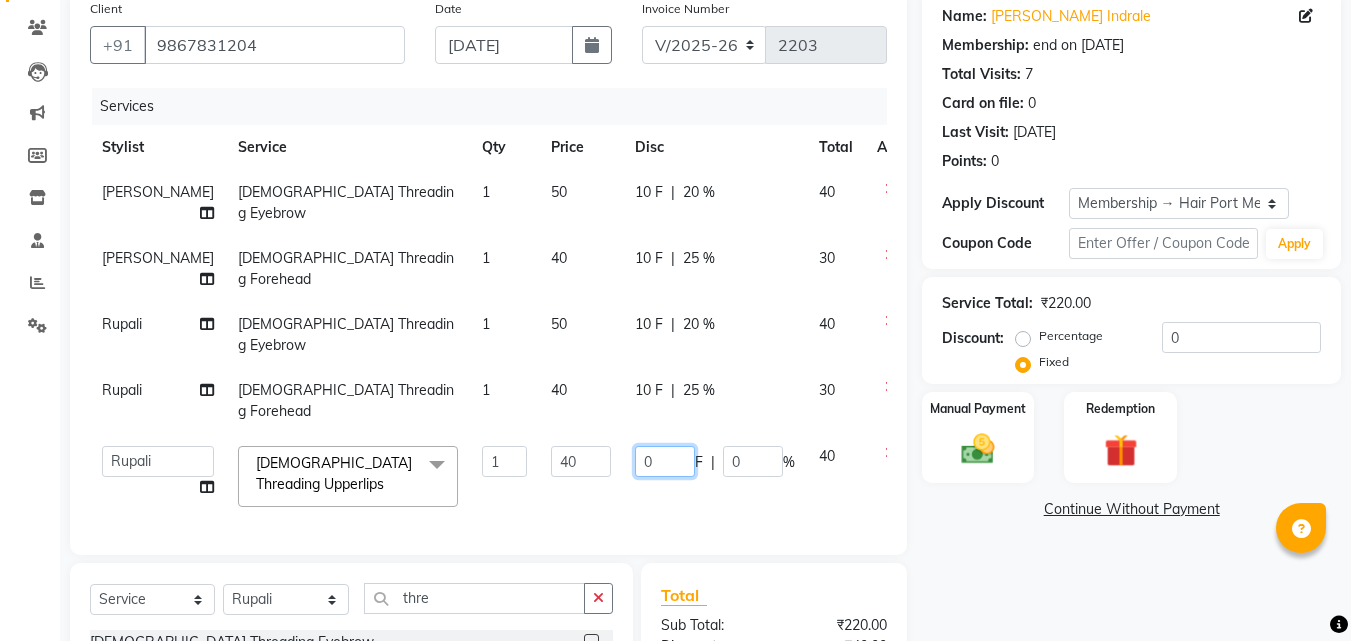 click on "0" 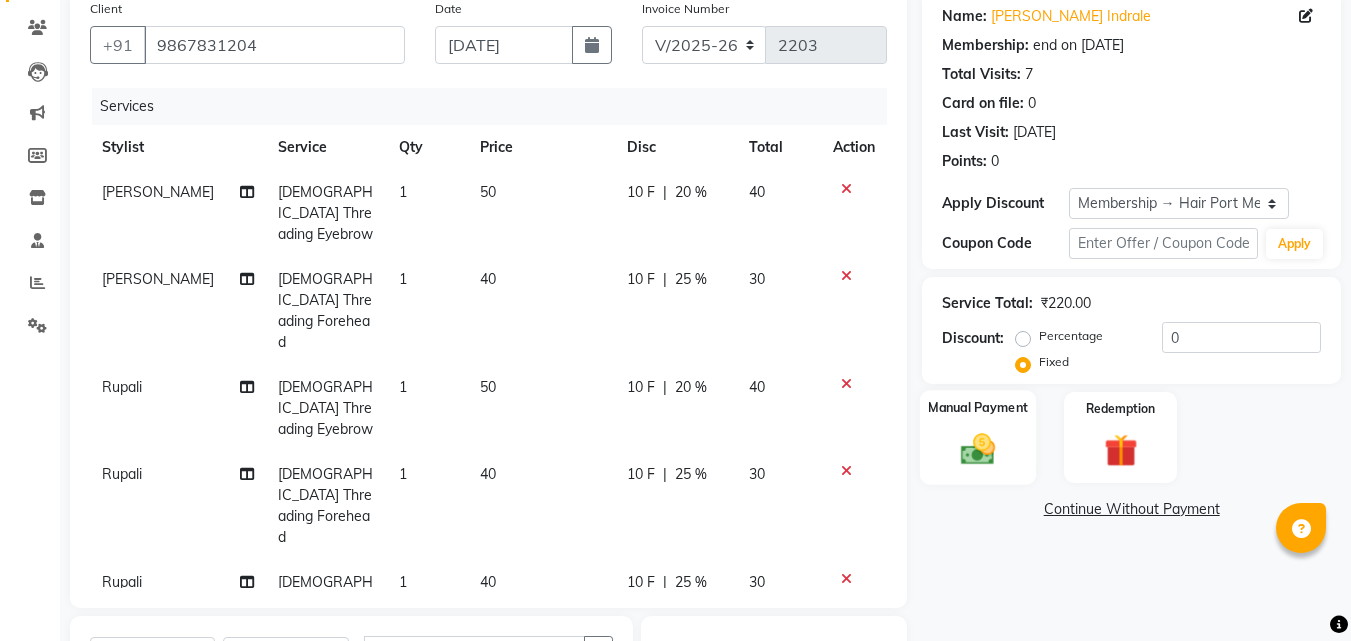 click 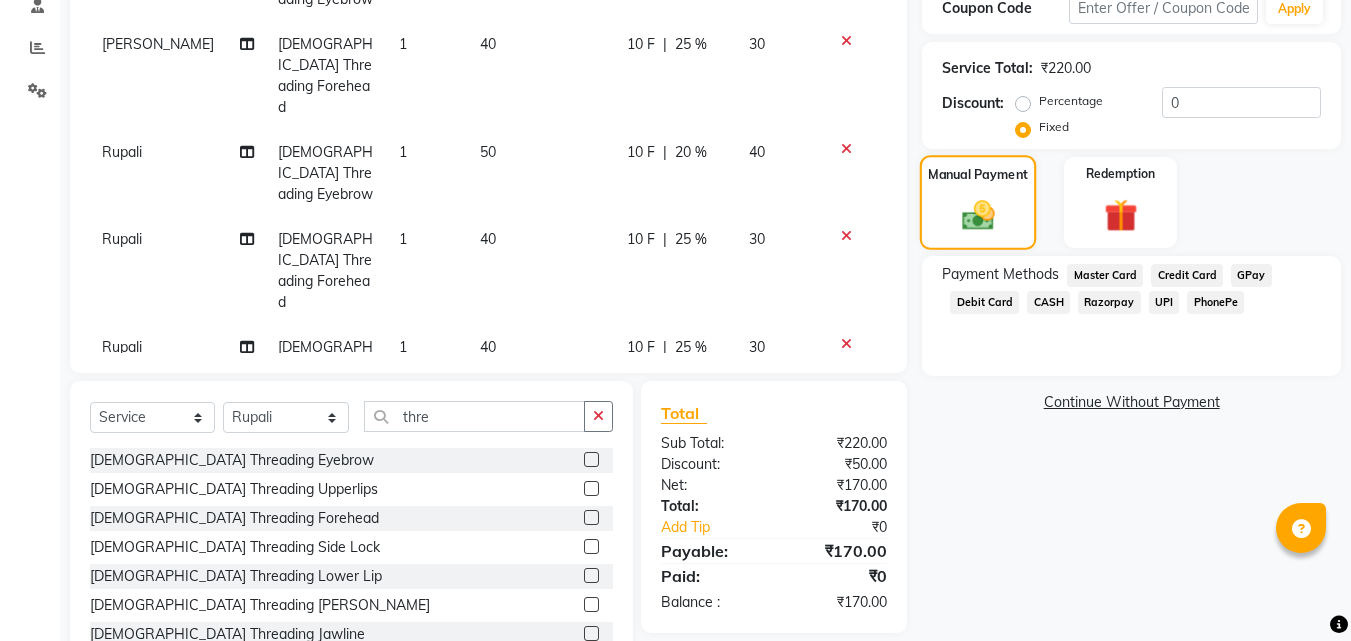 scroll, scrollTop: 403, scrollLeft: 0, axis: vertical 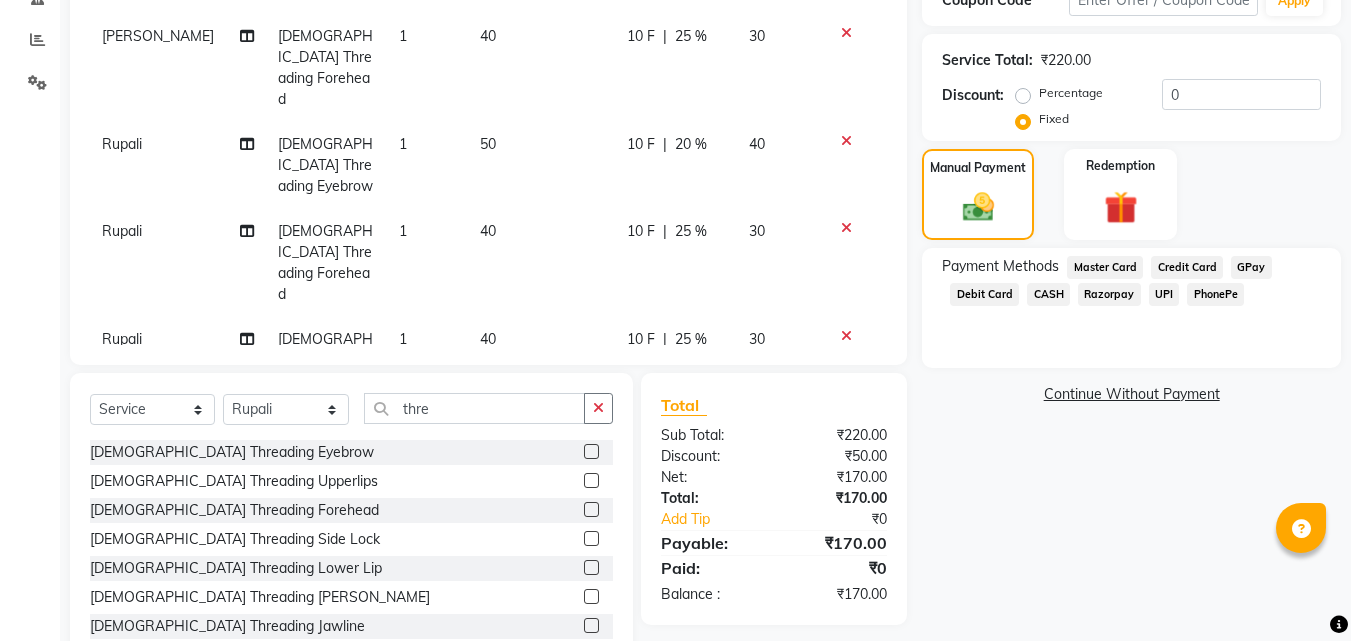 click on "PhonePe" 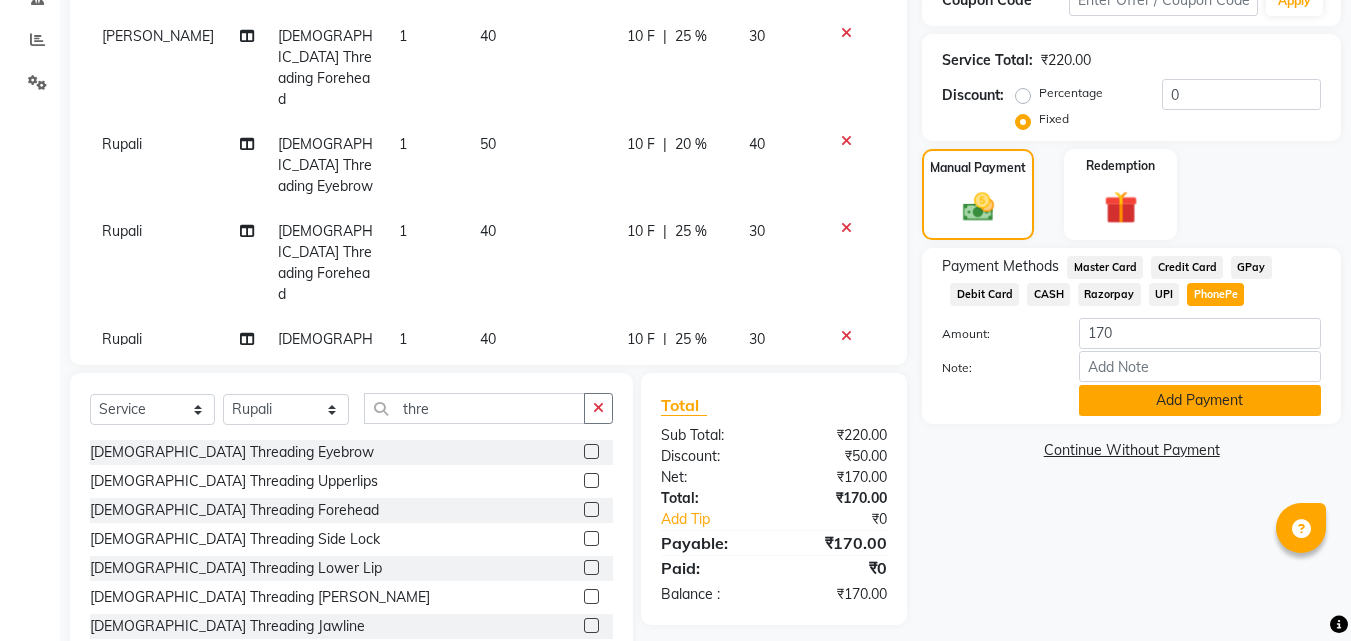click on "Add Payment" 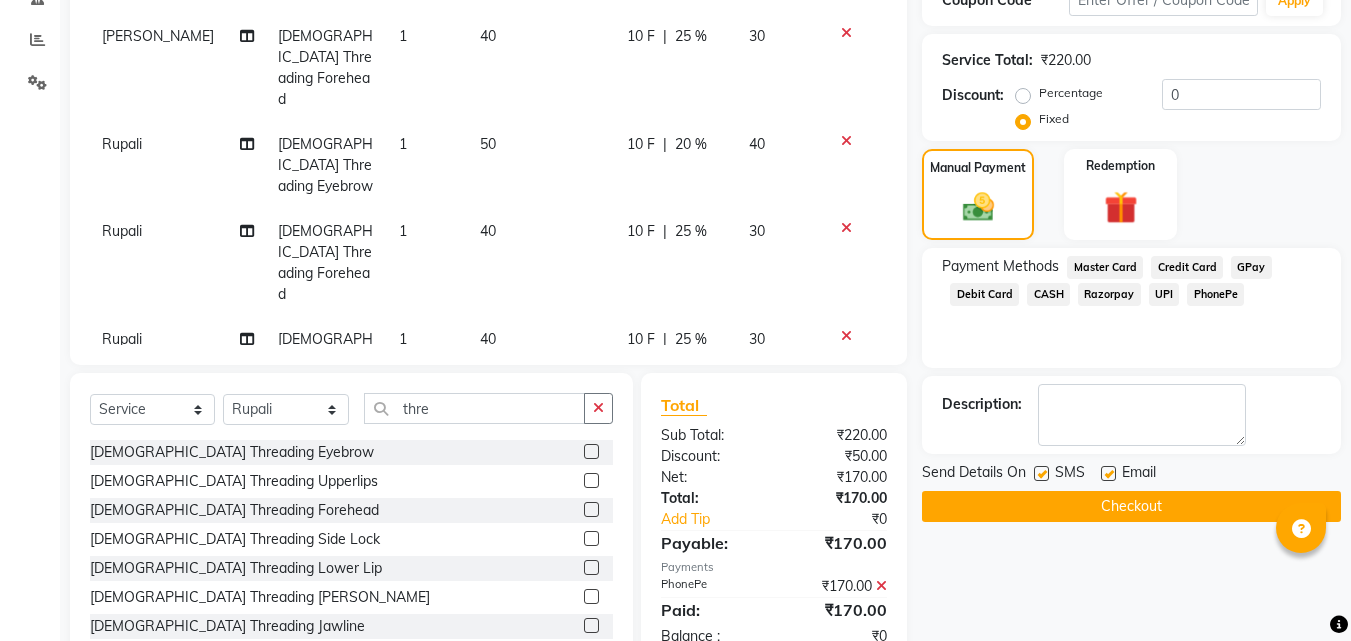 click on "Checkout" 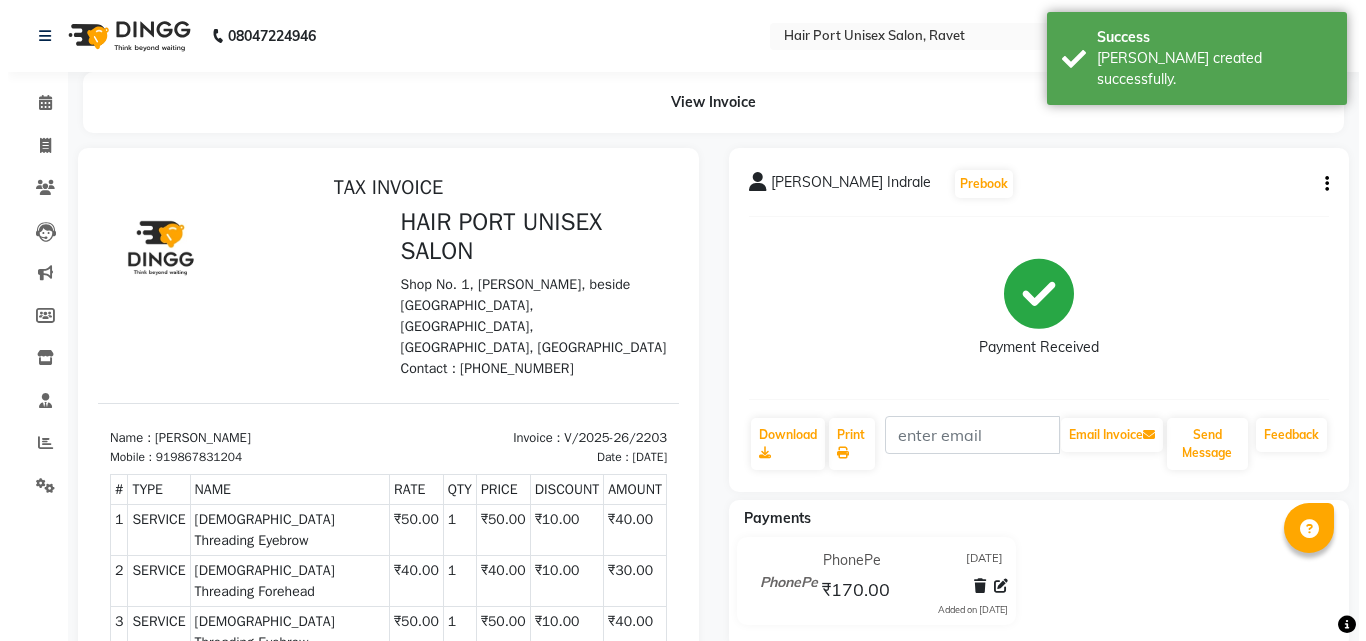 scroll, scrollTop: 0, scrollLeft: 0, axis: both 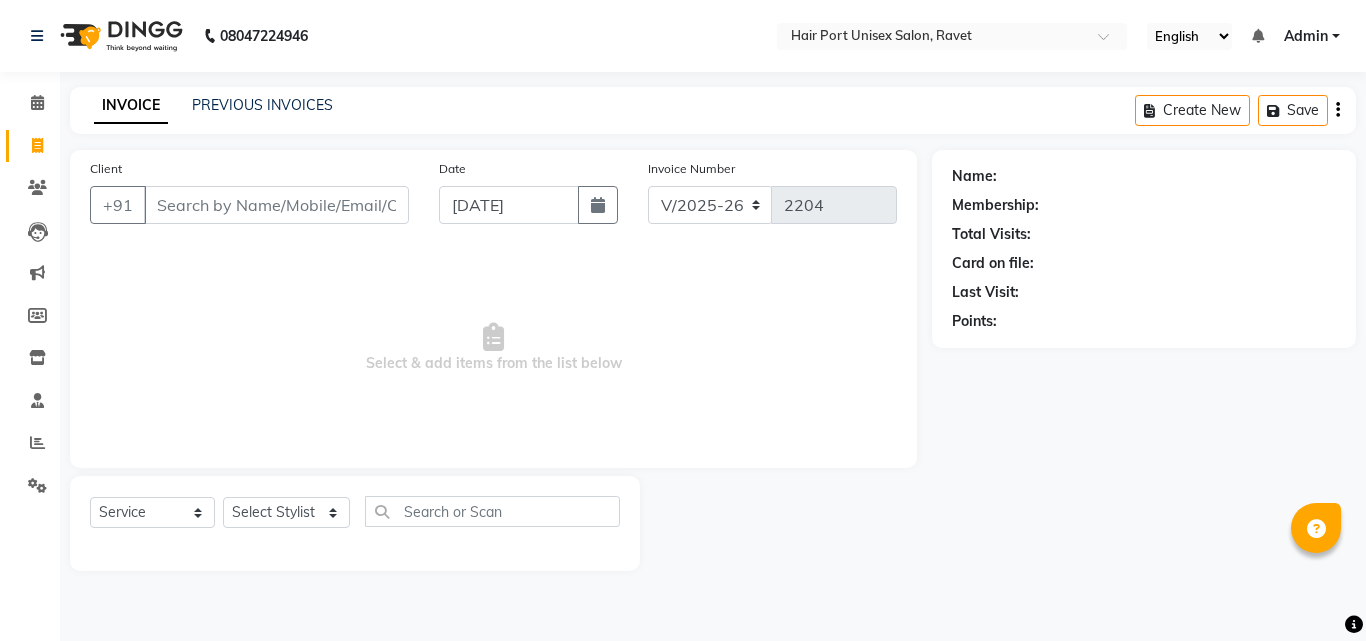 click on "Client" at bounding box center (276, 205) 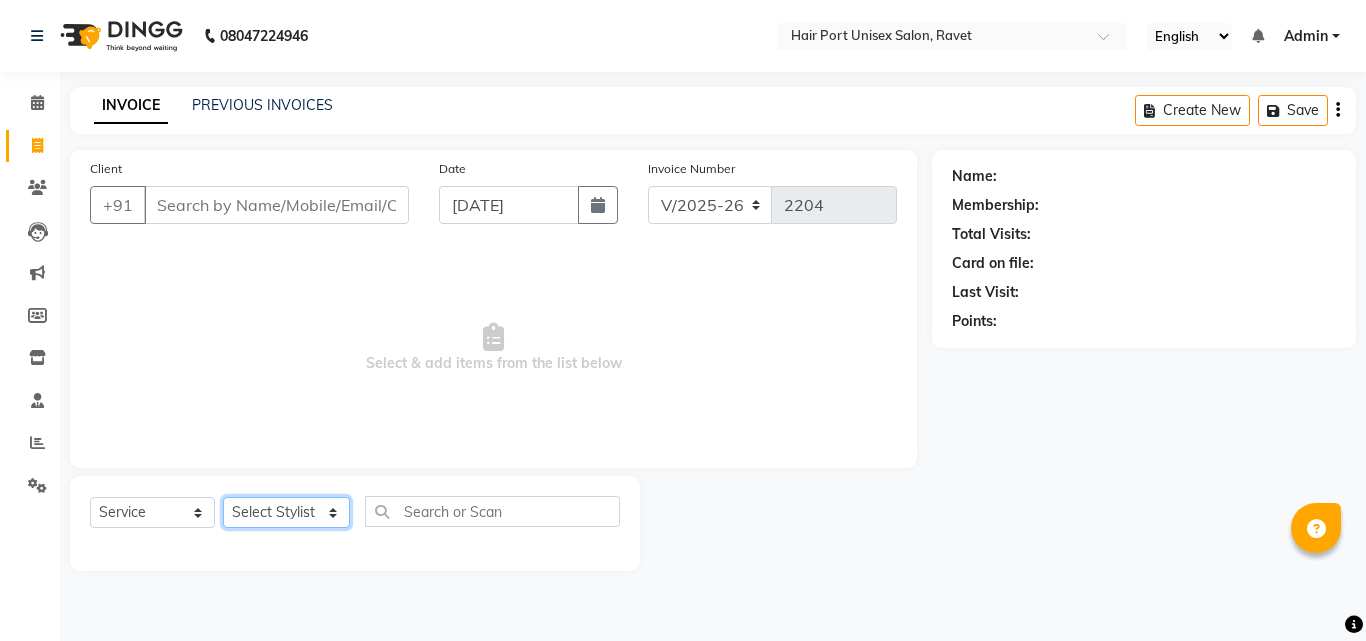 click on "Select Stylist [PERSON_NAME]  [PERSON_NAME] [PERSON_NAME] [PERSON_NAME] [PERSON_NAME]  [PERSON_NAME] [PERSON_NAME] Mane" 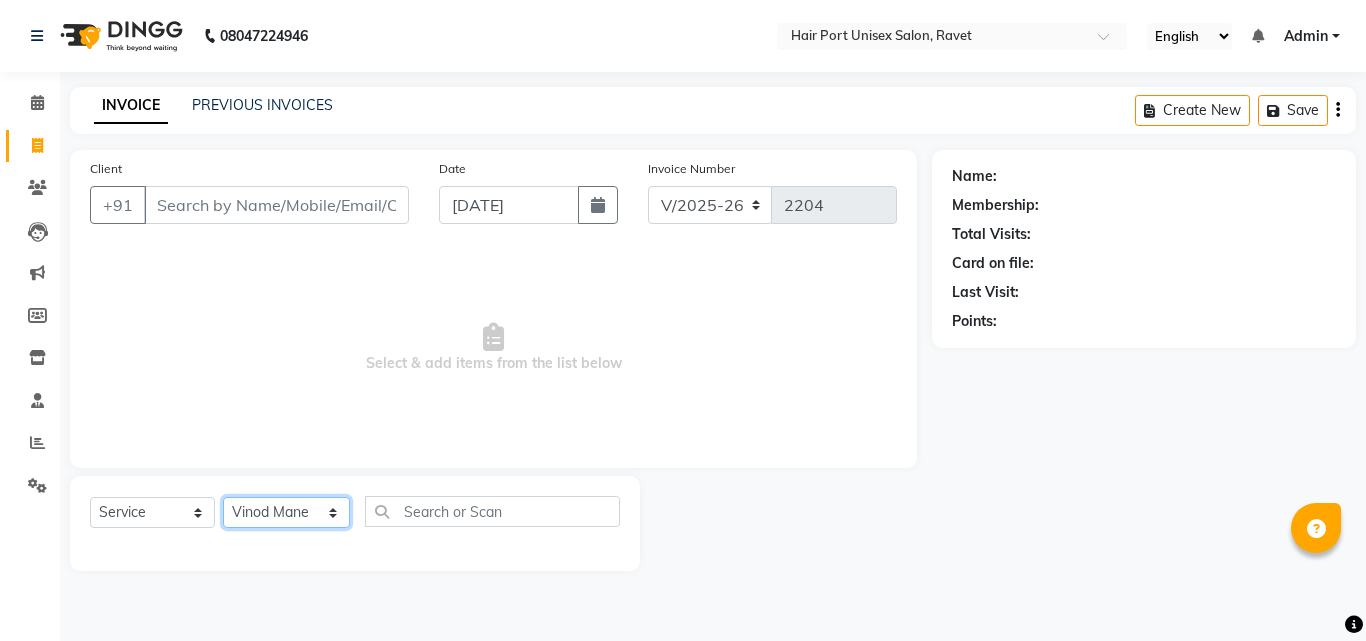 click on "Select Stylist [PERSON_NAME]  [PERSON_NAME] [PERSON_NAME] [PERSON_NAME] [PERSON_NAME]  [PERSON_NAME] [PERSON_NAME] Mane" 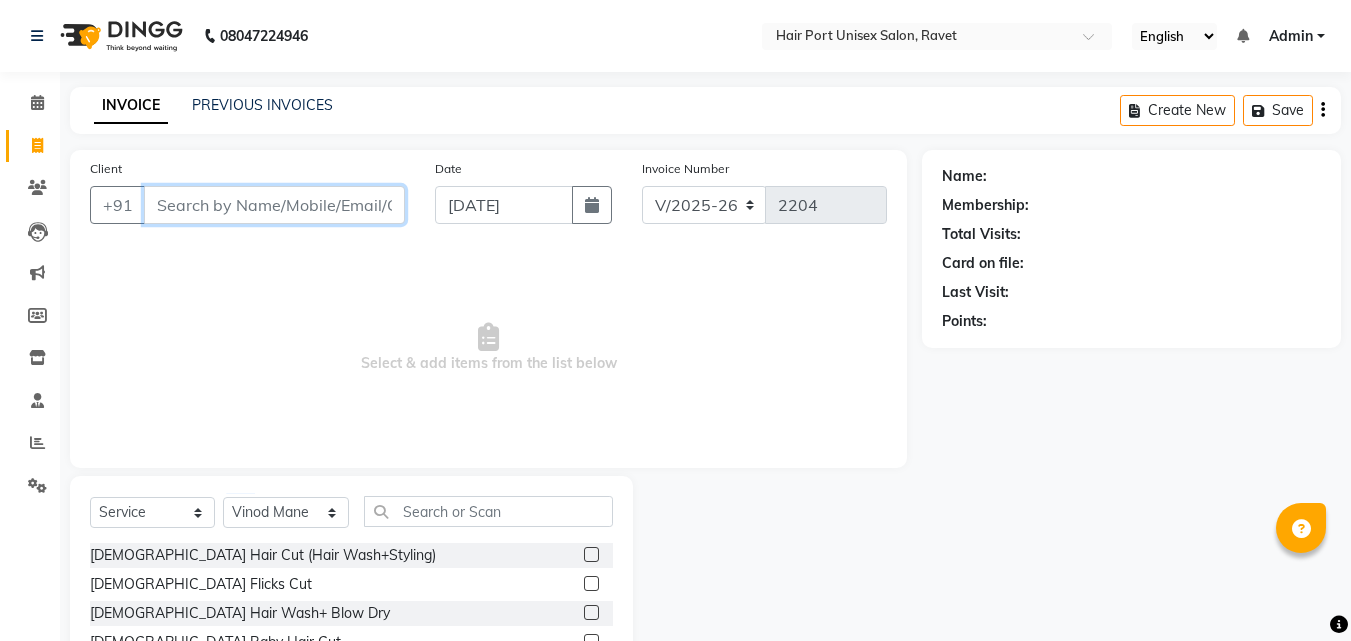 click on "Client" at bounding box center [274, 205] 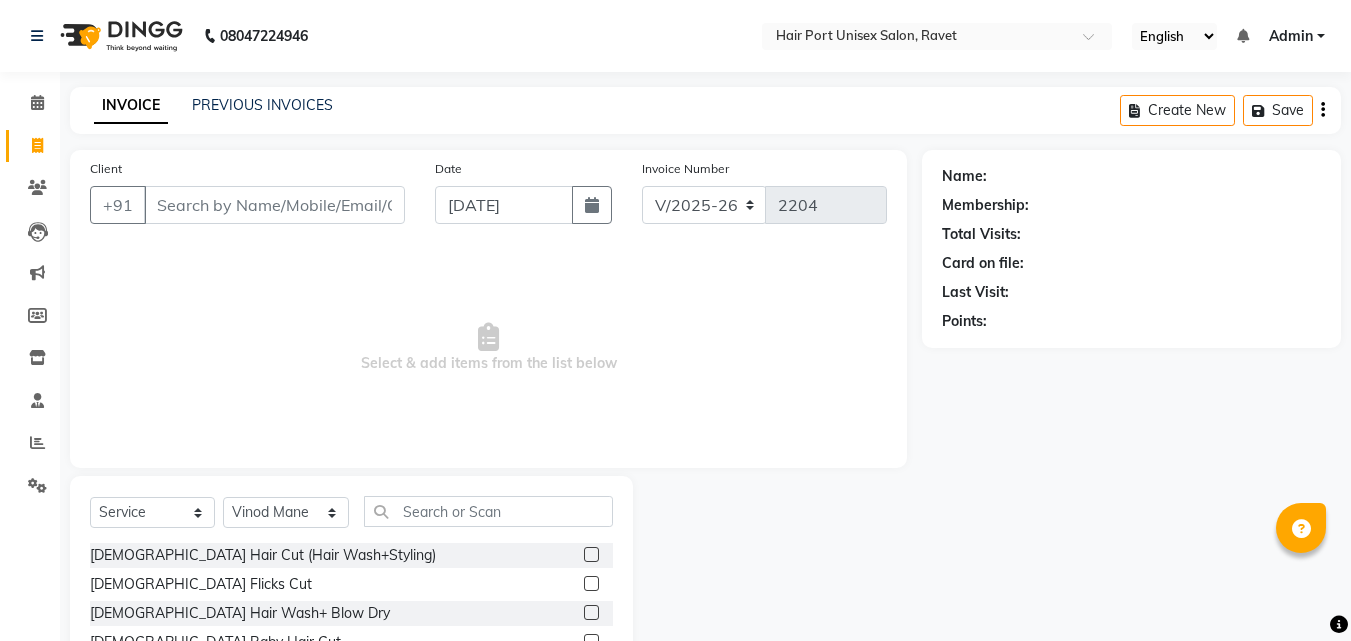 click 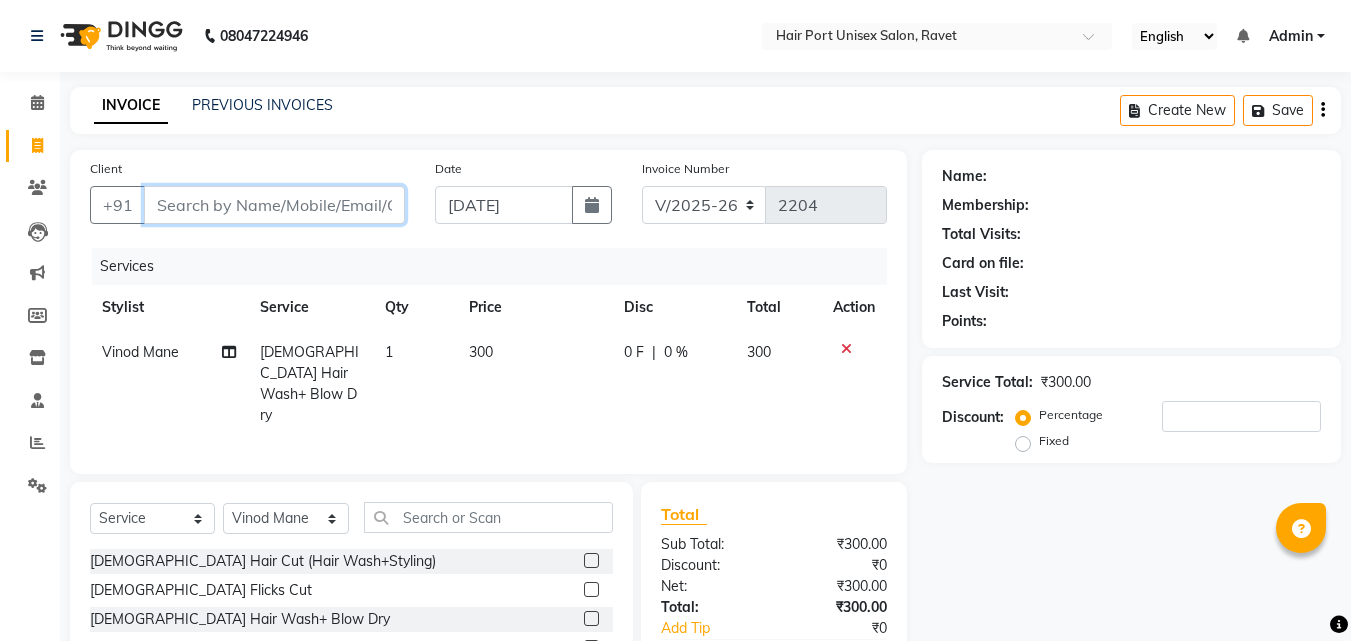 click on "Client" at bounding box center (274, 205) 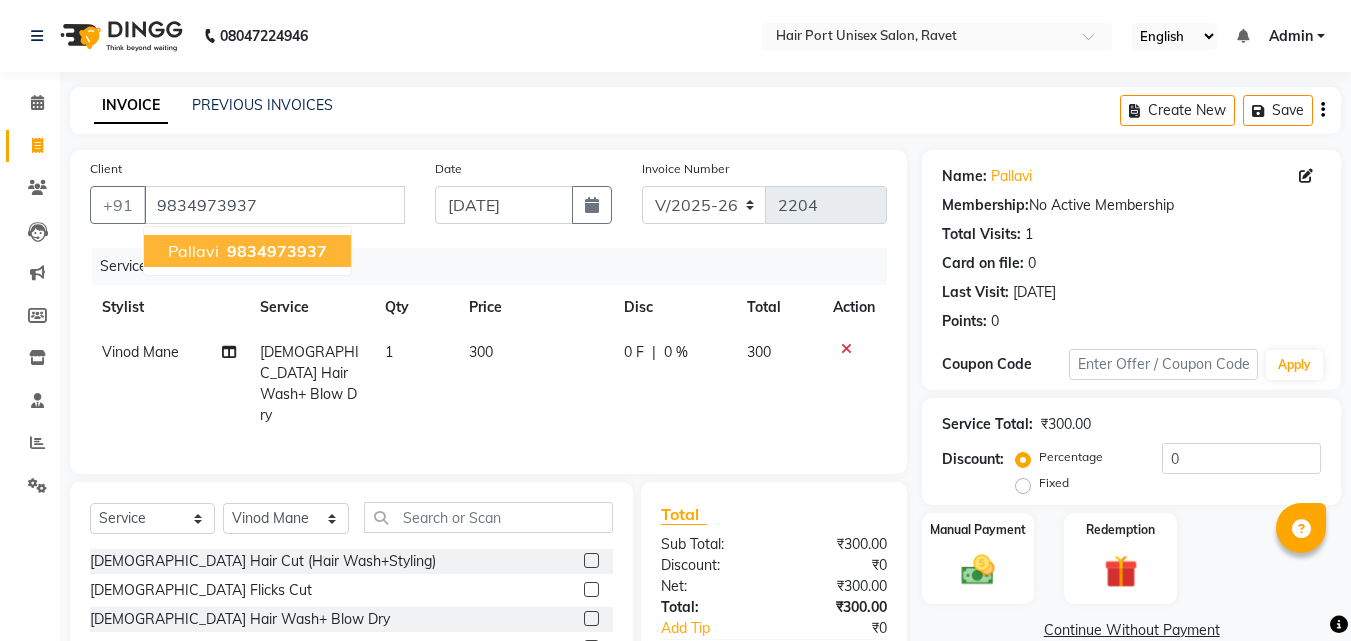 click on "9834973937" at bounding box center (277, 251) 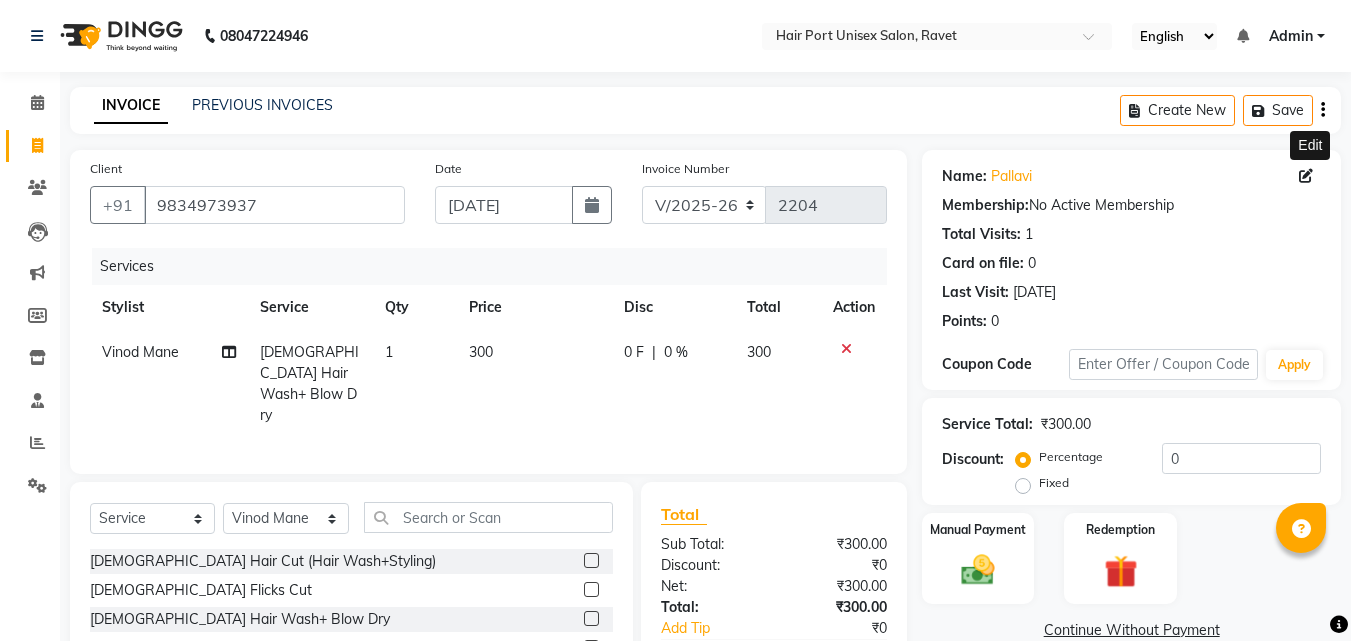 click 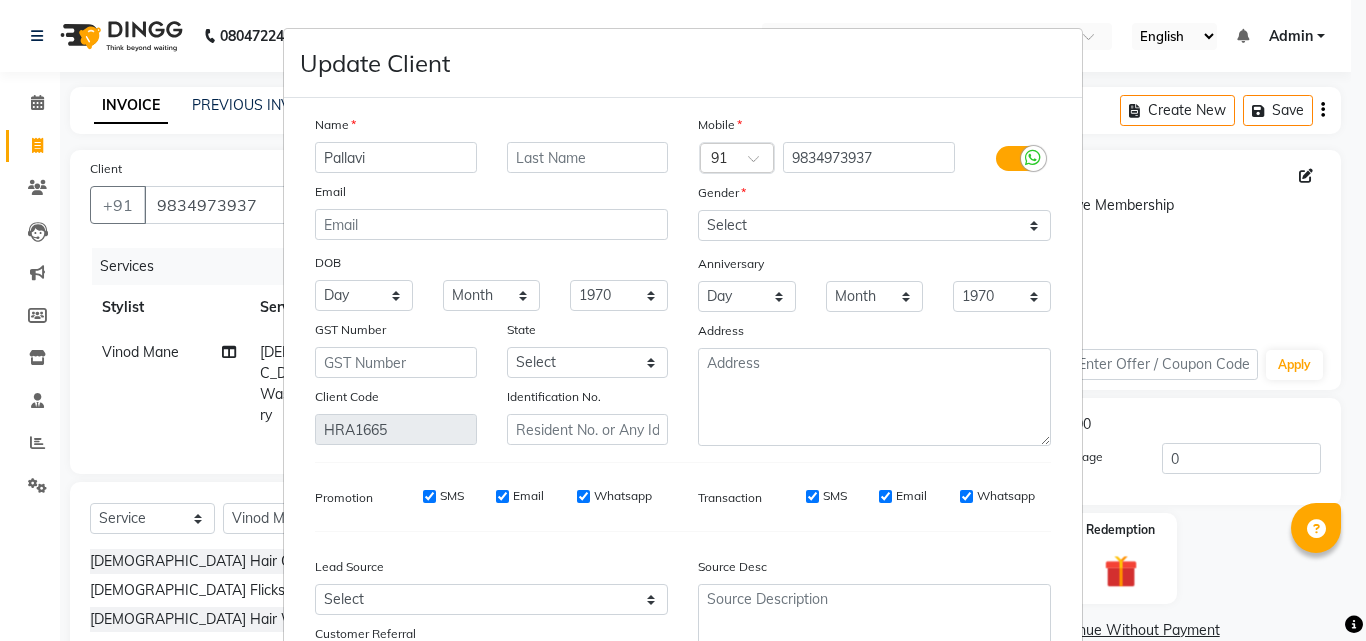 click on "Pallavi" at bounding box center (396, 157) 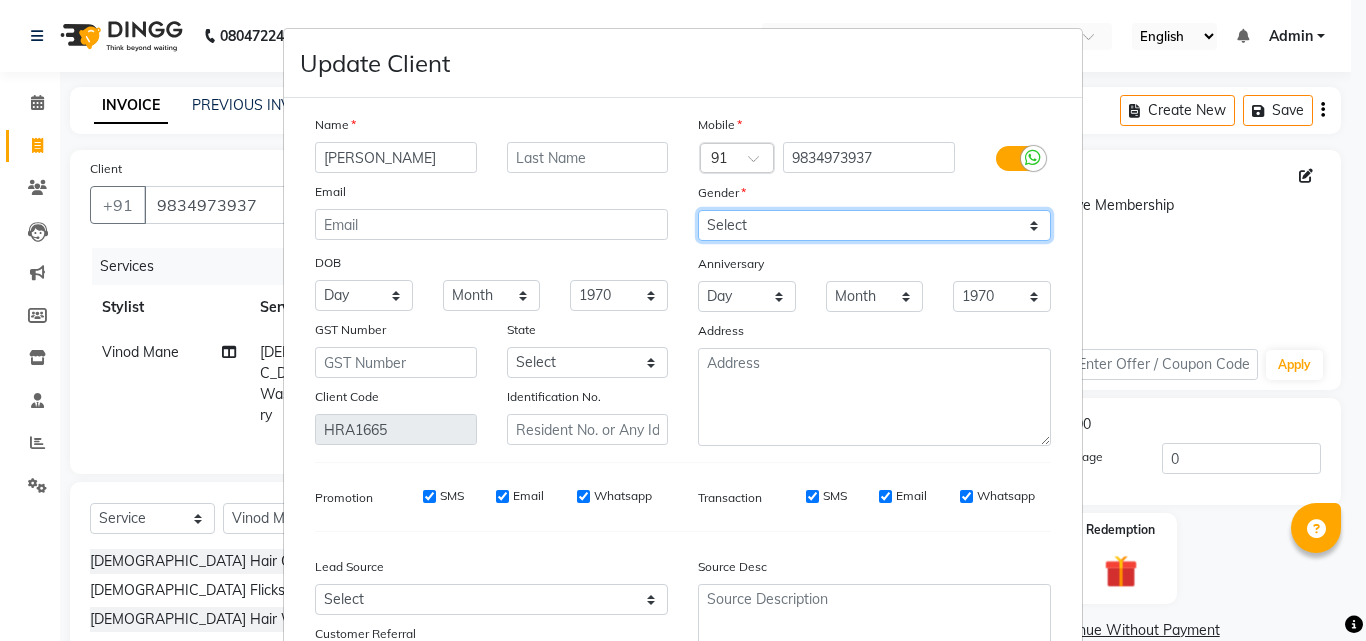 click on "Select [DEMOGRAPHIC_DATA] [DEMOGRAPHIC_DATA] Other Prefer Not To Say" at bounding box center (874, 225) 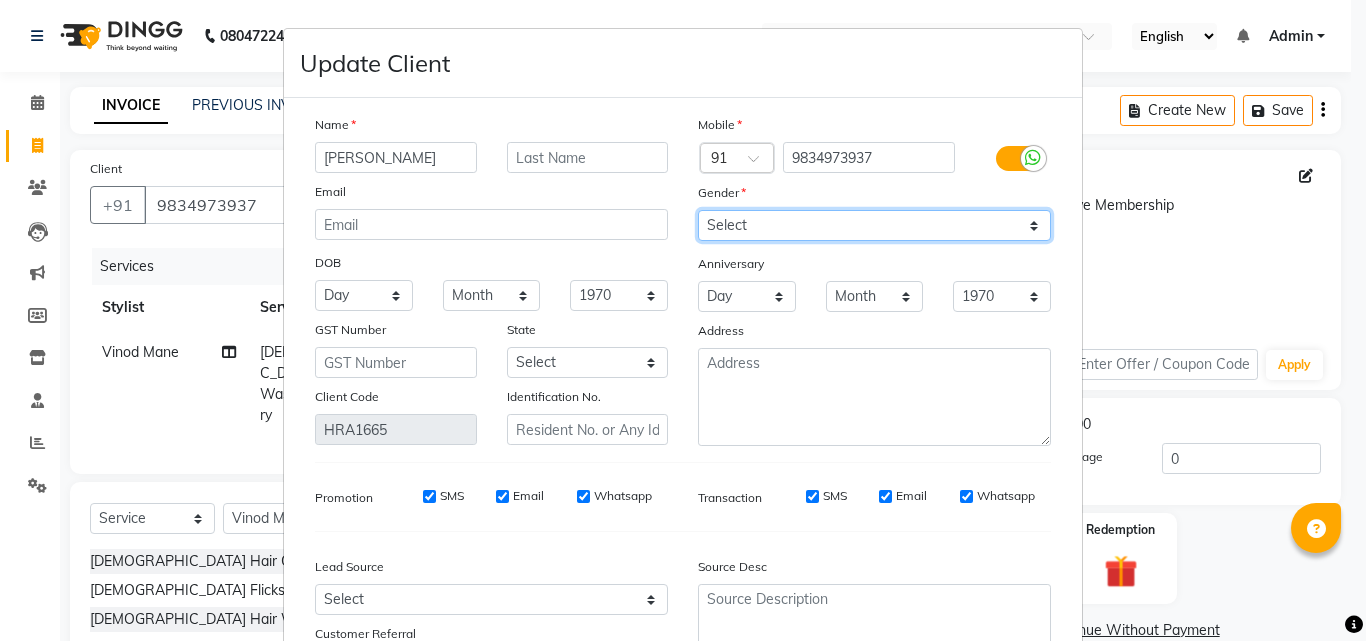 click on "Select [DEMOGRAPHIC_DATA] [DEMOGRAPHIC_DATA] Other Prefer Not To Say" at bounding box center (874, 225) 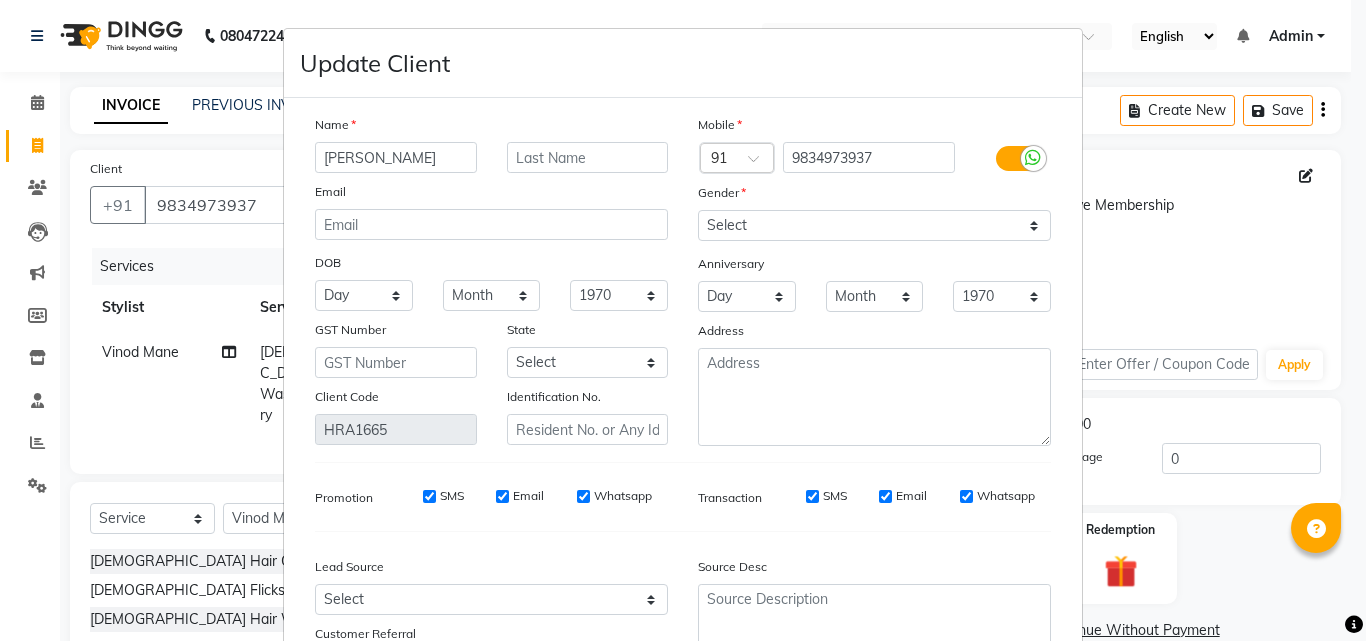 click on "Update Client Name [PERSON_NAME] Email DOB Day 01 02 03 04 05 06 07 08 09 10 11 12 13 14 15 16 17 18 19 20 21 22 23 24 25 26 27 28 29 30 31 Month January February March April May June July August September October November [DATE] 1941 1942 1943 1944 1945 1946 1947 1948 1949 1950 1951 1952 1953 1954 1955 1956 1957 1958 1959 1960 1961 1962 1963 1964 1965 1966 1967 1968 1969 1970 1971 1972 1973 1974 1975 1976 1977 1978 1979 1980 1981 1982 1983 1984 1985 1986 1987 1988 1989 1990 1991 1992 1993 1994 1995 1996 1997 1998 1999 2000 2001 2002 2003 2004 2005 2006 2007 2008 2009 2010 2011 2012 2013 2014 2015 2016 2017 2018 2019 2020 2021 2022 2023 2024 GST Number State Select [GEOGRAPHIC_DATA] and [GEOGRAPHIC_DATA] [GEOGRAPHIC_DATA] [GEOGRAPHIC_DATA] [GEOGRAPHIC_DATA] [GEOGRAPHIC_DATA] [GEOGRAPHIC_DATA] [GEOGRAPHIC_DATA] [GEOGRAPHIC_DATA] and [GEOGRAPHIC_DATA] [GEOGRAPHIC_DATA] [GEOGRAPHIC_DATA] [GEOGRAPHIC_DATA] [GEOGRAPHIC_DATA] [GEOGRAPHIC_DATA] [GEOGRAPHIC_DATA] [GEOGRAPHIC_DATA] [GEOGRAPHIC_DATA] [GEOGRAPHIC_DATA] [GEOGRAPHIC_DATA] [GEOGRAPHIC_DATA] [GEOGRAPHIC_DATA] [GEOGRAPHIC_DATA] [GEOGRAPHIC_DATA] [GEOGRAPHIC_DATA] [GEOGRAPHIC_DATA] [GEOGRAPHIC_DATA] [GEOGRAPHIC_DATA] [GEOGRAPHIC_DATA] [GEOGRAPHIC_DATA] [GEOGRAPHIC_DATA] [GEOGRAPHIC_DATA] ×" at bounding box center [683, 320] 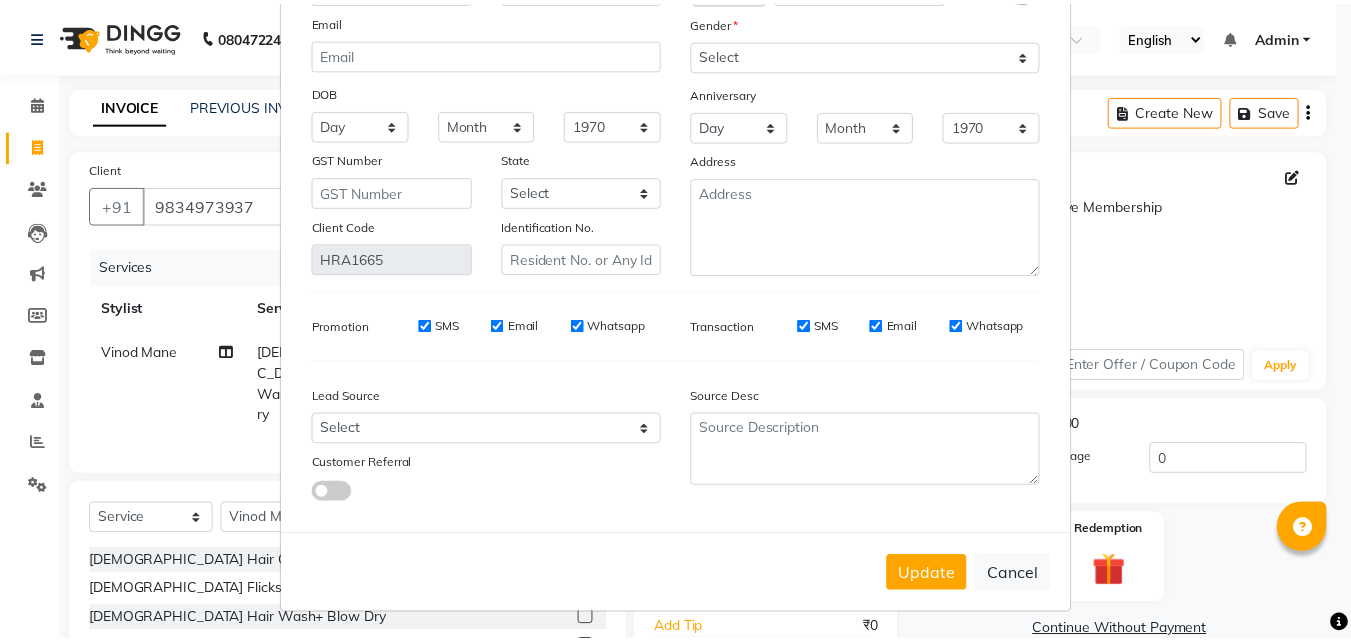 scroll, scrollTop: 172, scrollLeft: 0, axis: vertical 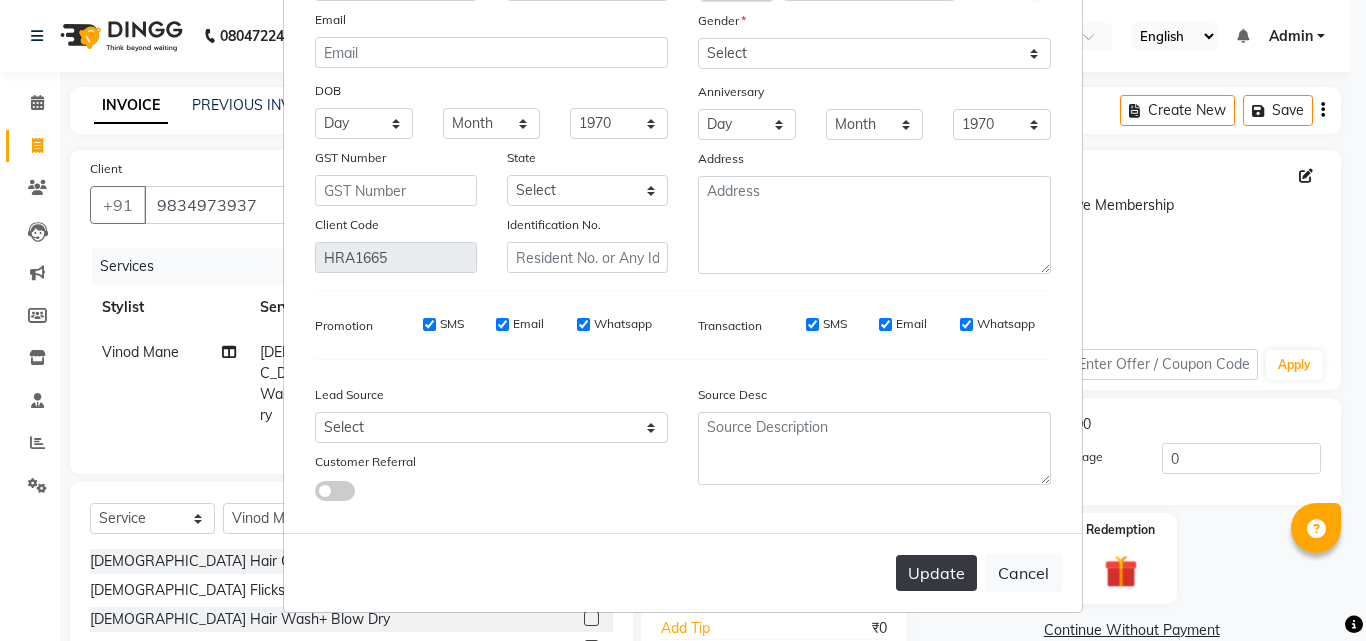 click on "Update" at bounding box center (936, 573) 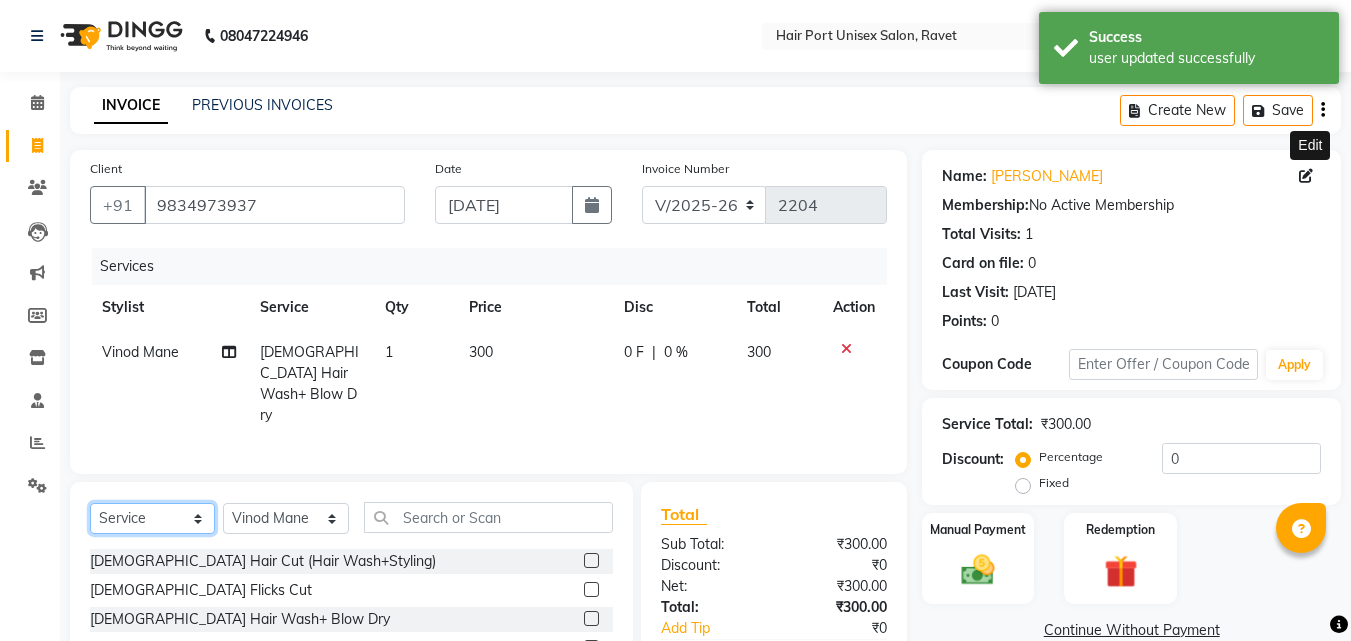 click on "Select  Service  Product  Membership  Package Voucher Prepaid Gift Card" 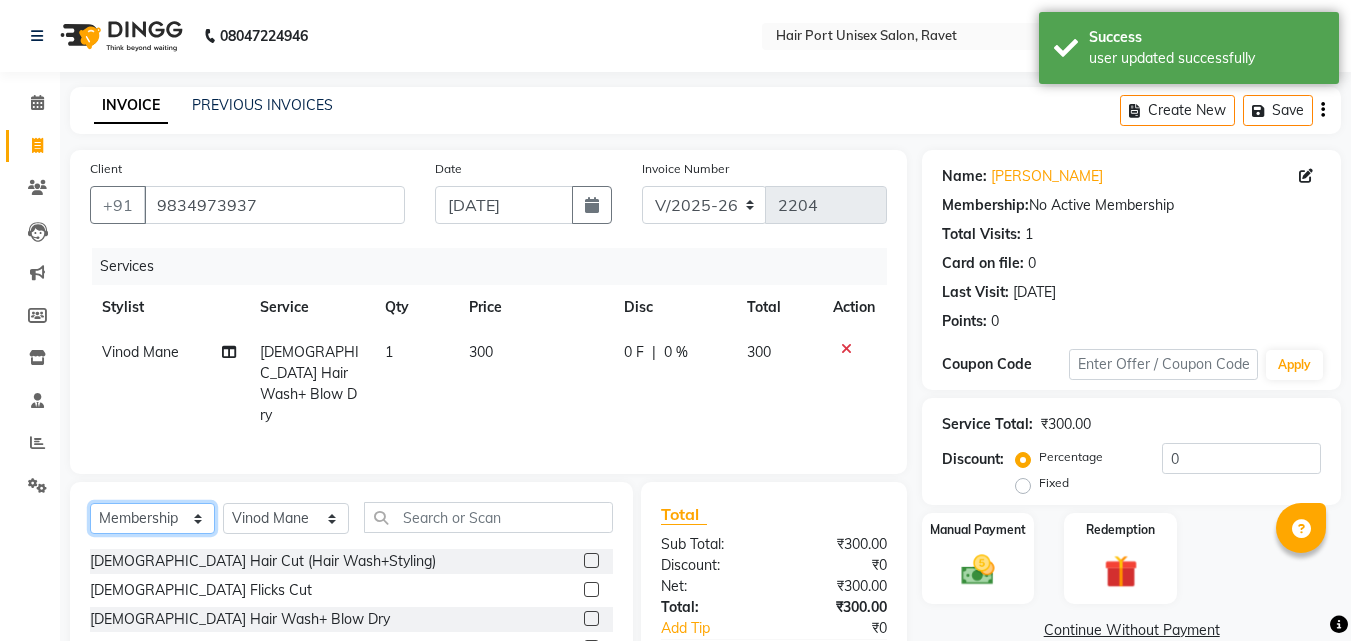 click on "Select  Service  Product  Membership  Package Voucher Prepaid Gift Card" 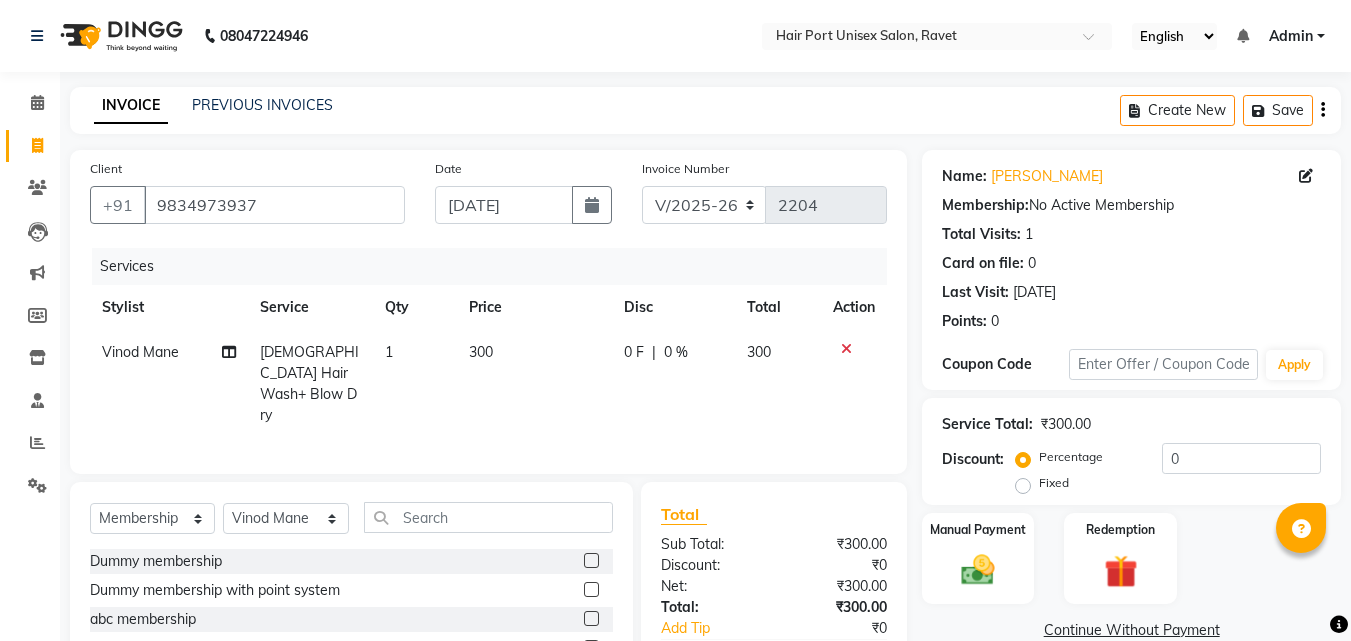 click on "Dummy membership with point system" 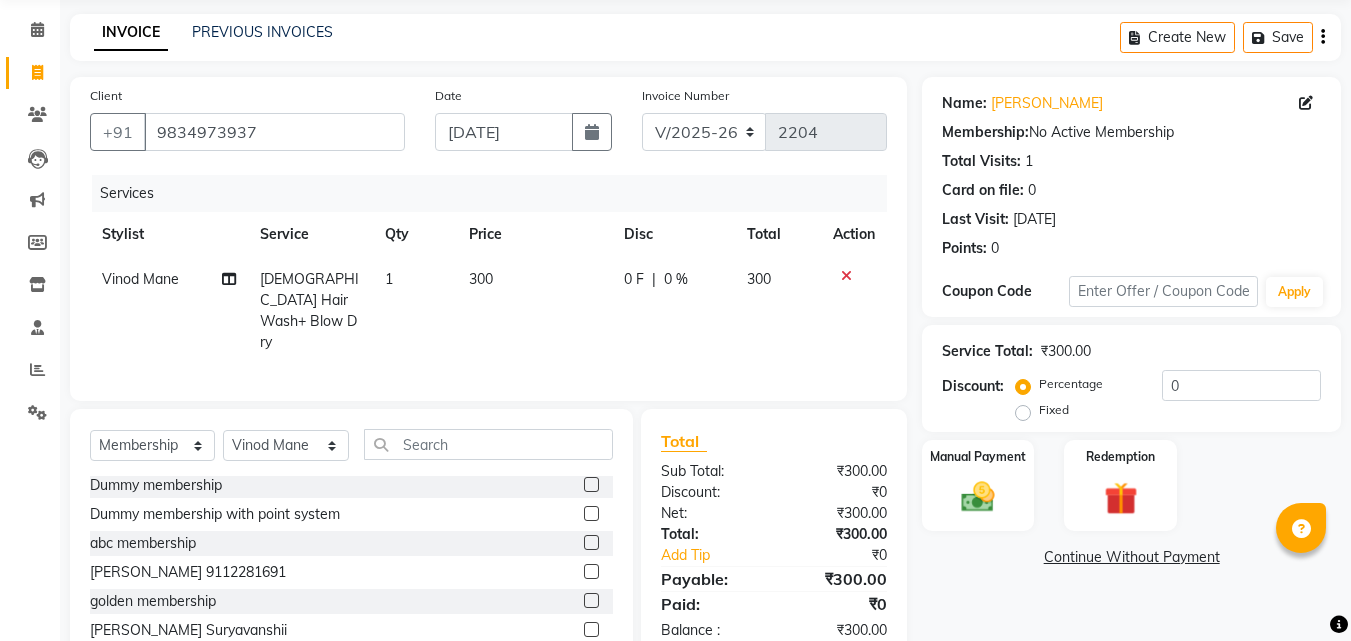scroll, scrollTop: 160, scrollLeft: 0, axis: vertical 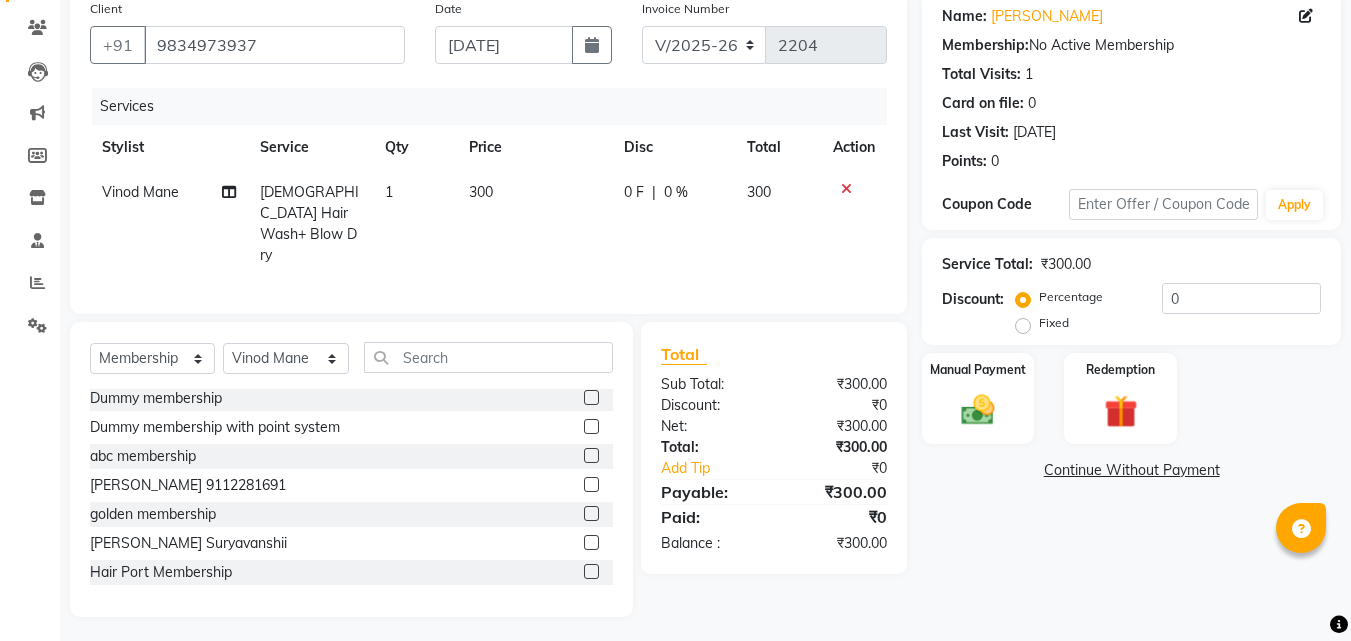 click 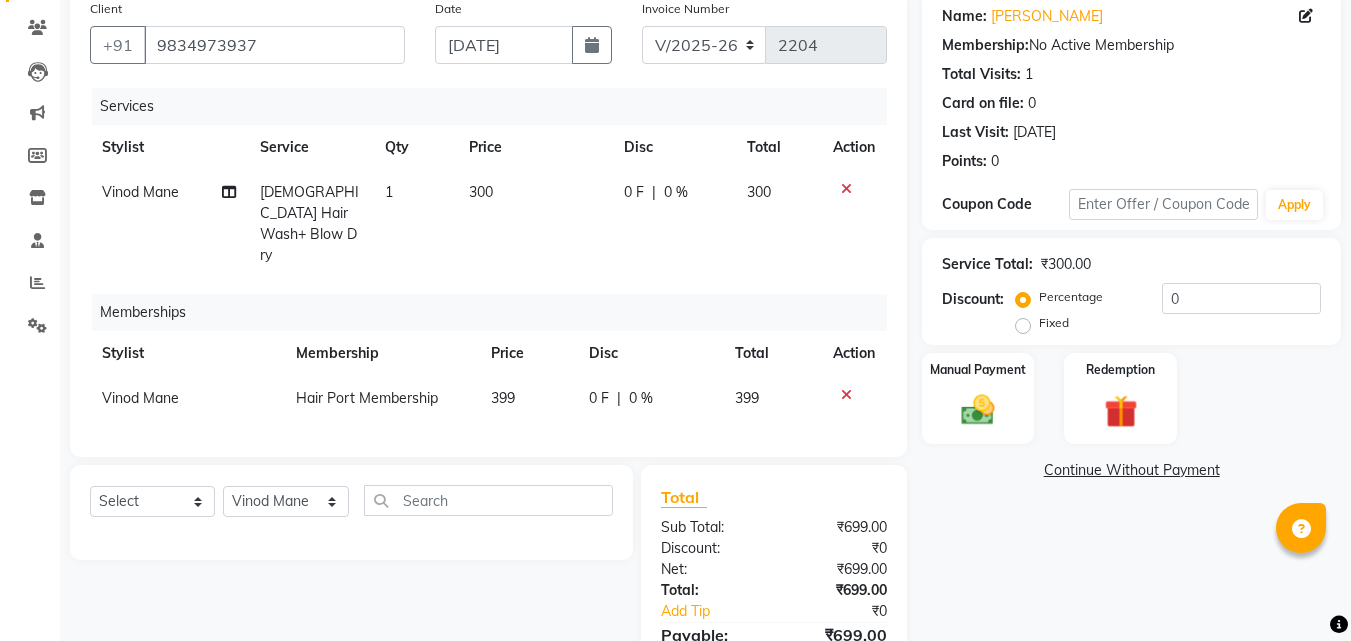scroll, scrollTop: 0, scrollLeft: 0, axis: both 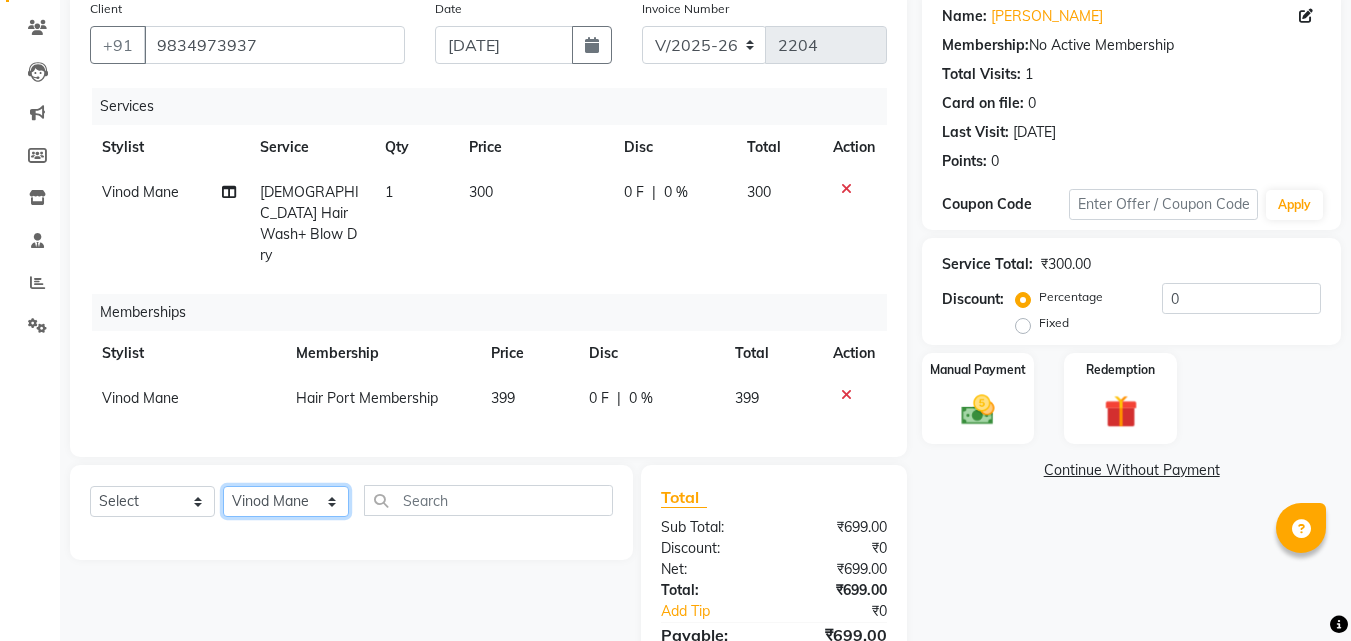 click on "Select Stylist [PERSON_NAME]  [PERSON_NAME] [PERSON_NAME] [PERSON_NAME] [PERSON_NAME]  [PERSON_NAME] [PERSON_NAME] Mane" 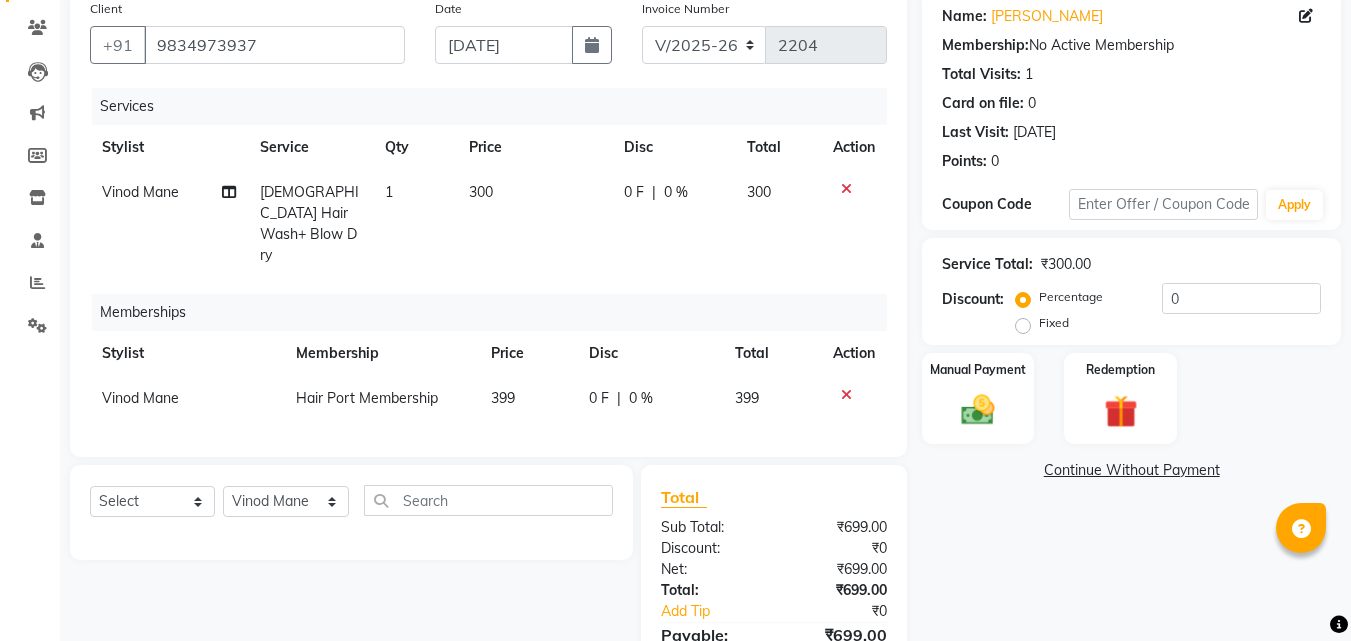click on "0 F" 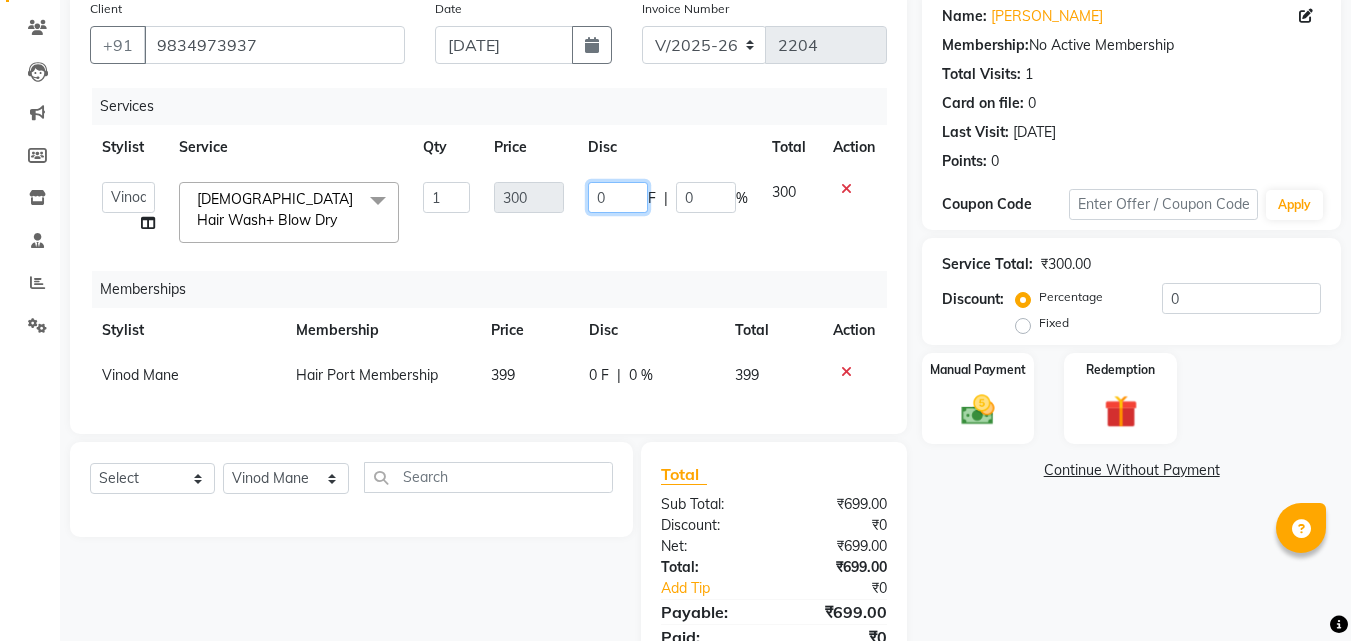 click on "0" 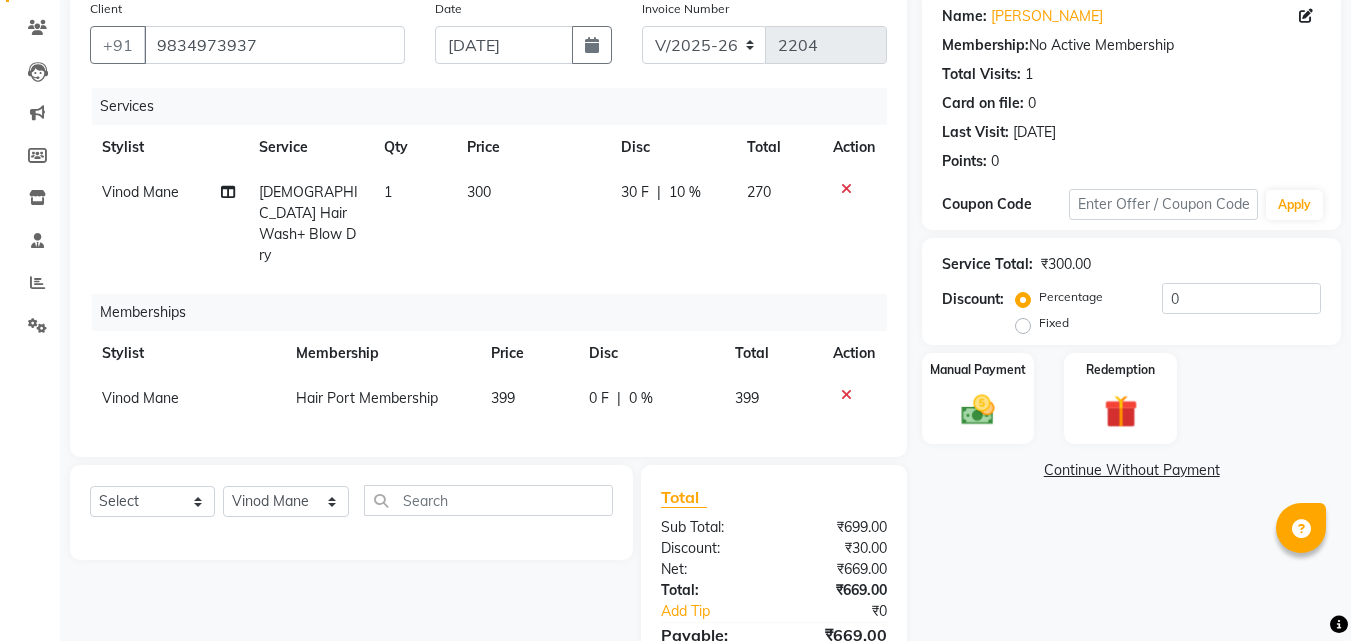 click on "30 F | 10 %" 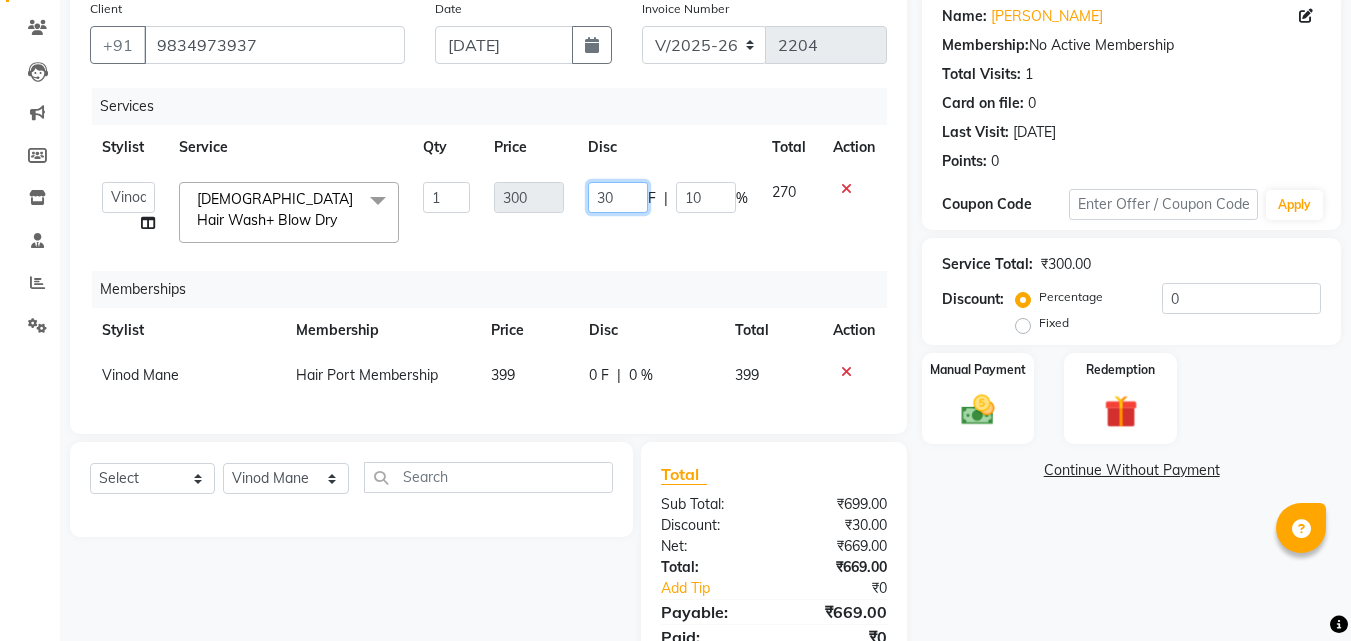 click on "30" 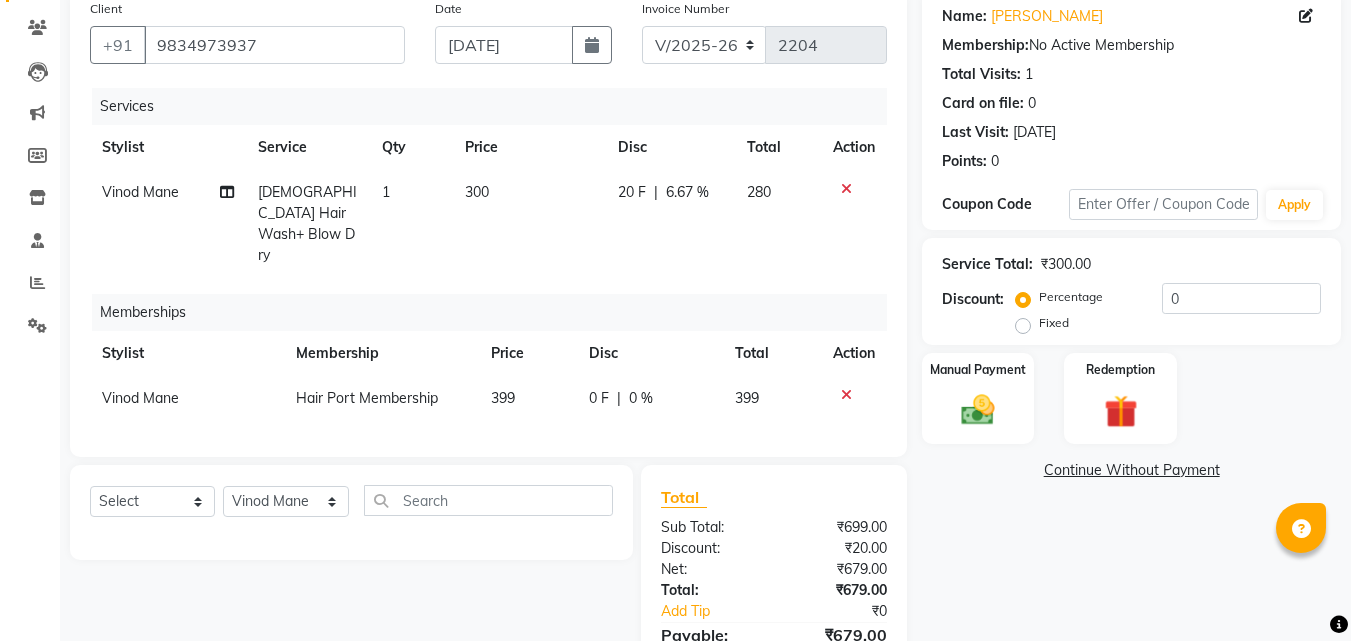 click on "20 F | 6.67 %" 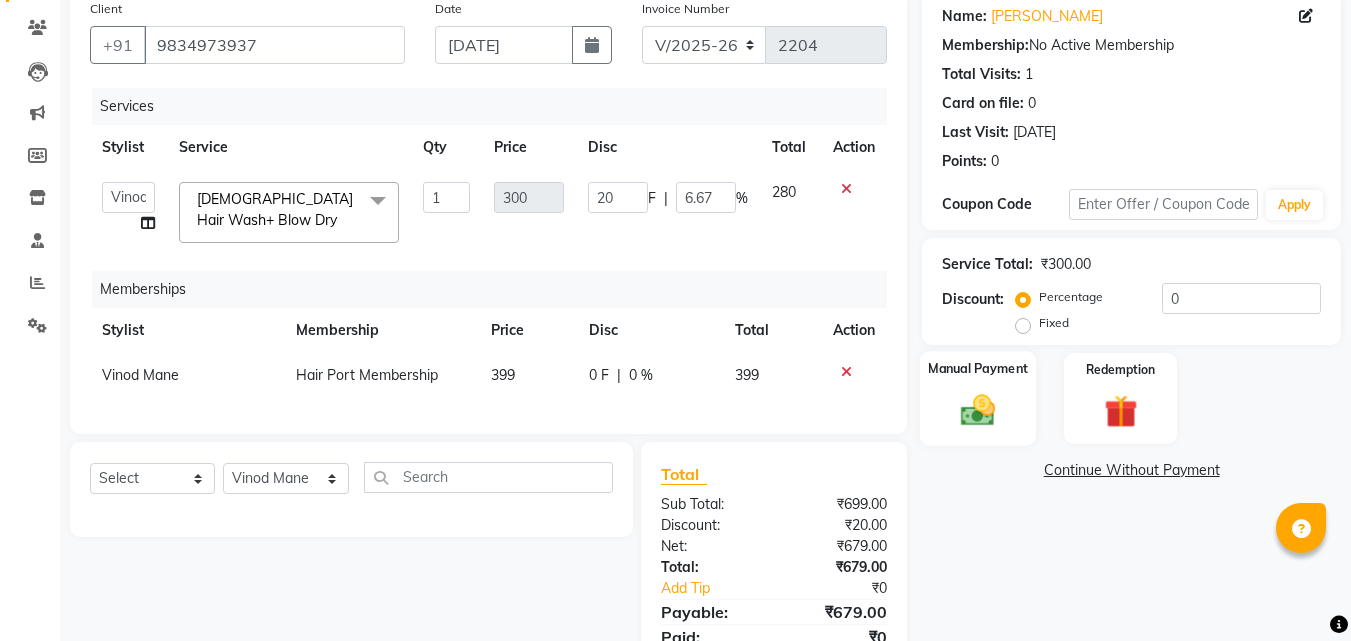click 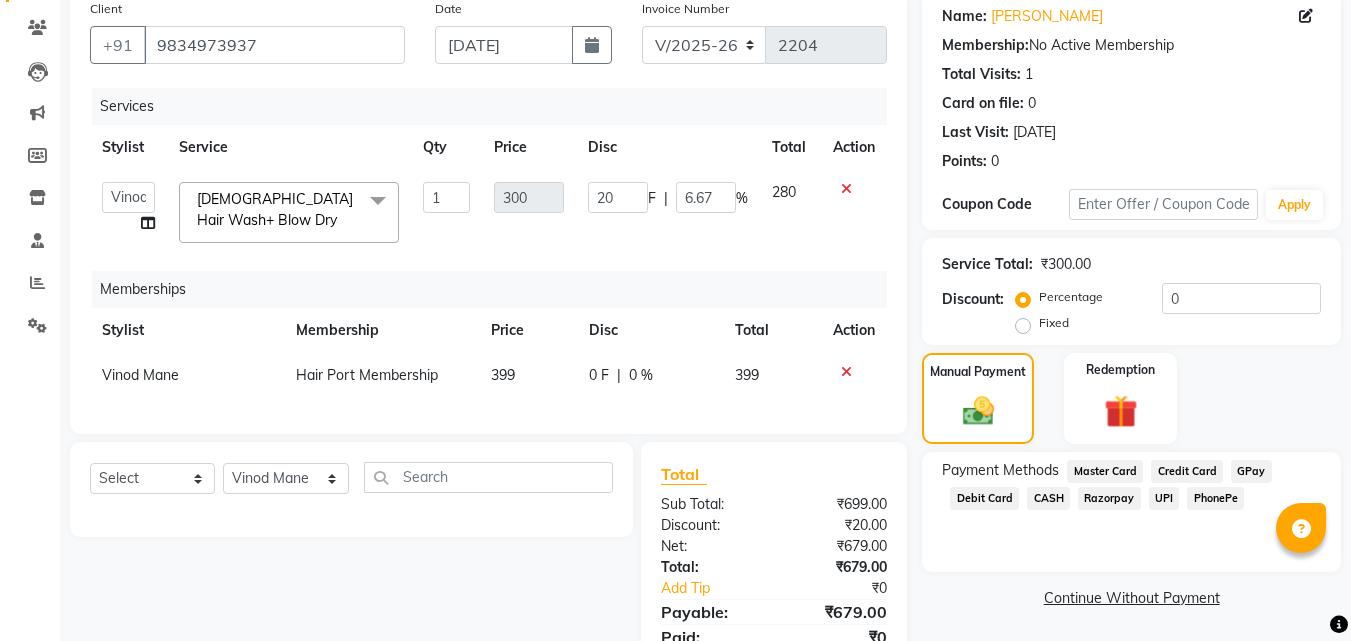 click on "UPI" 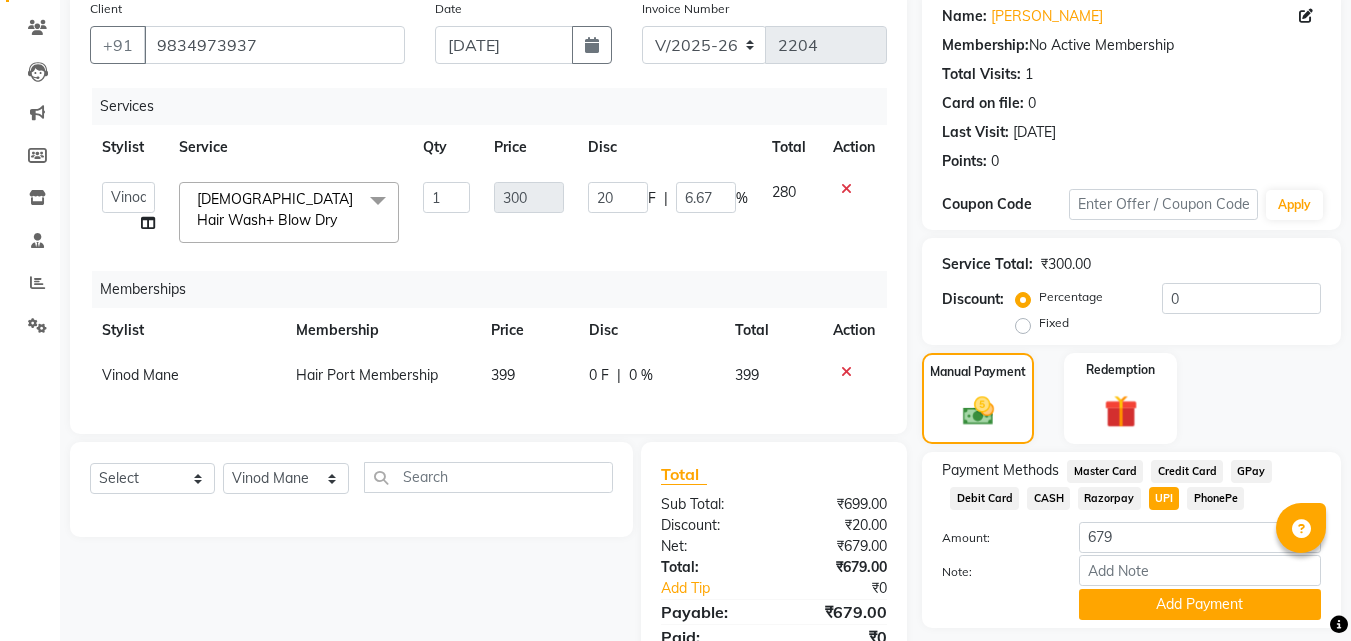 click on "Payment Methods  Master Card   Credit Card   GPay   Debit Card   CASH   Razorpay   UPI   PhonePe  Amount: 679 Note: Add Payment" 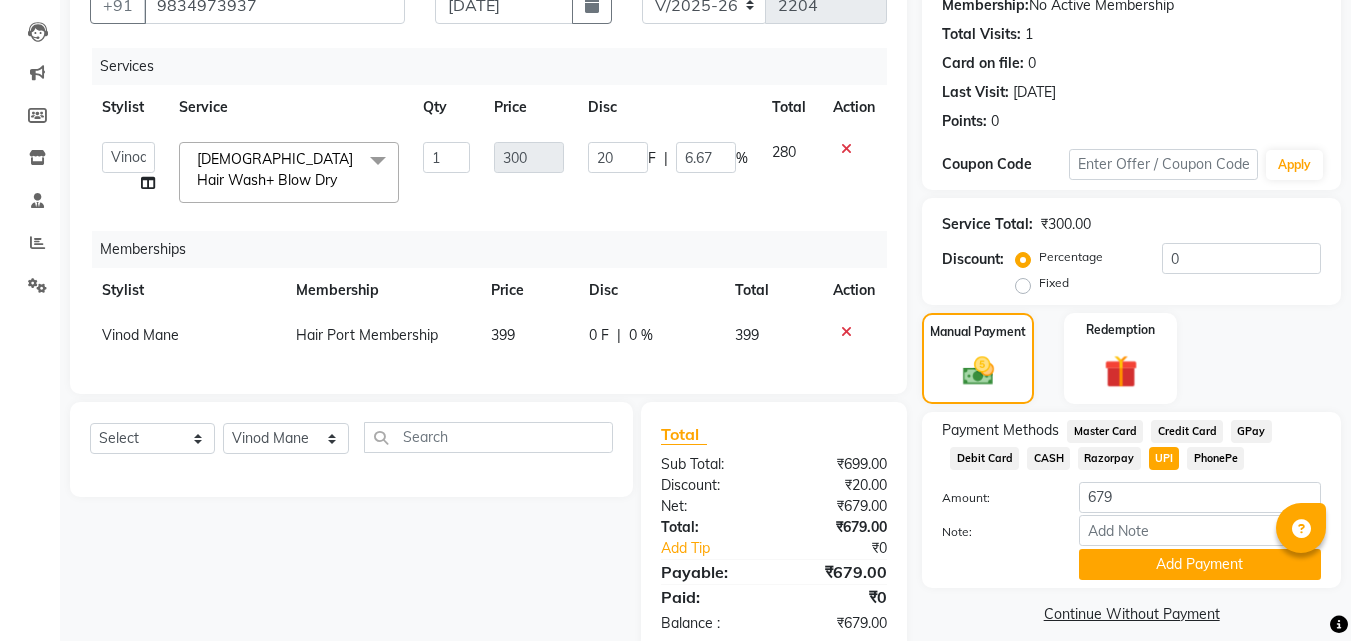scroll, scrollTop: 258, scrollLeft: 0, axis: vertical 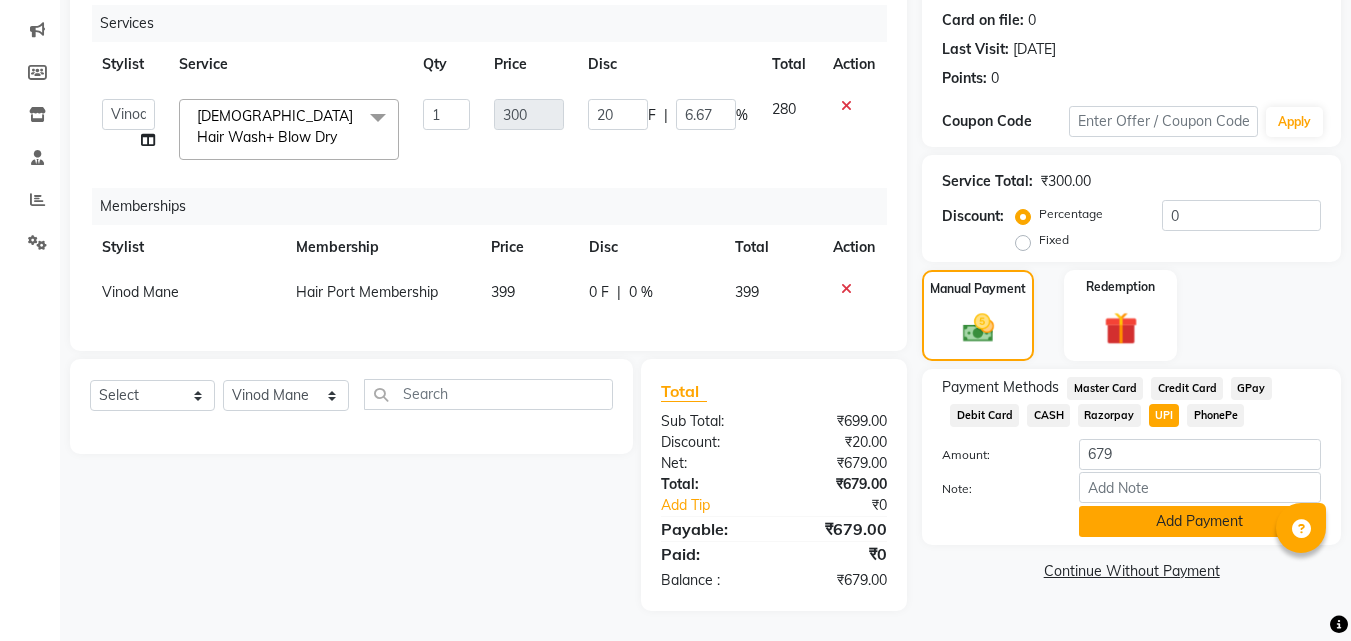 click on "Add Payment" 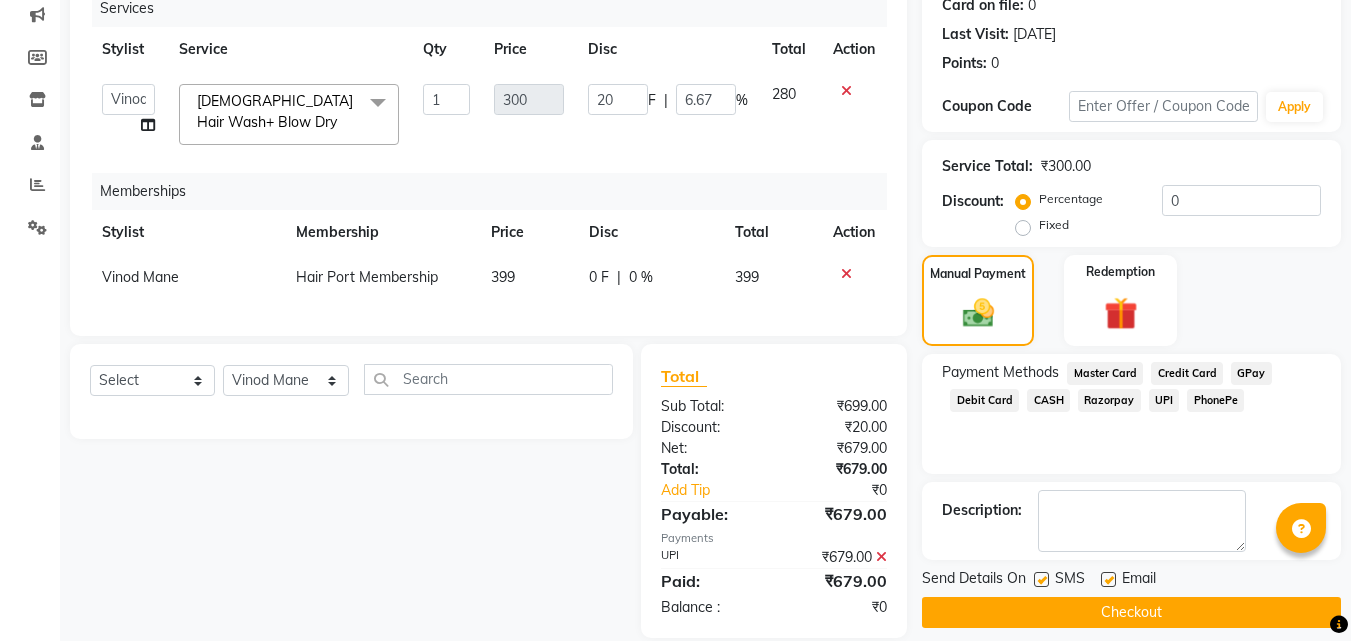 click on "Checkout" 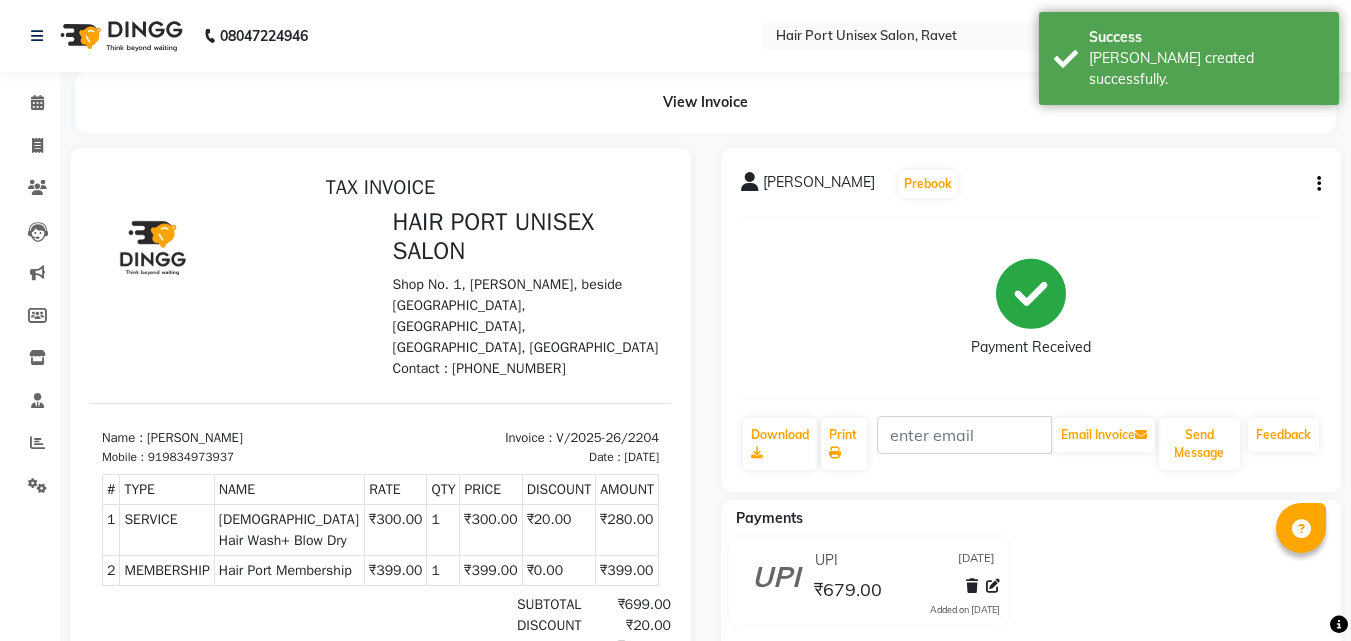 scroll, scrollTop: 0, scrollLeft: 0, axis: both 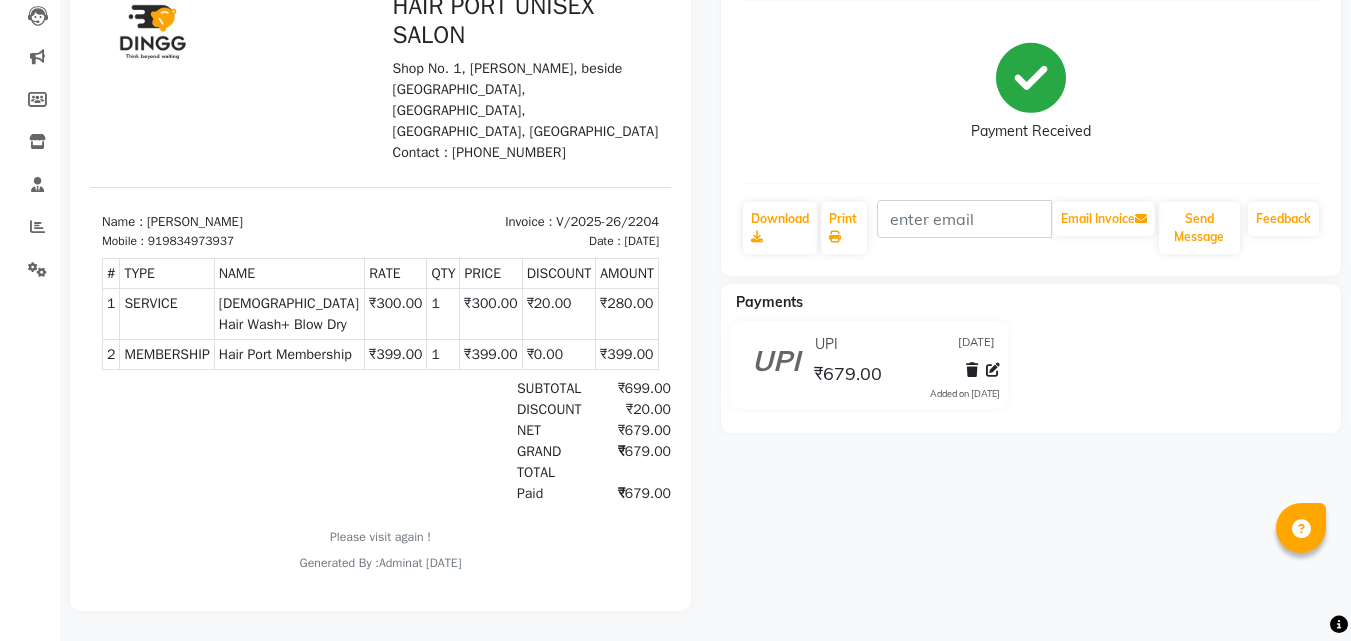click at bounding box center [380, 271] 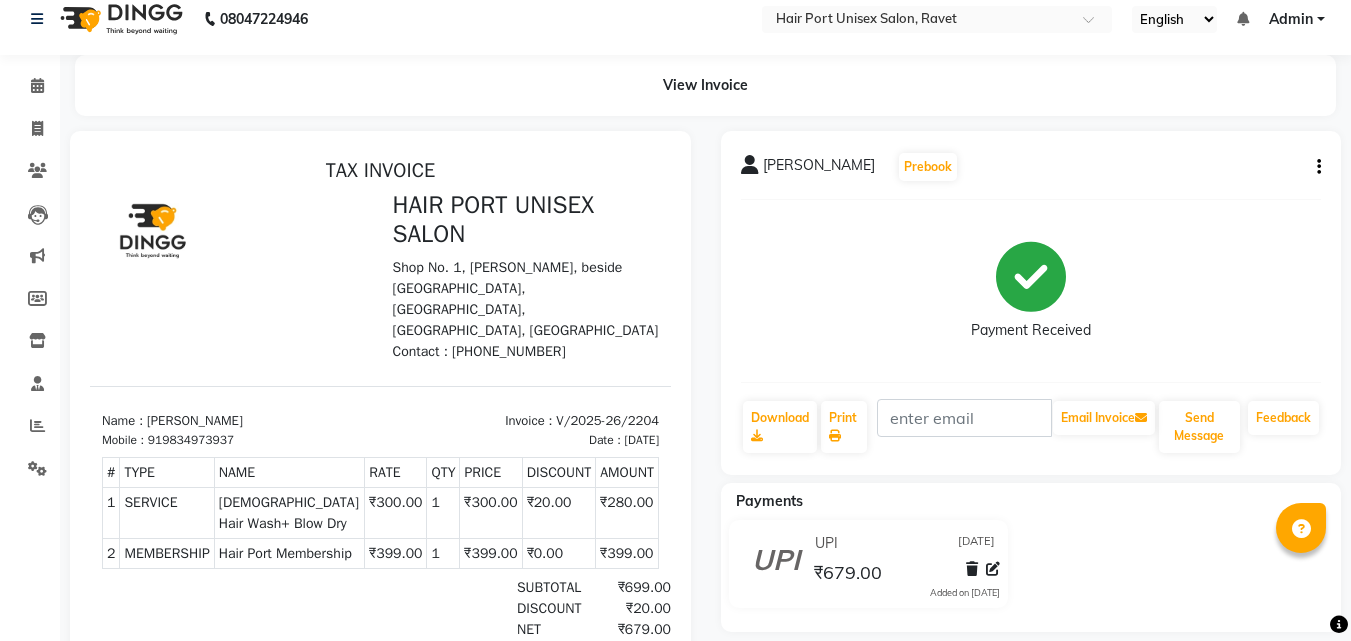 scroll, scrollTop: 0, scrollLeft: 0, axis: both 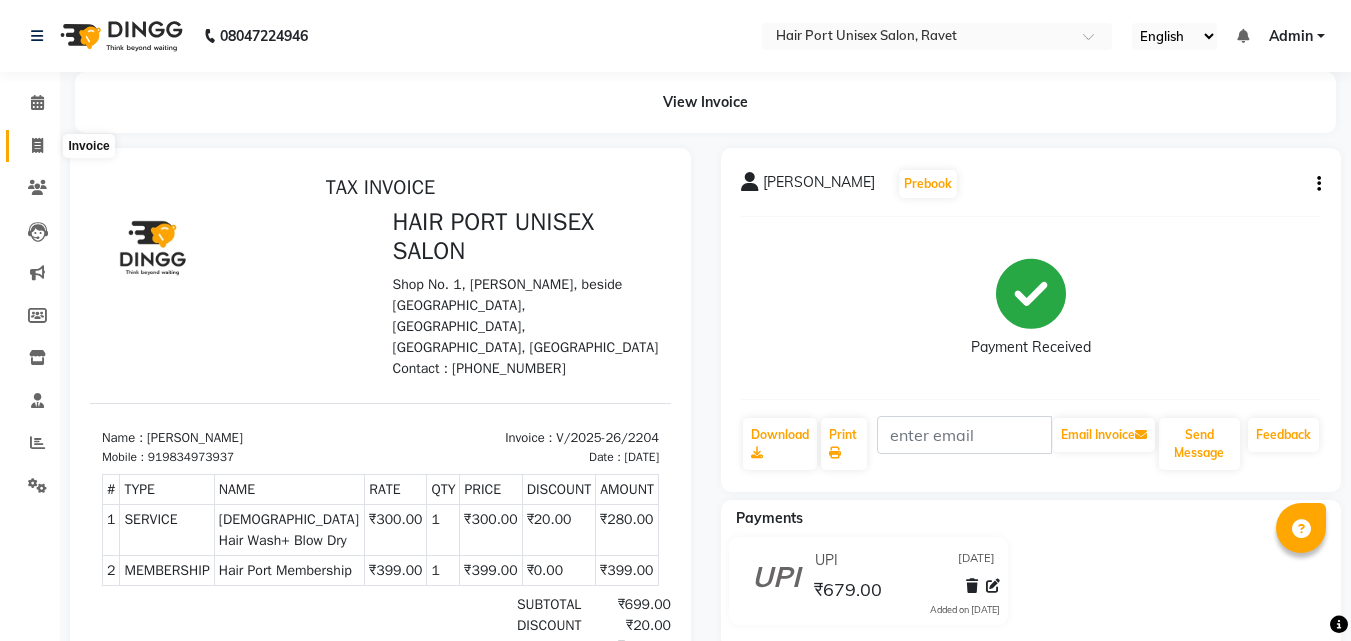 click 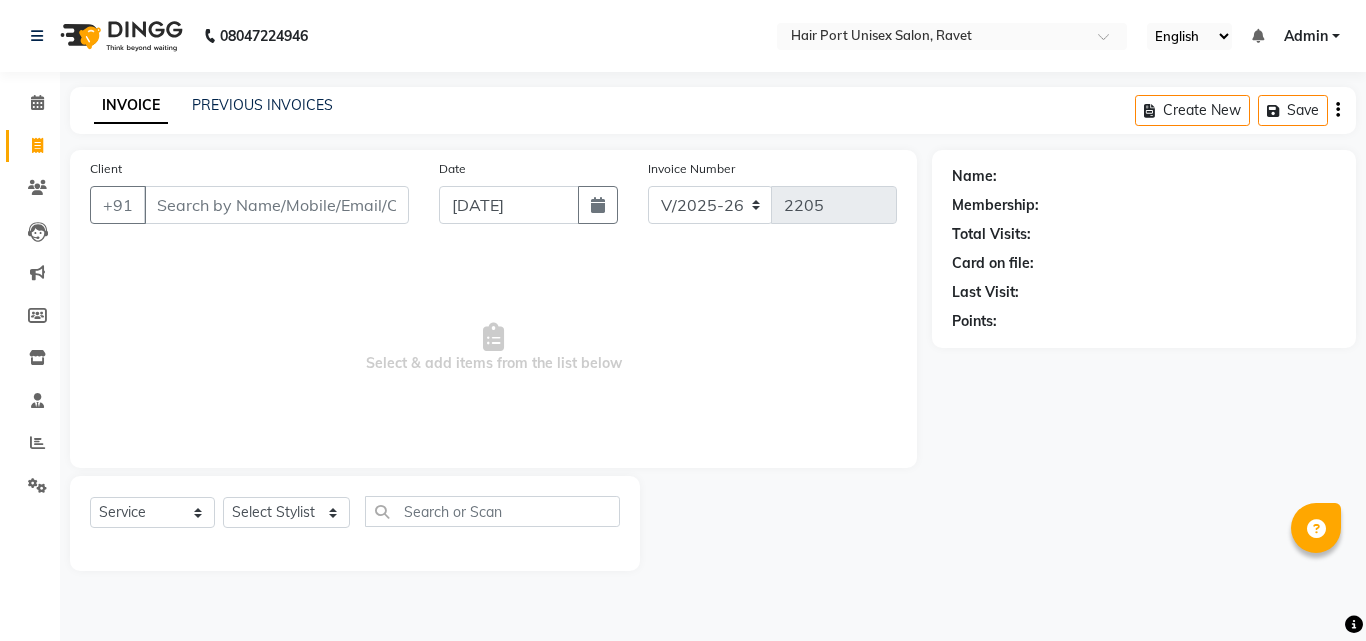 click on "Client" at bounding box center [276, 205] 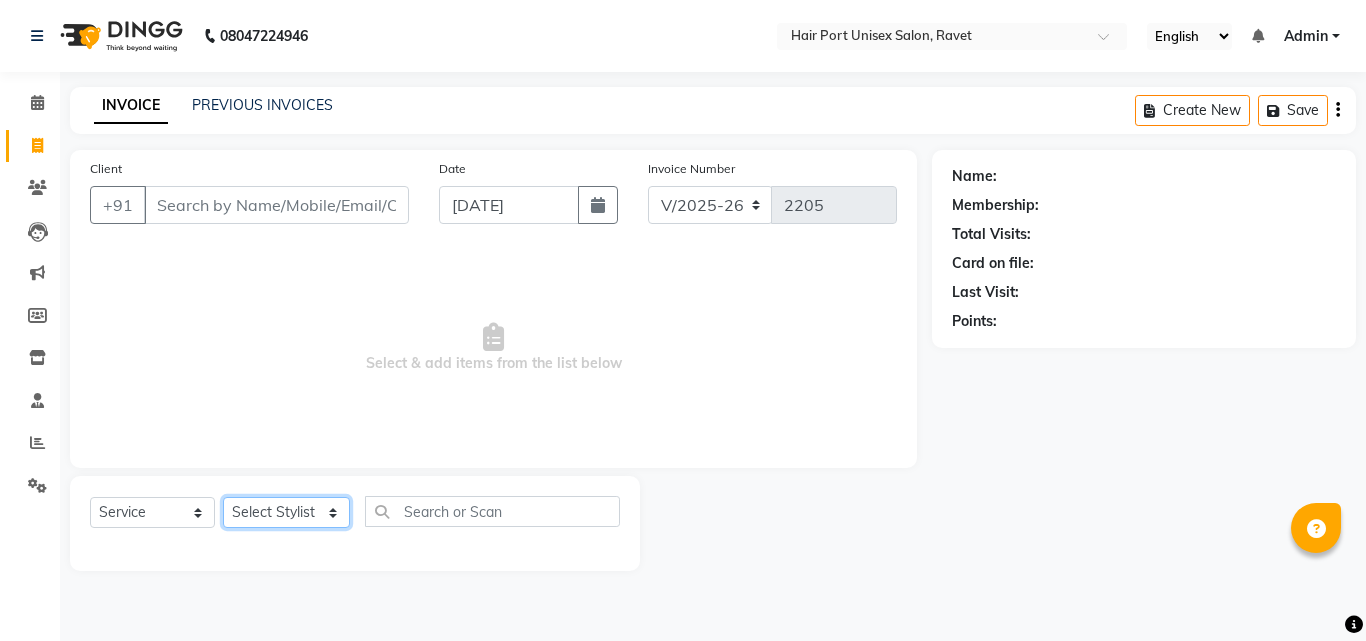click on "Select Stylist [PERSON_NAME]  [PERSON_NAME] [PERSON_NAME] [PERSON_NAME] [PERSON_NAME]  [PERSON_NAME] [PERSON_NAME] Mane" 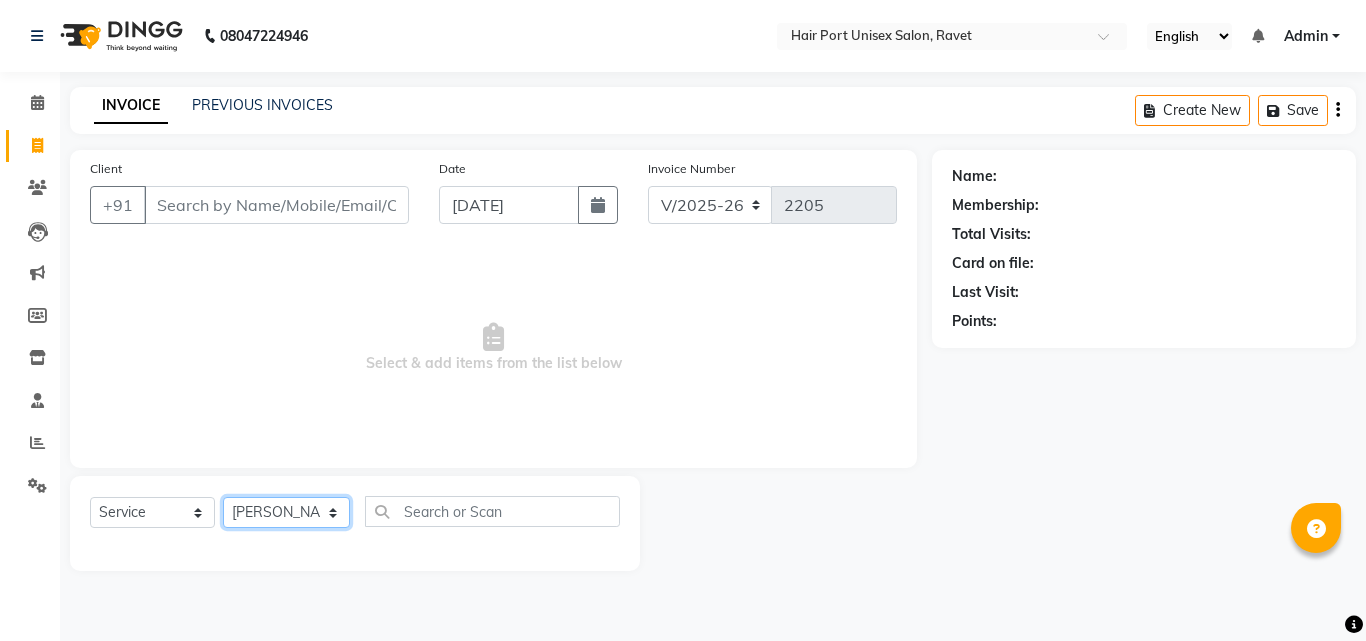click on "Select Stylist [PERSON_NAME]  [PERSON_NAME] [PERSON_NAME] [PERSON_NAME] [PERSON_NAME]  [PERSON_NAME] [PERSON_NAME] Mane" 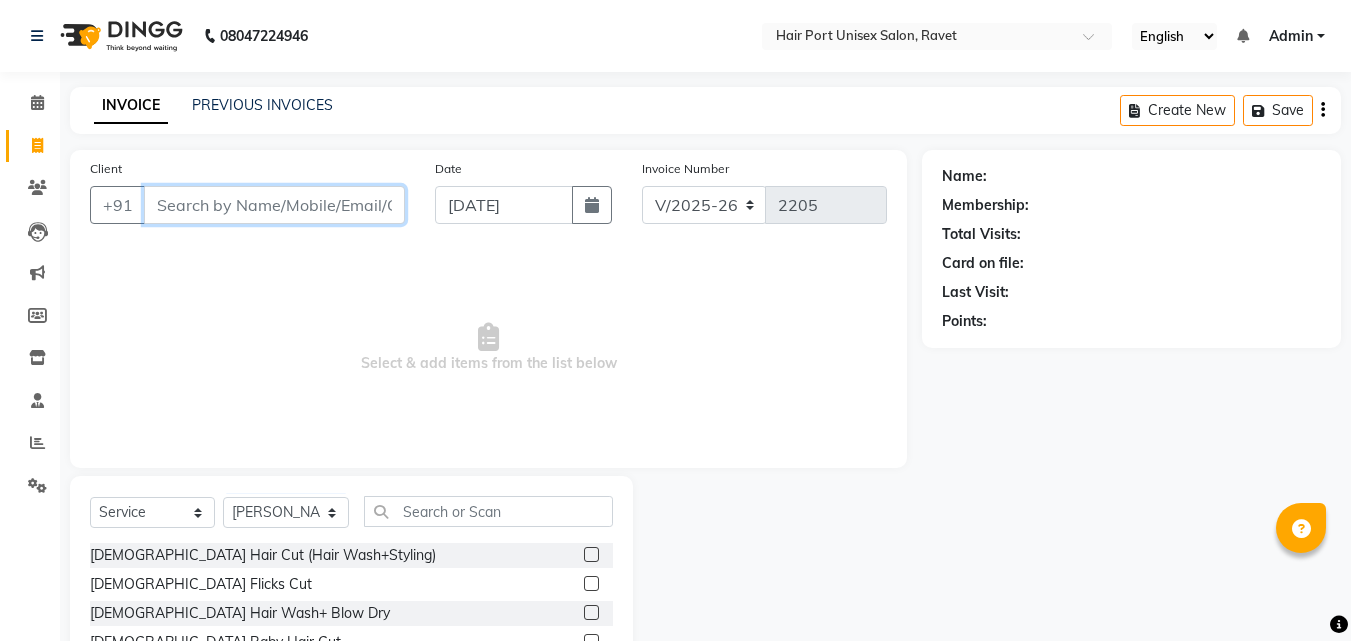 click on "Client" at bounding box center (274, 205) 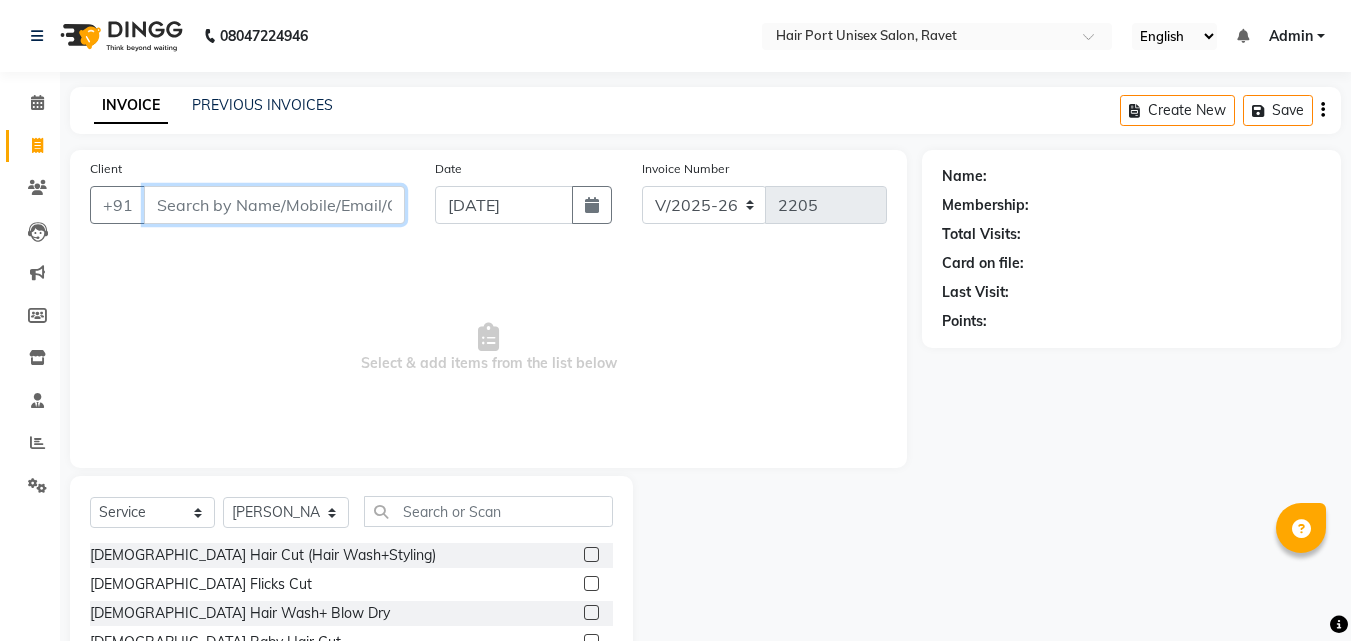 click on "Client" at bounding box center [274, 205] 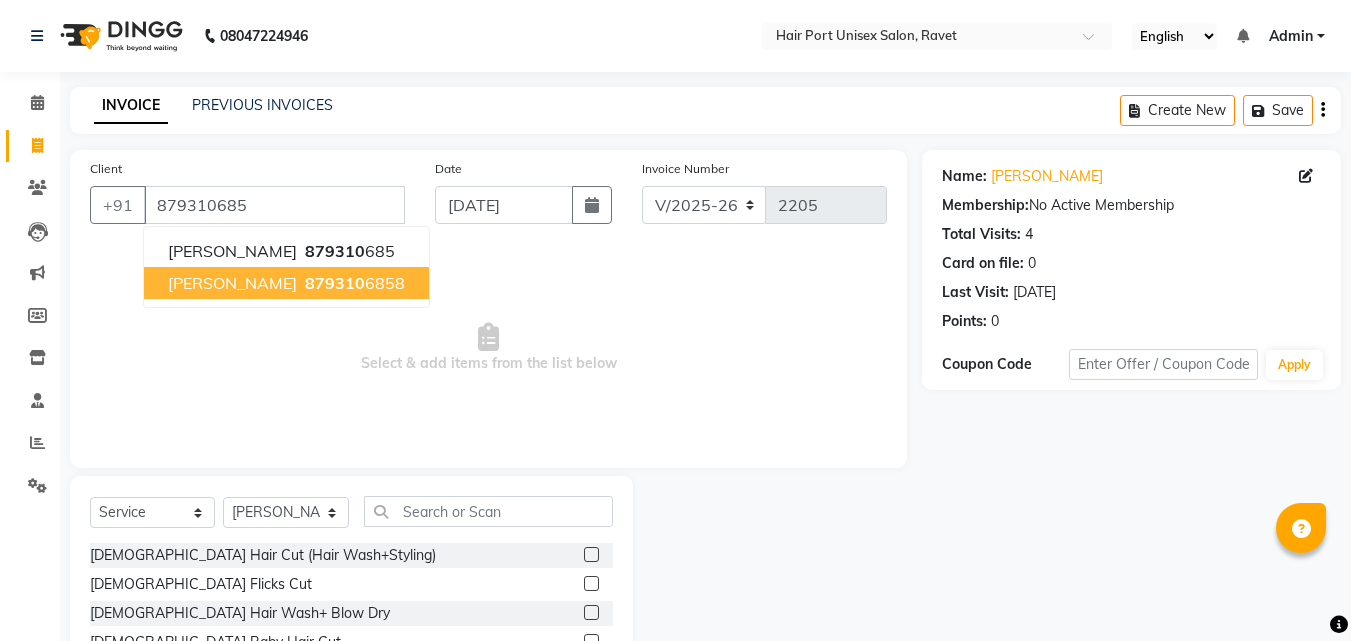 click on "879310 6858" at bounding box center [353, 283] 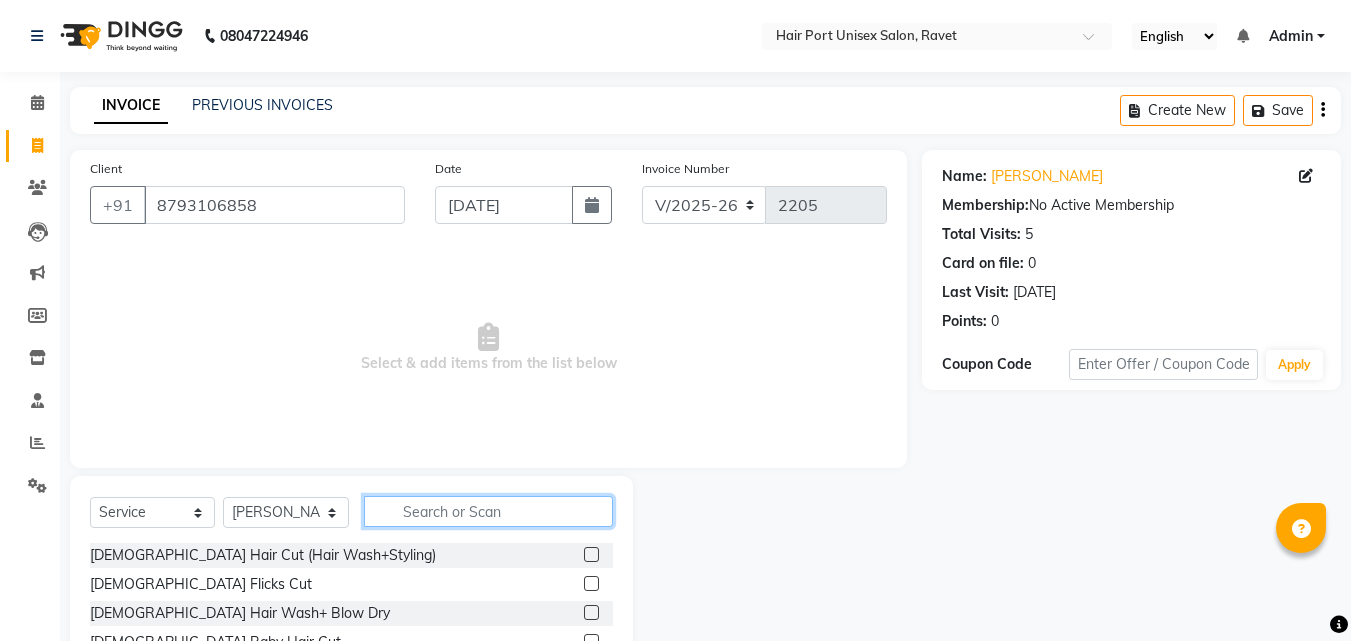 click 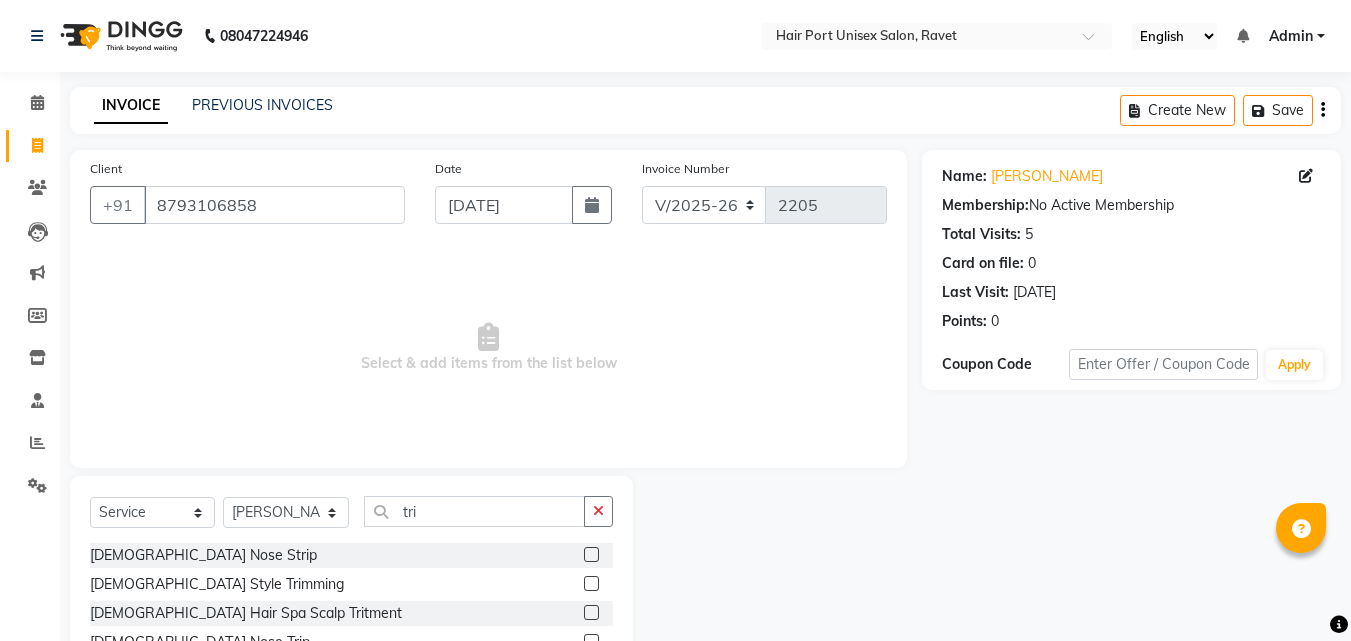 click 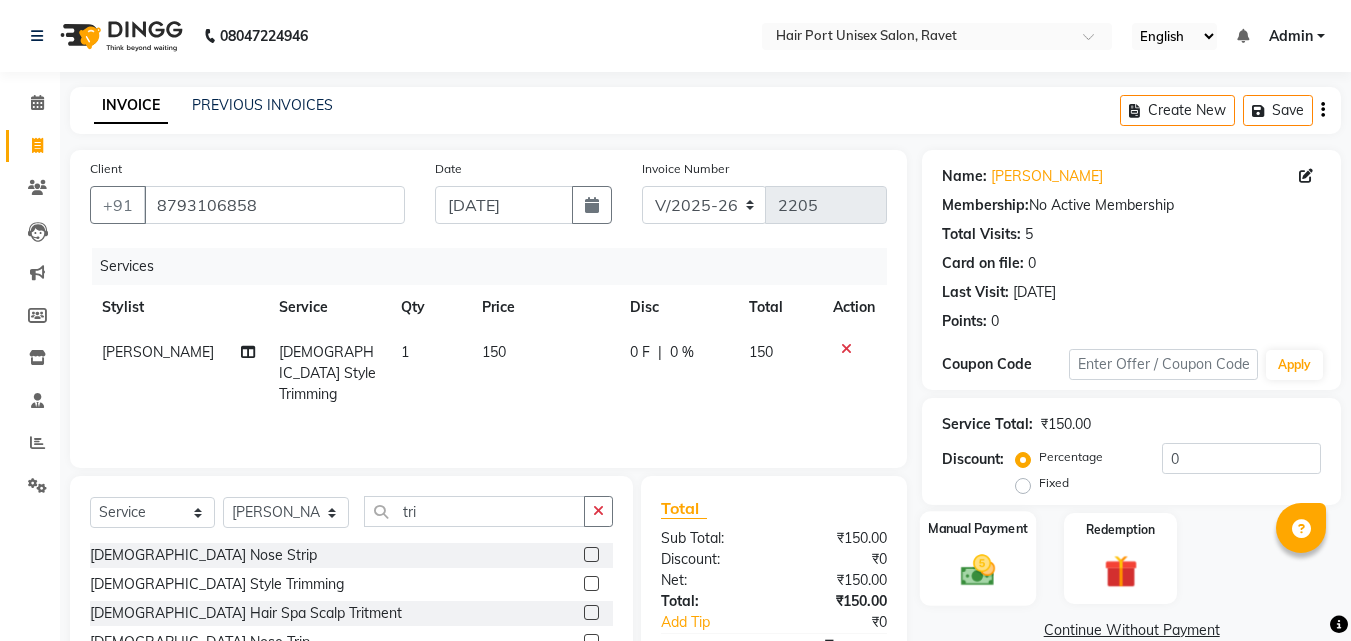 click 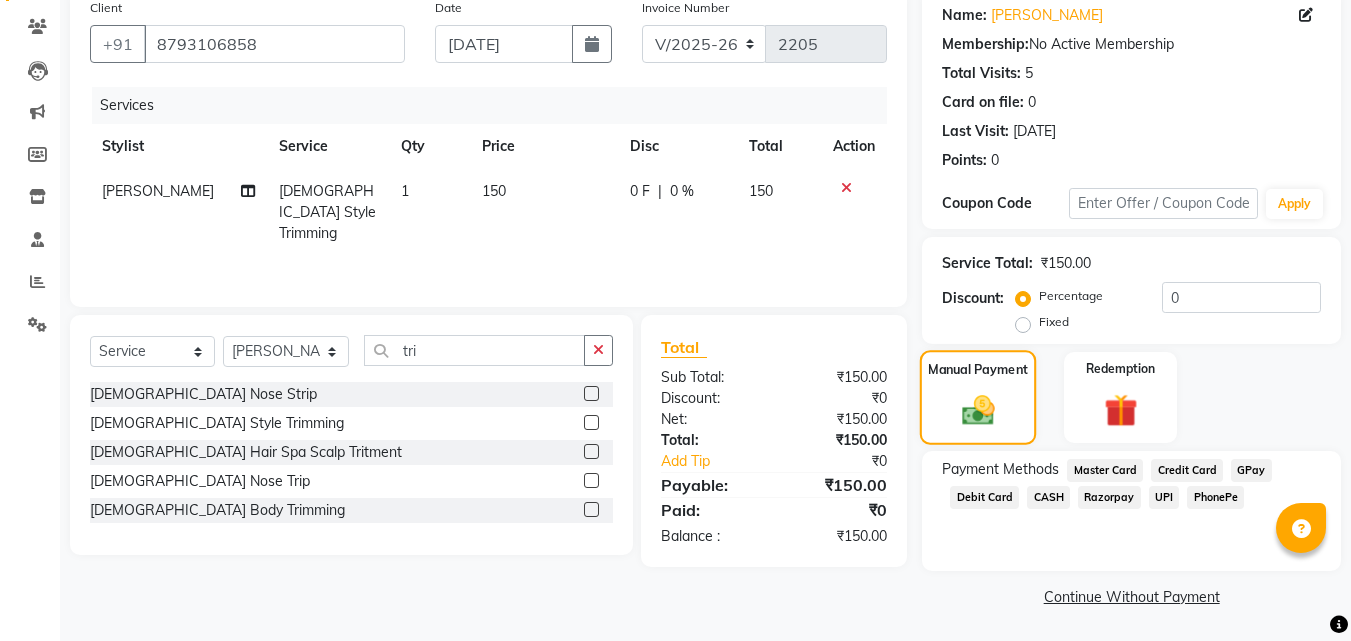 scroll, scrollTop: 162, scrollLeft: 0, axis: vertical 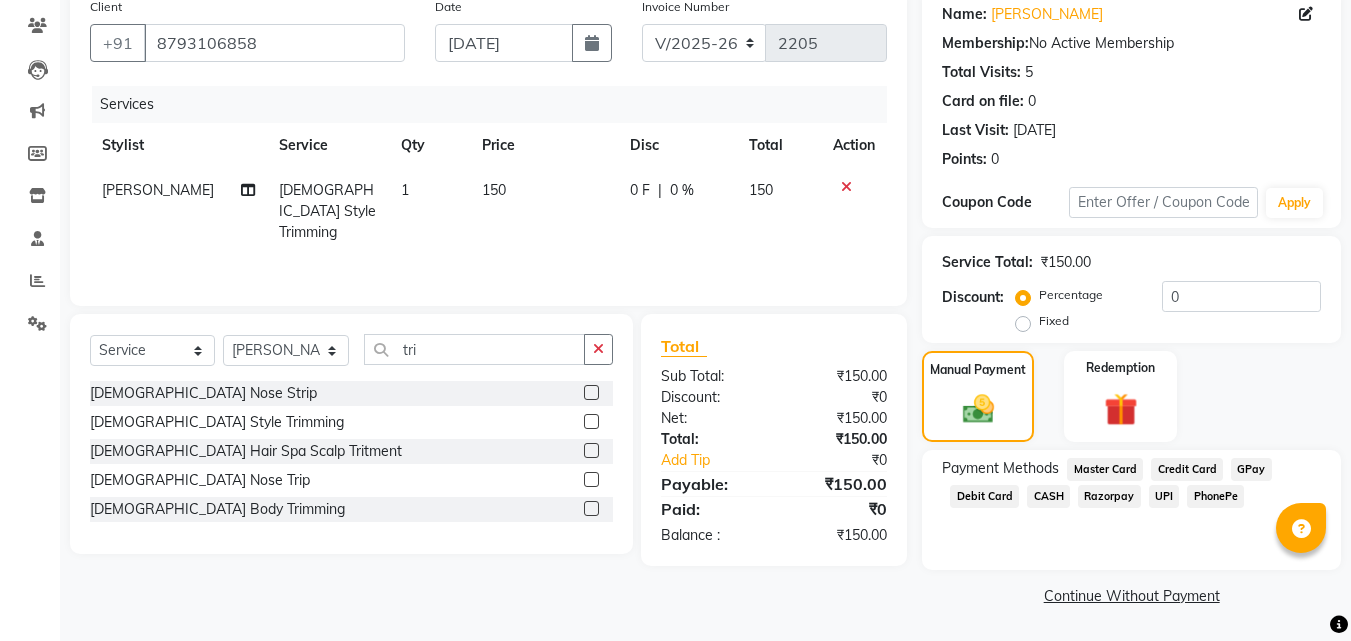 click on "UPI" 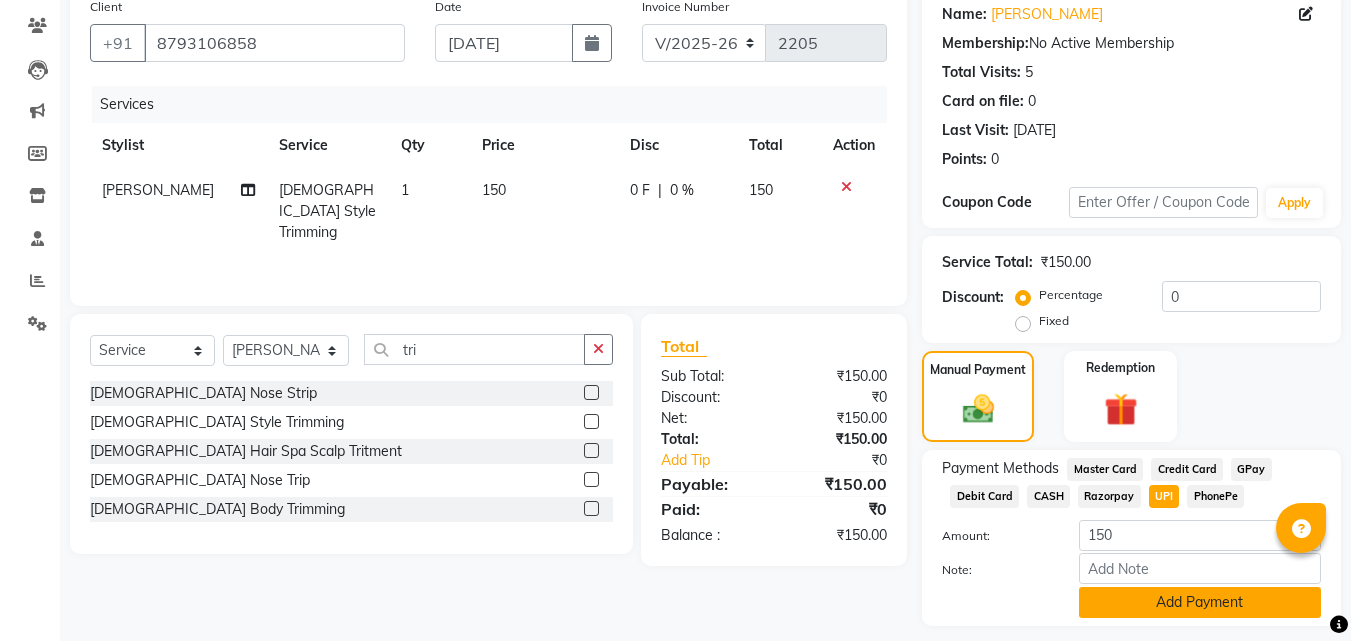 click on "Add Payment" 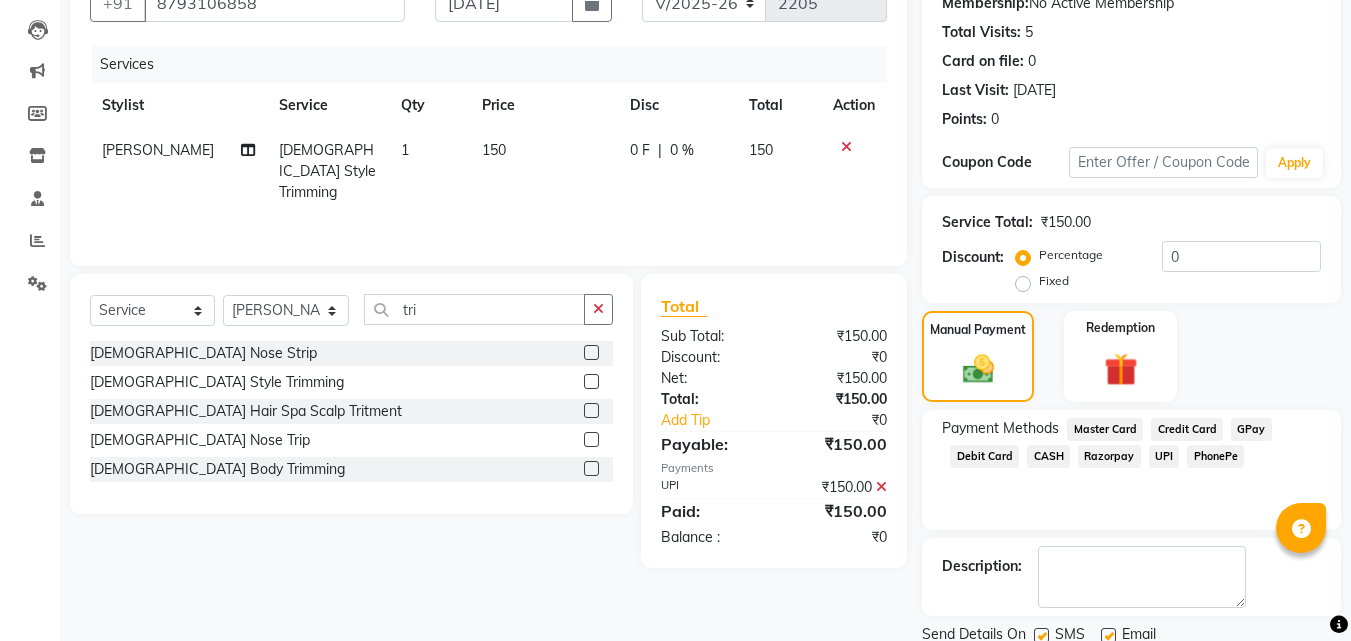 scroll, scrollTop: 275, scrollLeft: 0, axis: vertical 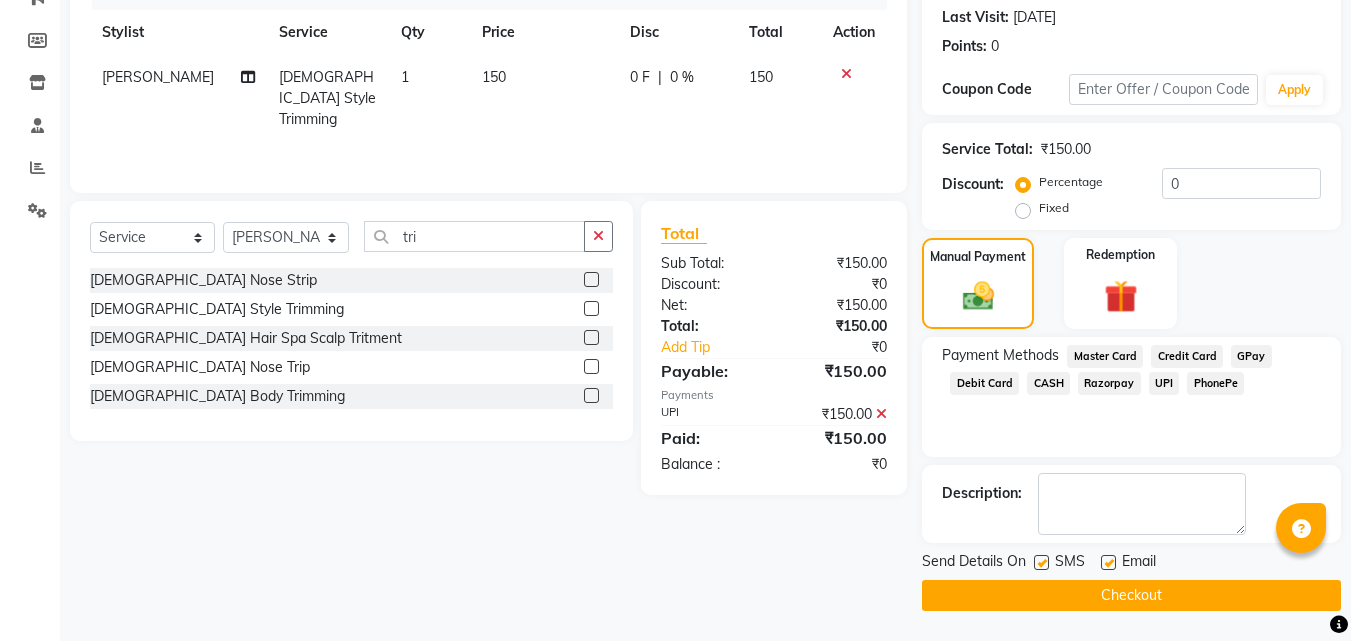 click on "Checkout" 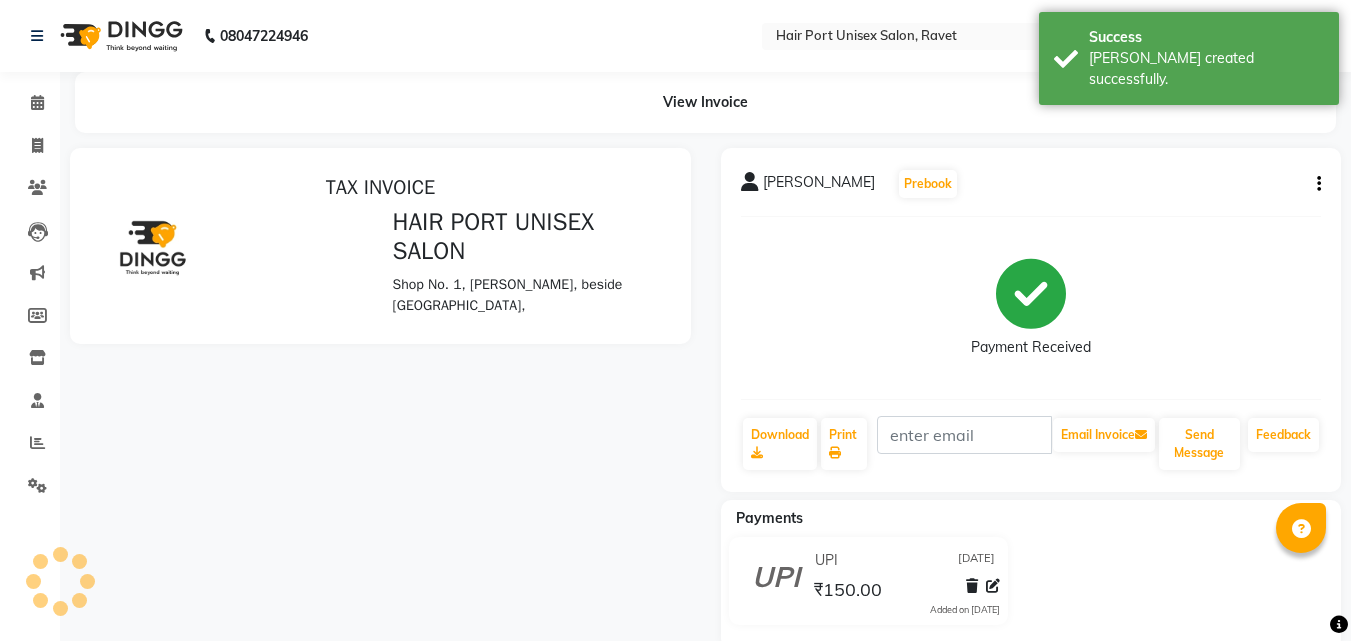 scroll, scrollTop: 0, scrollLeft: 0, axis: both 